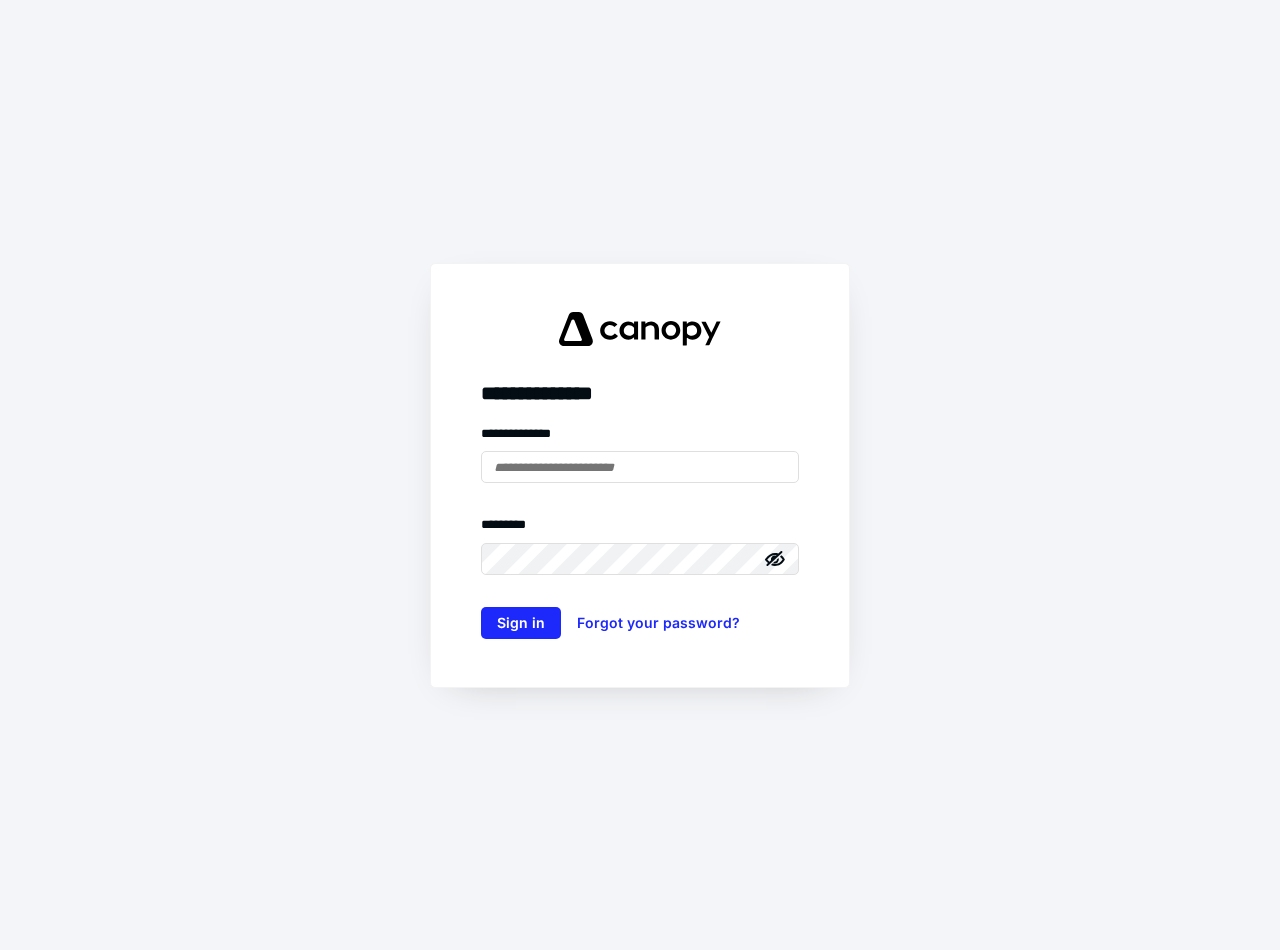 scroll, scrollTop: 0, scrollLeft: 0, axis: both 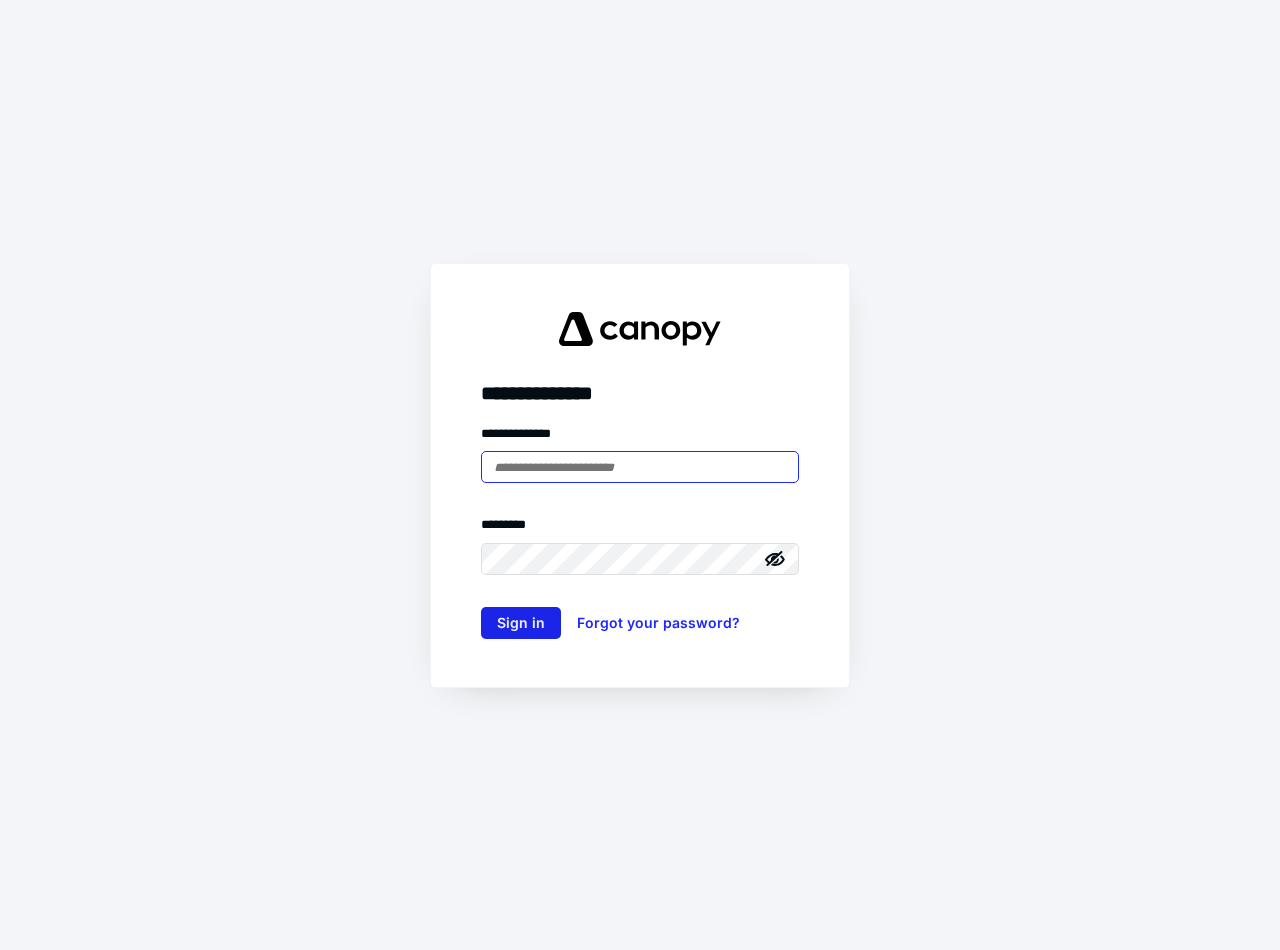 type on "**********" 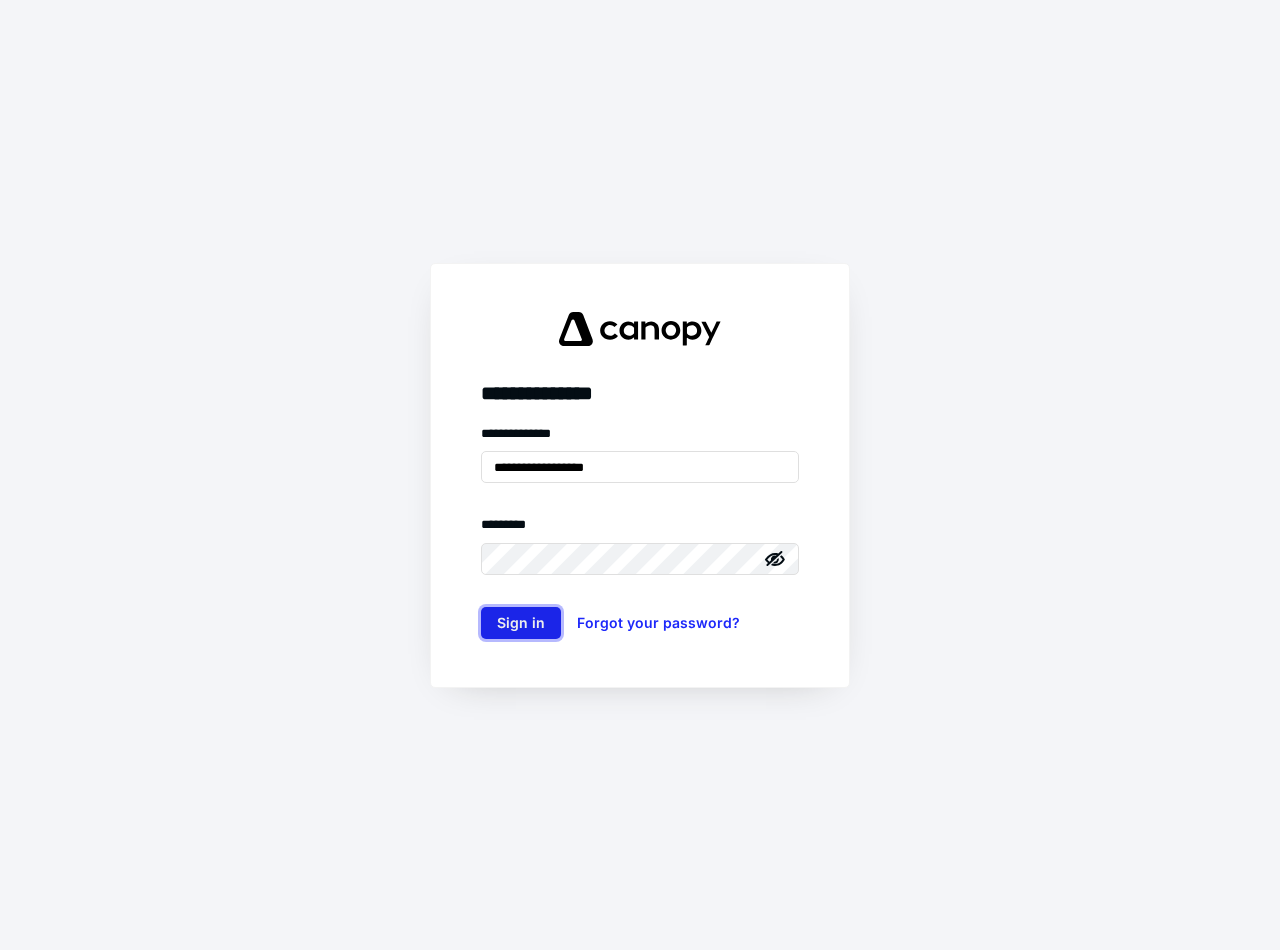 click on "Sign in" at bounding box center (521, 623) 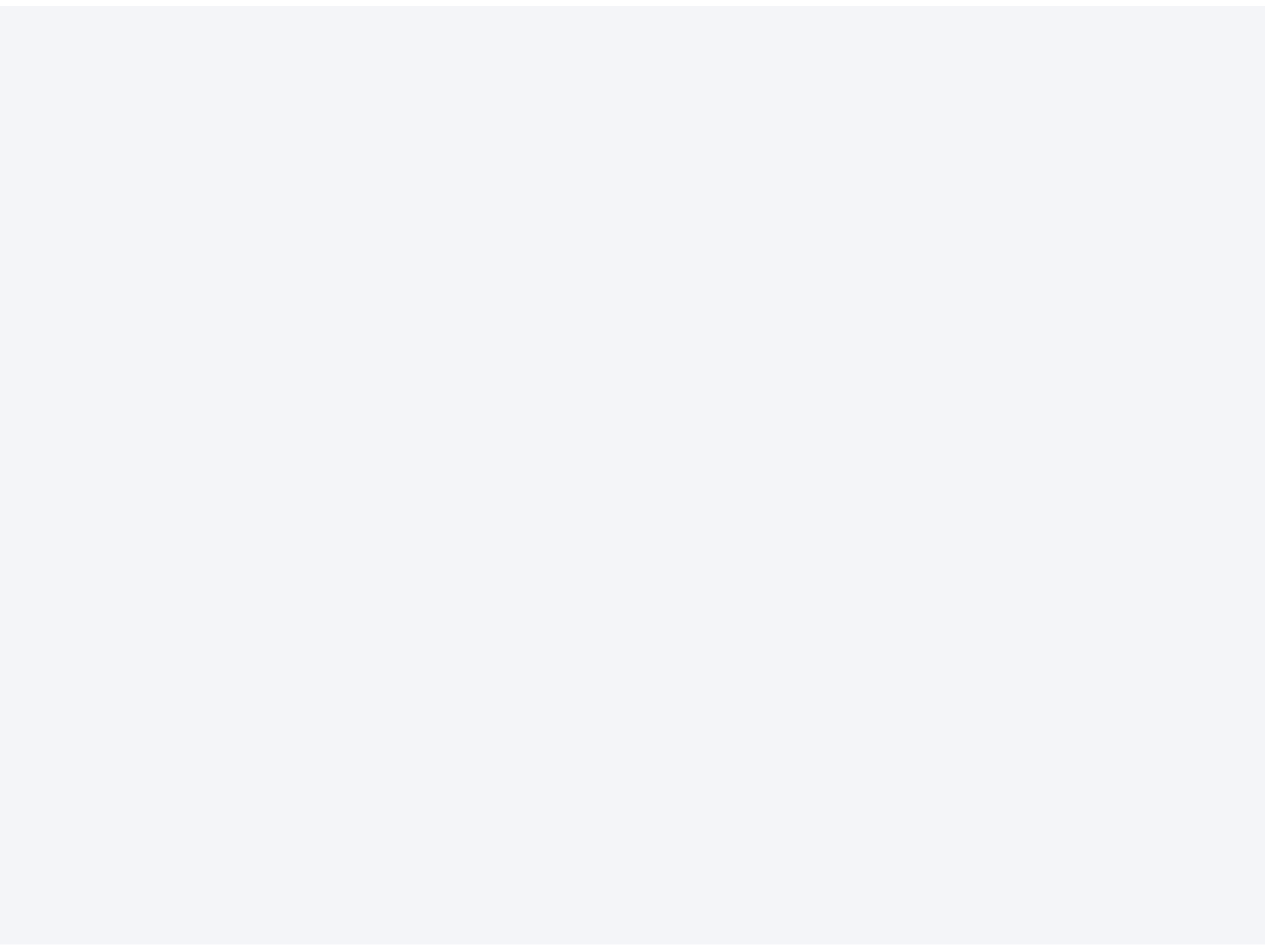 scroll, scrollTop: 0, scrollLeft: 0, axis: both 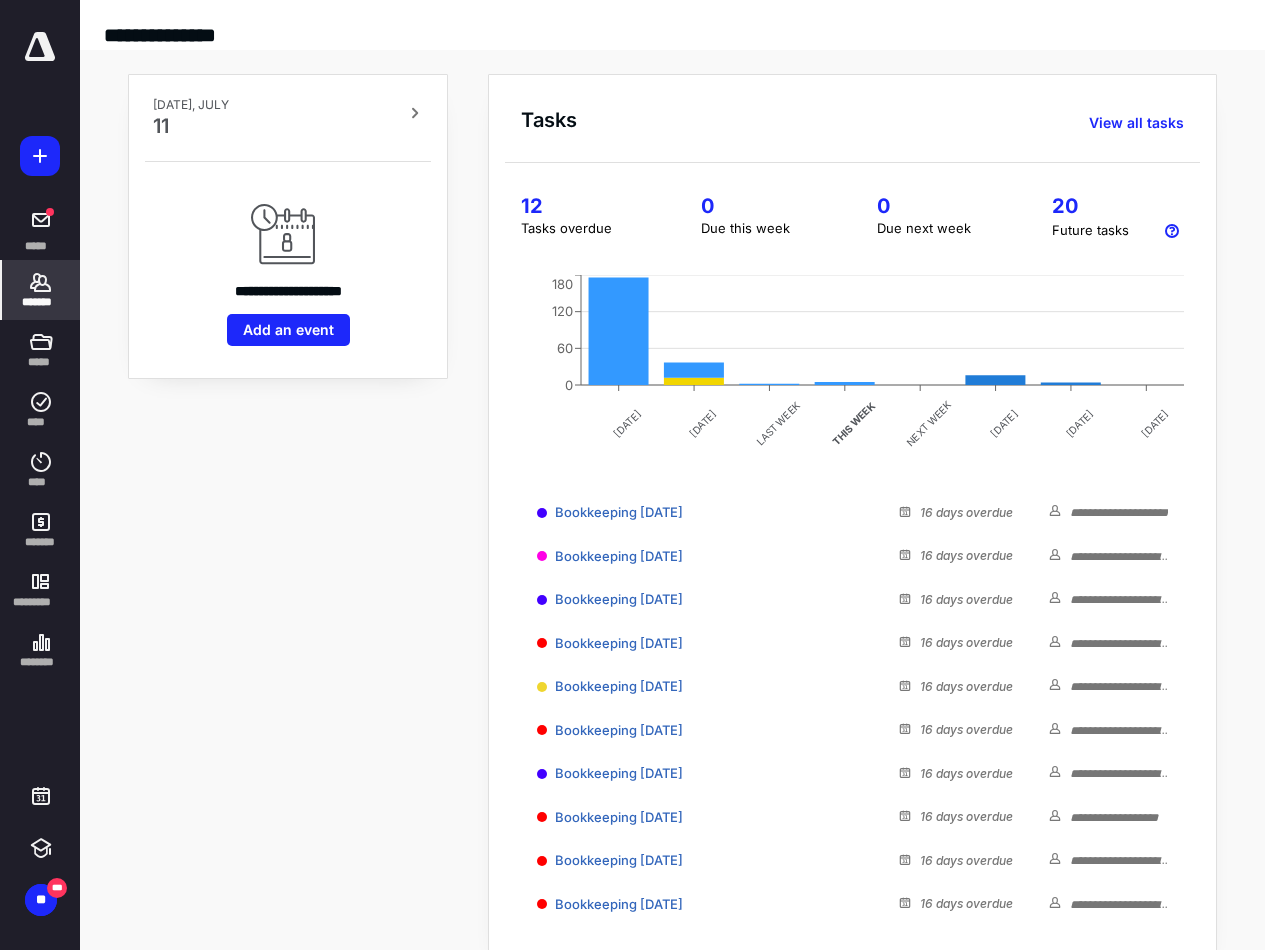 click on "*******" at bounding box center (41, 302) 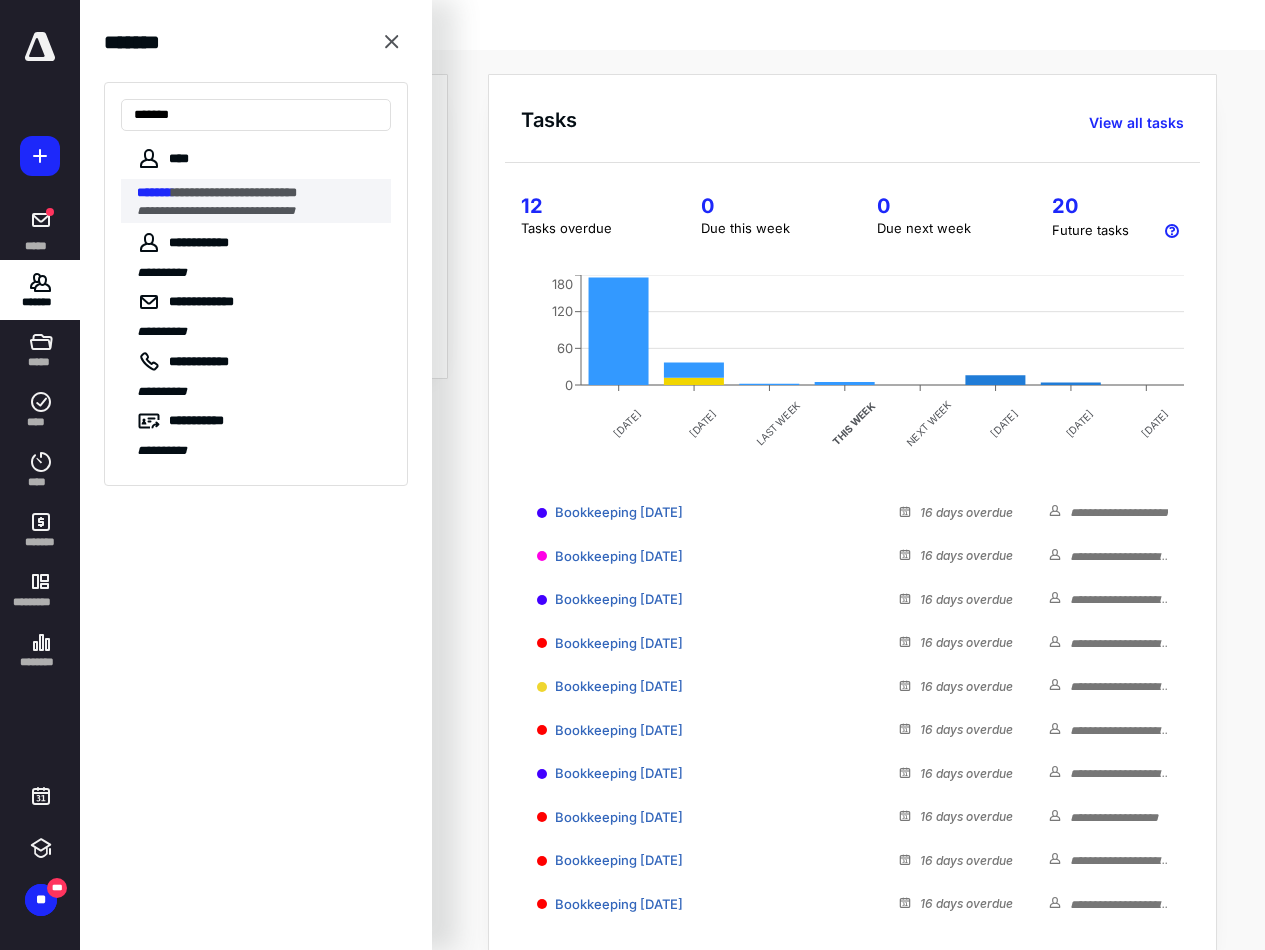 type on "*******" 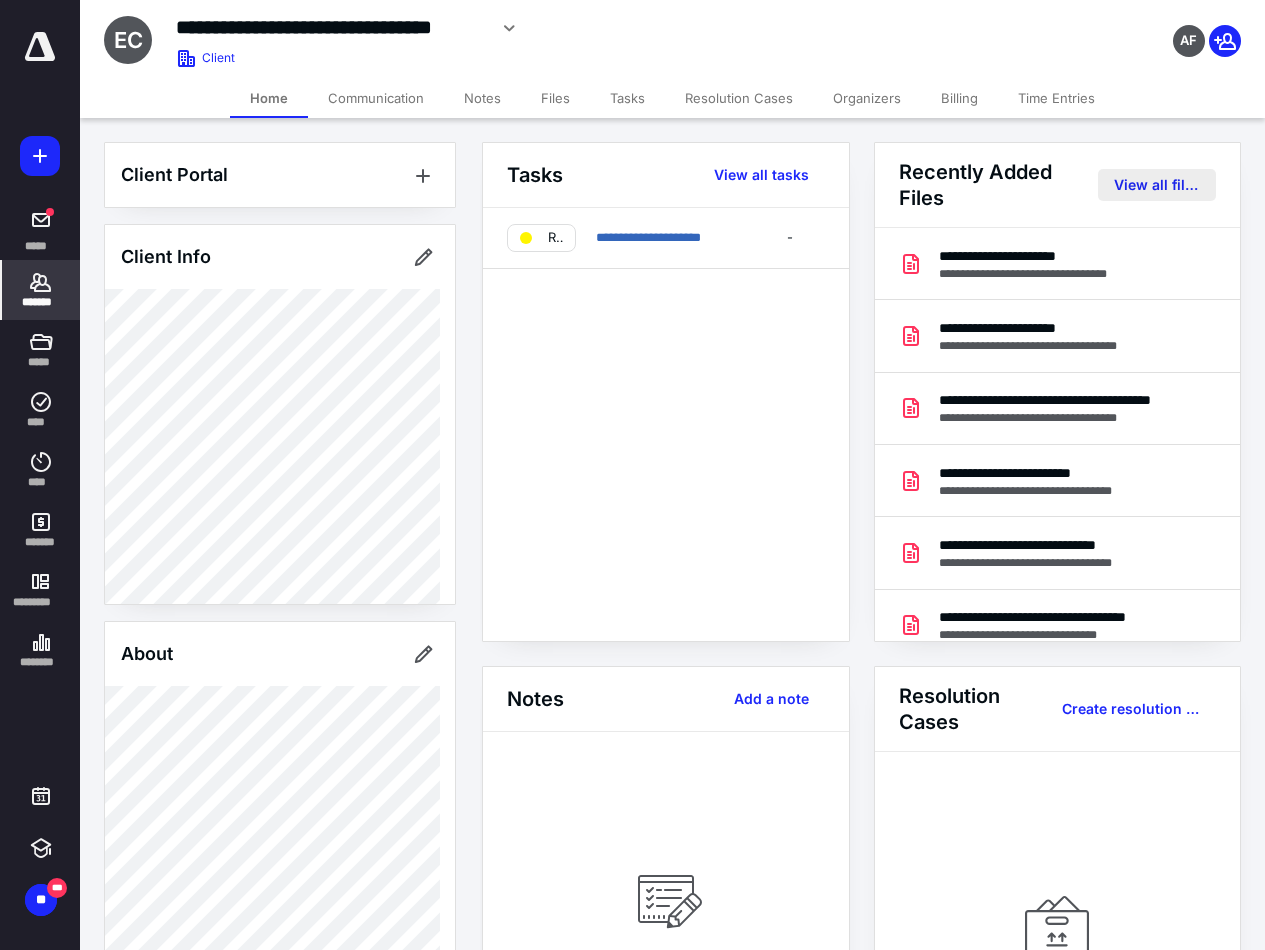 click on "View all files" at bounding box center (1157, 185) 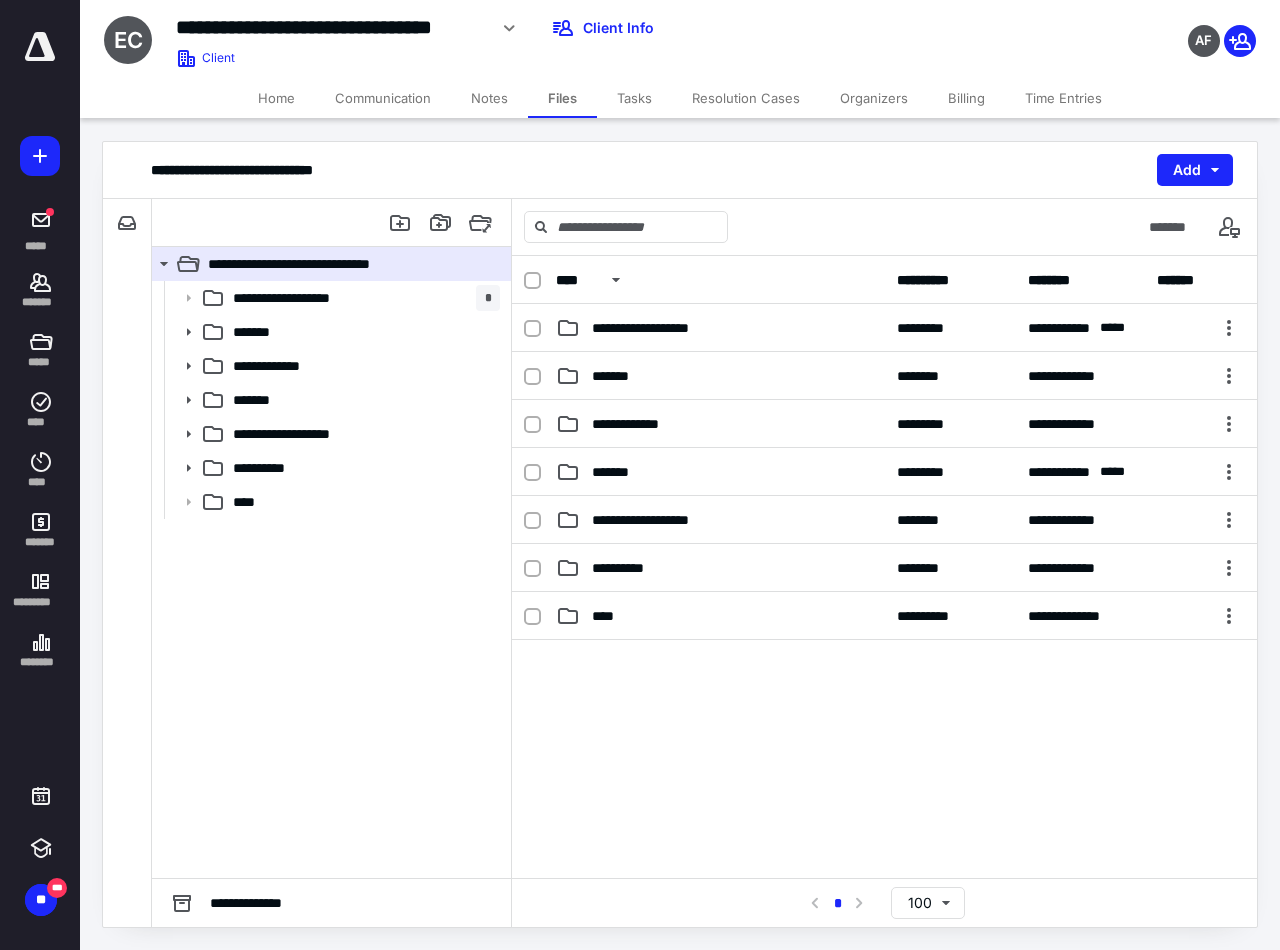 click on "Home" at bounding box center (276, 98) 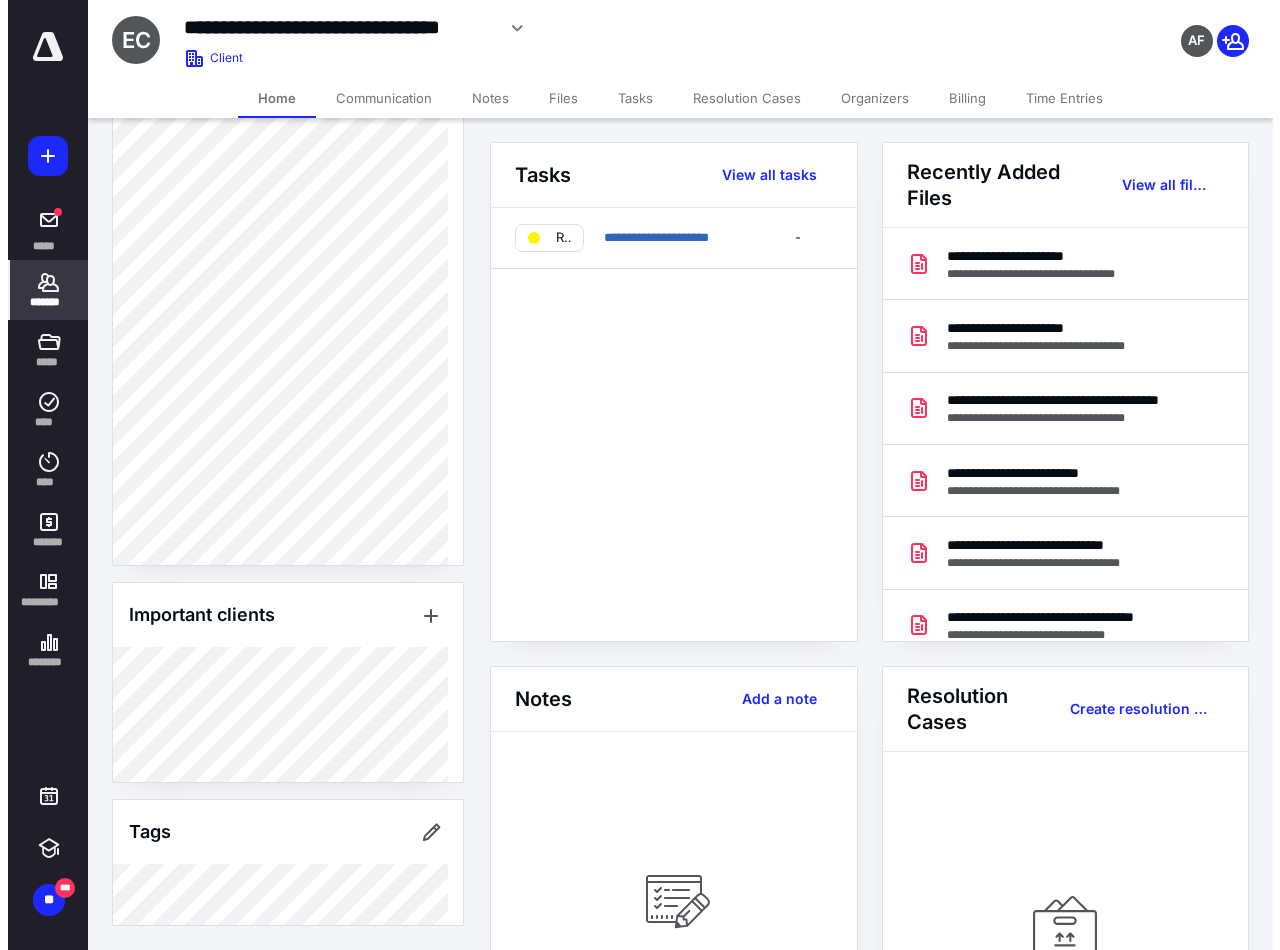 scroll, scrollTop: 802, scrollLeft: 0, axis: vertical 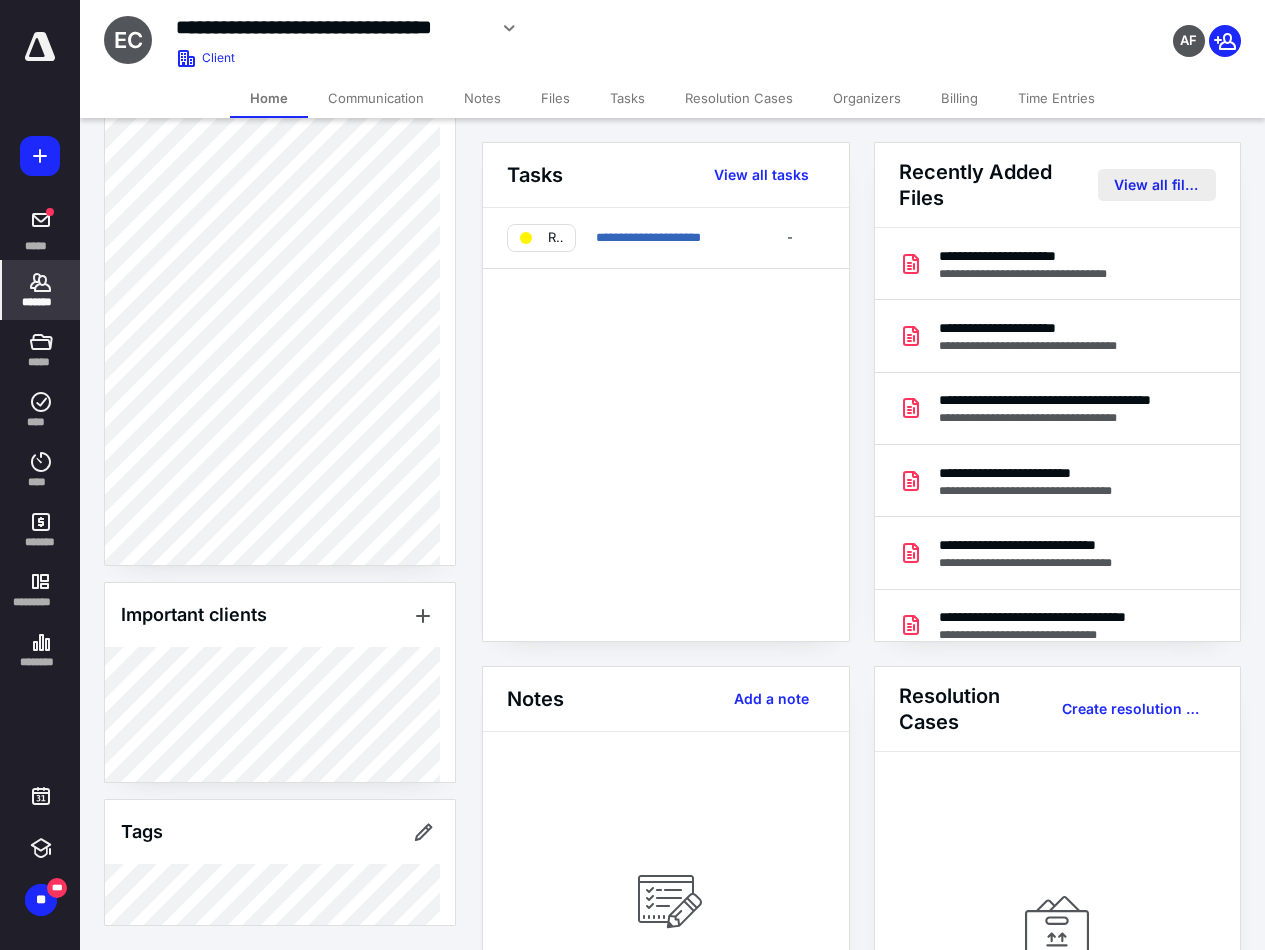 click on "View all files" at bounding box center (1157, 185) 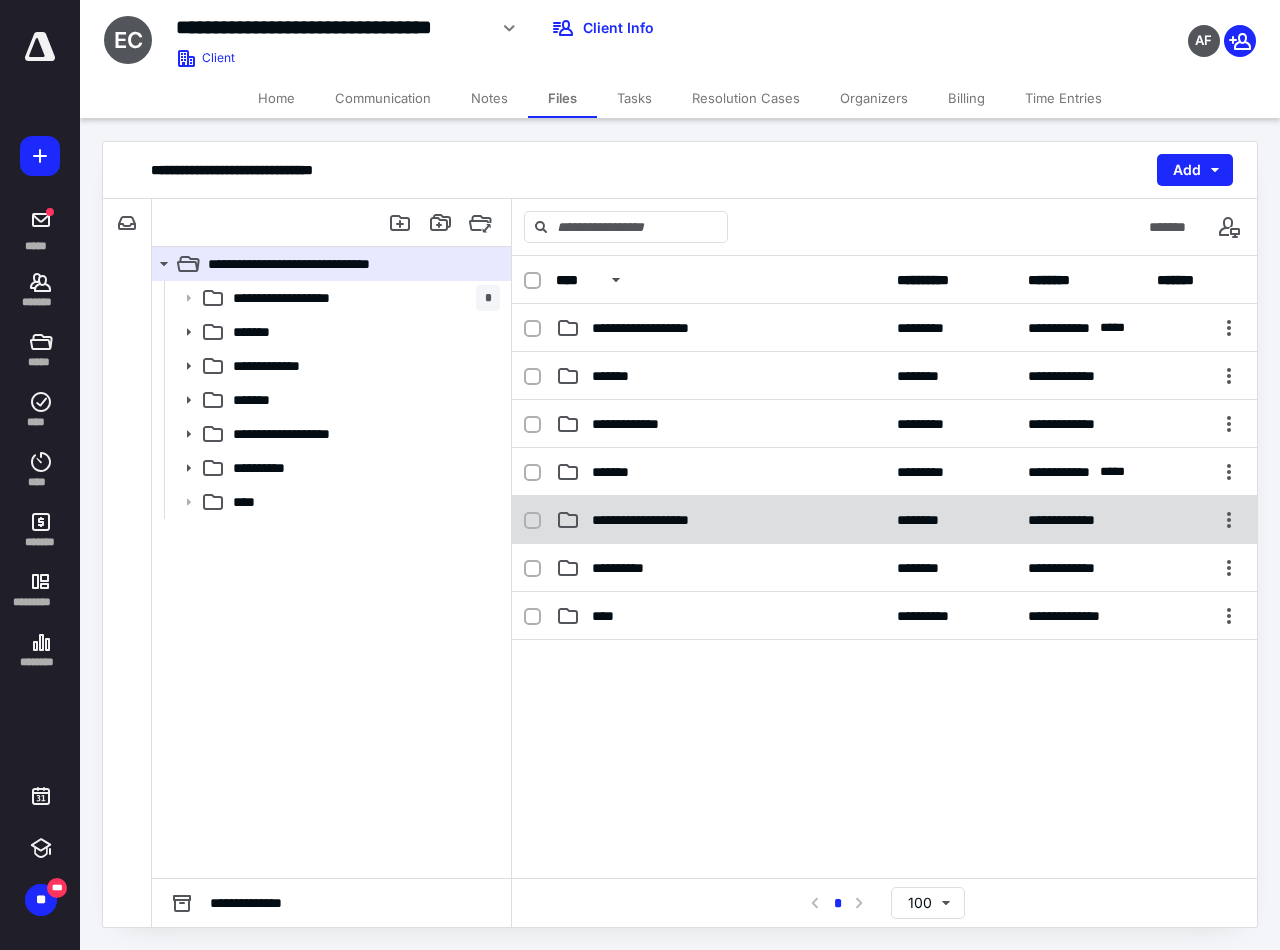 click on "**********" at bounding box center [655, 520] 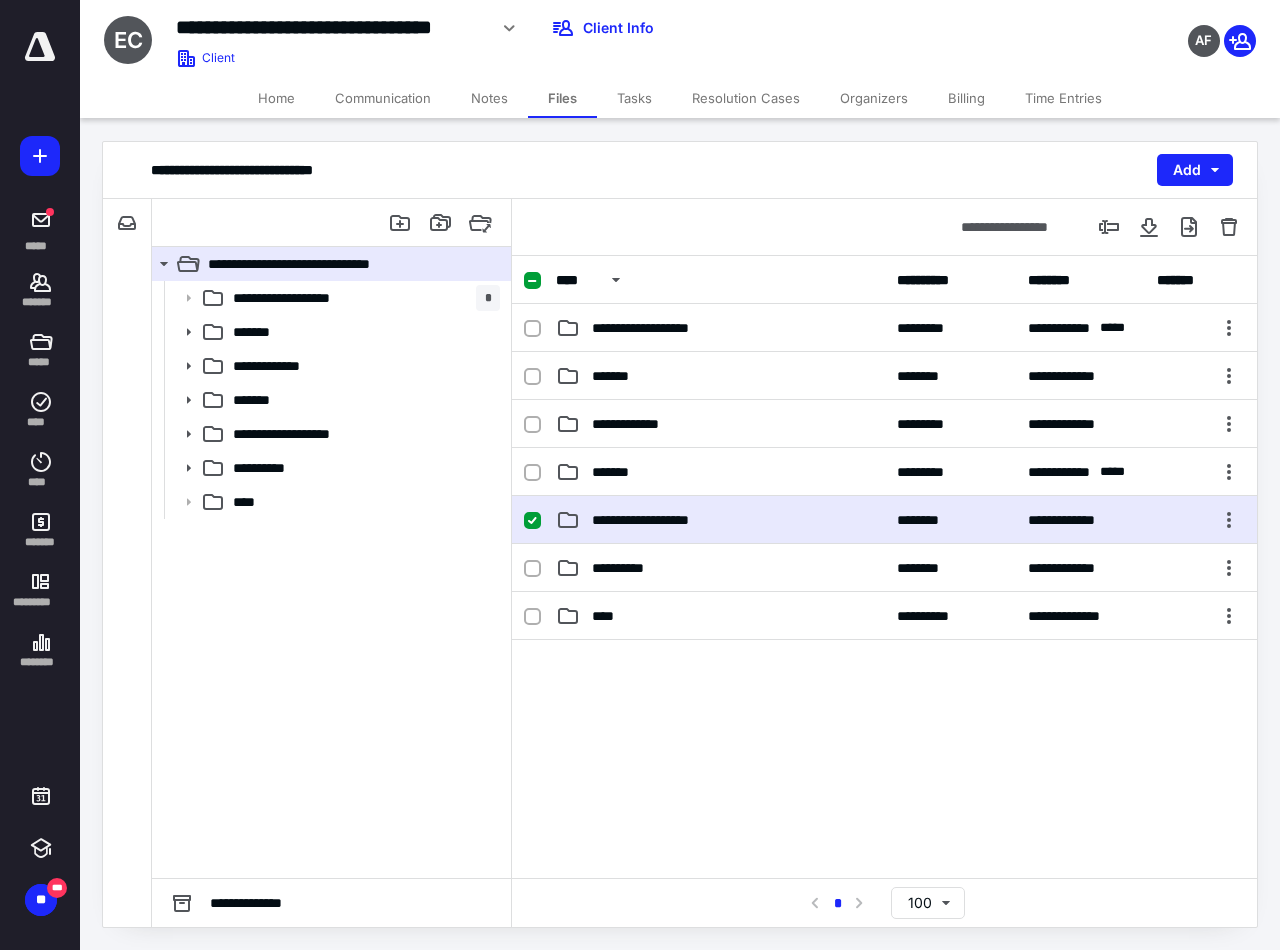 click on "**********" at bounding box center (720, 520) 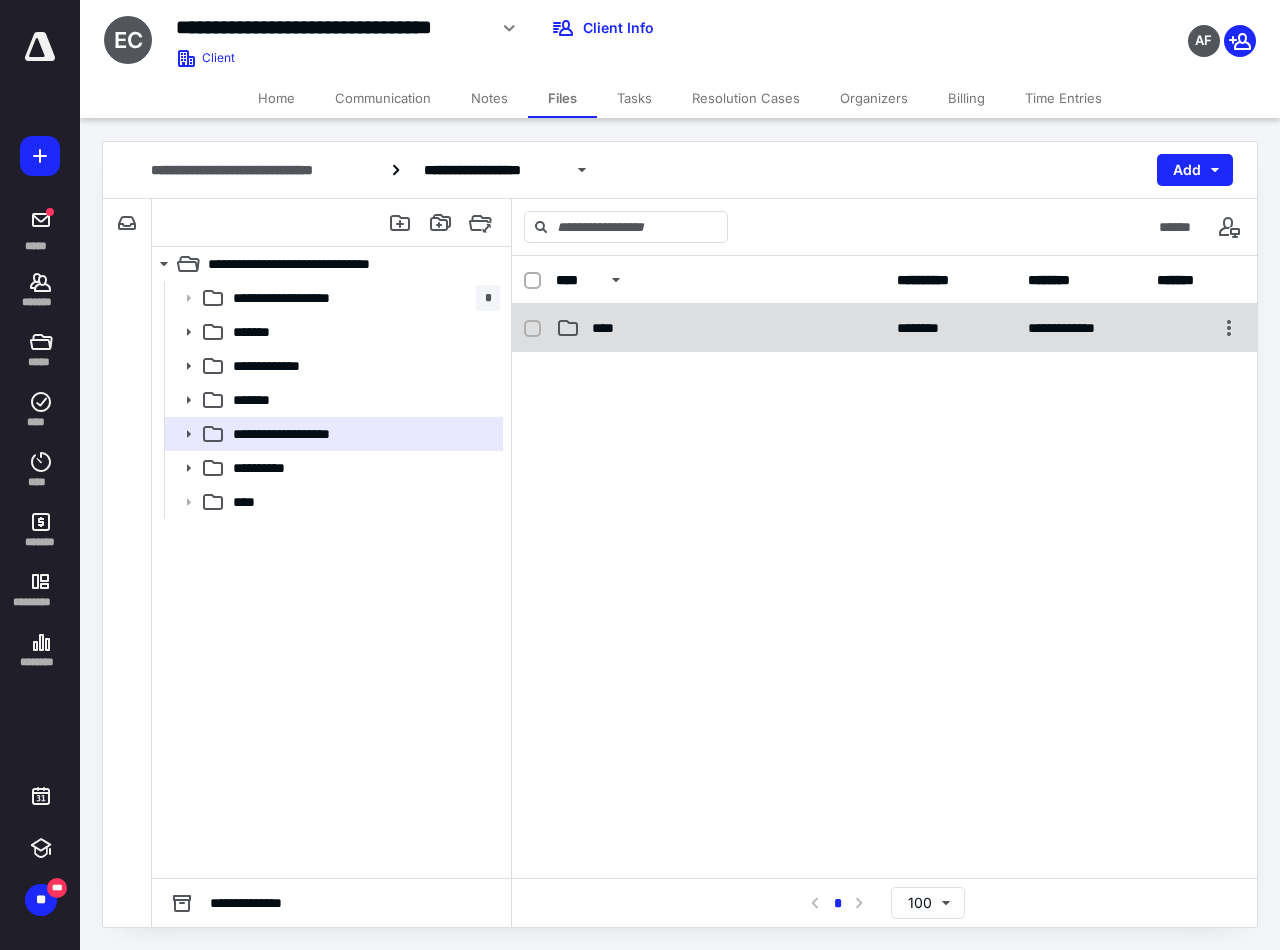 click on "****" at bounding box center (720, 328) 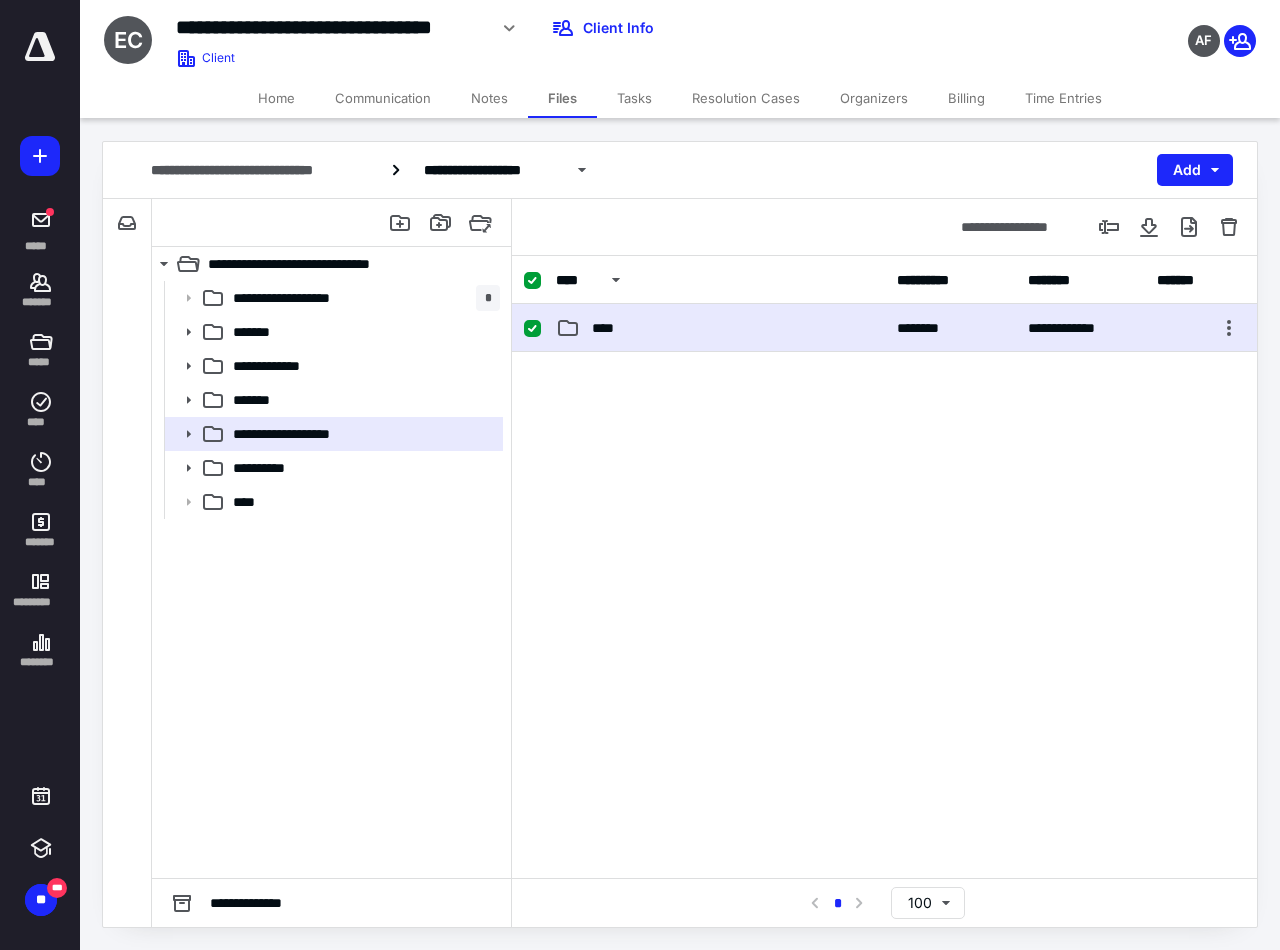 click on "****" at bounding box center [720, 328] 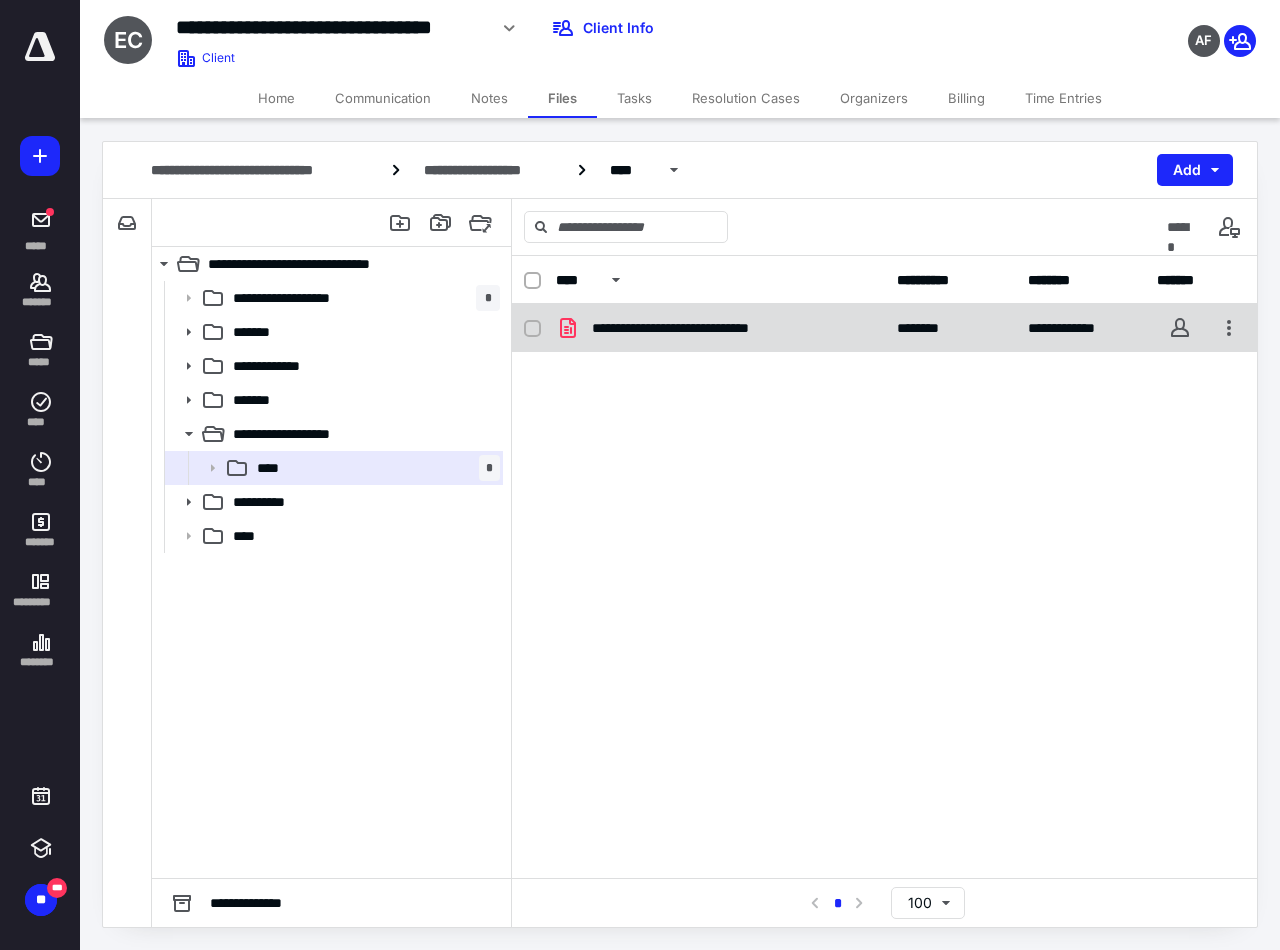 click on "**********" at bounding box center (692, 328) 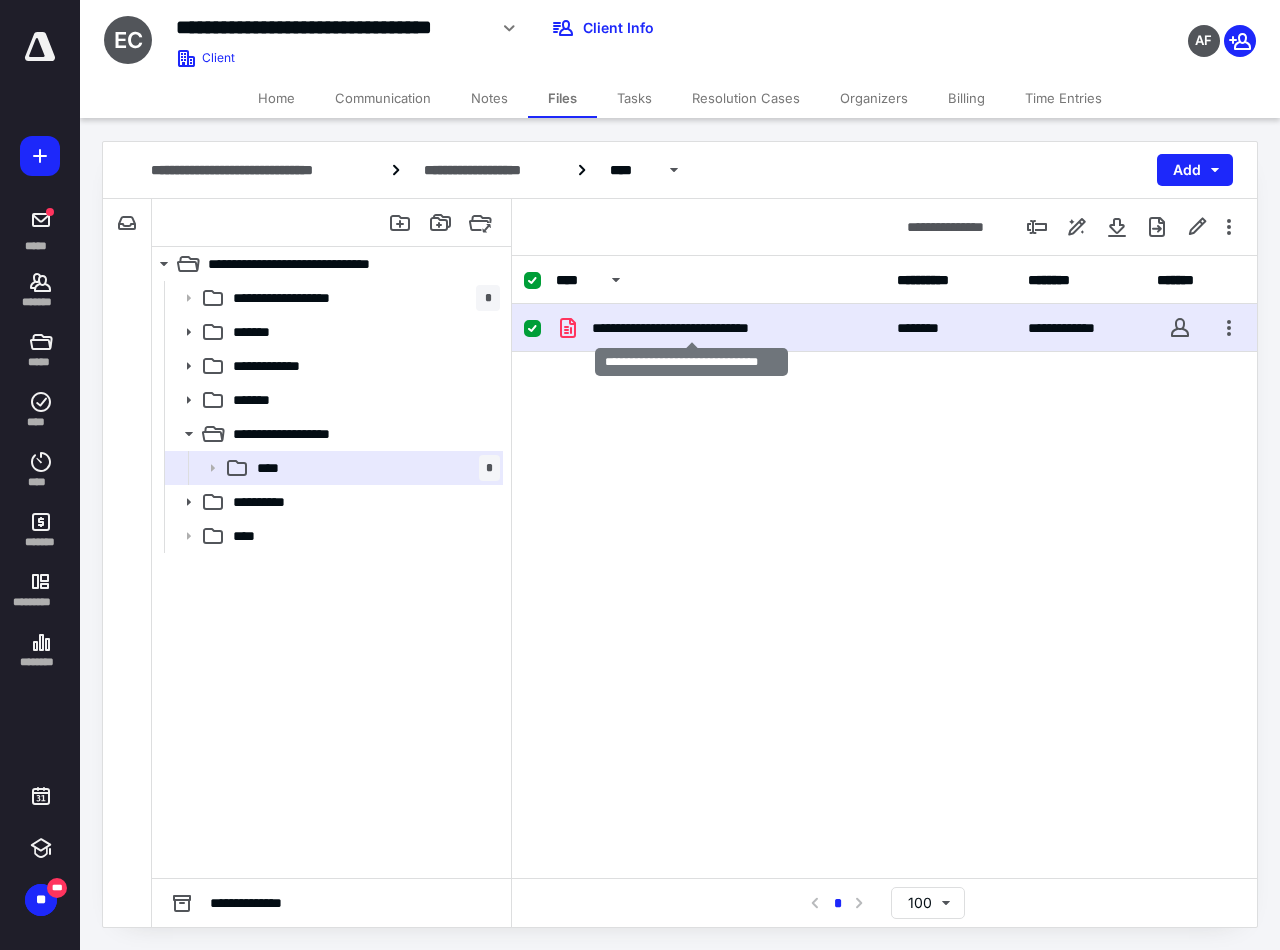 click on "**********" at bounding box center [692, 328] 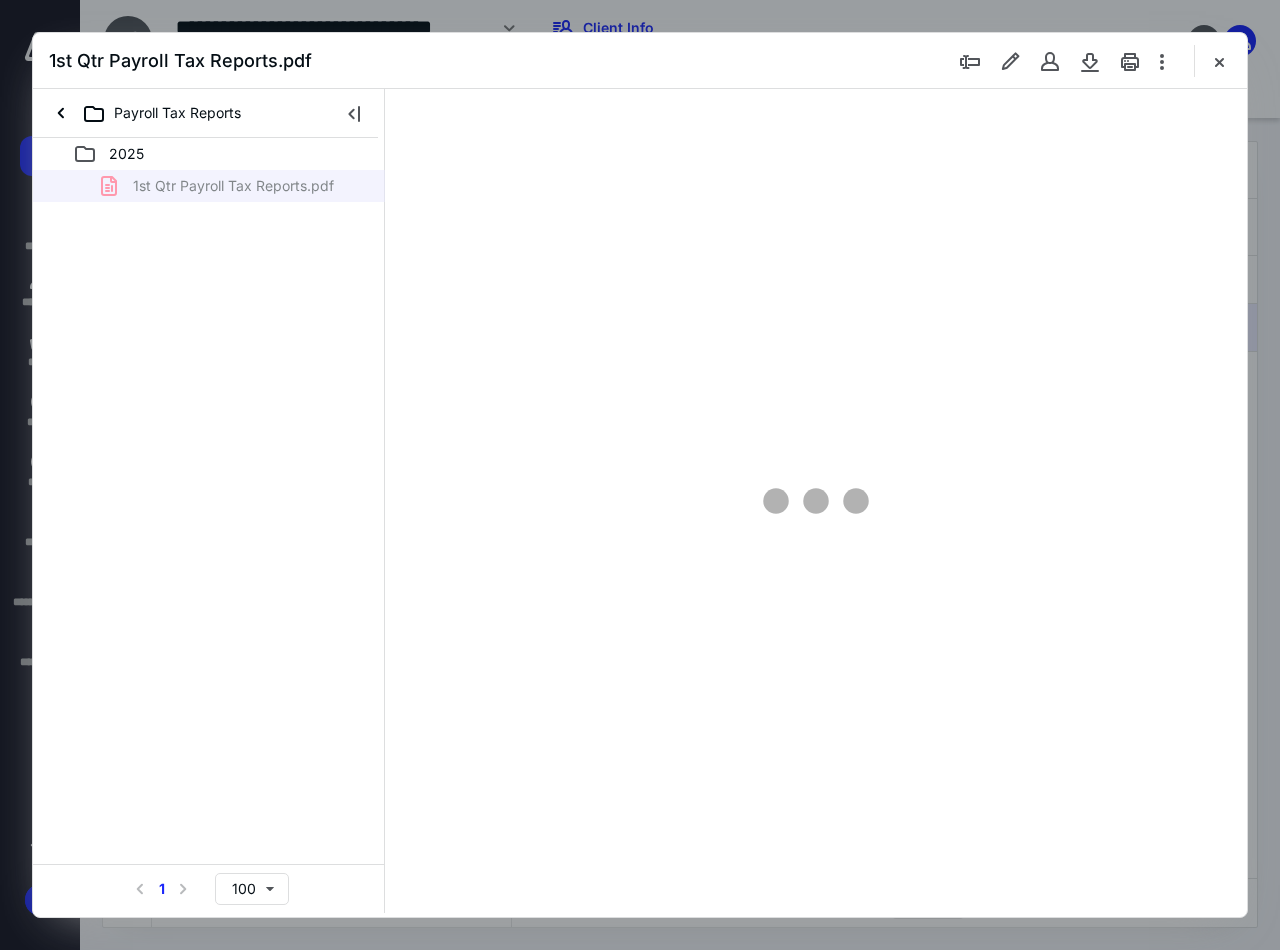 scroll, scrollTop: 0, scrollLeft: 0, axis: both 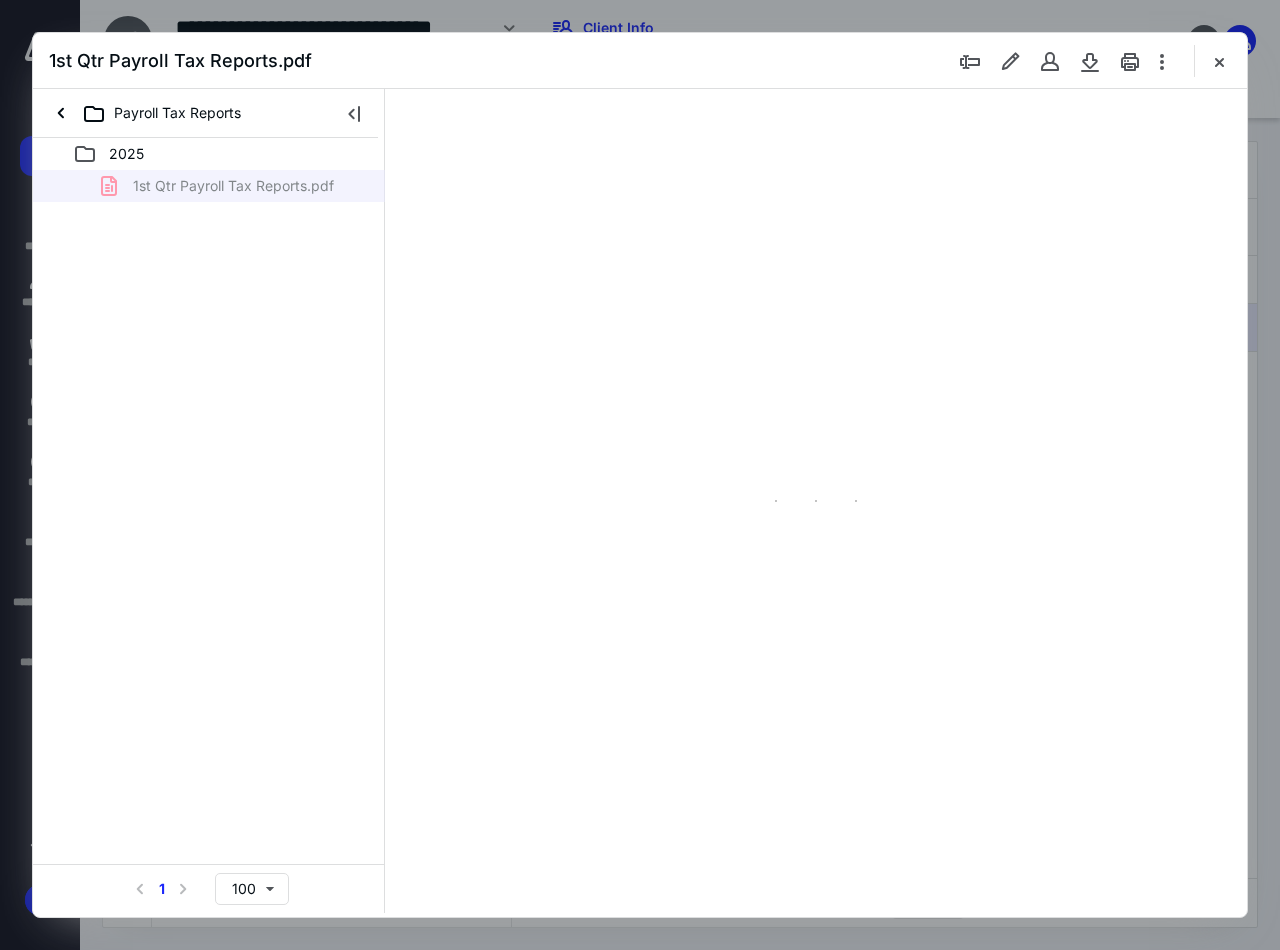type on "90" 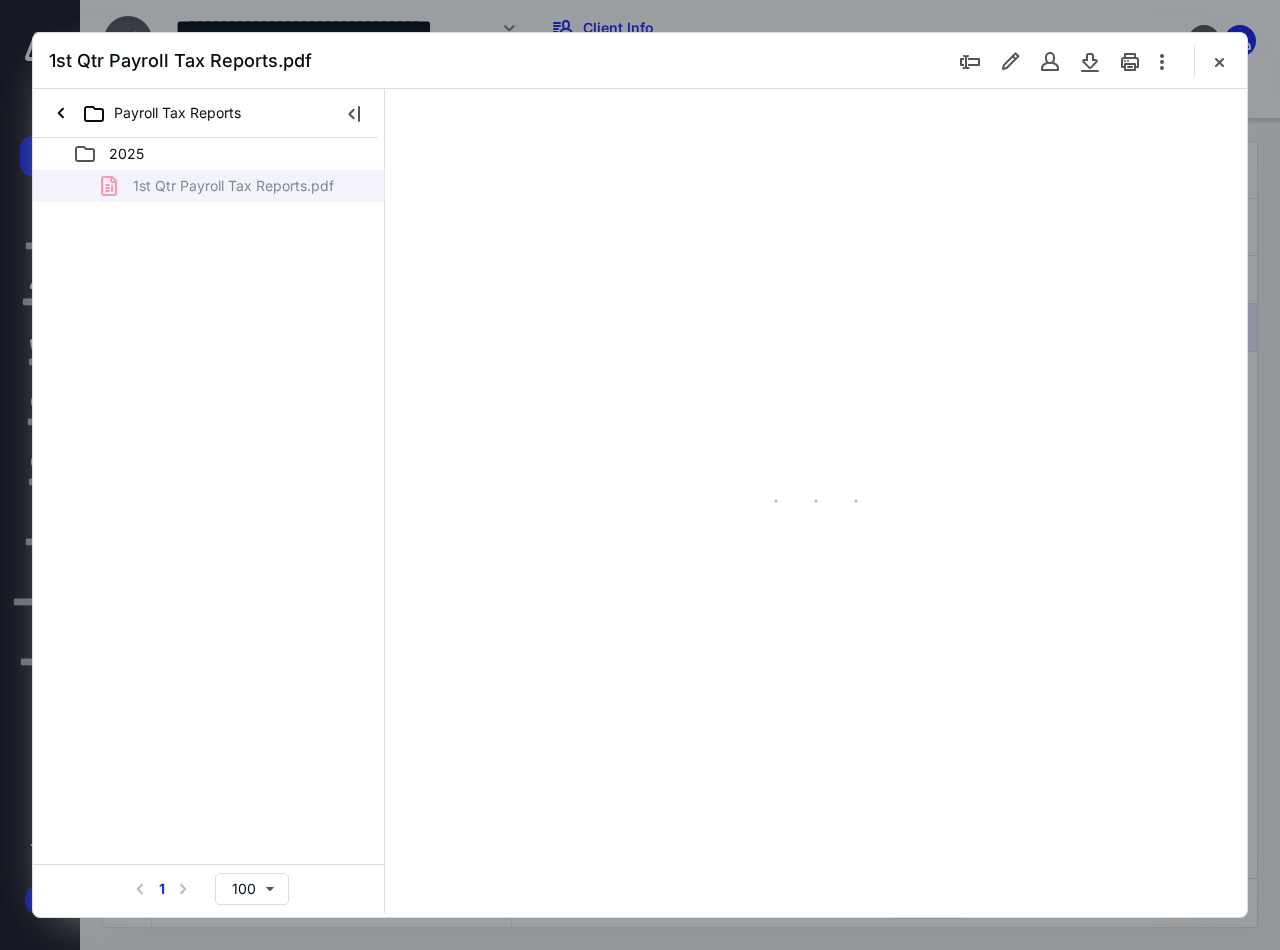 scroll, scrollTop: 108, scrollLeft: 0, axis: vertical 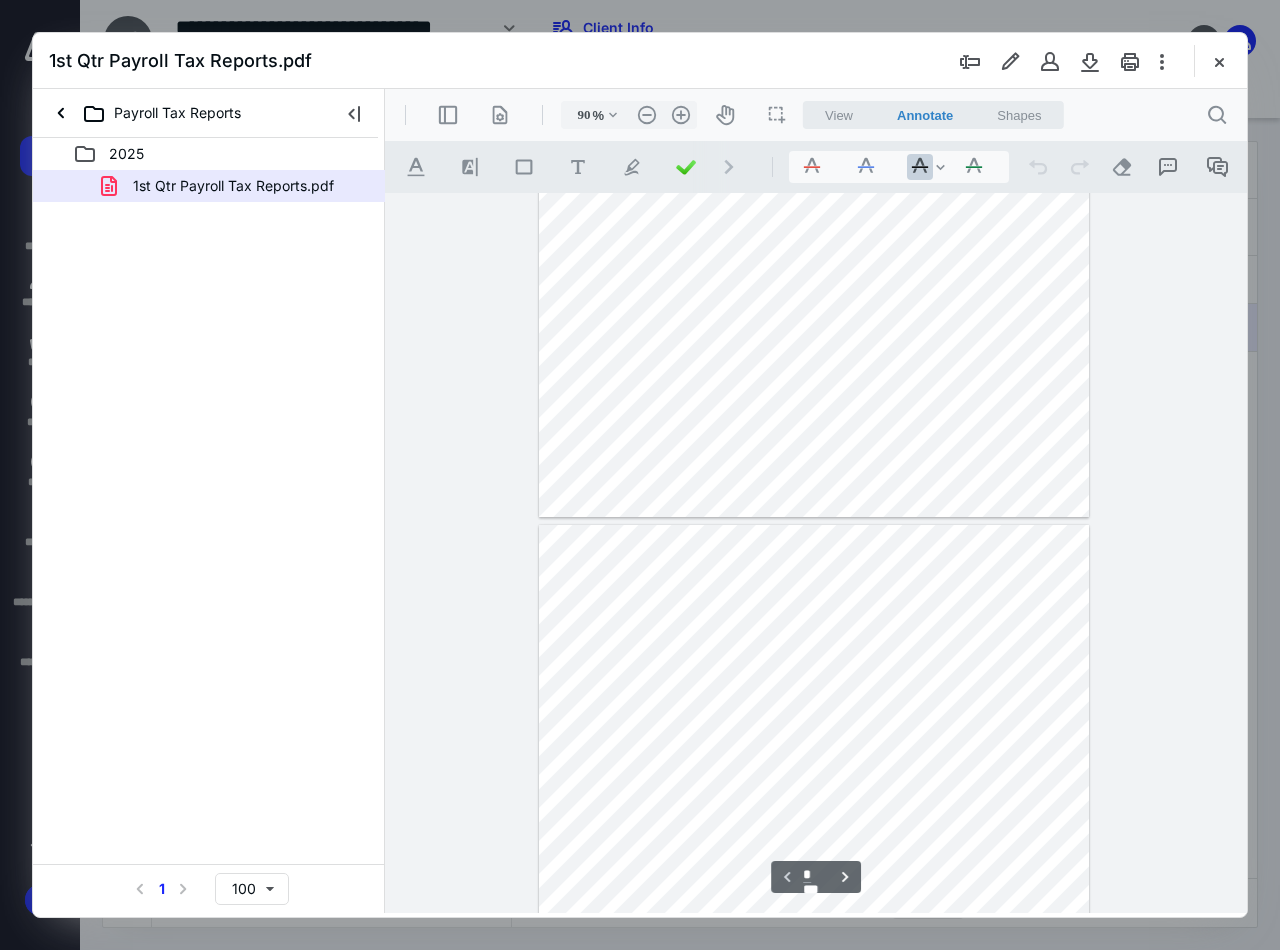 type on "*" 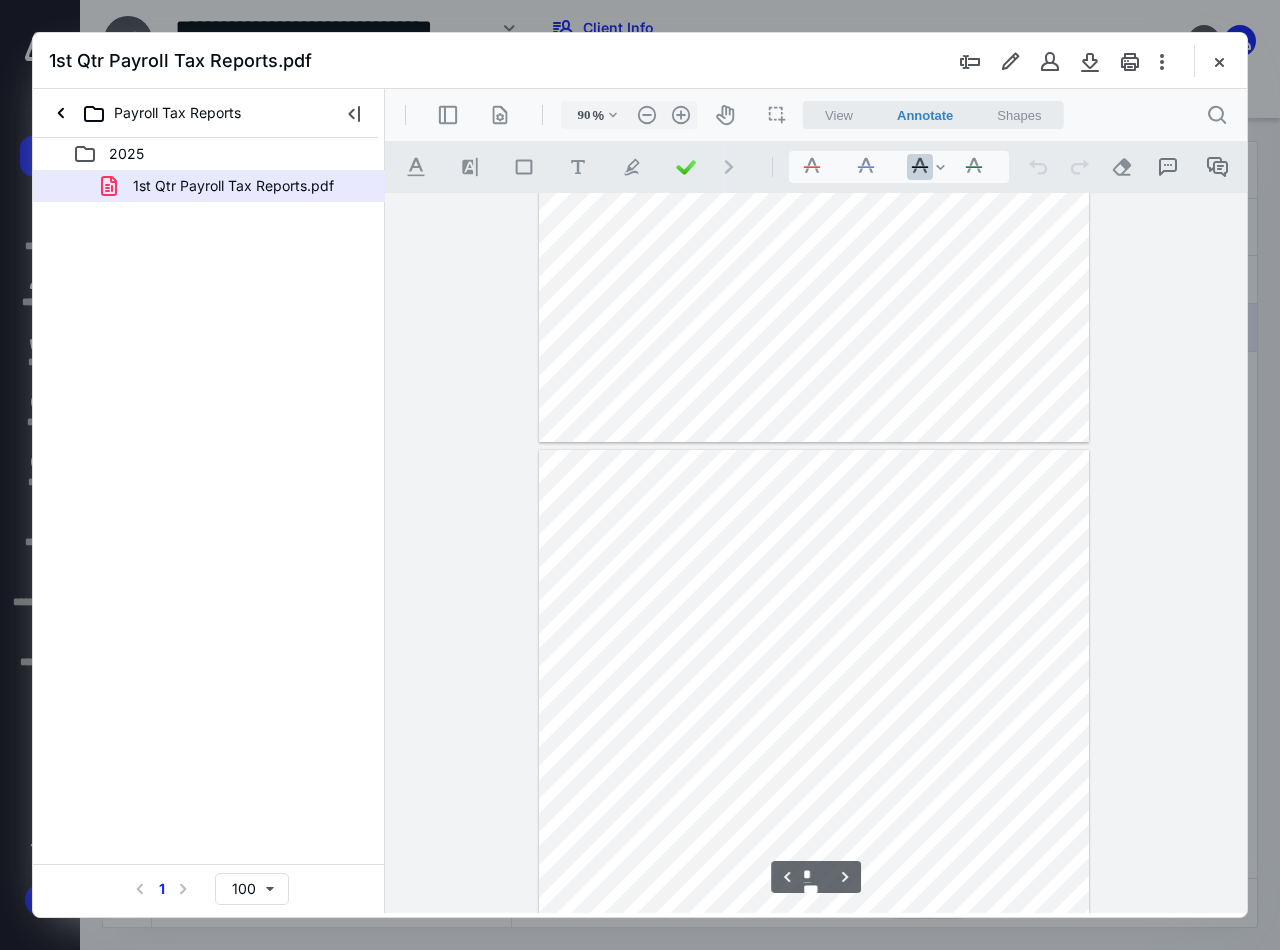 scroll, scrollTop: 608, scrollLeft: 0, axis: vertical 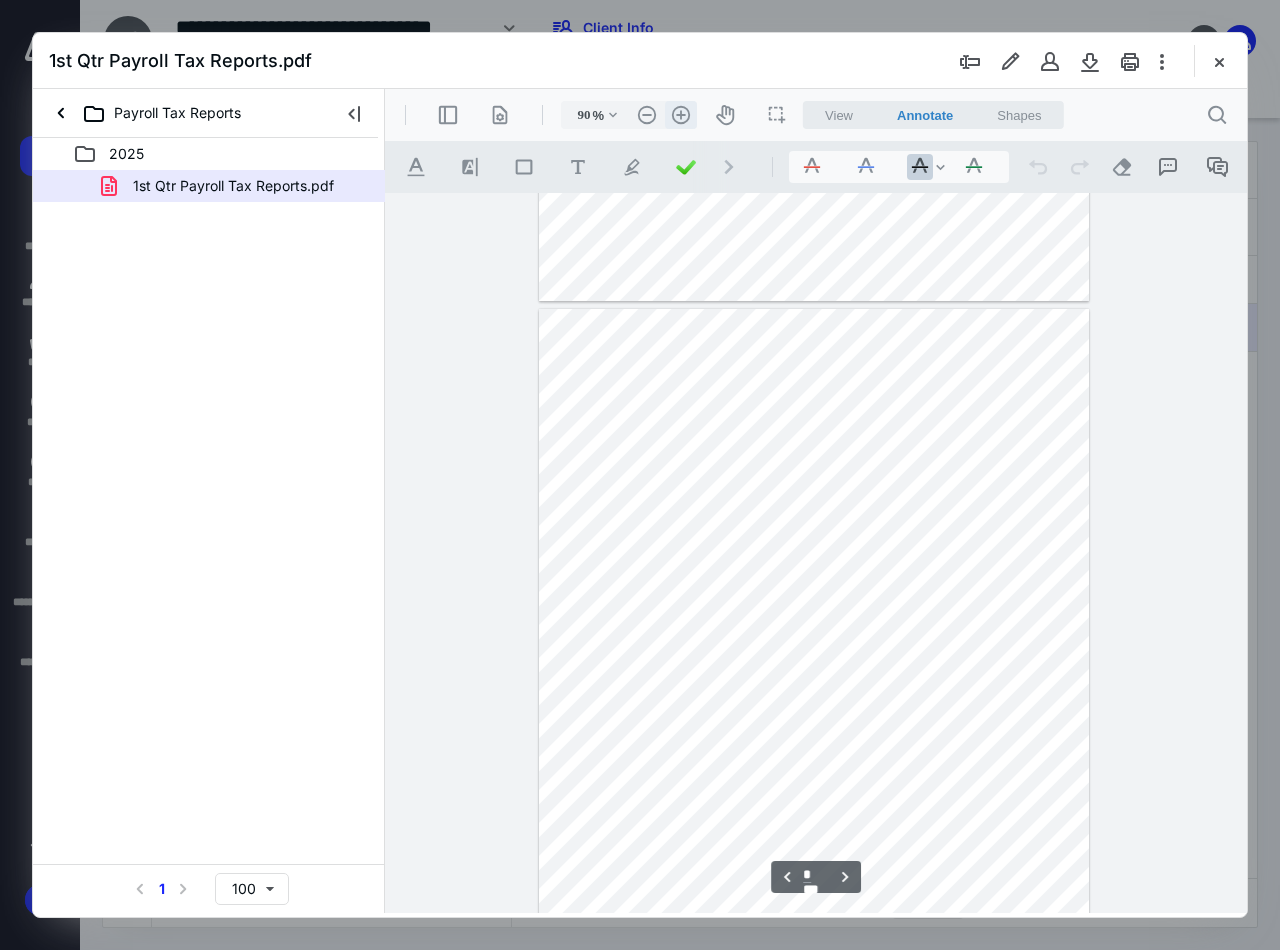 click on ".cls-1{fill:#abb0c4;} icon - header - zoom - in - line" at bounding box center [681, 115] 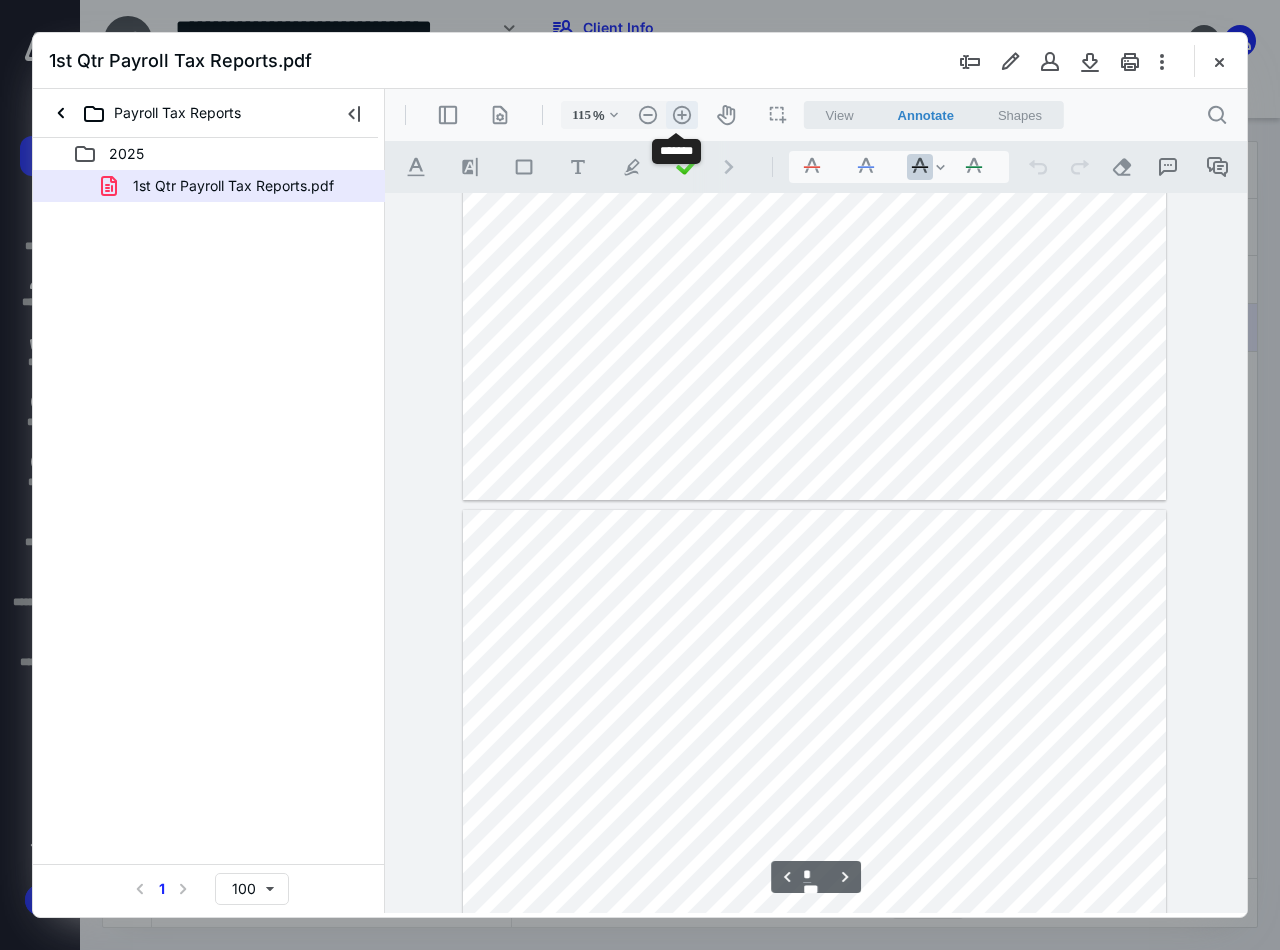 scroll, scrollTop: 862, scrollLeft: 0, axis: vertical 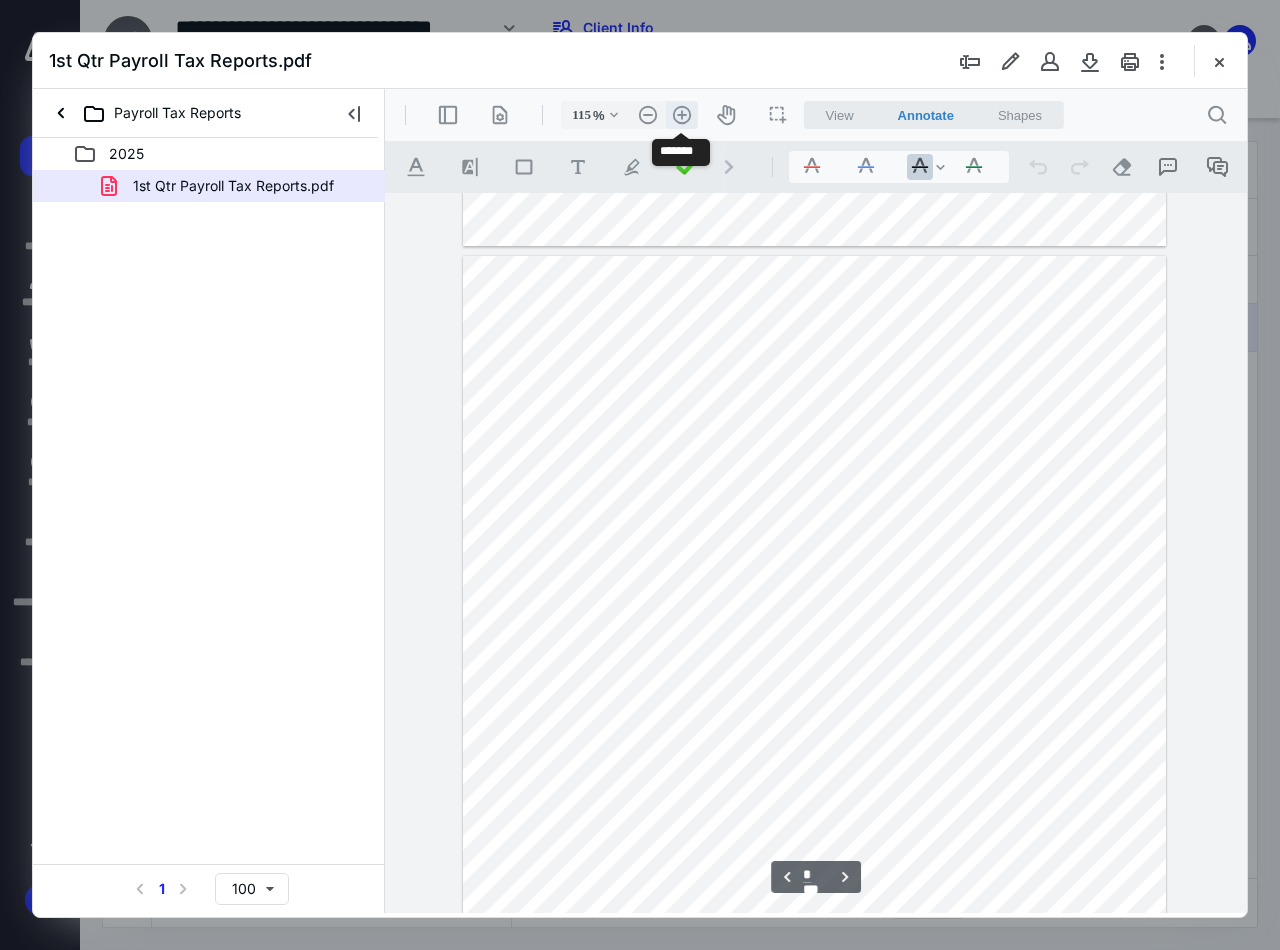 click on ".cls-1{fill:#abb0c4;} icon - header - zoom - in - line" at bounding box center [682, 115] 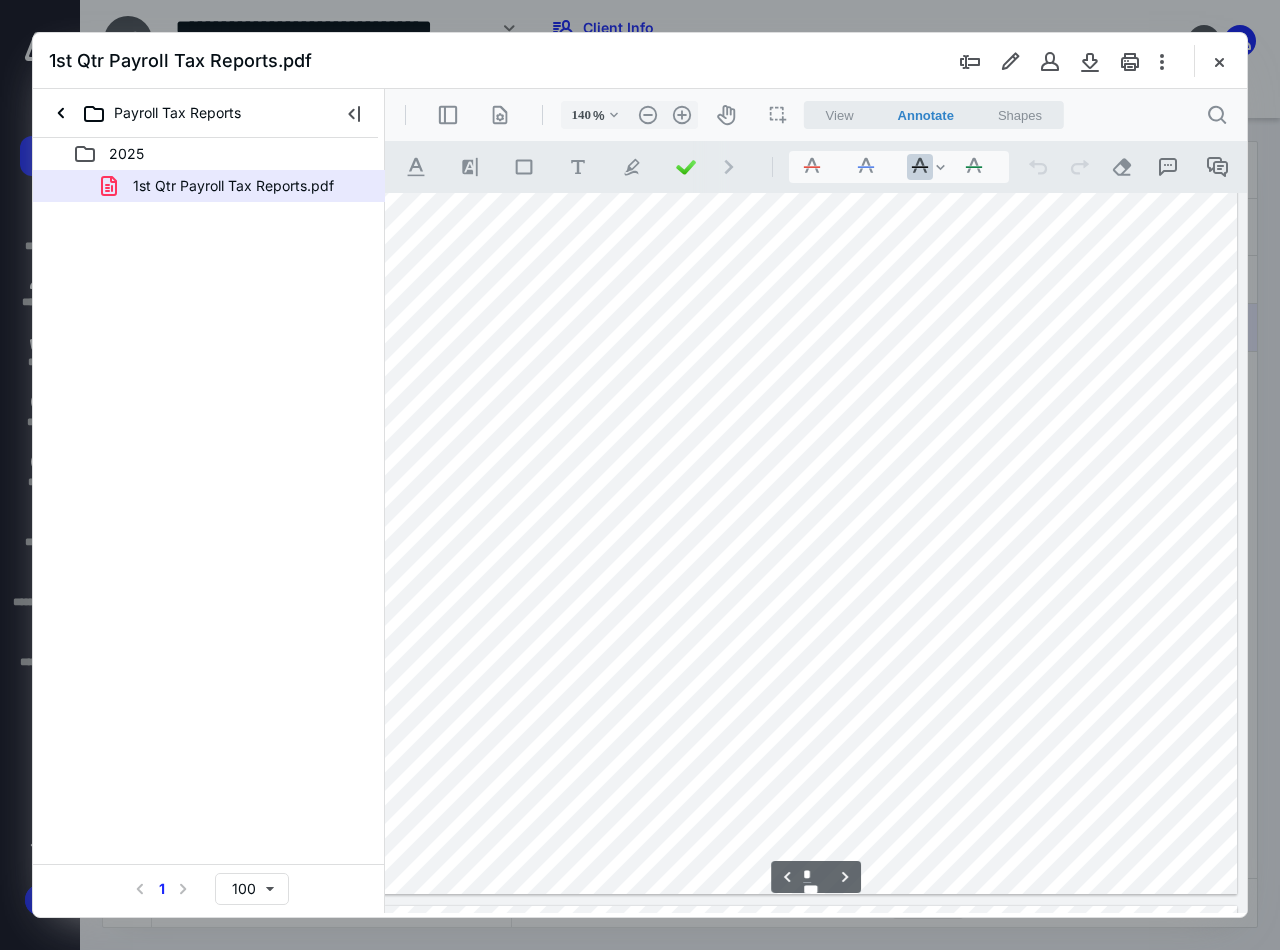 scroll, scrollTop: 5916, scrollLeft: 10, axis: both 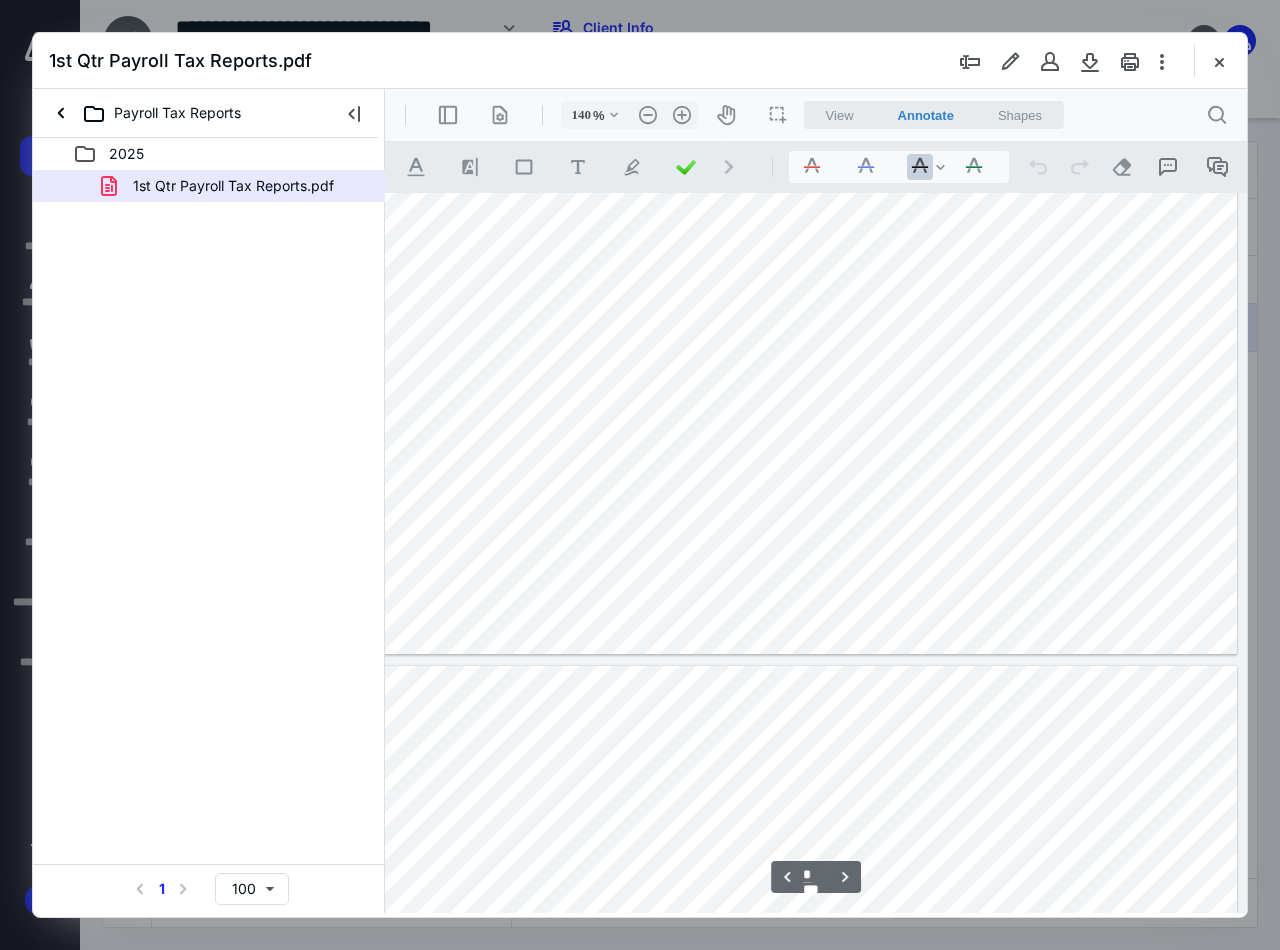 type on "*" 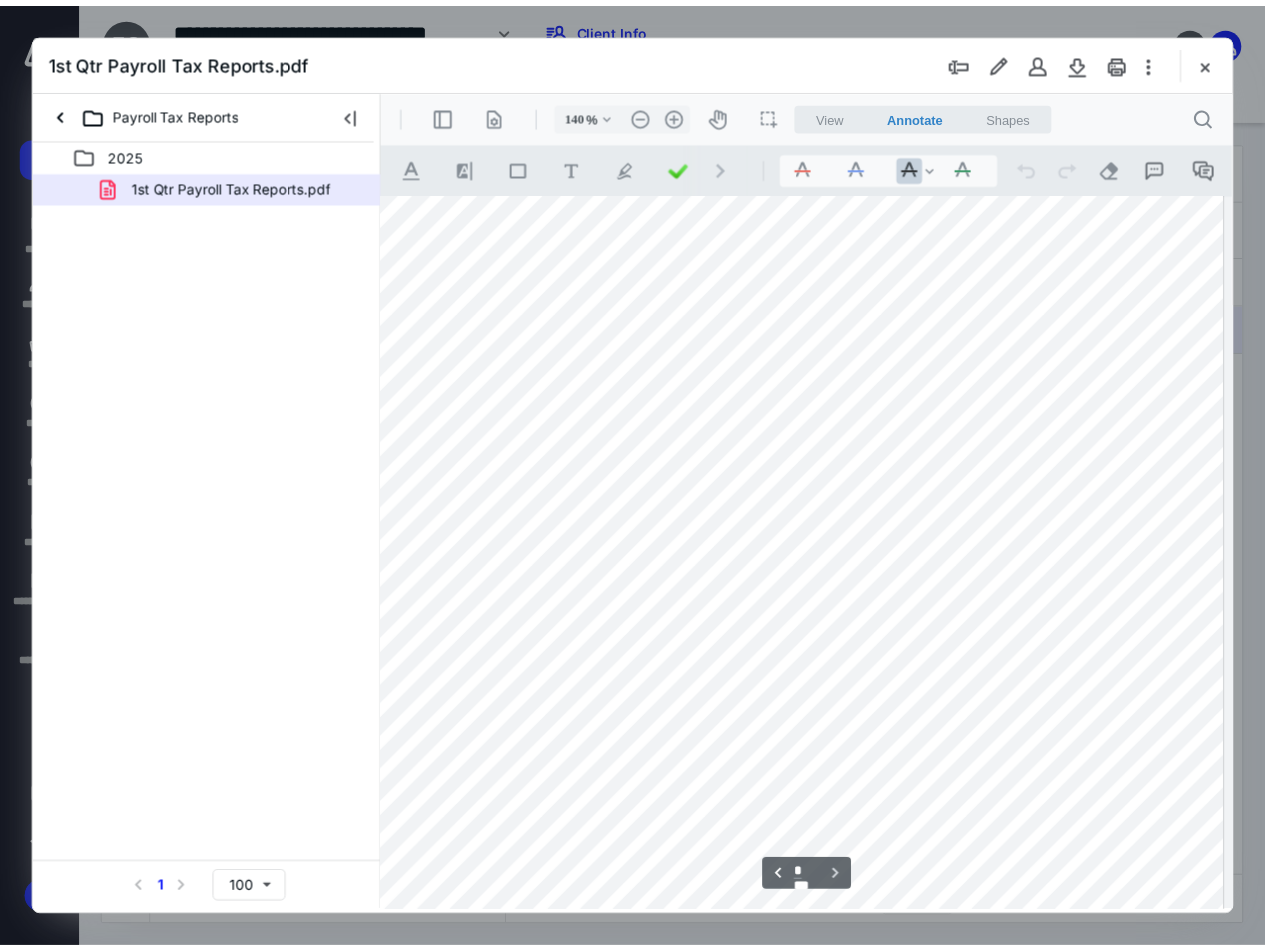 scroll, scrollTop: 8016, scrollLeft: 10, axis: both 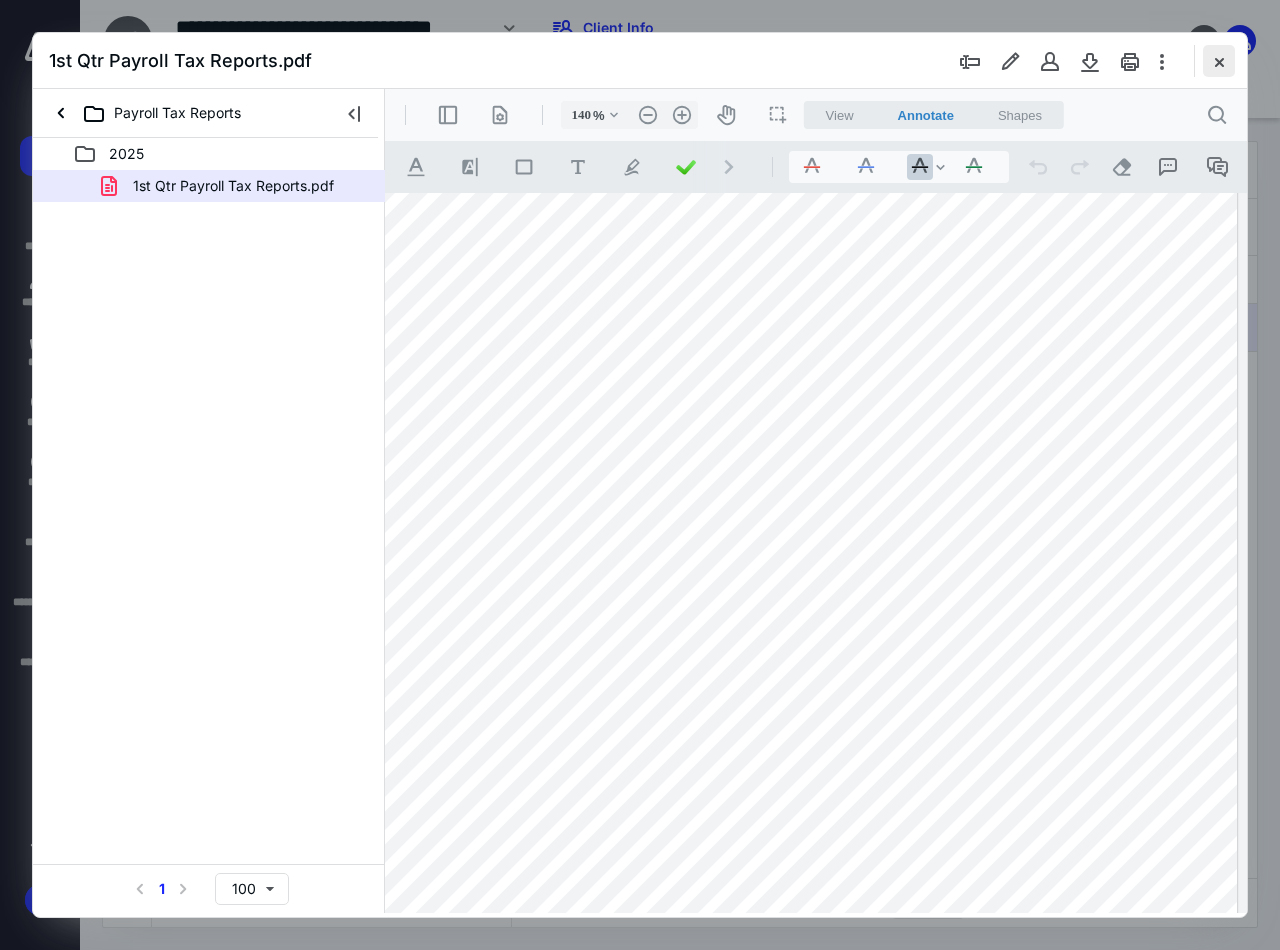 click at bounding box center (1219, 61) 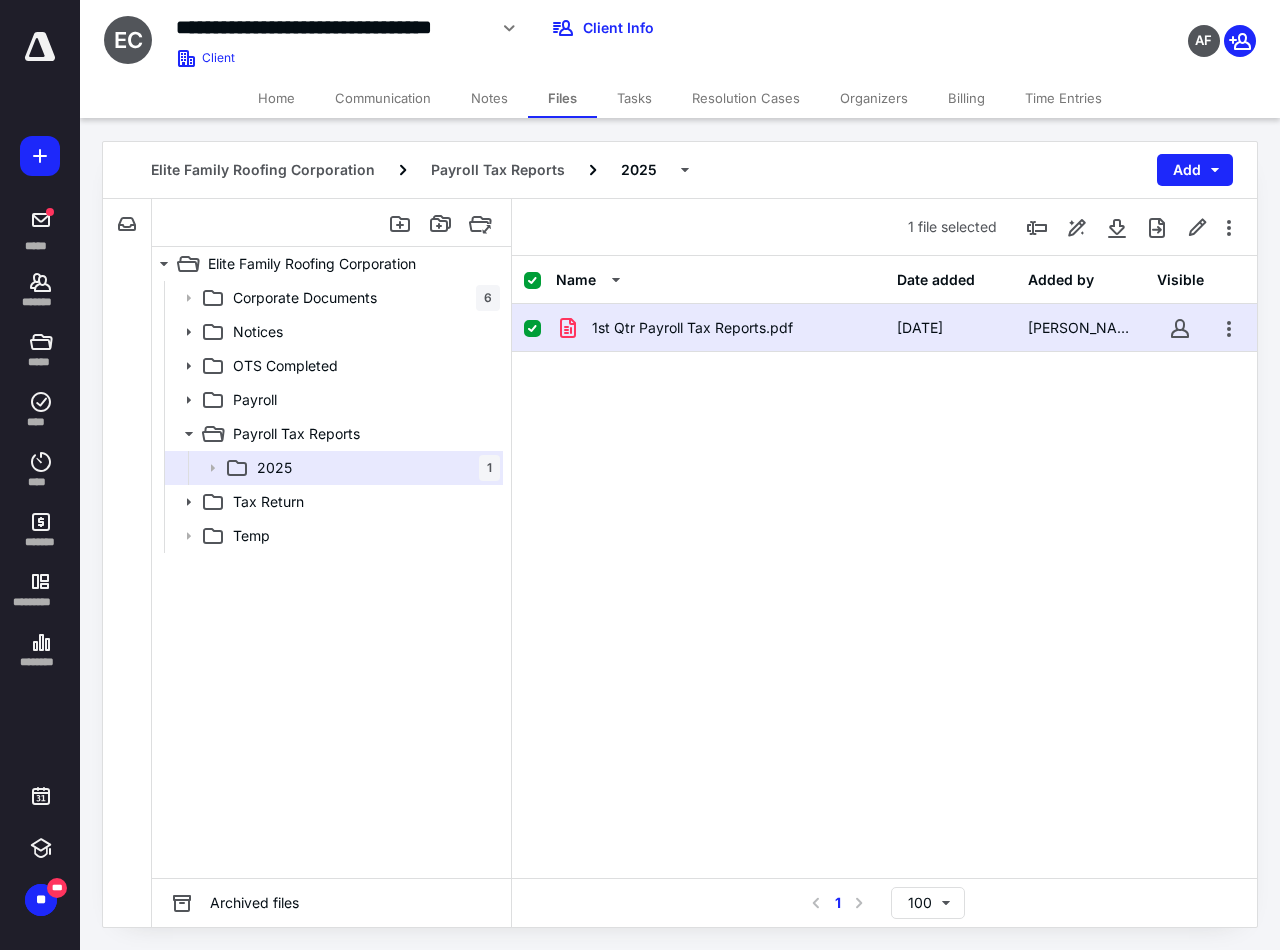 click on "Home" at bounding box center (276, 98) 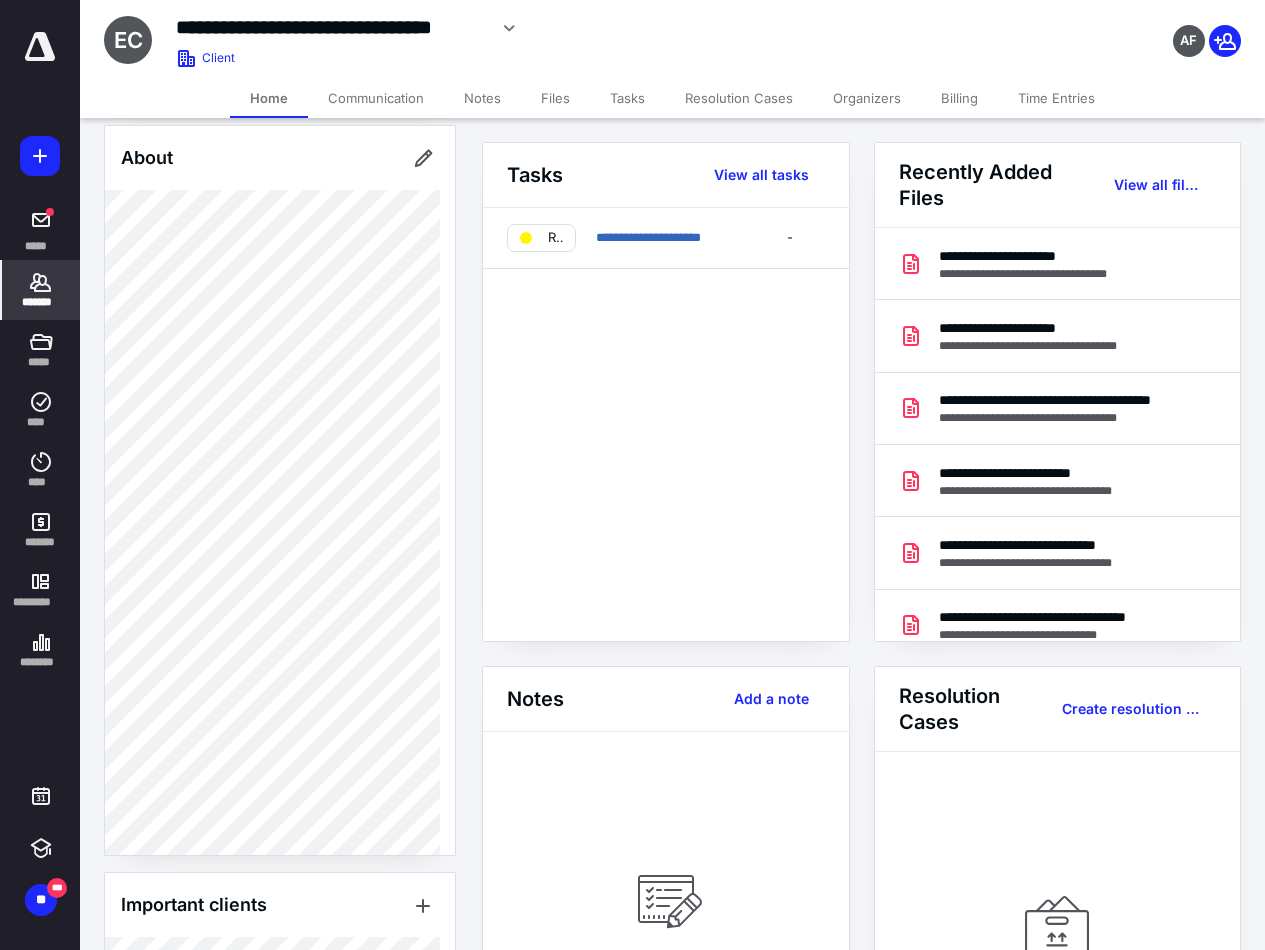 scroll, scrollTop: 600, scrollLeft: 0, axis: vertical 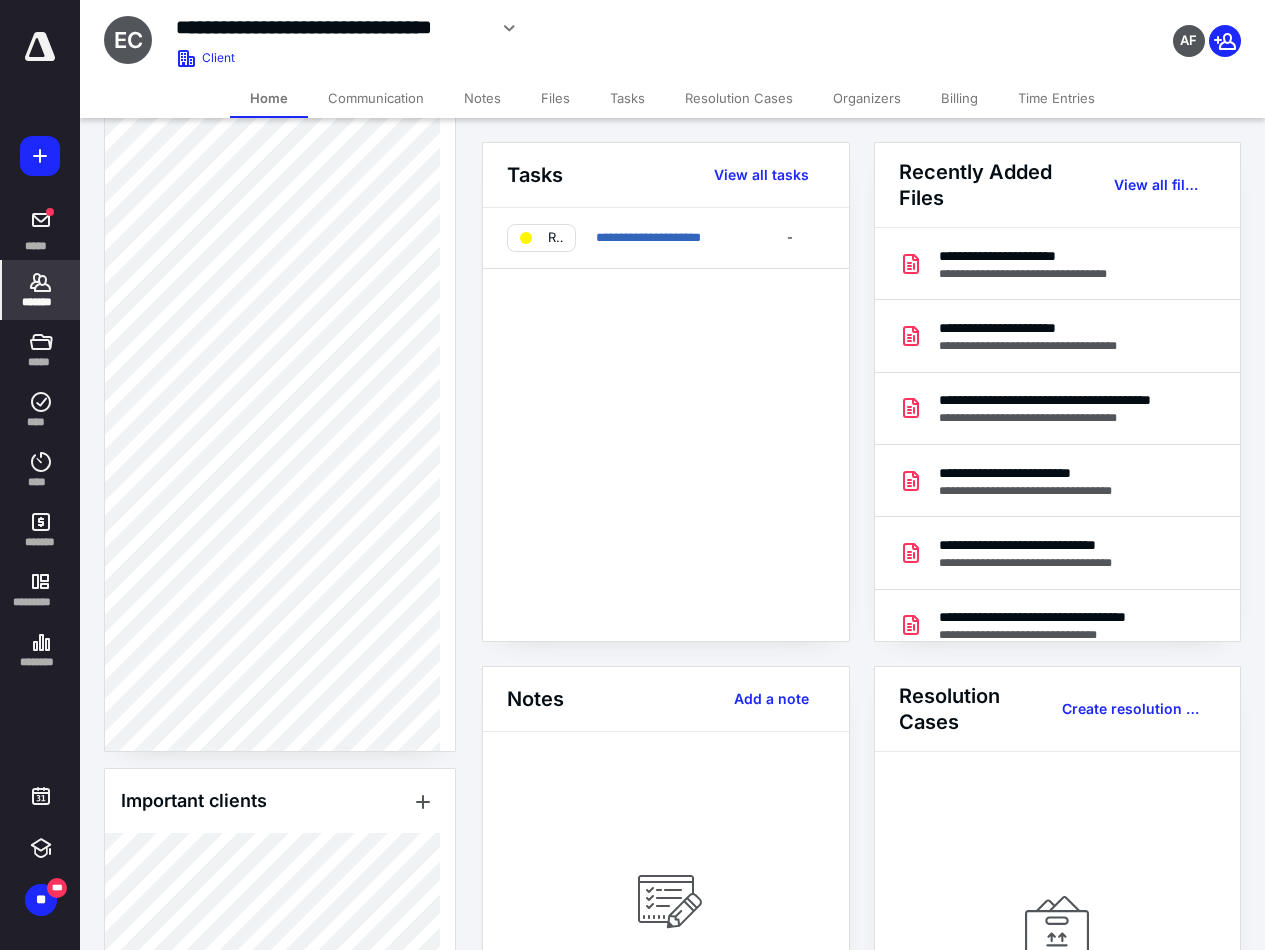 click on "*******" at bounding box center [41, 302] 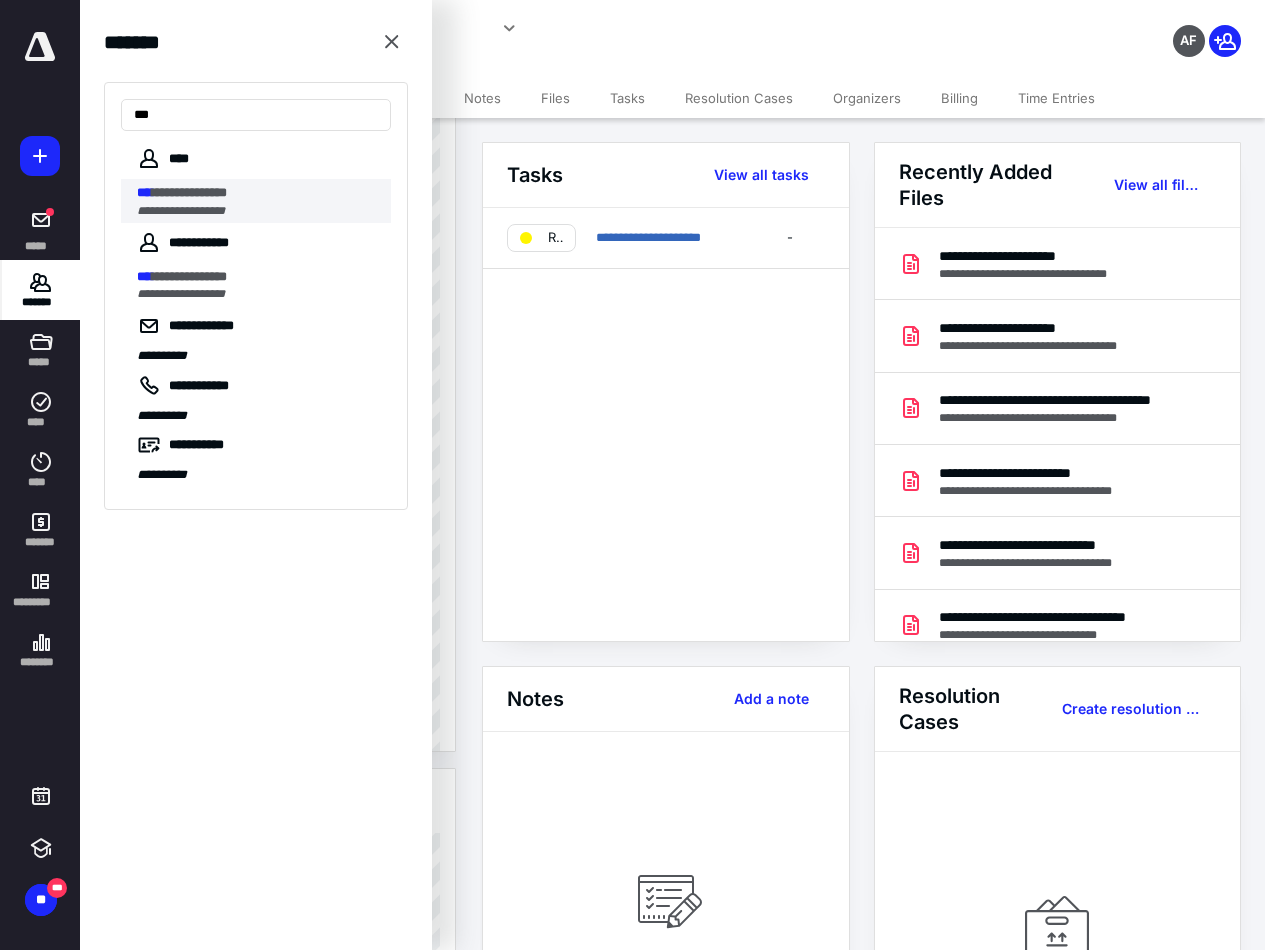 type on "***" 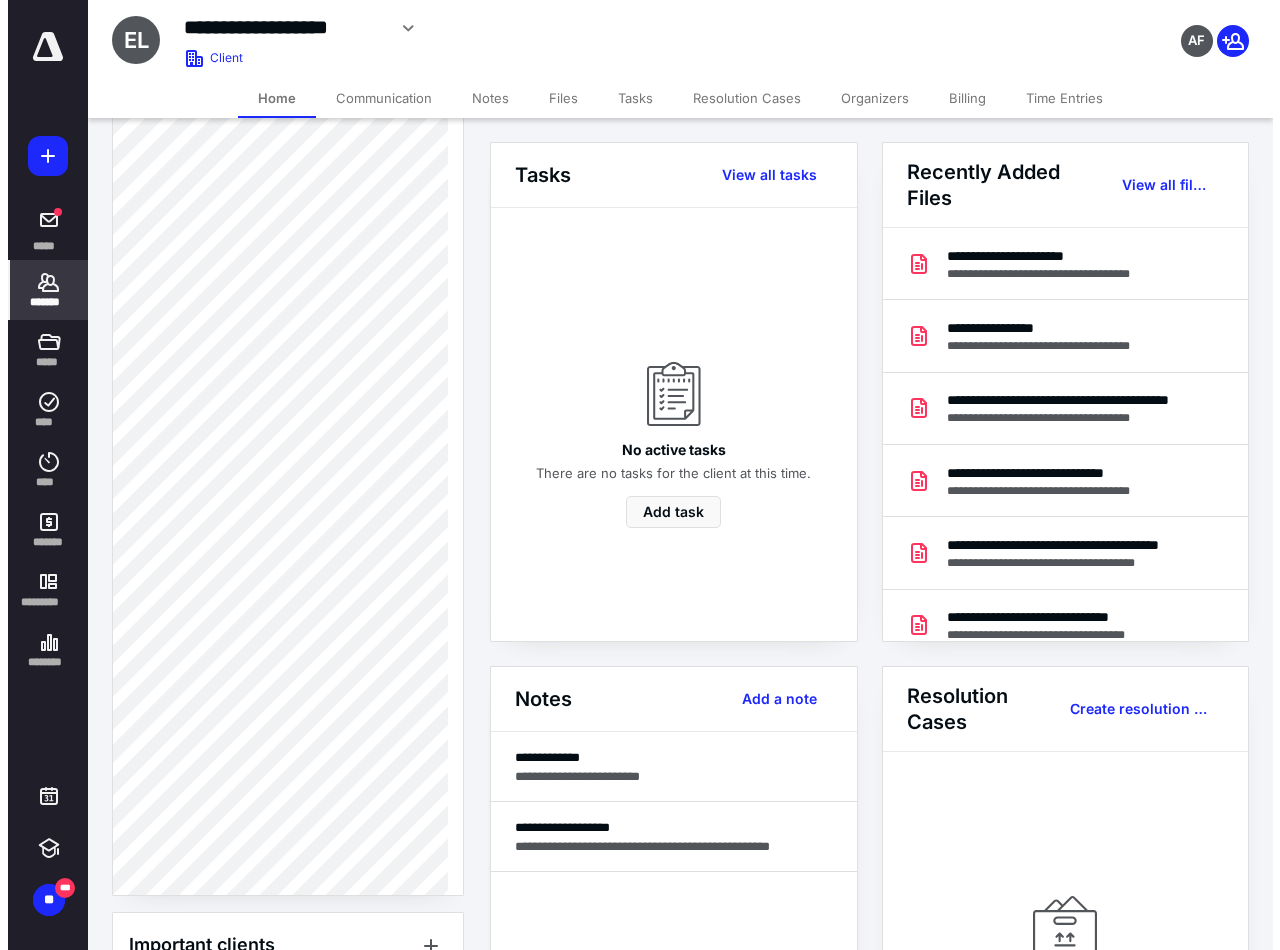 scroll, scrollTop: 900, scrollLeft: 0, axis: vertical 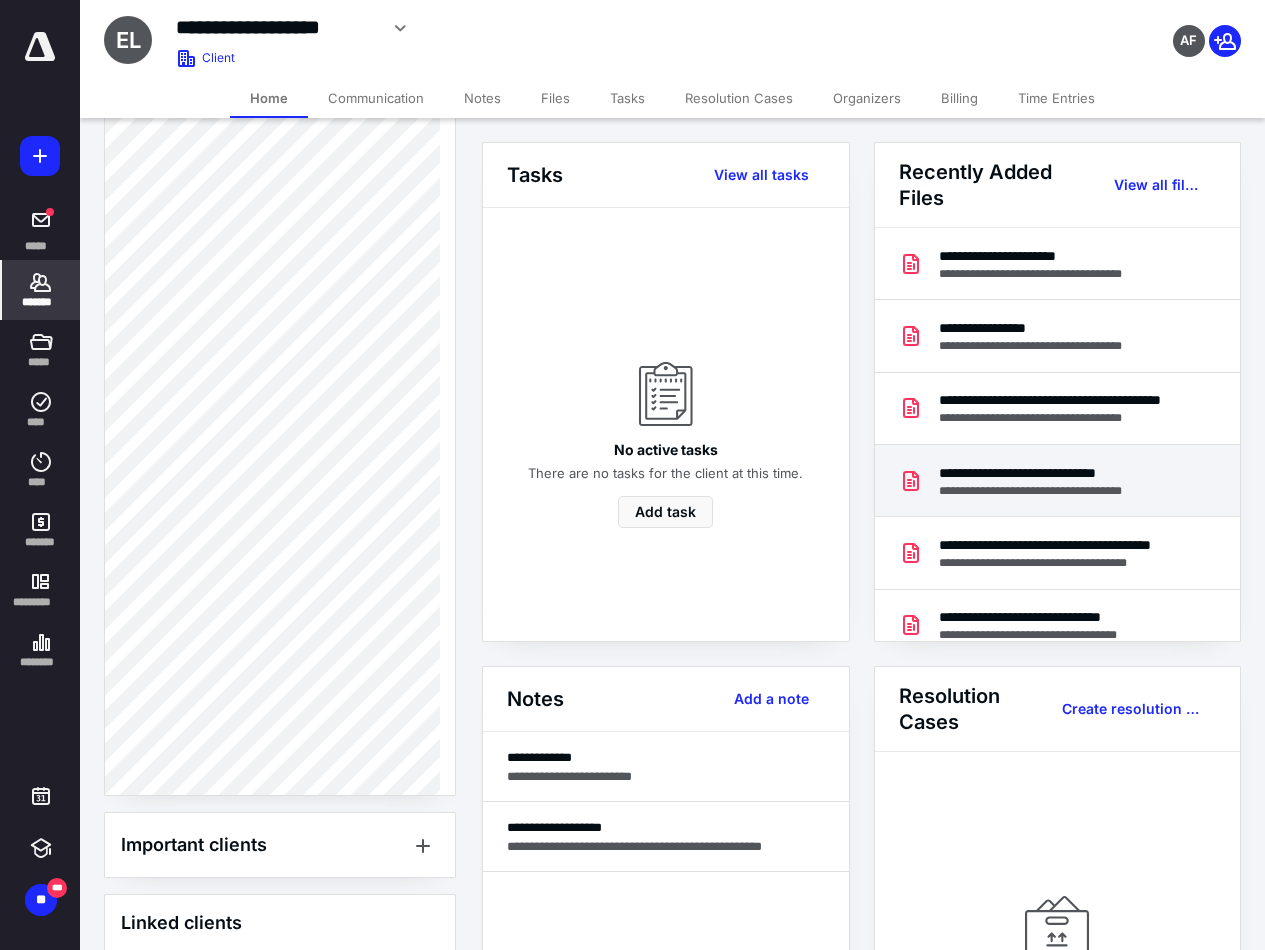 click on "**********" at bounding box center [1051, 491] 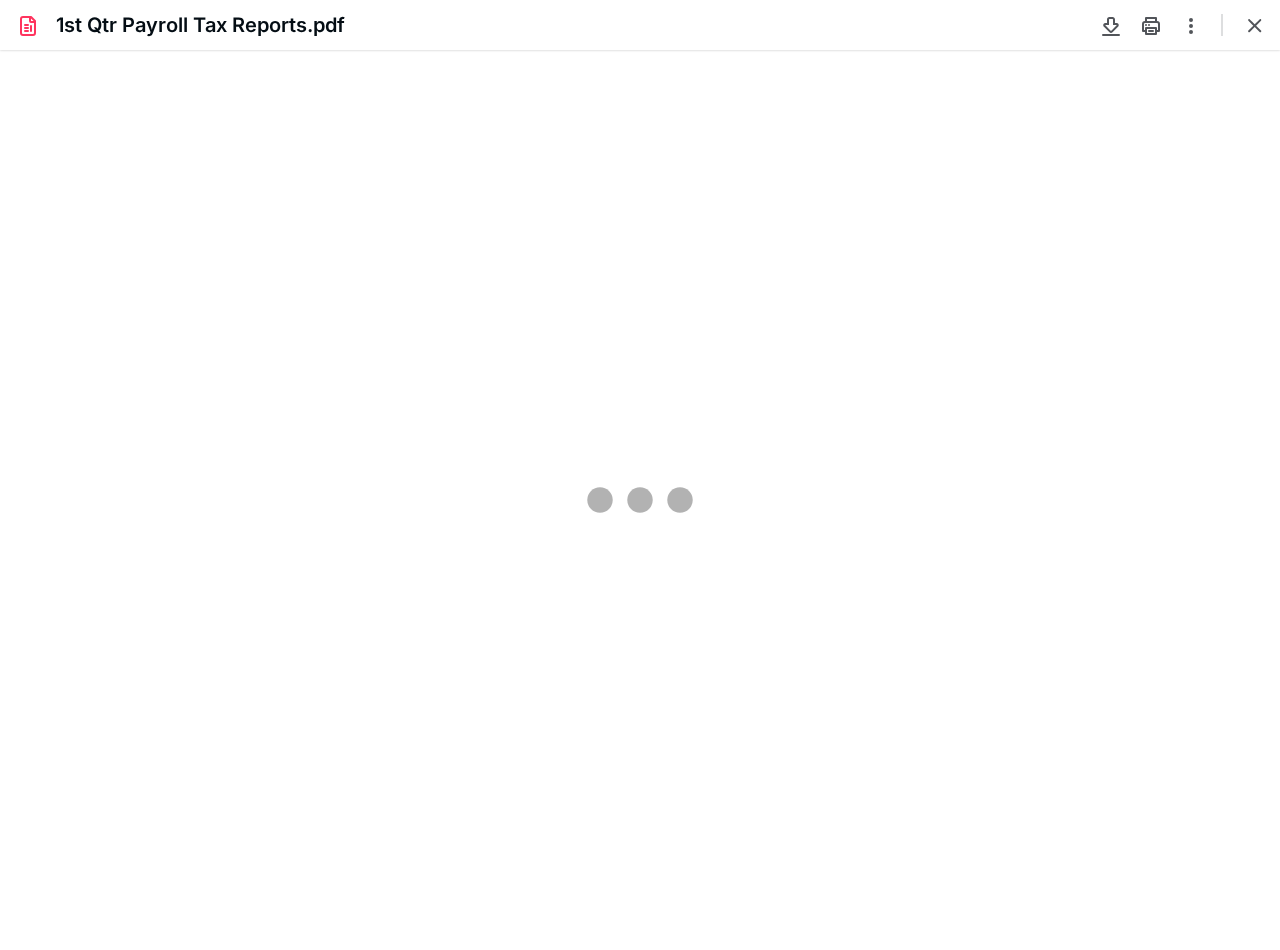 scroll, scrollTop: 0, scrollLeft: 0, axis: both 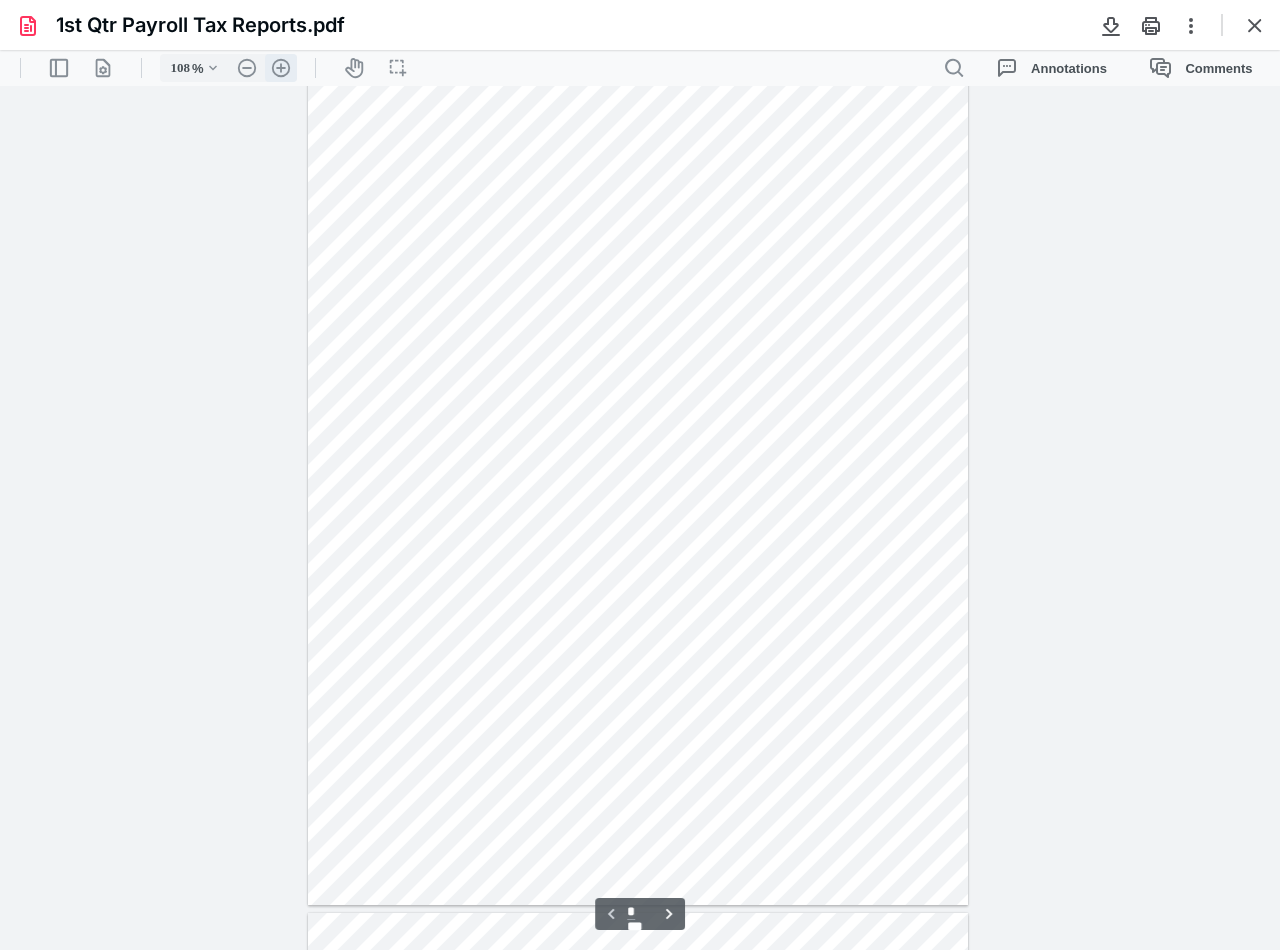 click on ".cls-1{fill:#abb0c4;} icon - header - zoom - in - line" at bounding box center (281, 68) 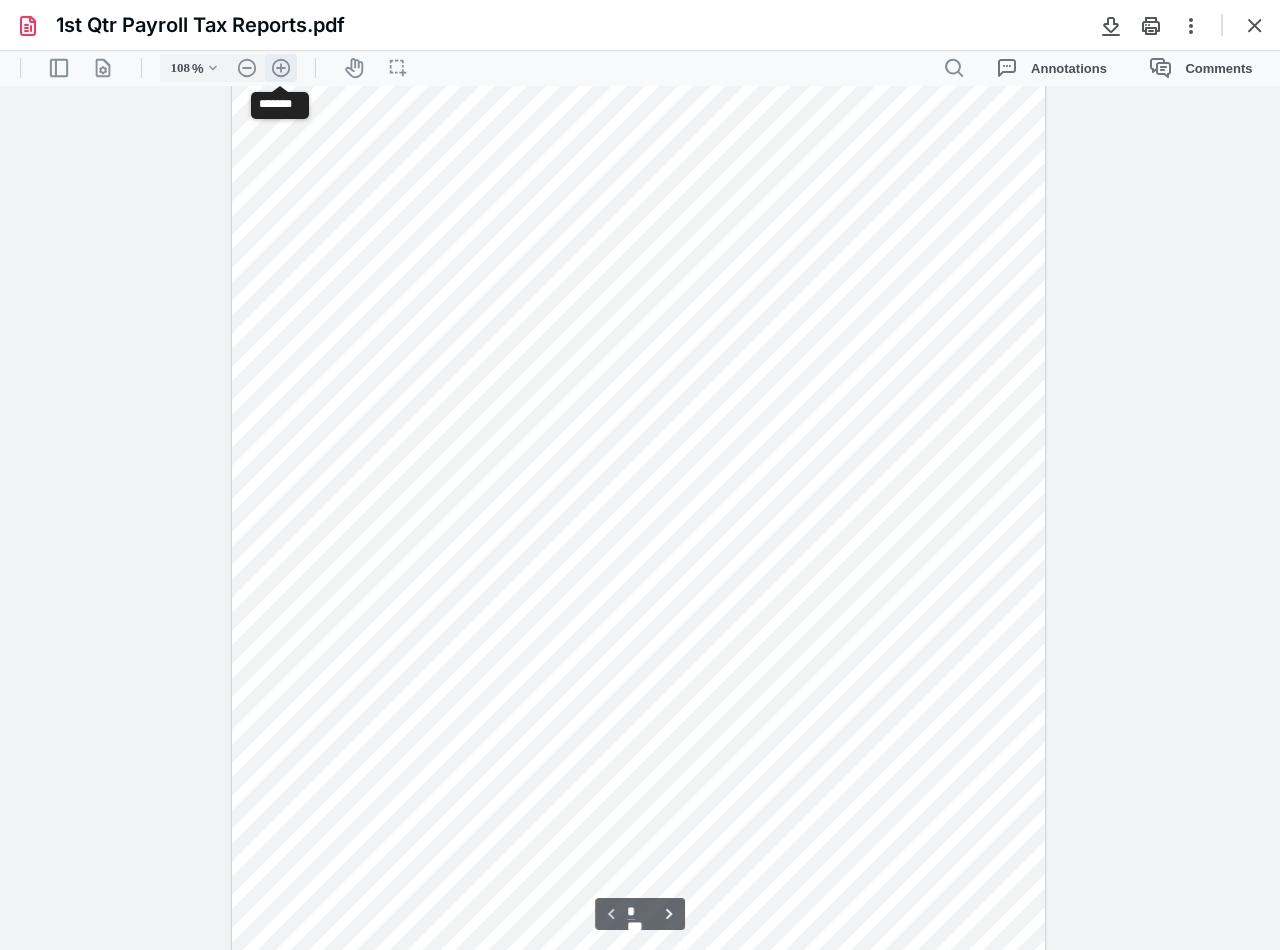 type on "133" 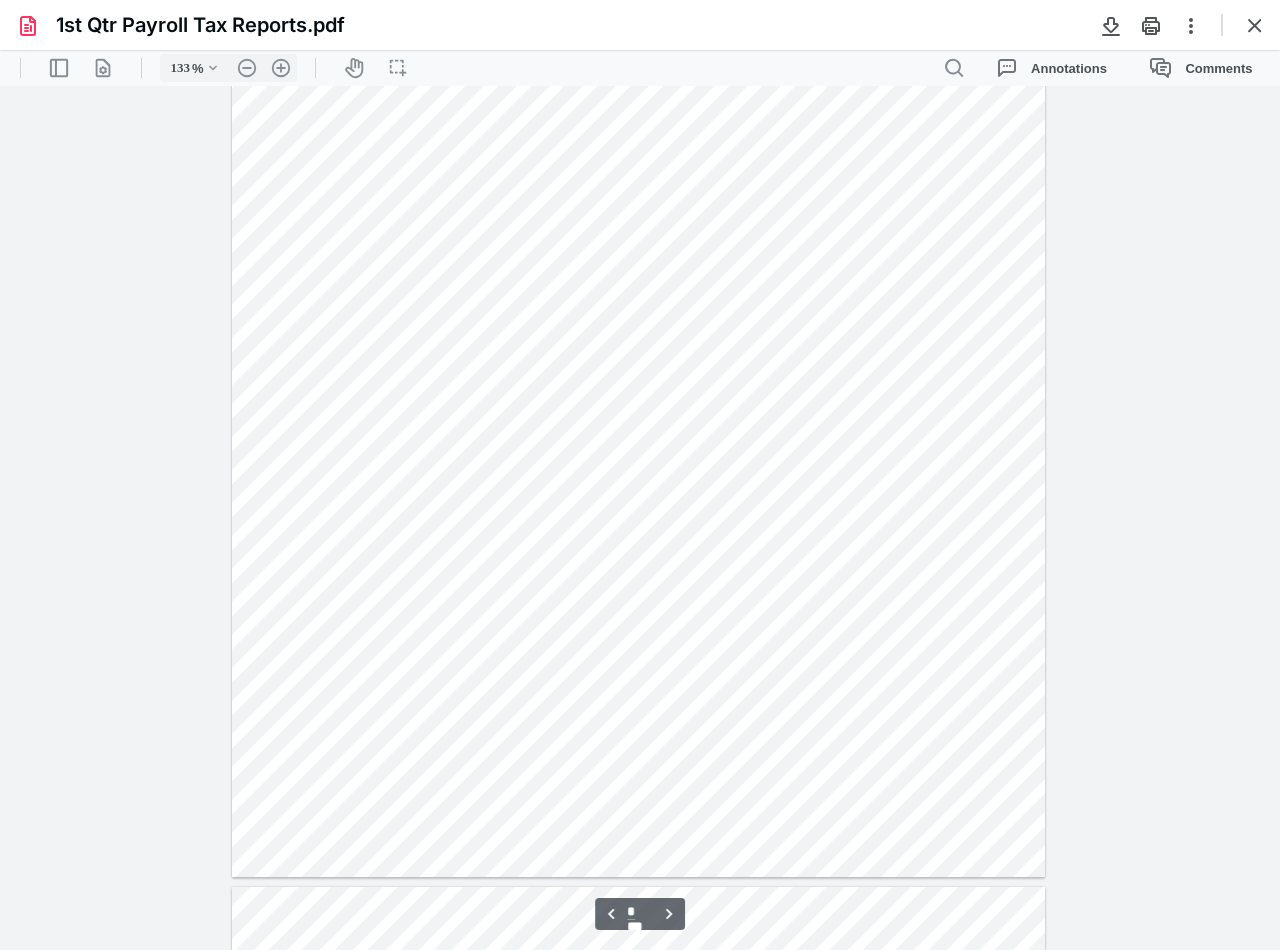 type on "*" 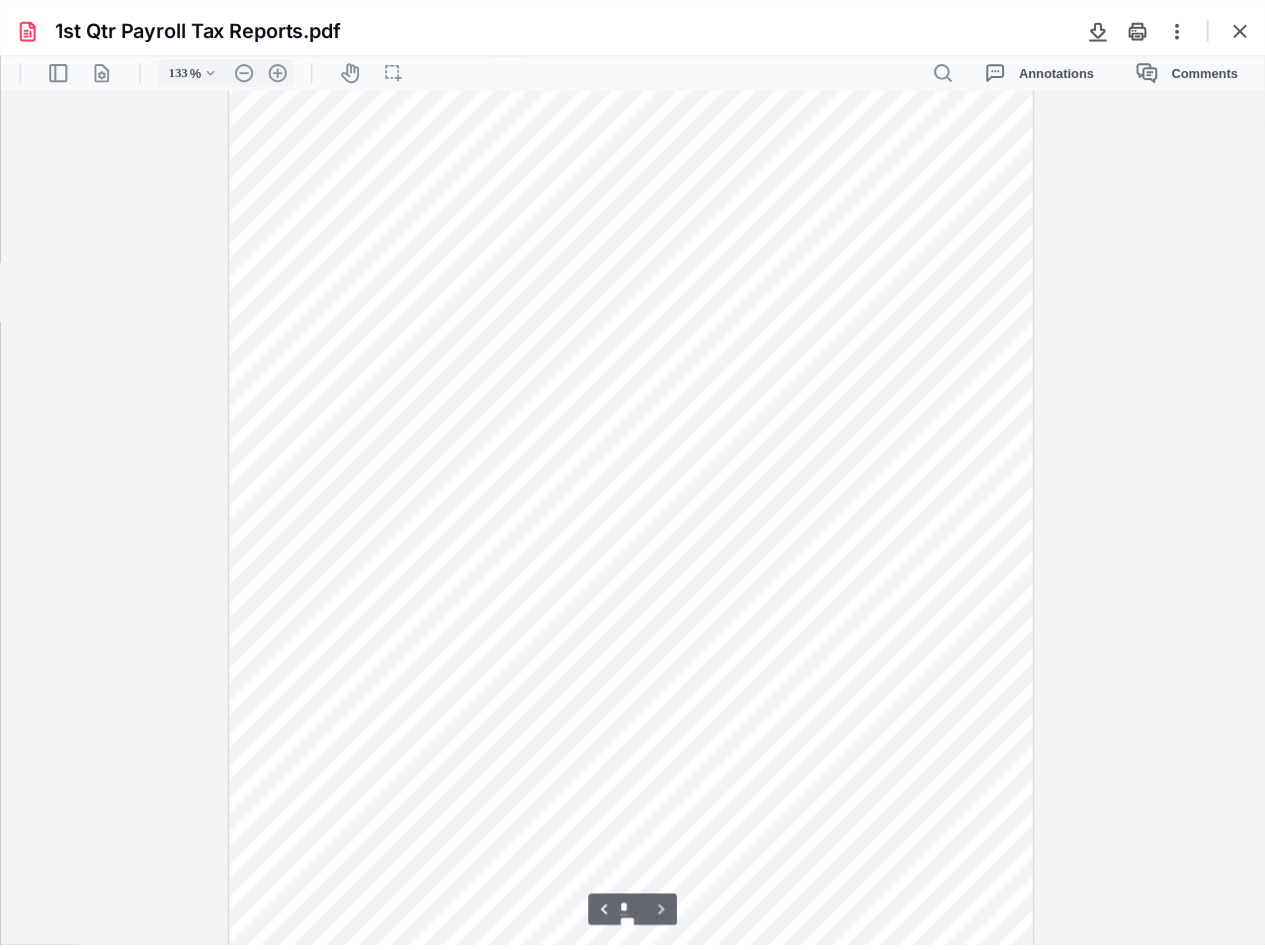 scroll, scrollTop: 7440, scrollLeft: 0, axis: vertical 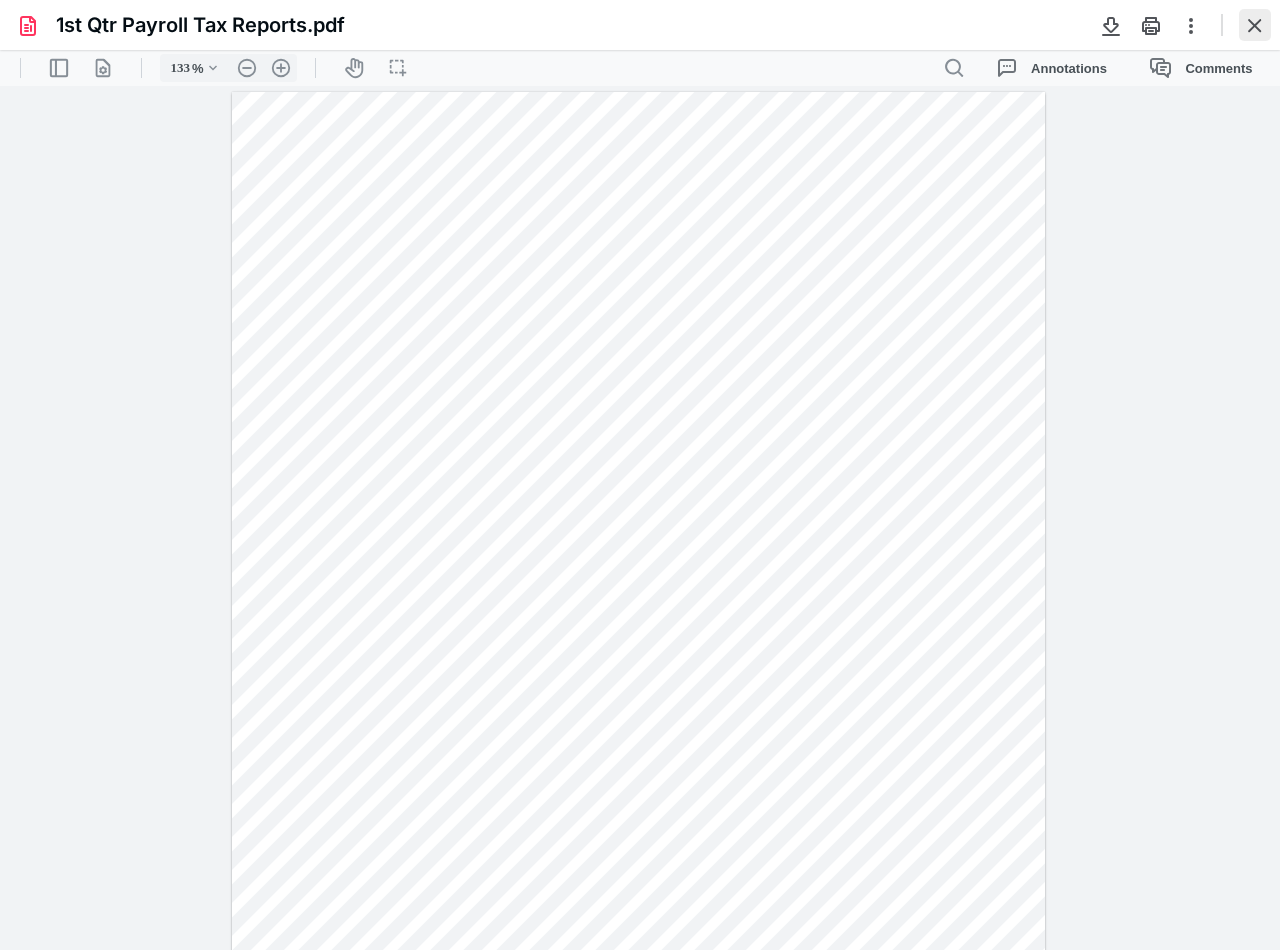 click at bounding box center (1255, 25) 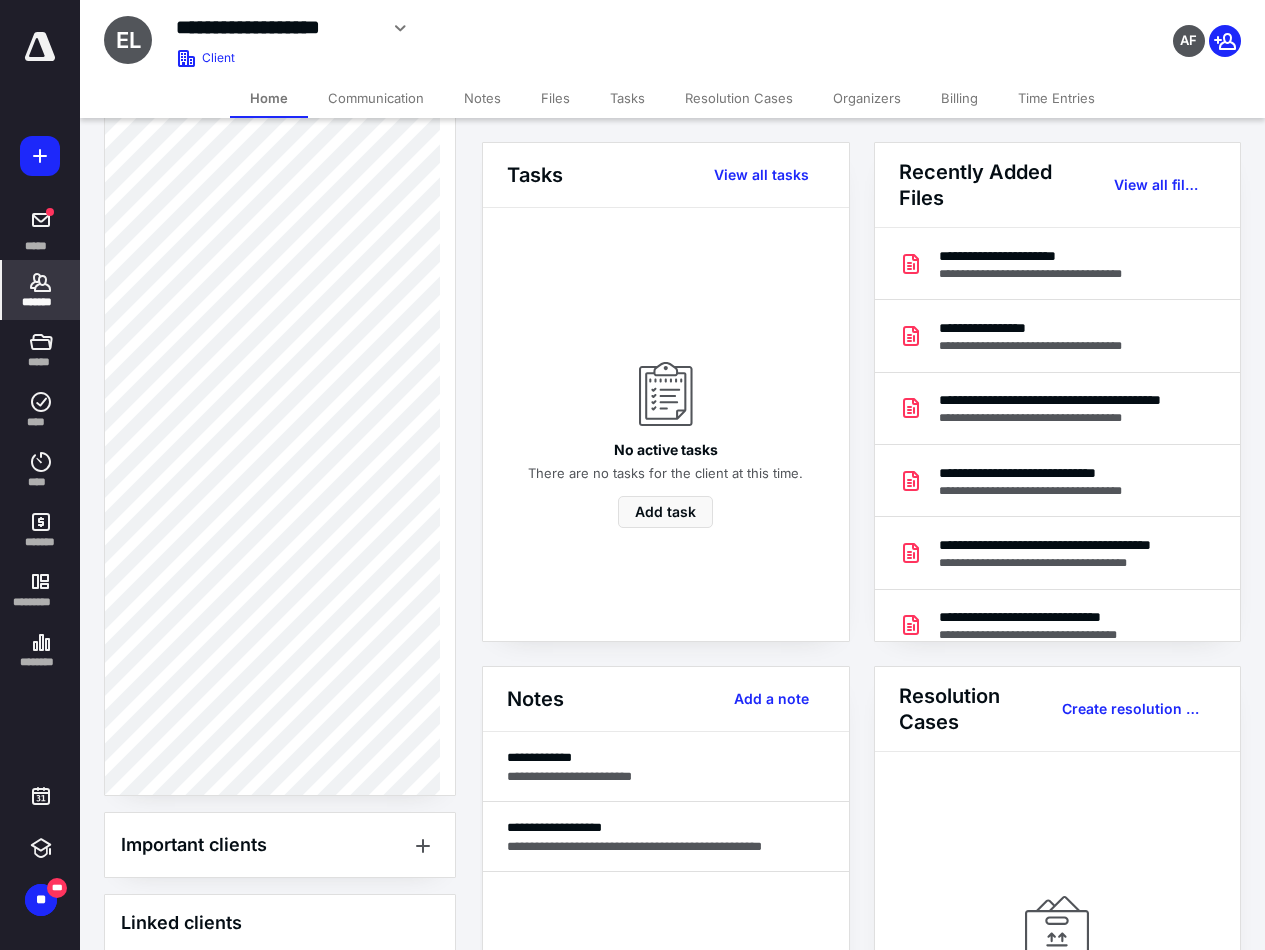 click on "*******" at bounding box center (41, 302) 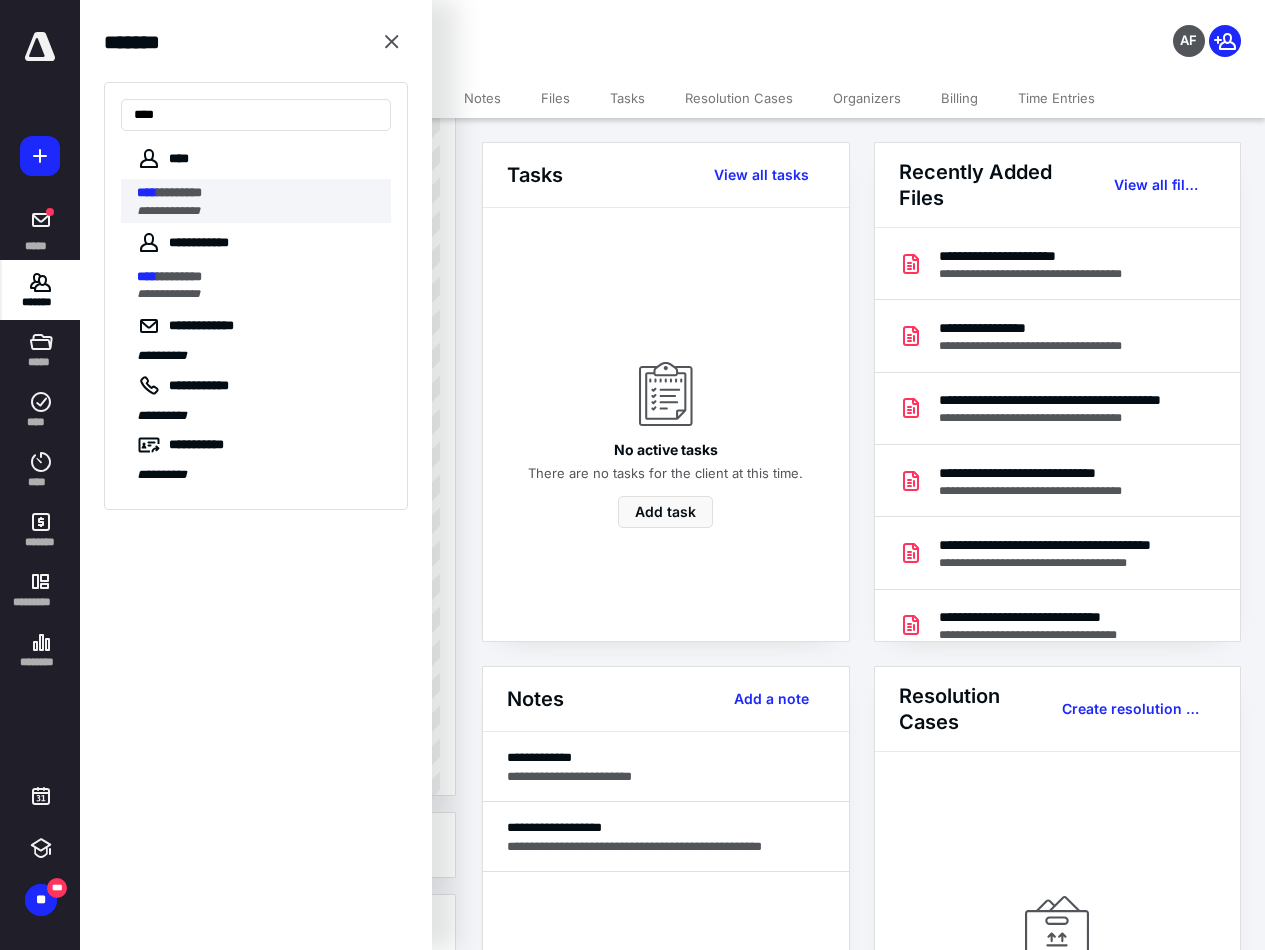 type on "****" 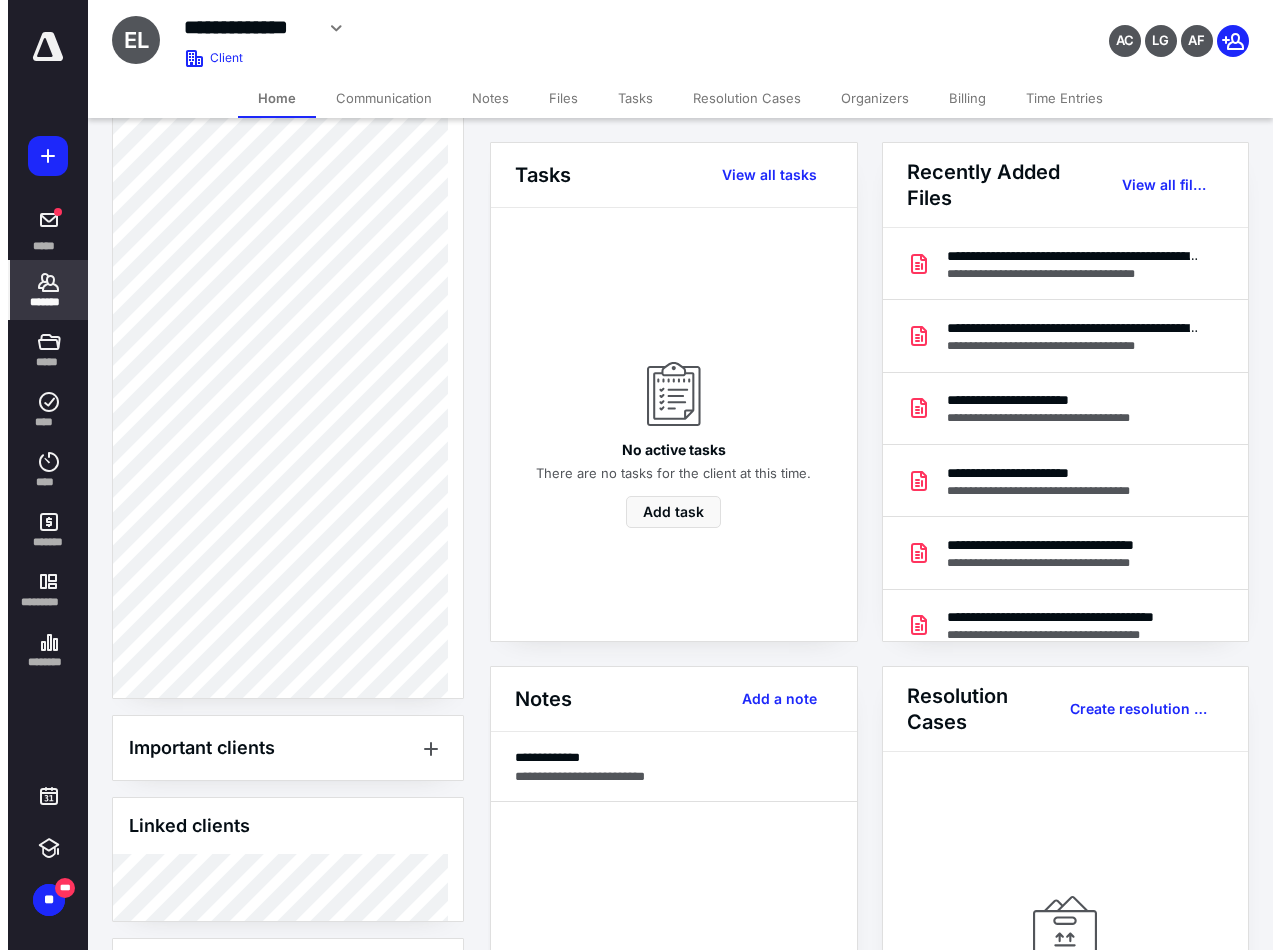 scroll, scrollTop: 1040, scrollLeft: 0, axis: vertical 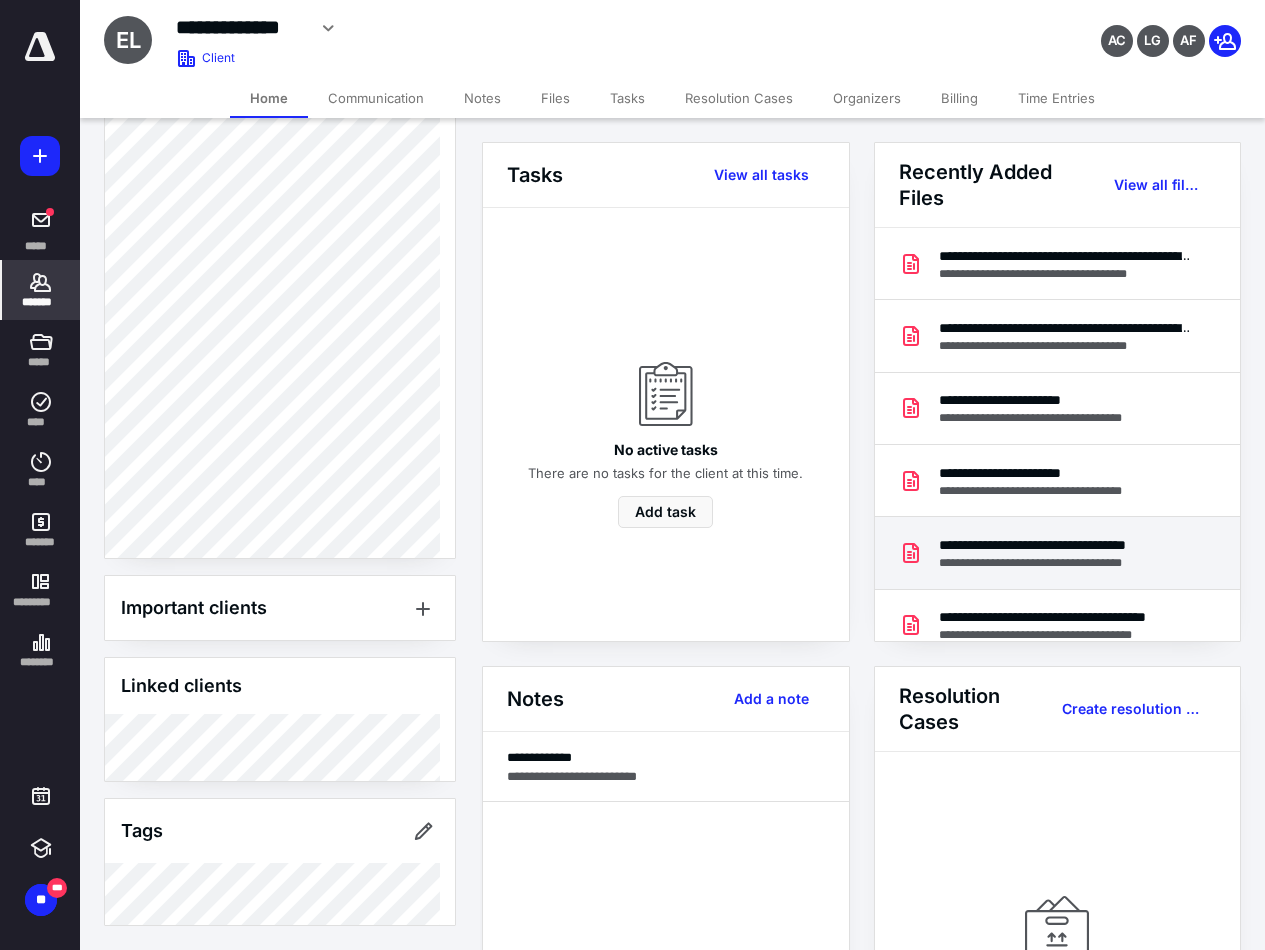 click on "**********" at bounding box center [1060, 563] 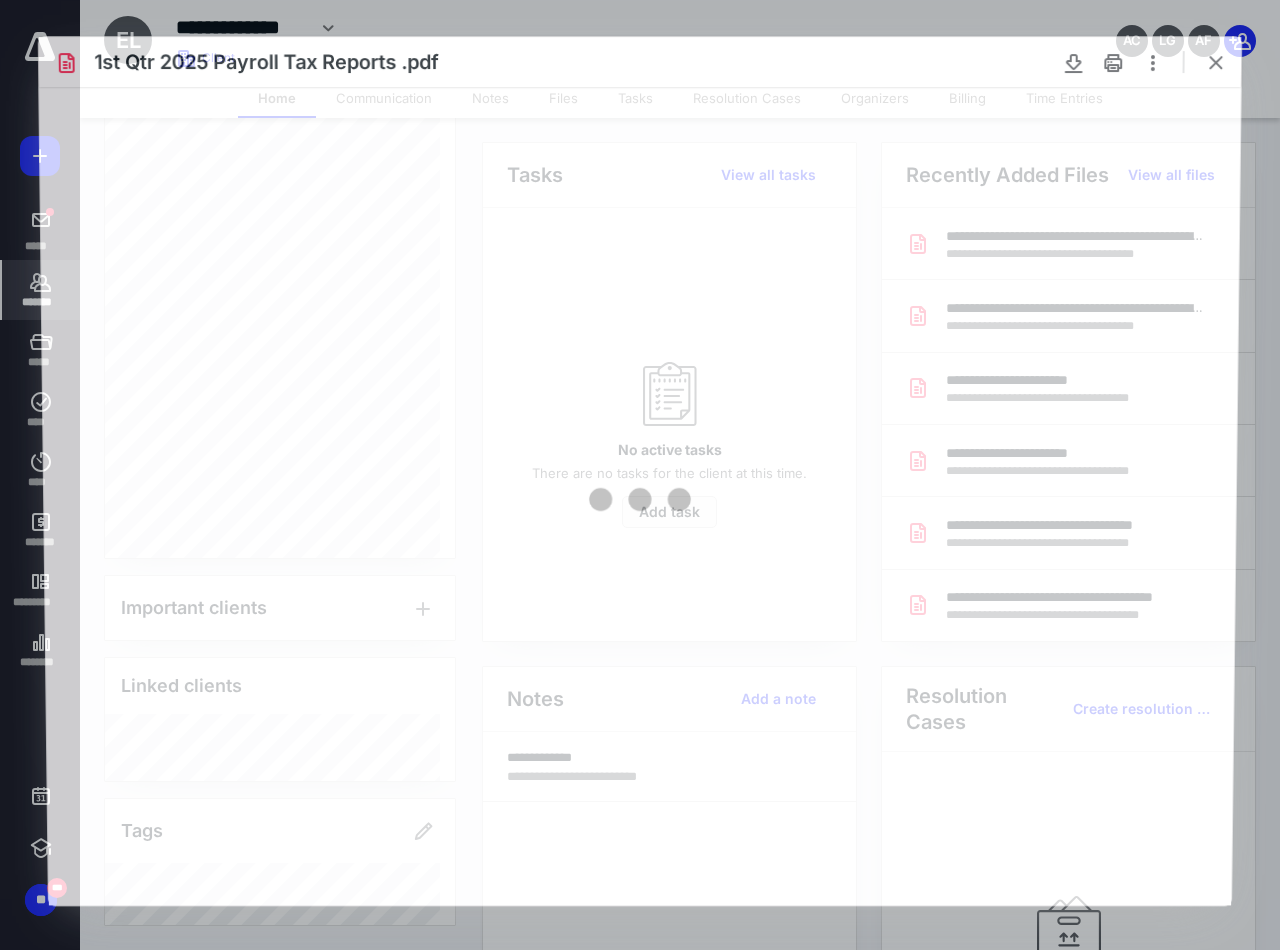 scroll, scrollTop: 0, scrollLeft: 0, axis: both 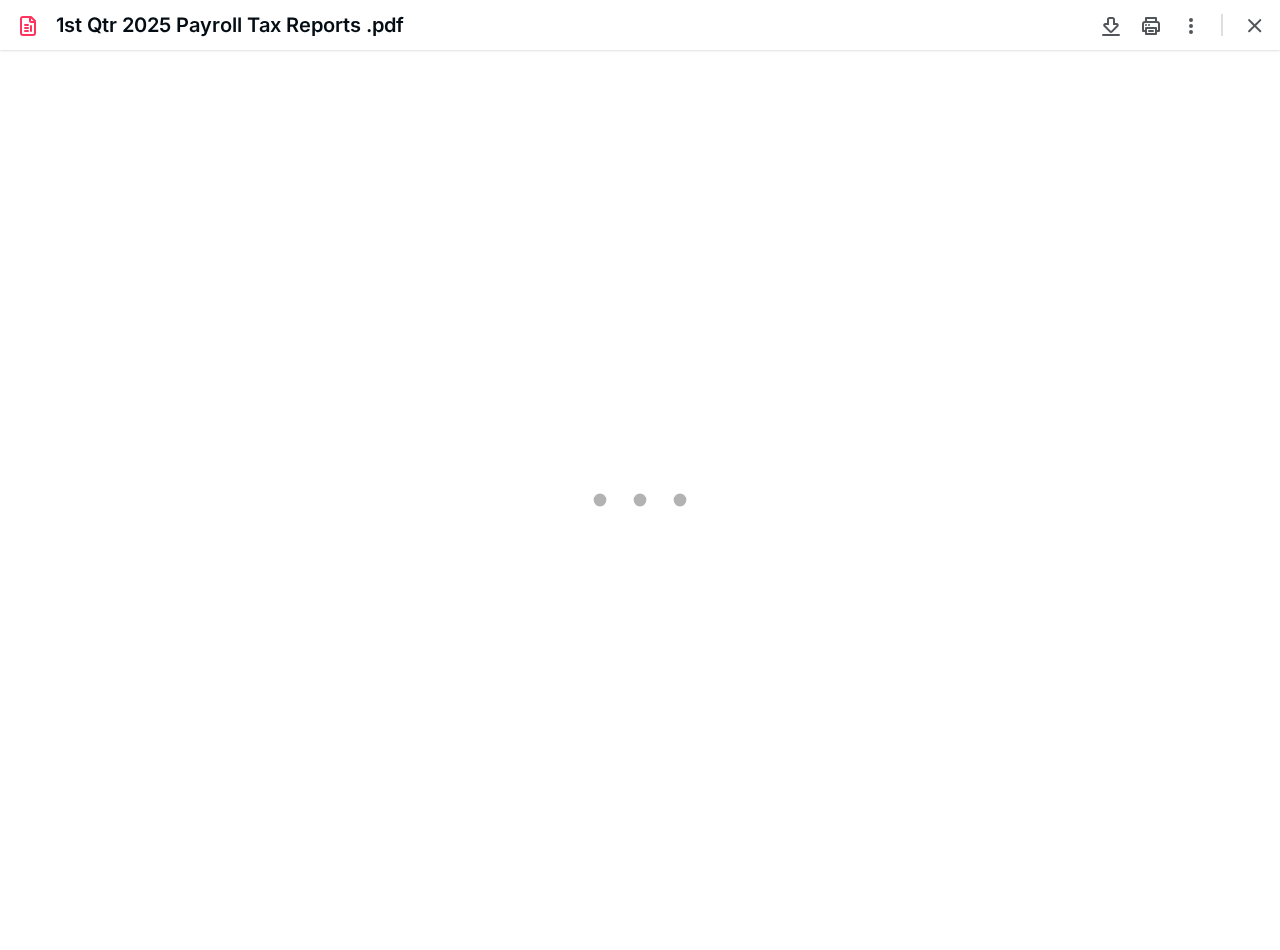 type on "108" 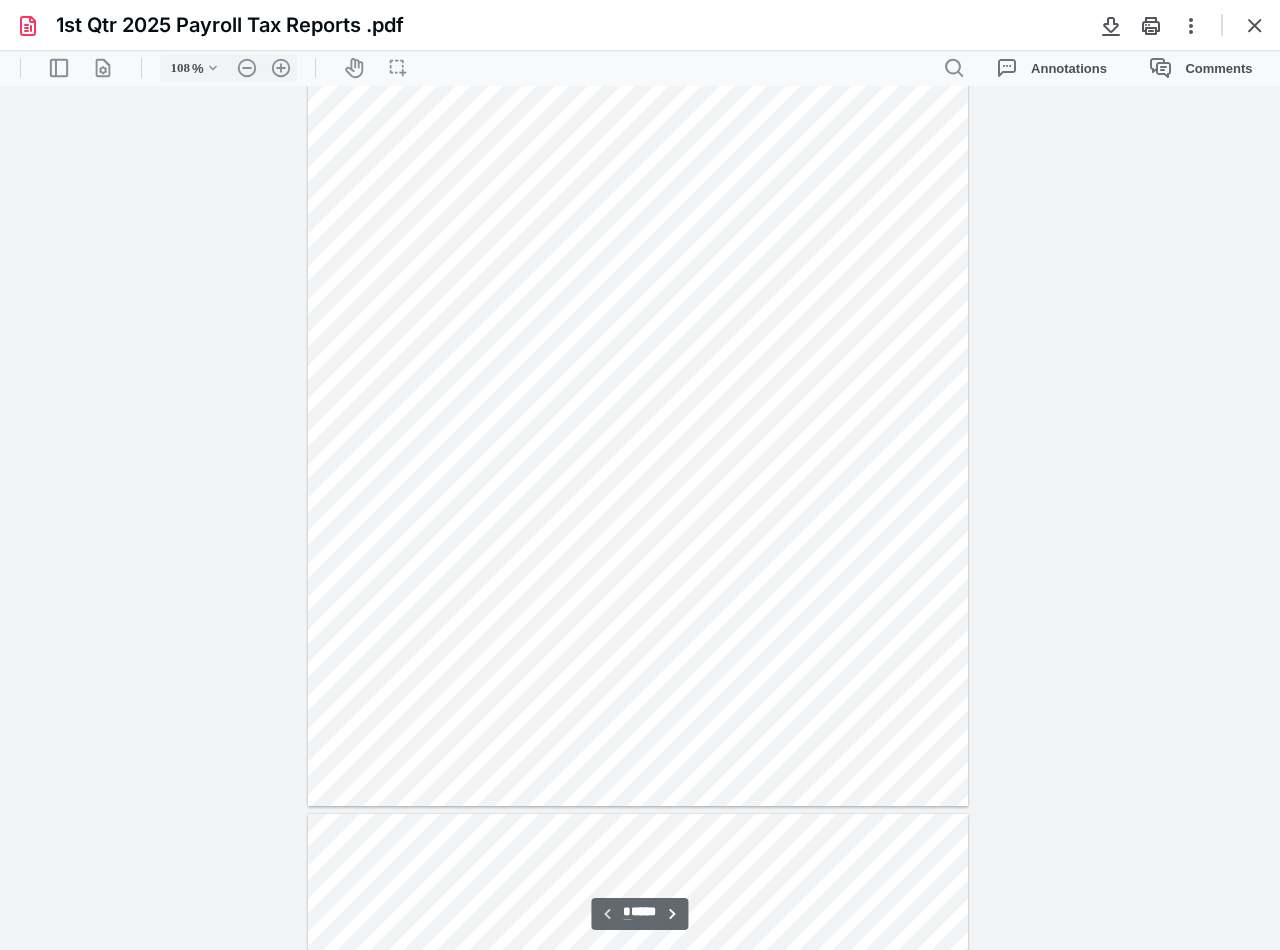 scroll, scrollTop: 0, scrollLeft: 0, axis: both 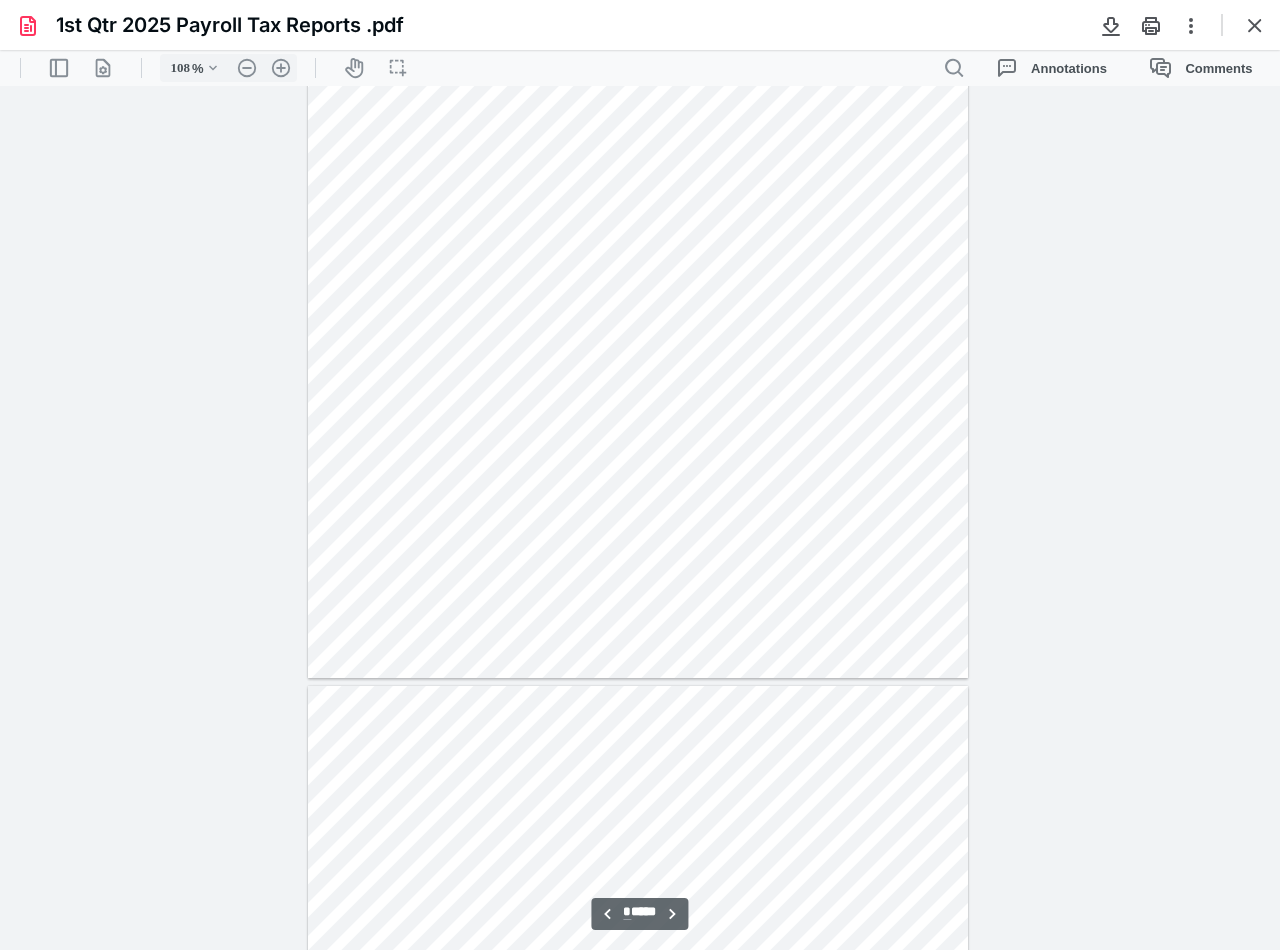 type on "*" 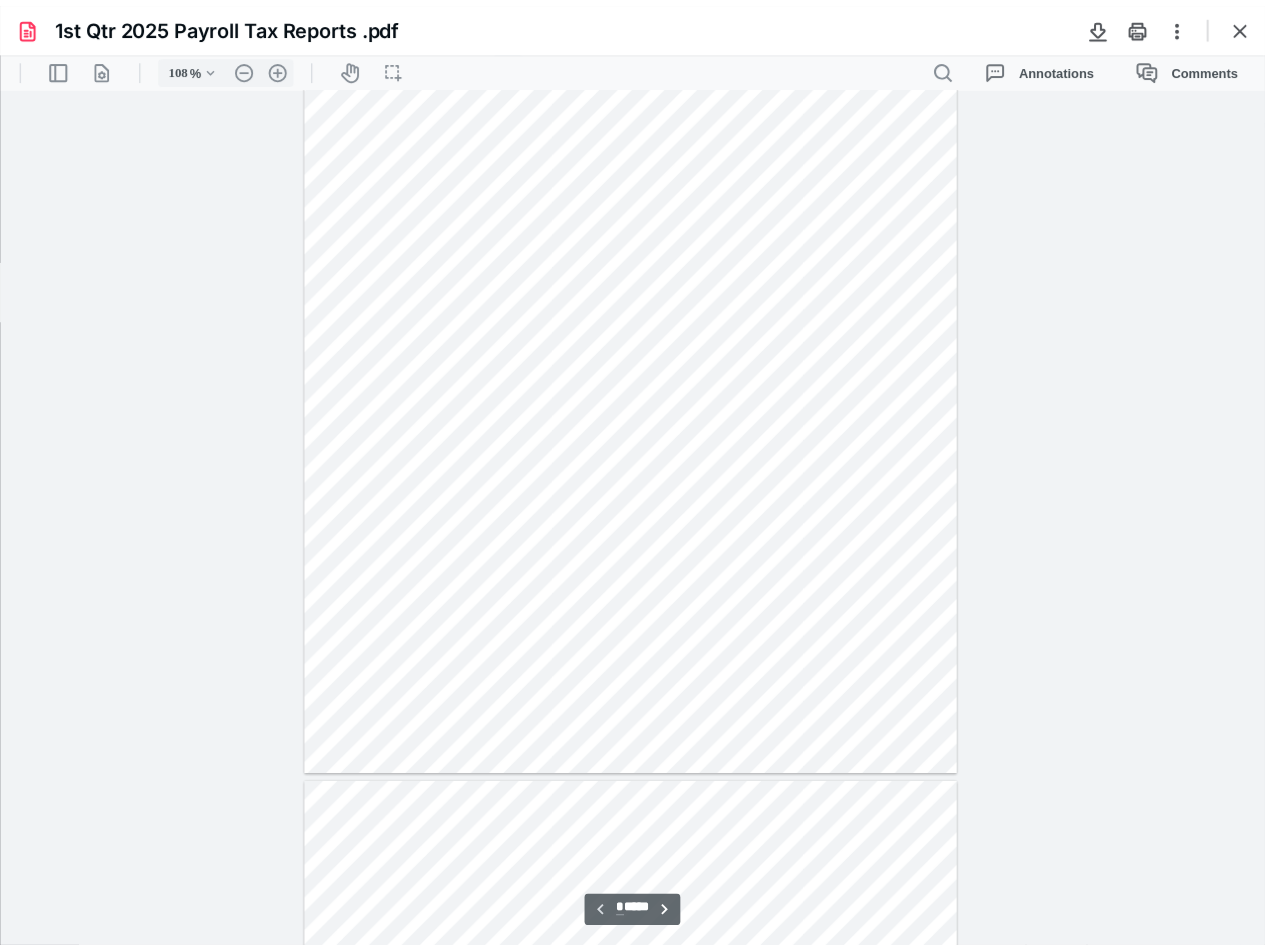 scroll, scrollTop: 0, scrollLeft: 0, axis: both 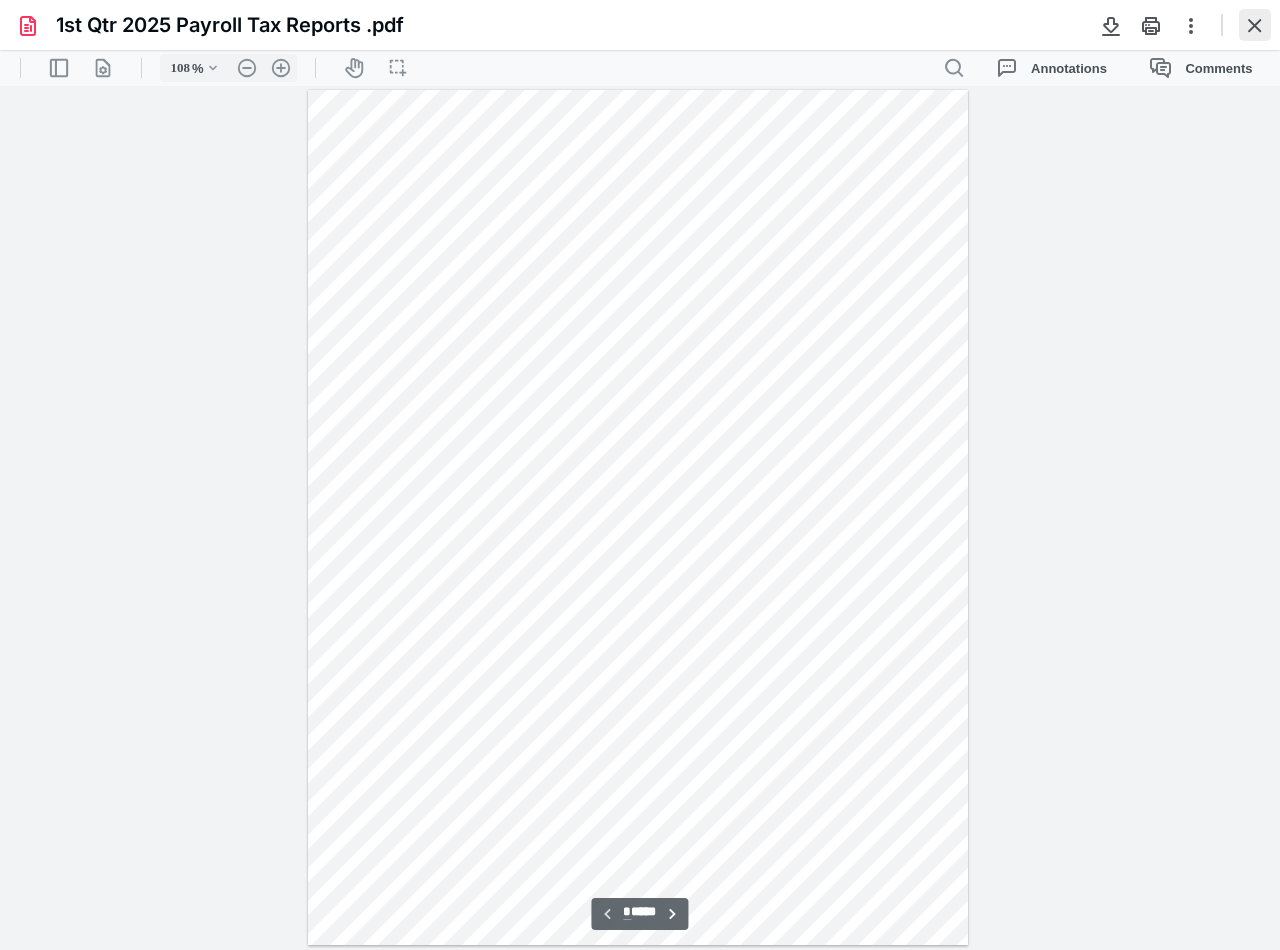 click at bounding box center (1255, 25) 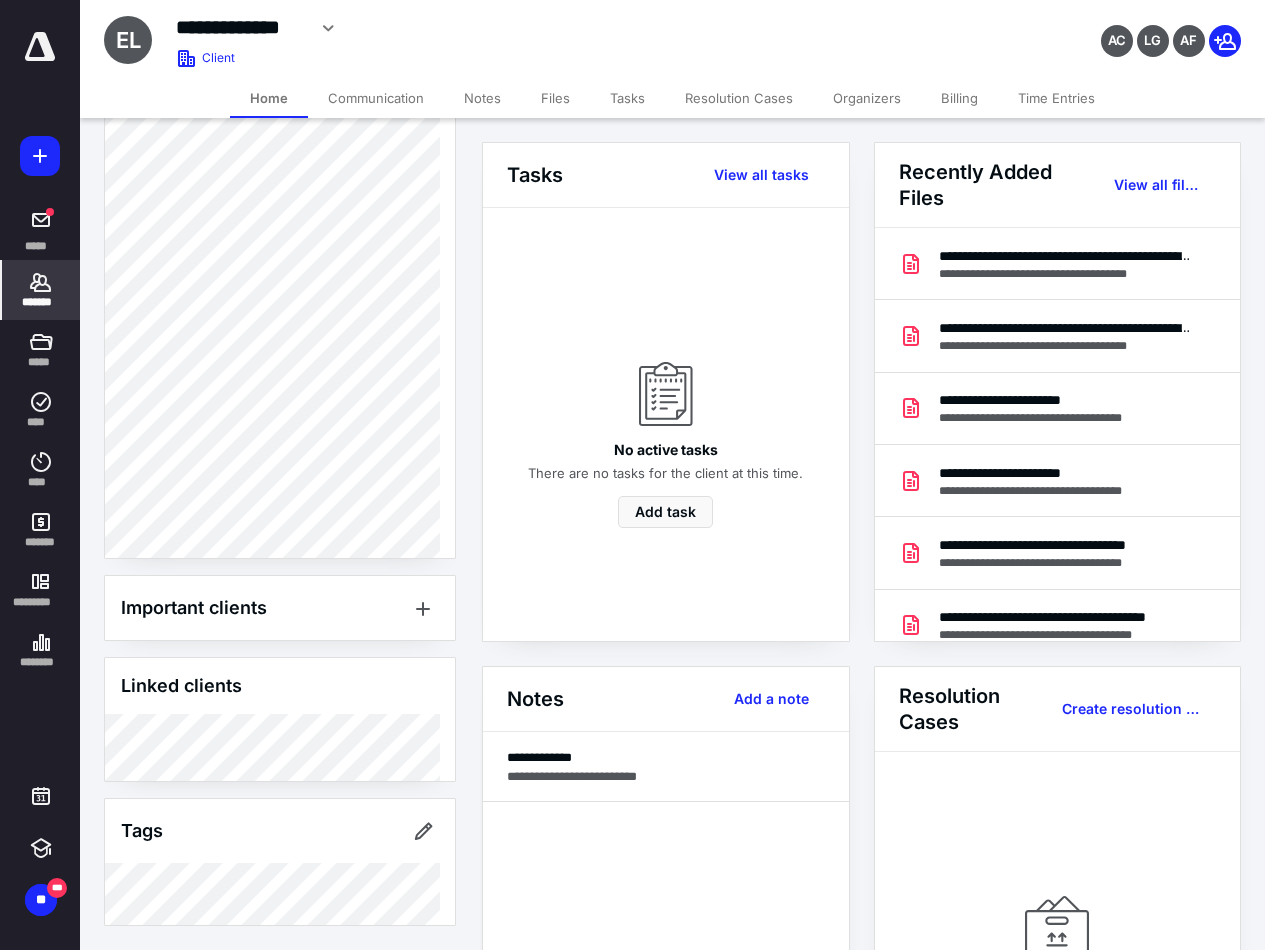 click on "*******" at bounding box center (41, 302) 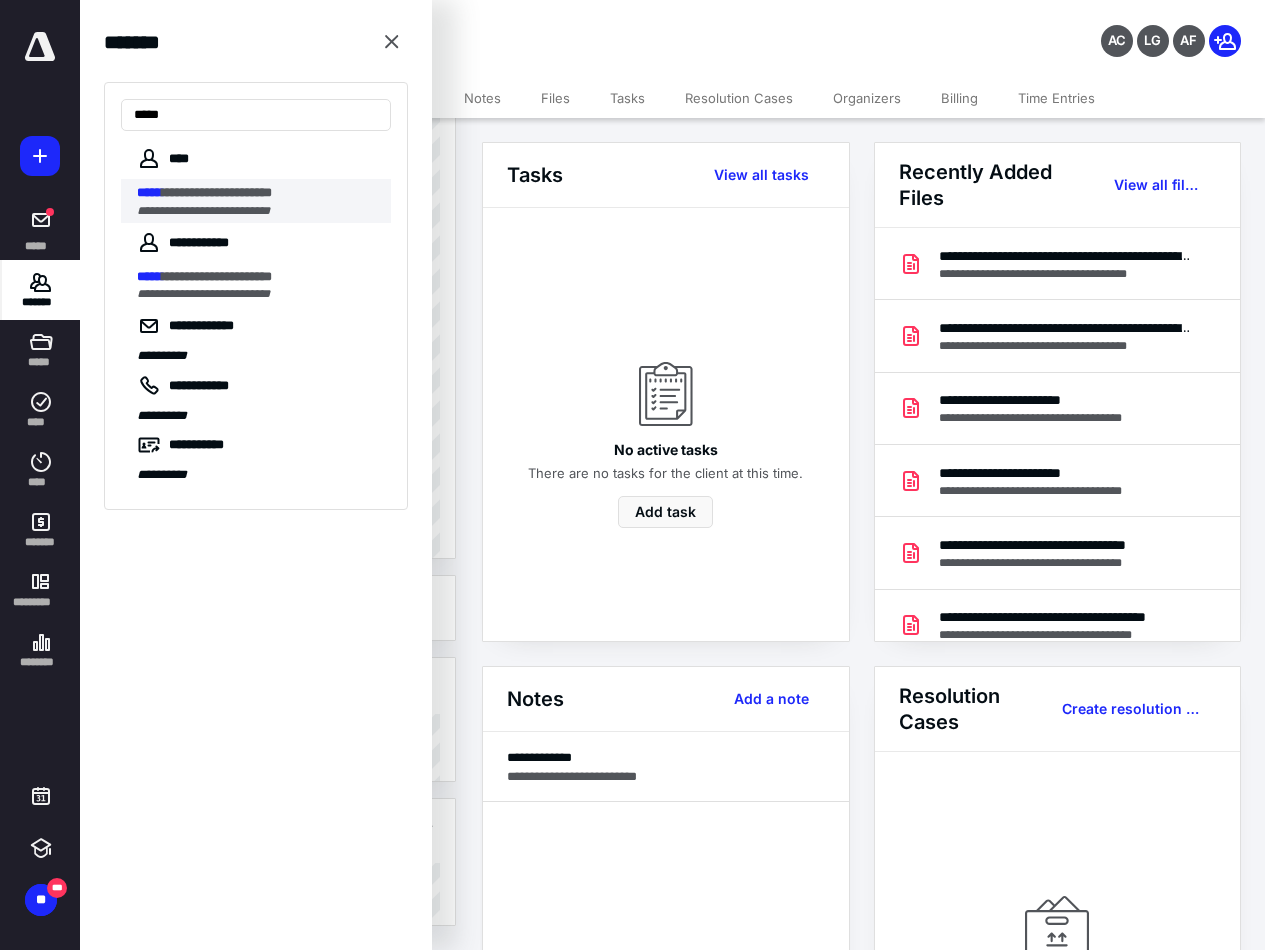 type on "*****" 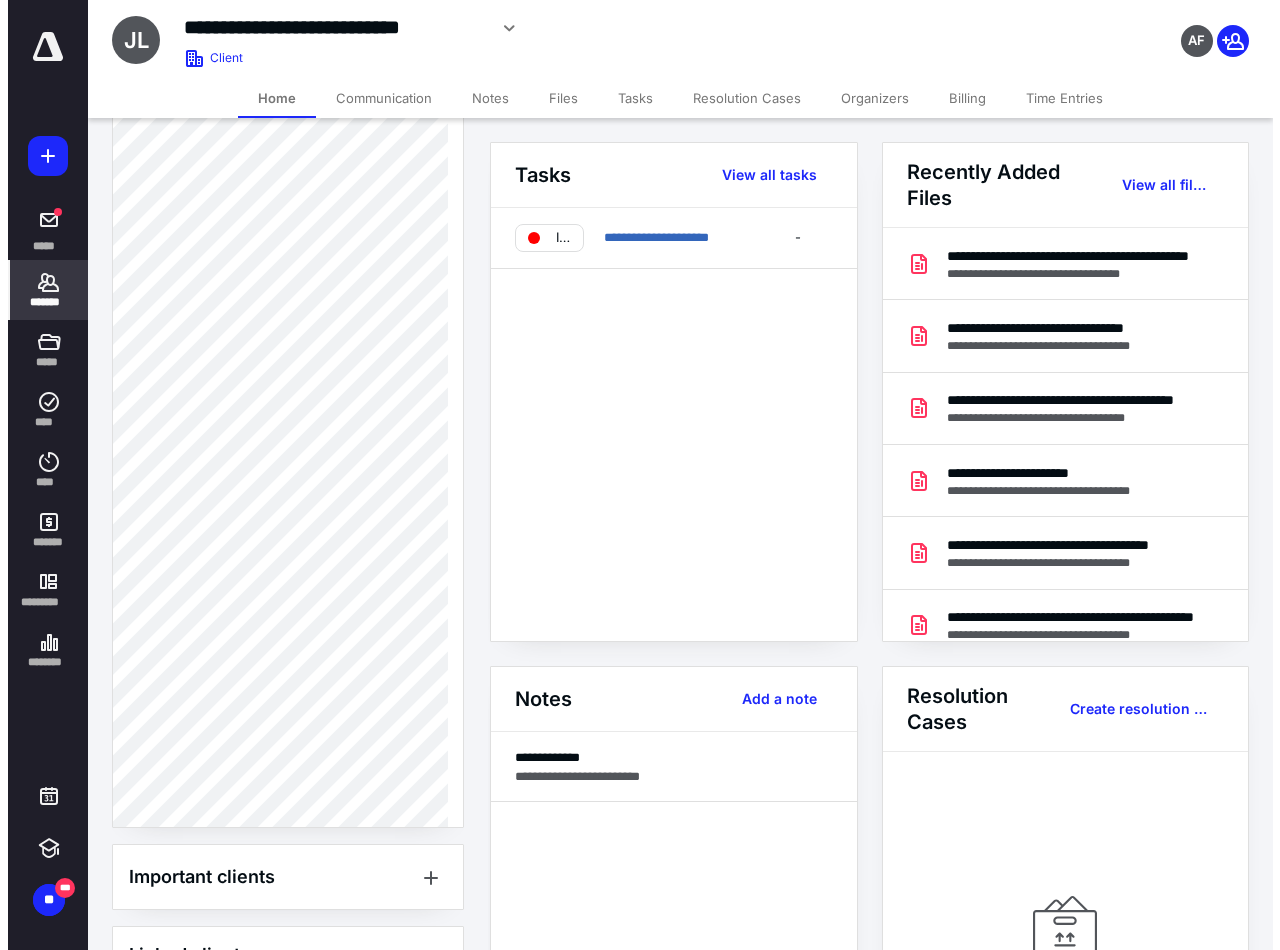 scroll, scrollTop: 1157, scrollLeft: 0, axis: vertical 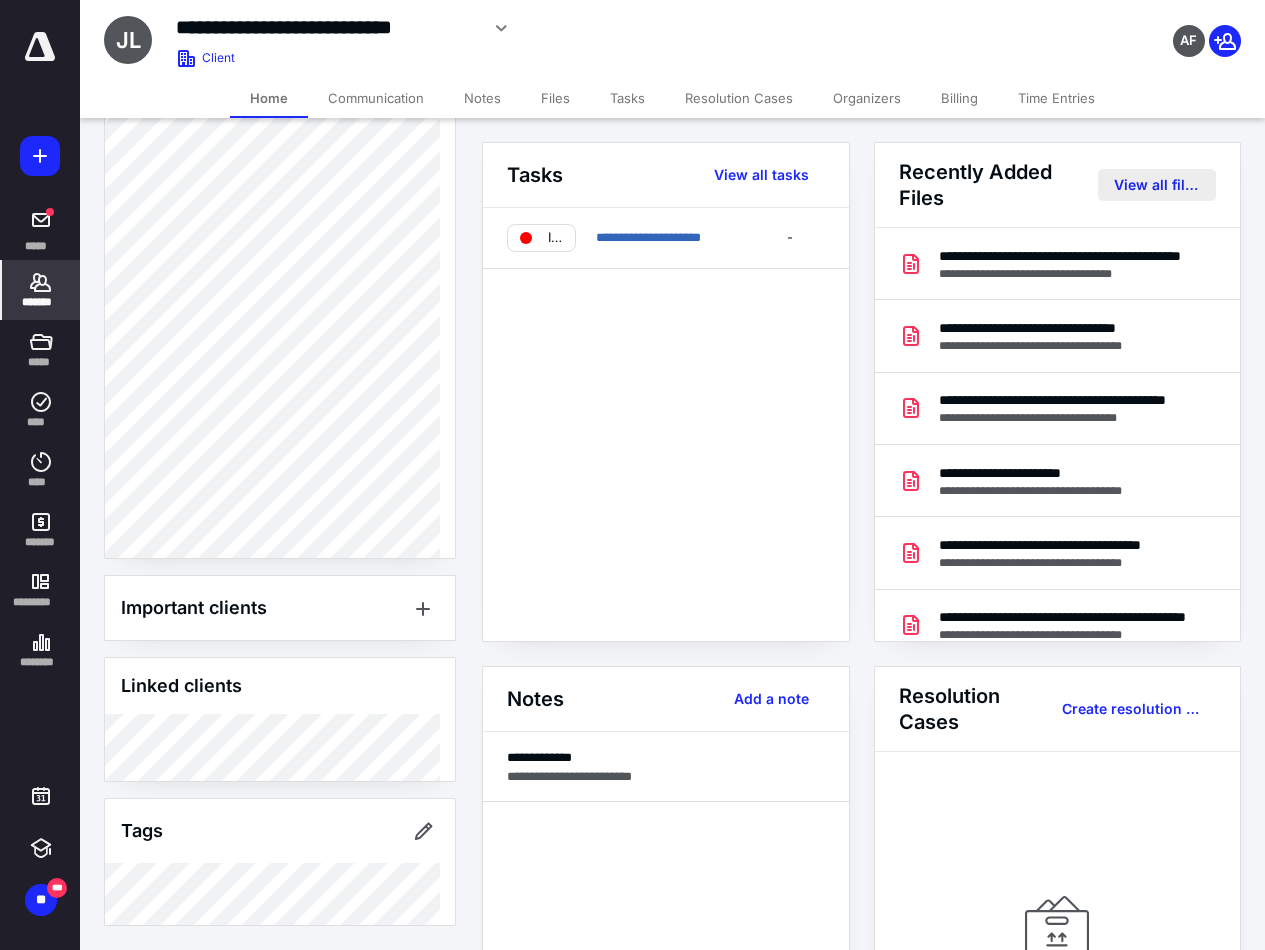 click on "View all files" at bounding box center (1157, 185) 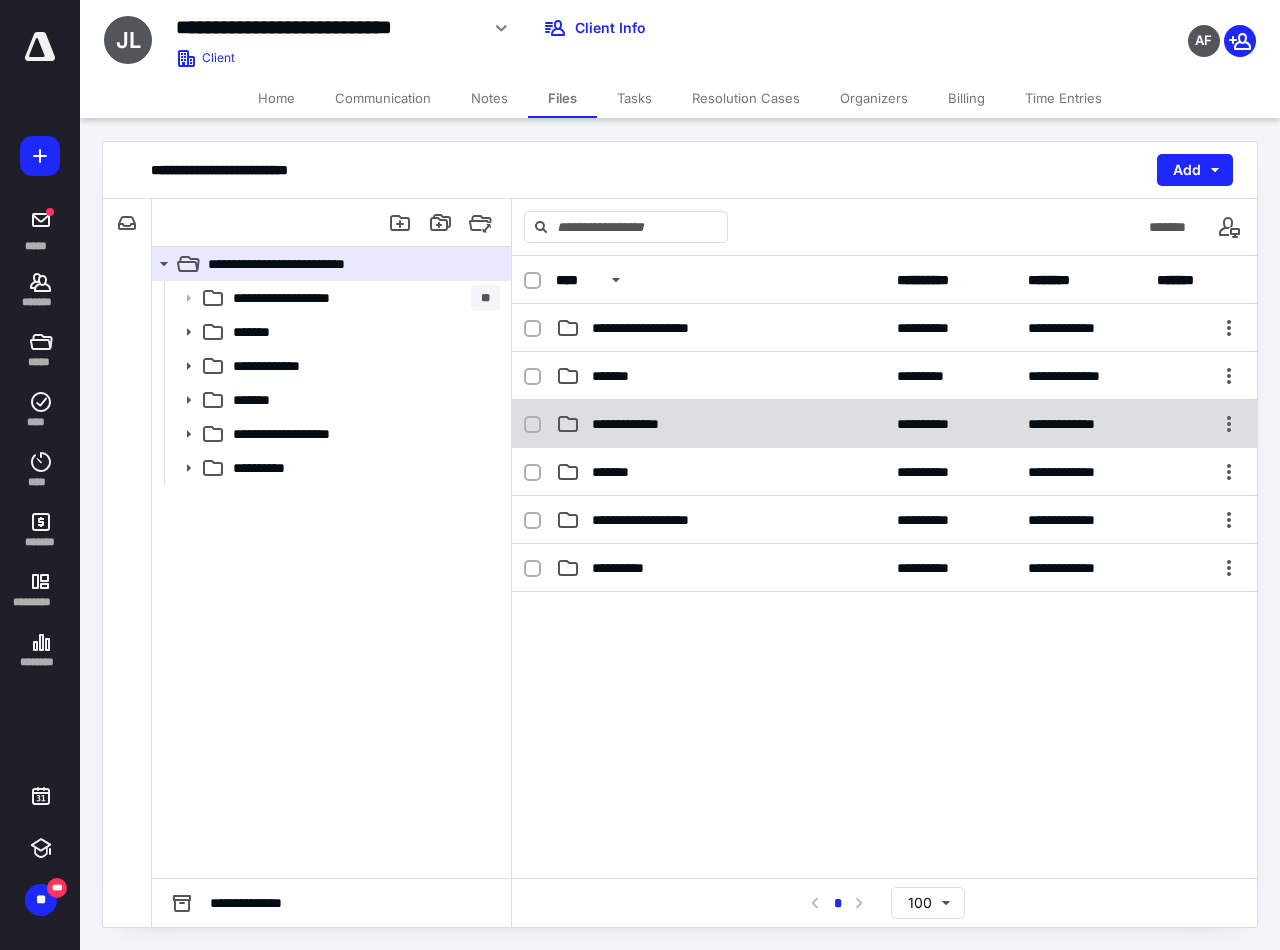 click on "**********" at bounding box center [884, 424] 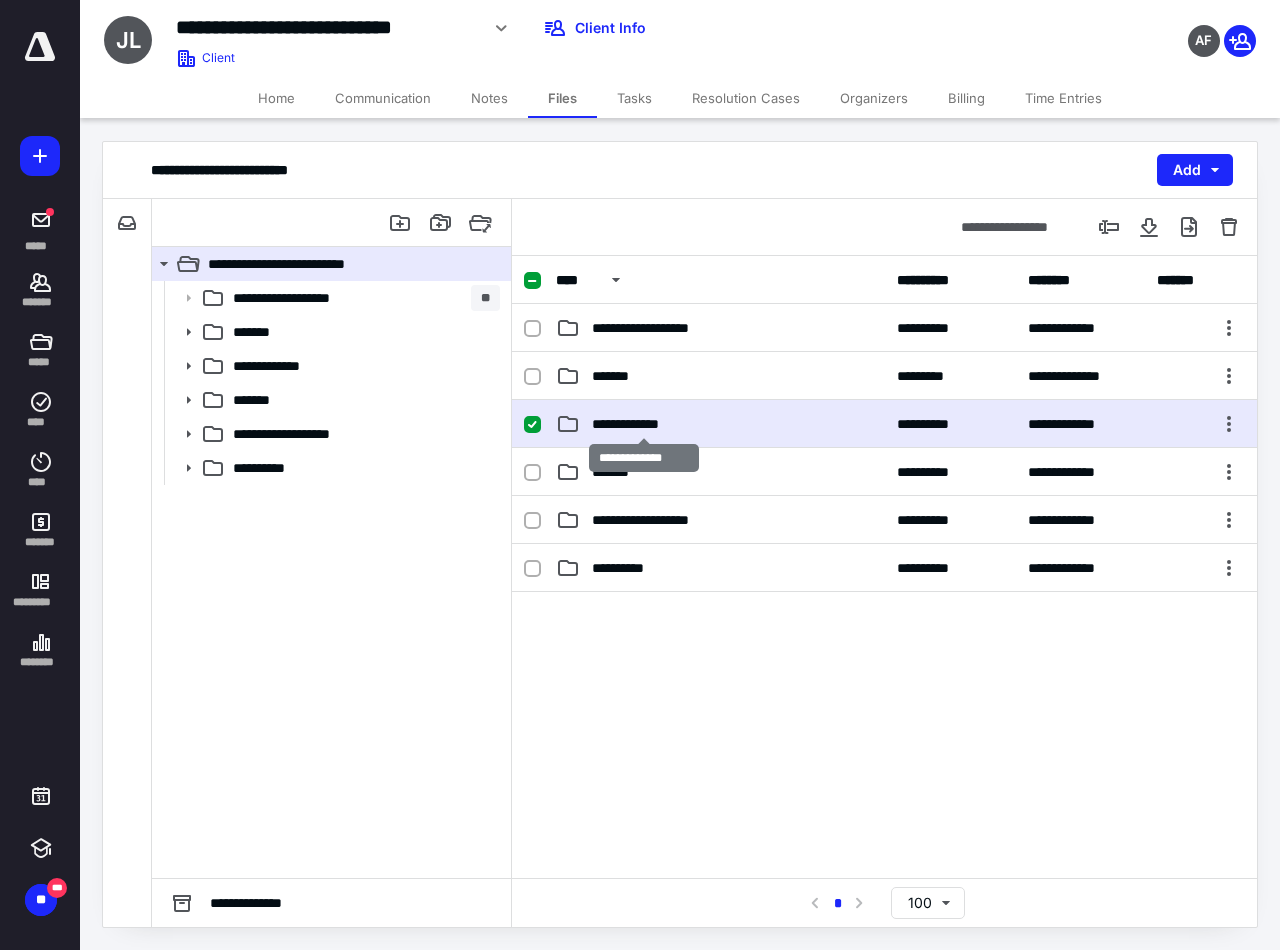 click on "**********" at bounding box center [644, 424] 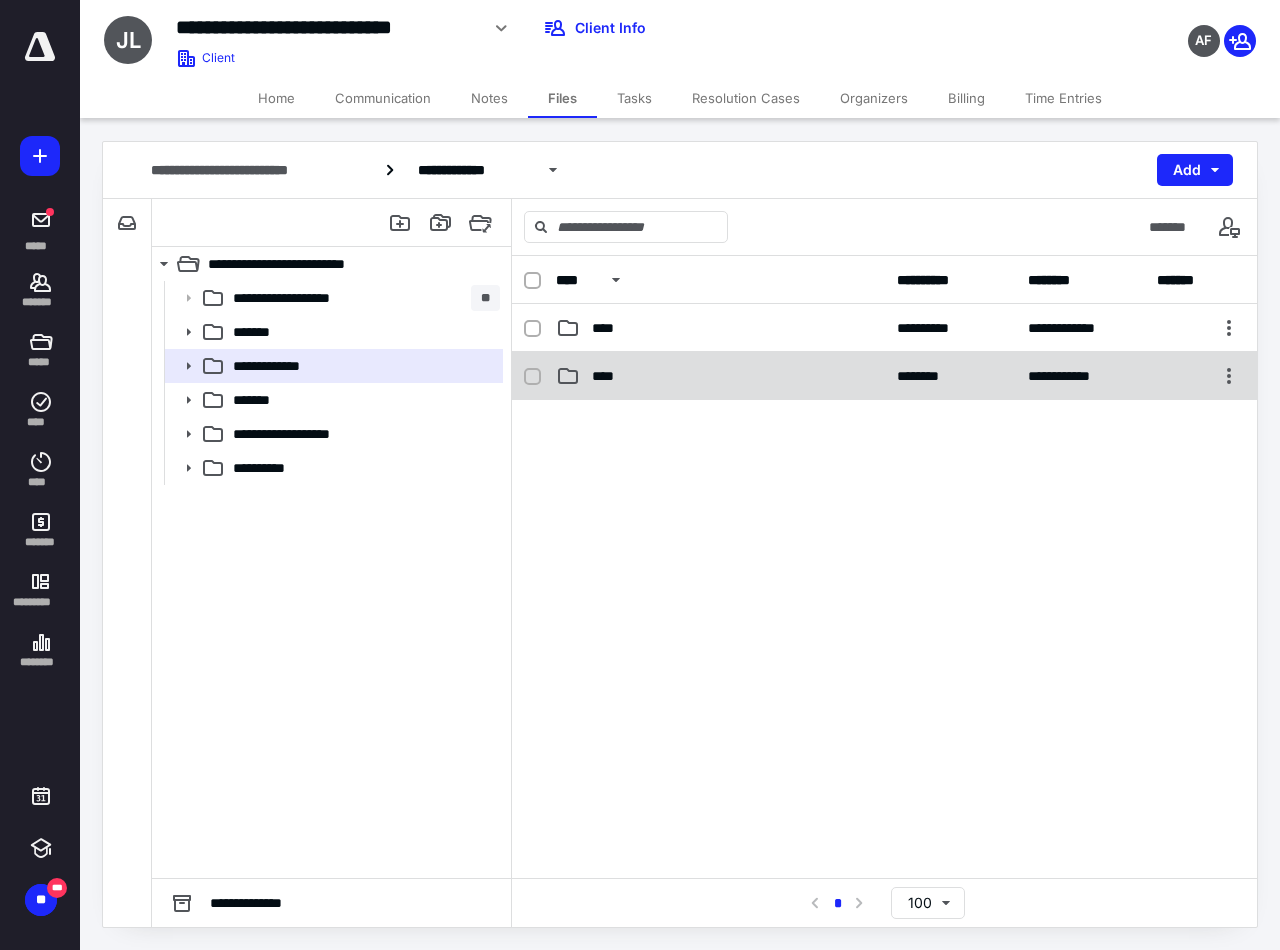 click on "****" at bounding box center [720, 376] 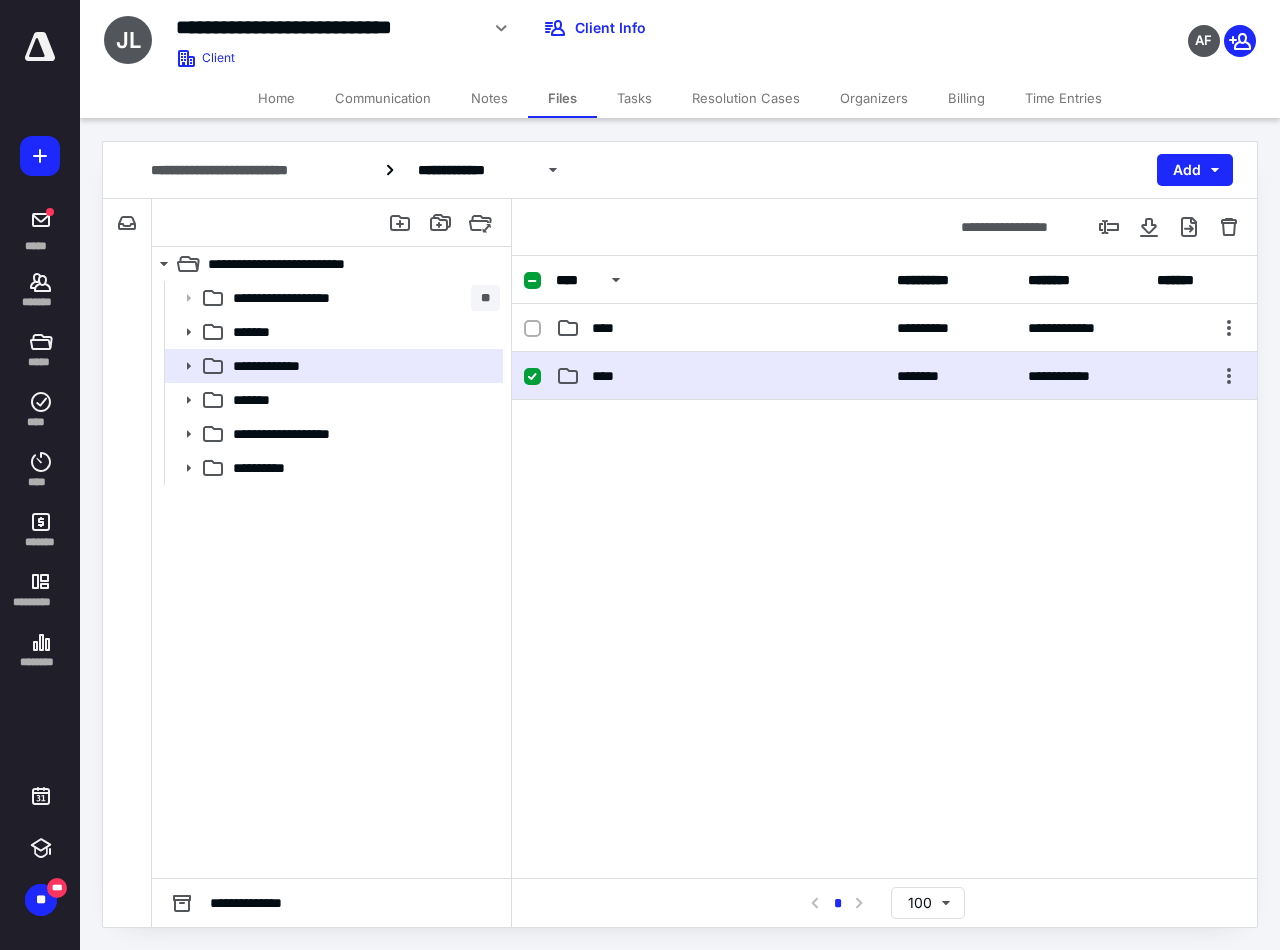 click on "****" at bounding box center [720, 376] 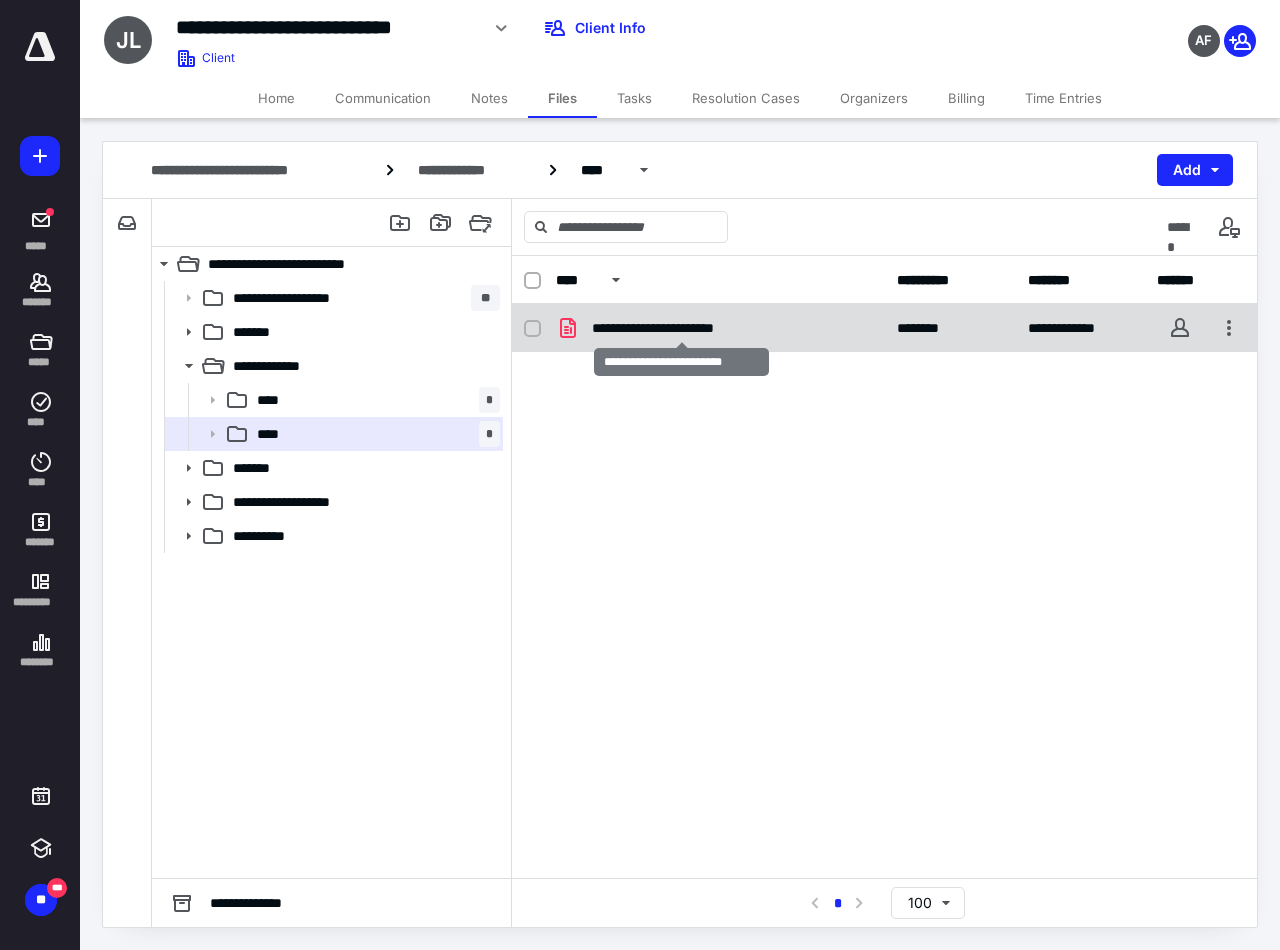 click on "**********" at bounding box center (681, 328) 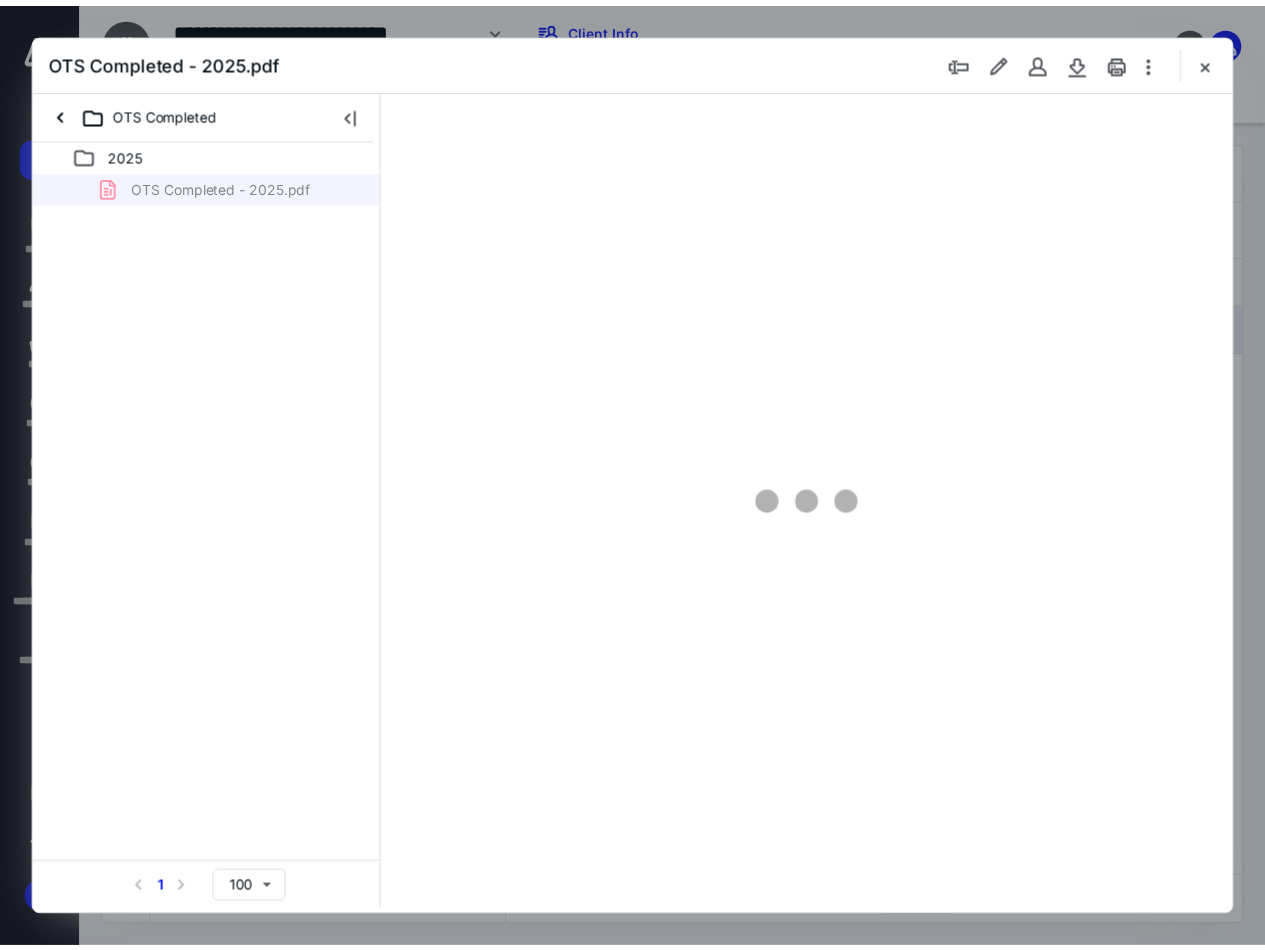 scroll, scrollTop: 0, scrollLeft: 0, axis: both 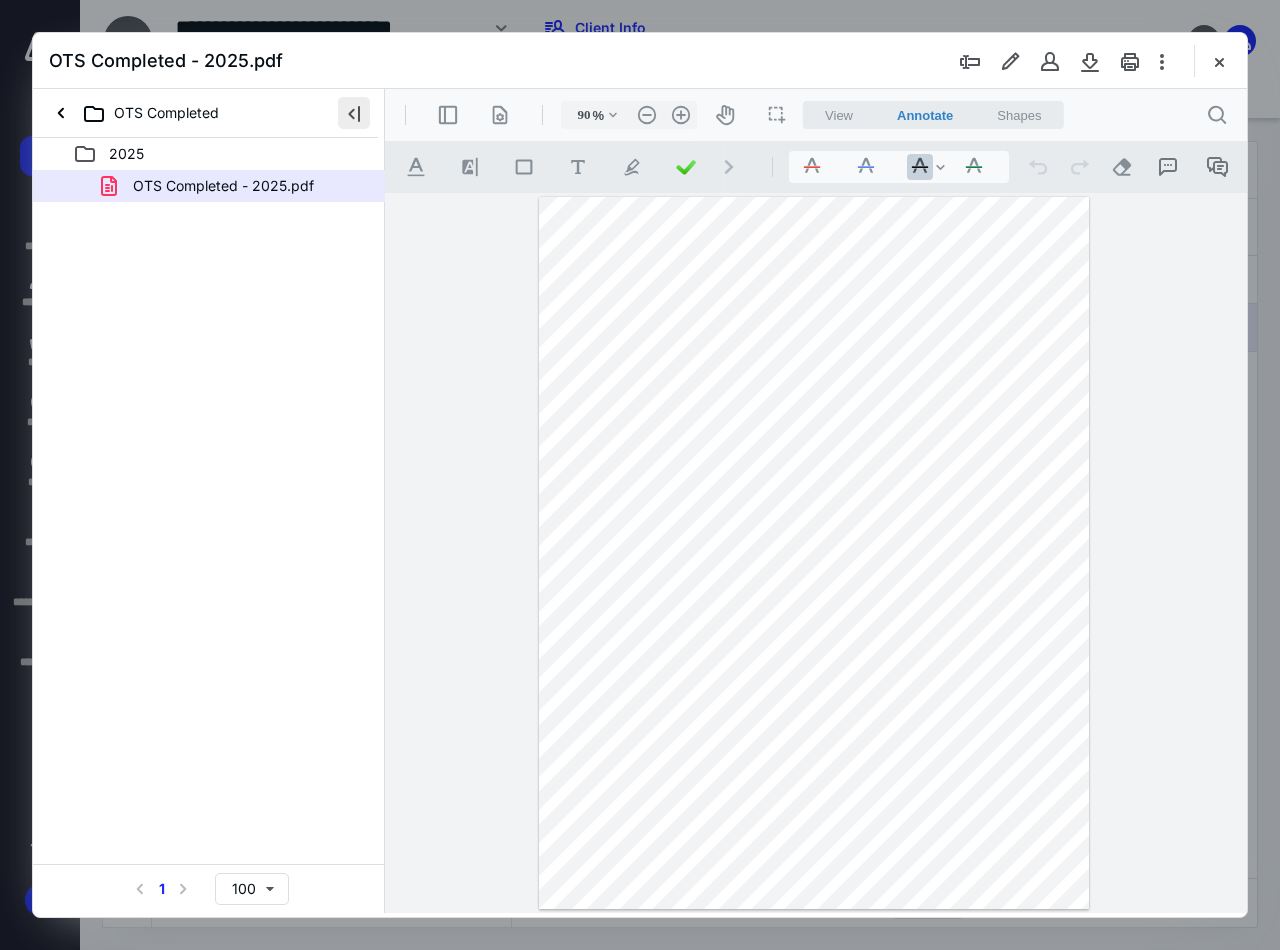 click at bounding box center [354, 113] 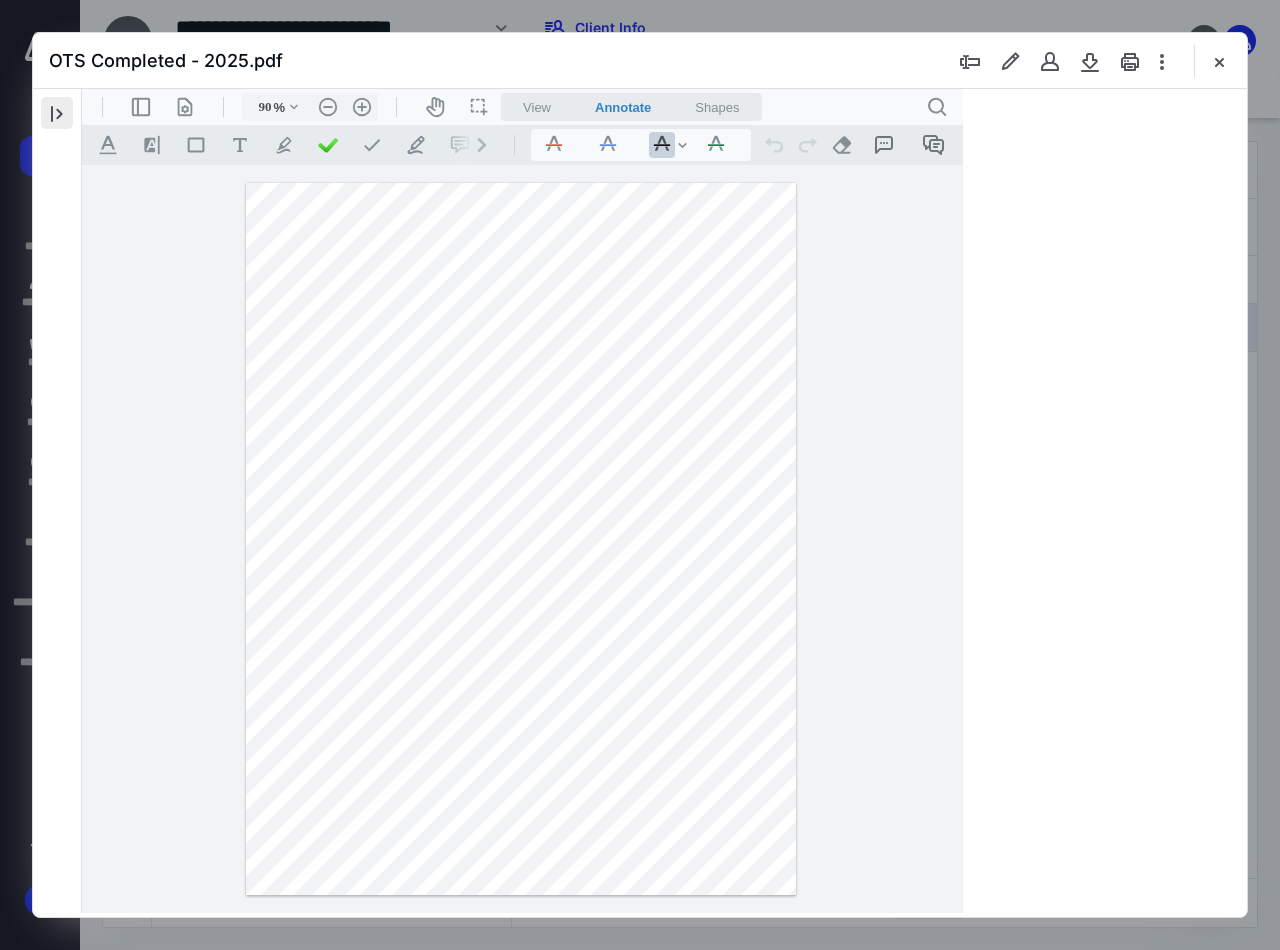 type on "94" 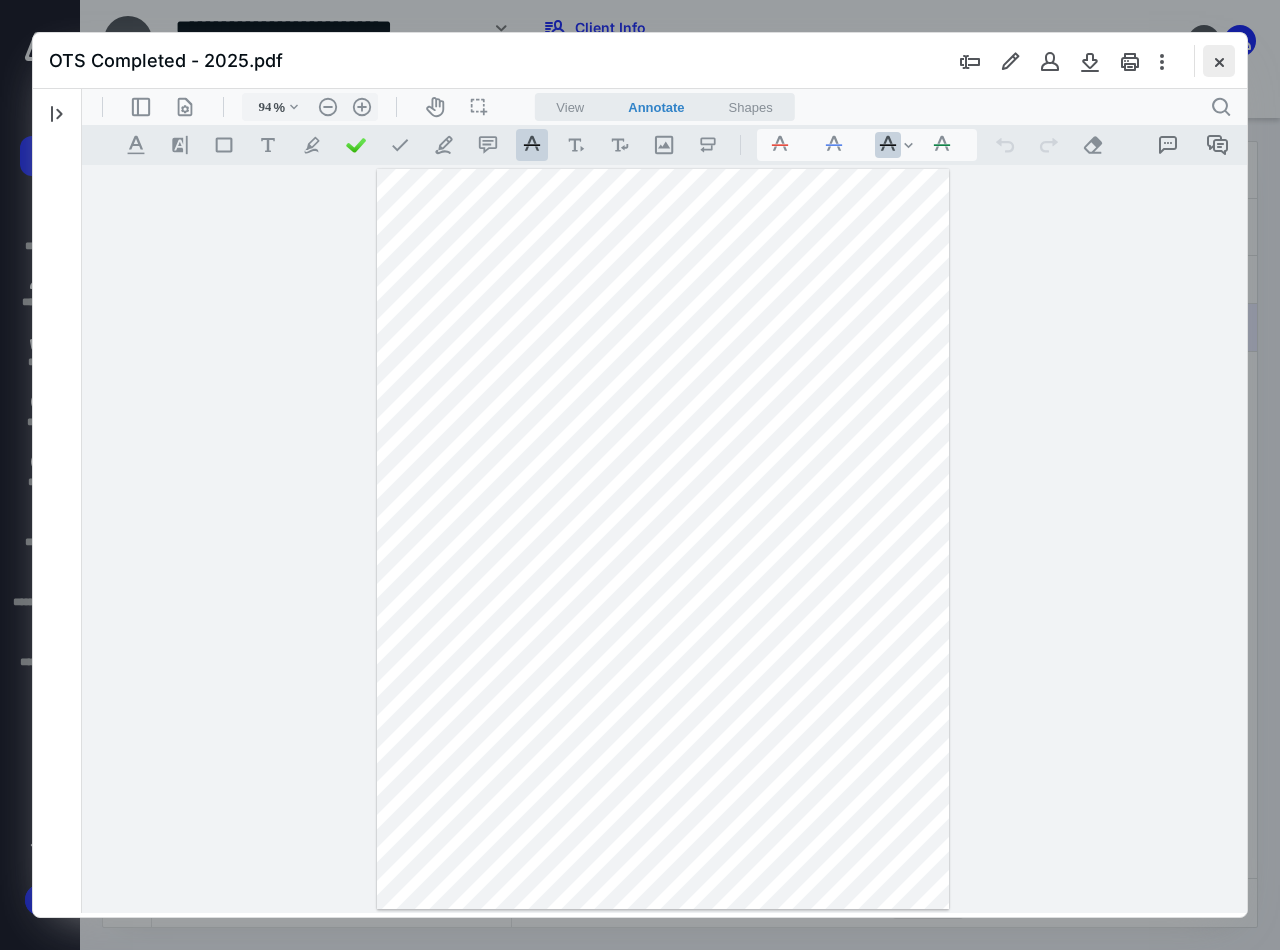 click at bounding box center [1219, 61] 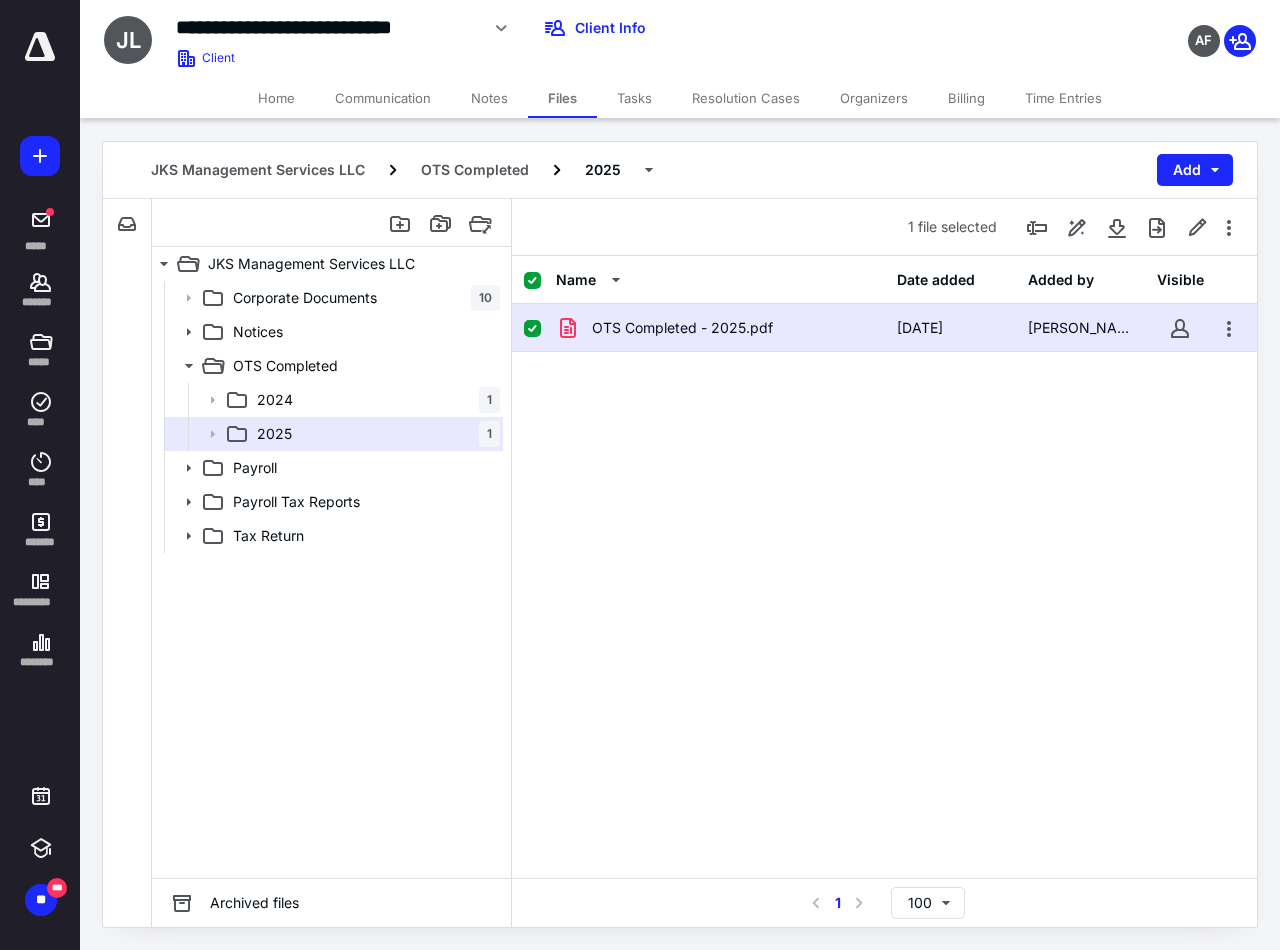 click on "Home" at bounding box center (276, 98) 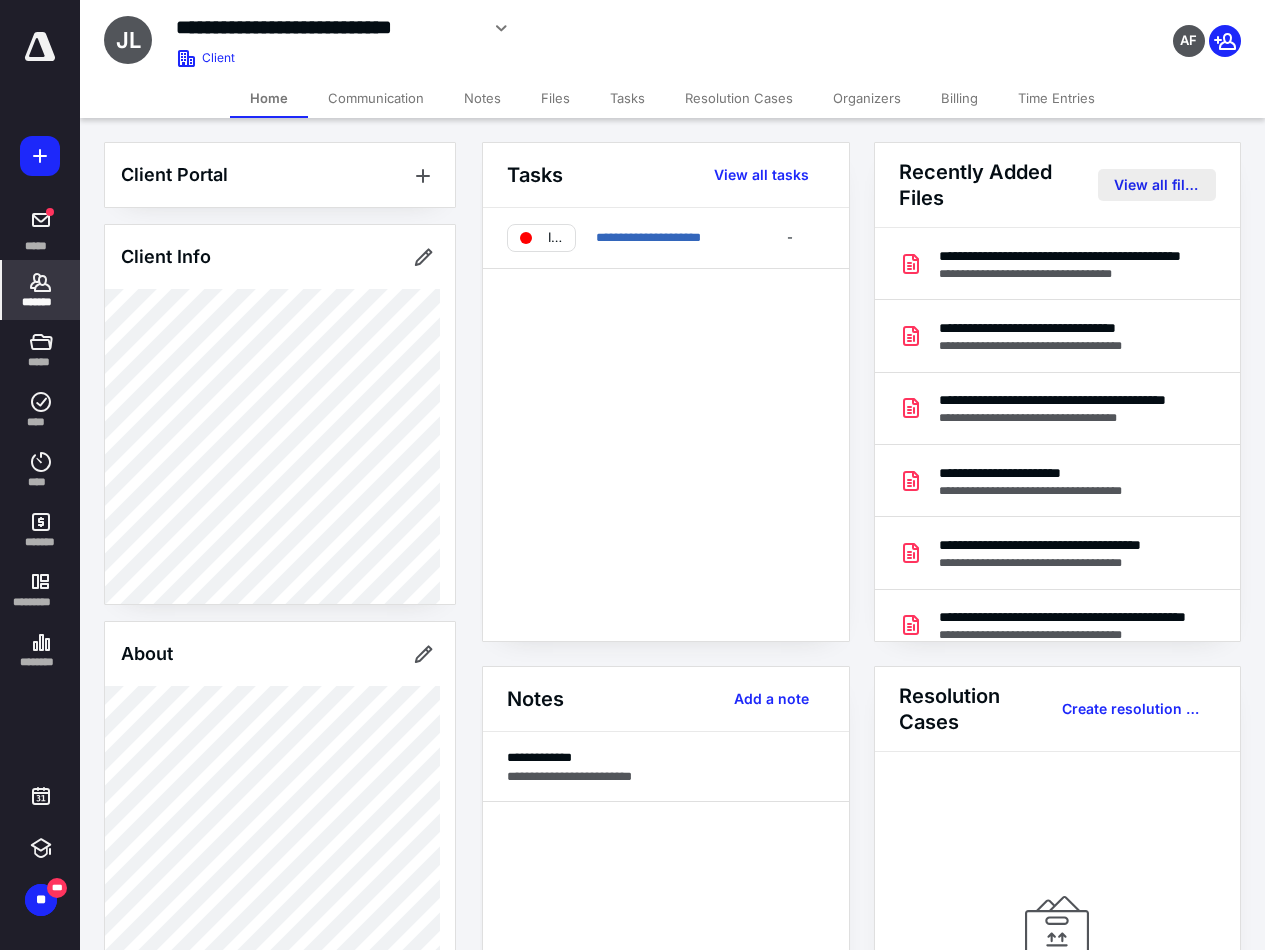 click on "View all files" at bounding box center (1157, 185) 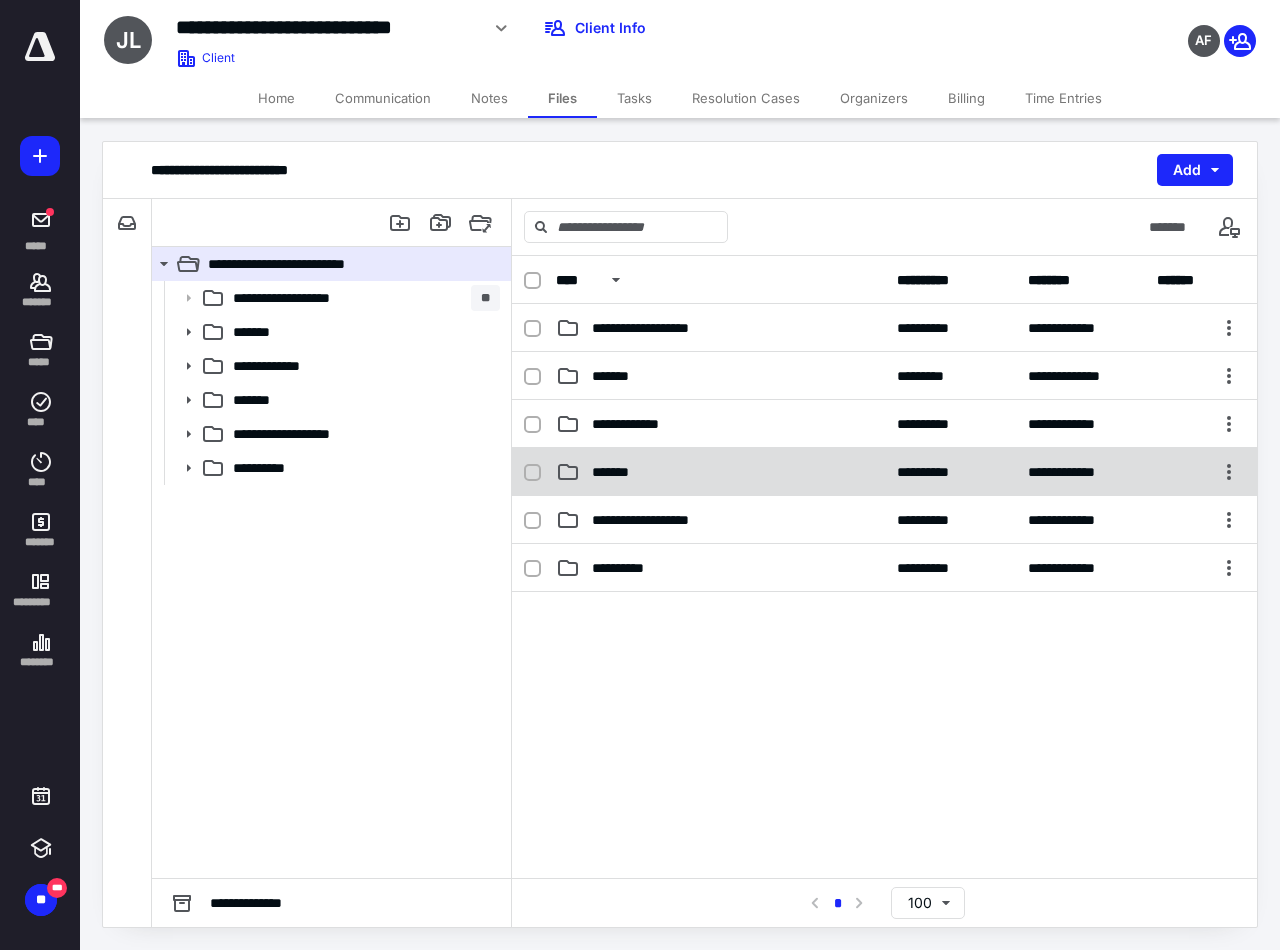 click on "*******" at bounding box center [720, 472] 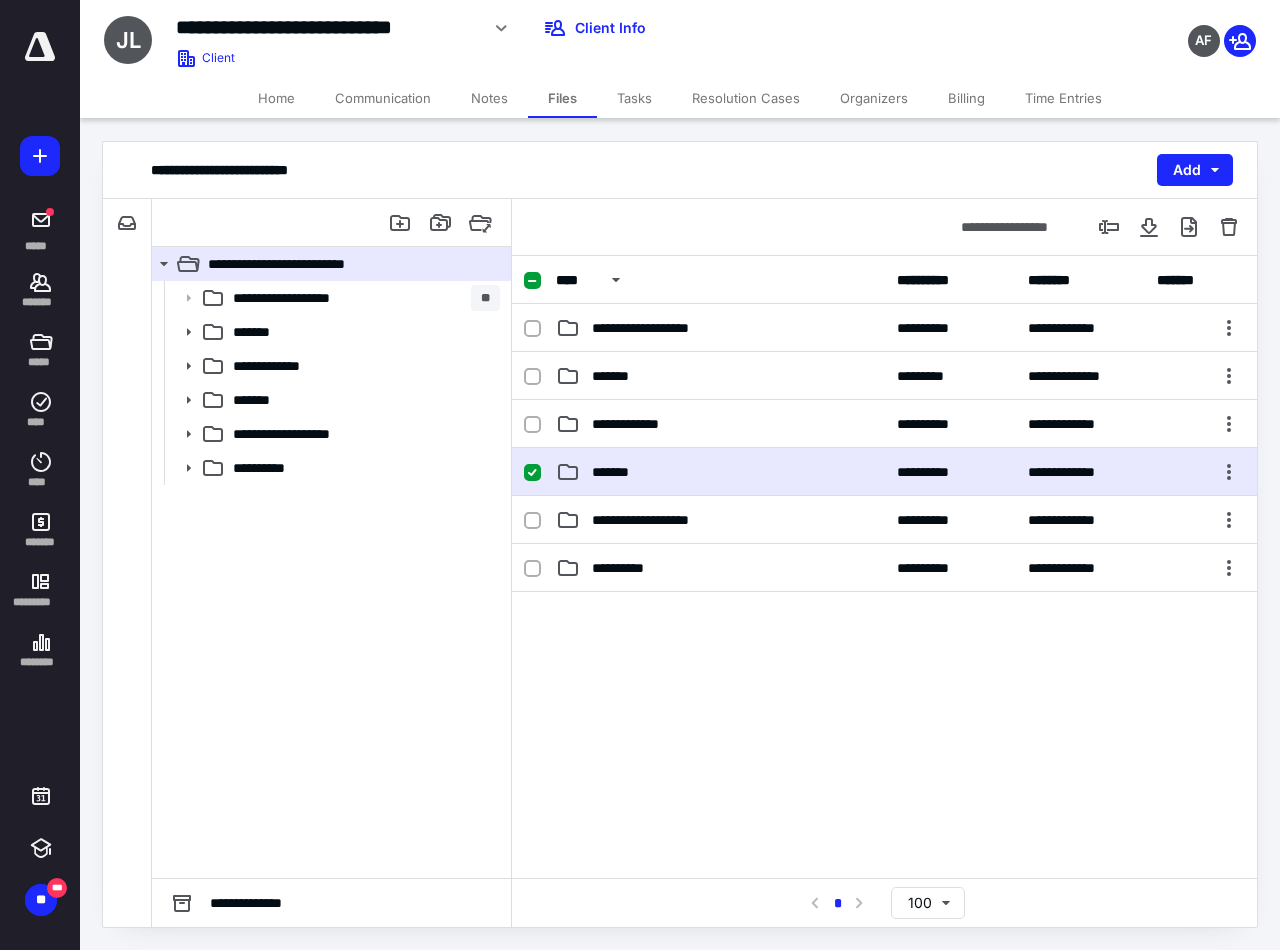 click on "*******" at bounding box center [720, 472] 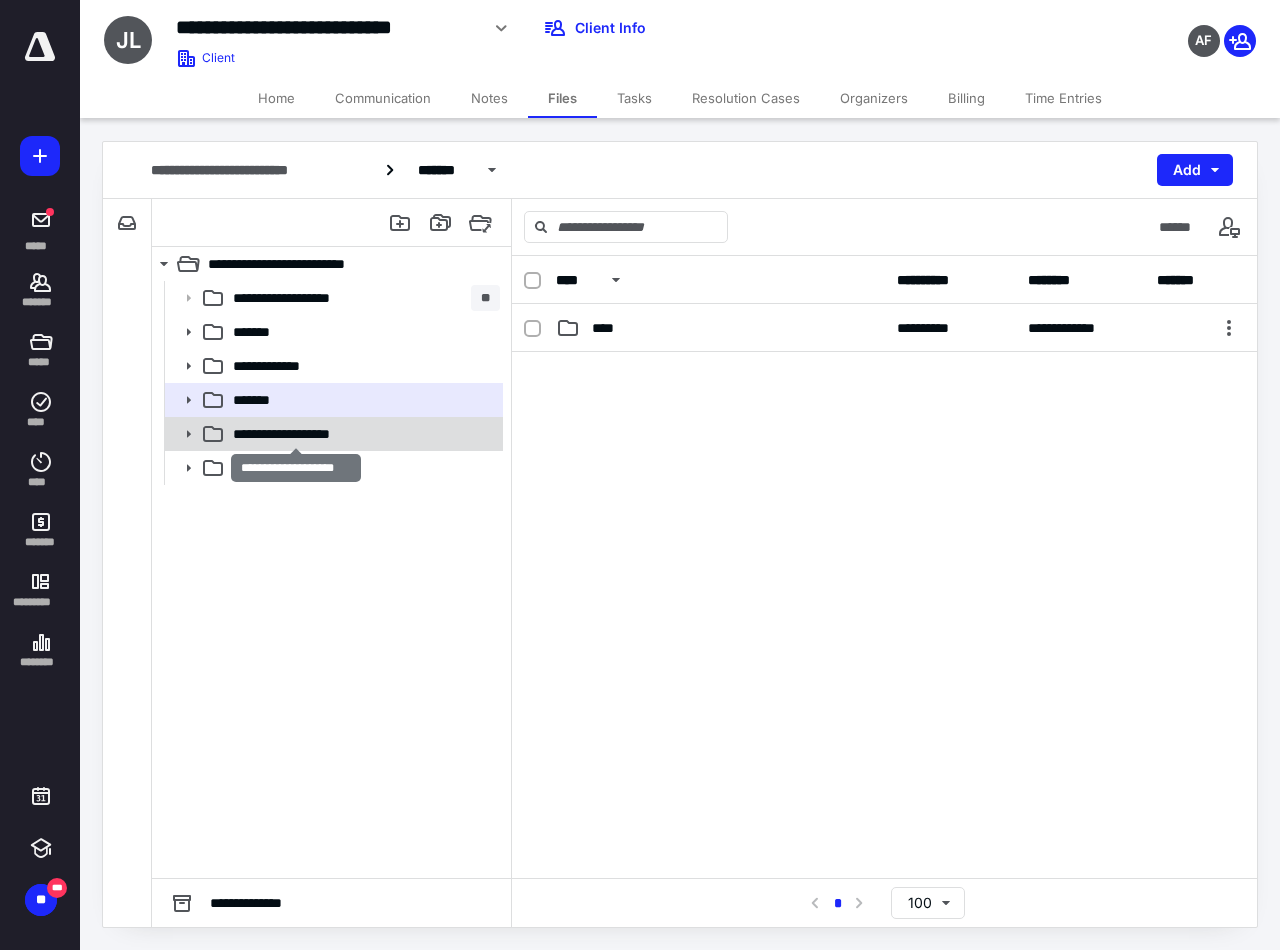 click on "**********" at bounding box center (296, 434) 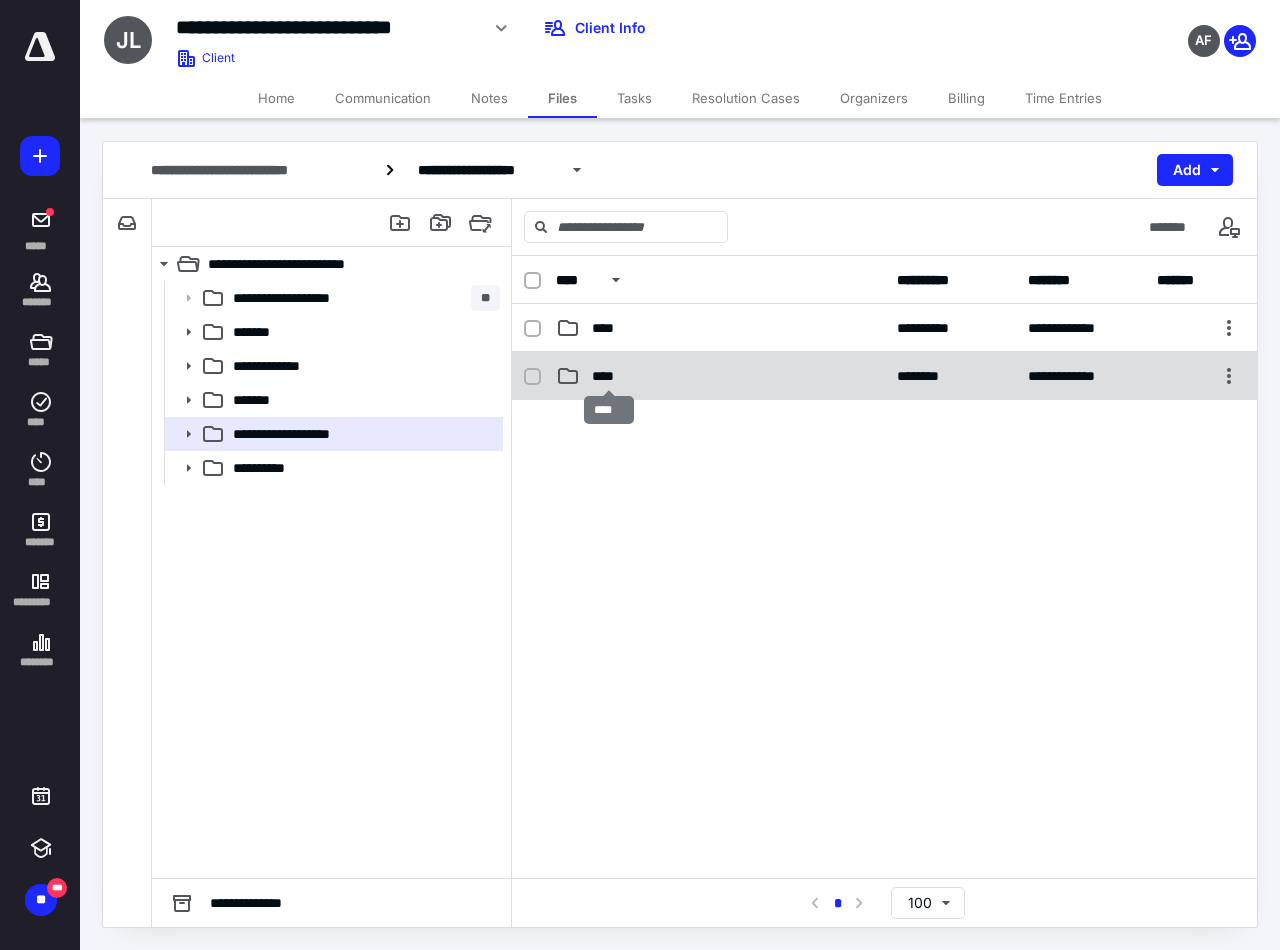 click on "****" at bounding box center (609, 376) 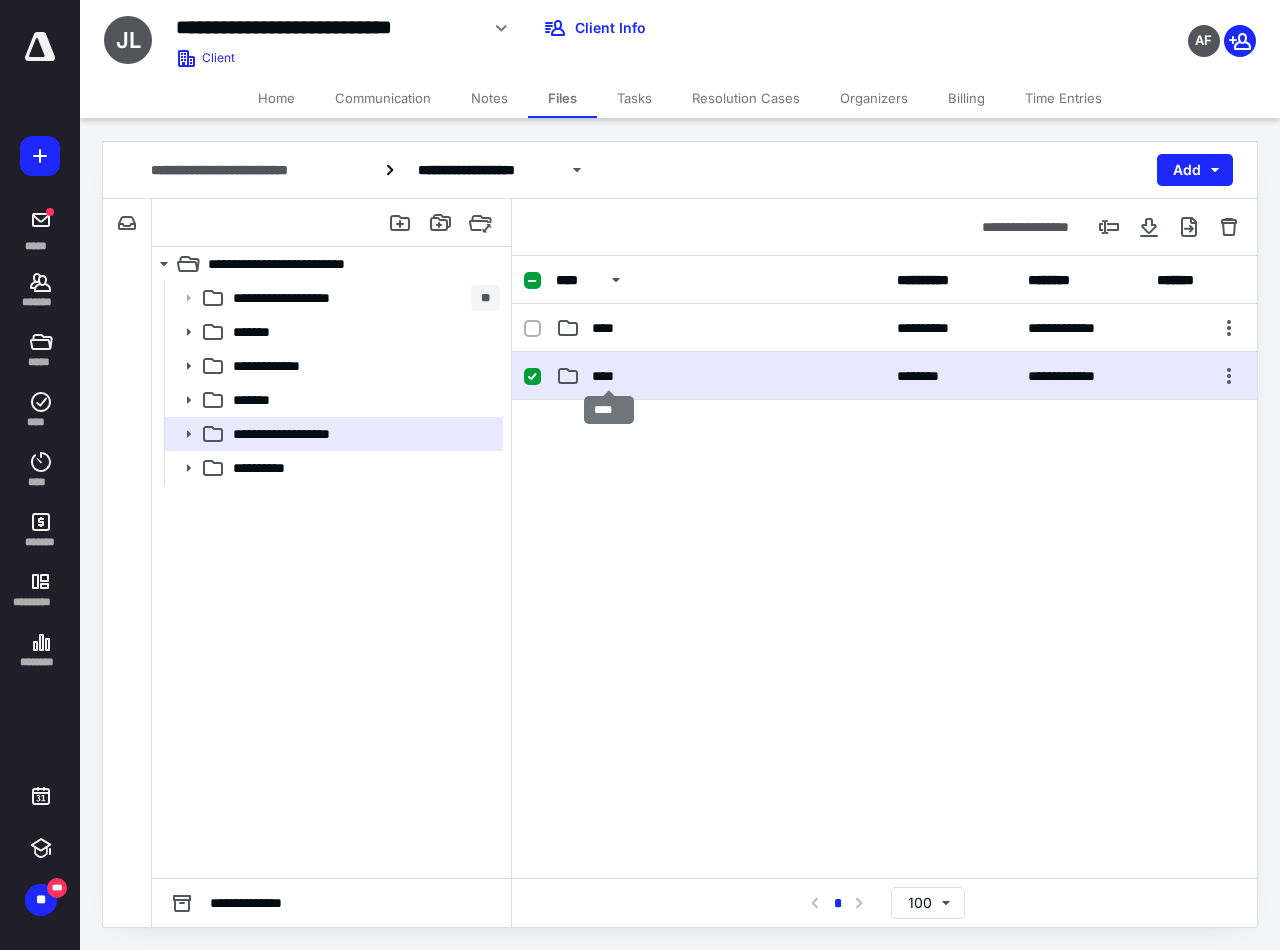 click on "****" at bounding box center (609, 376) 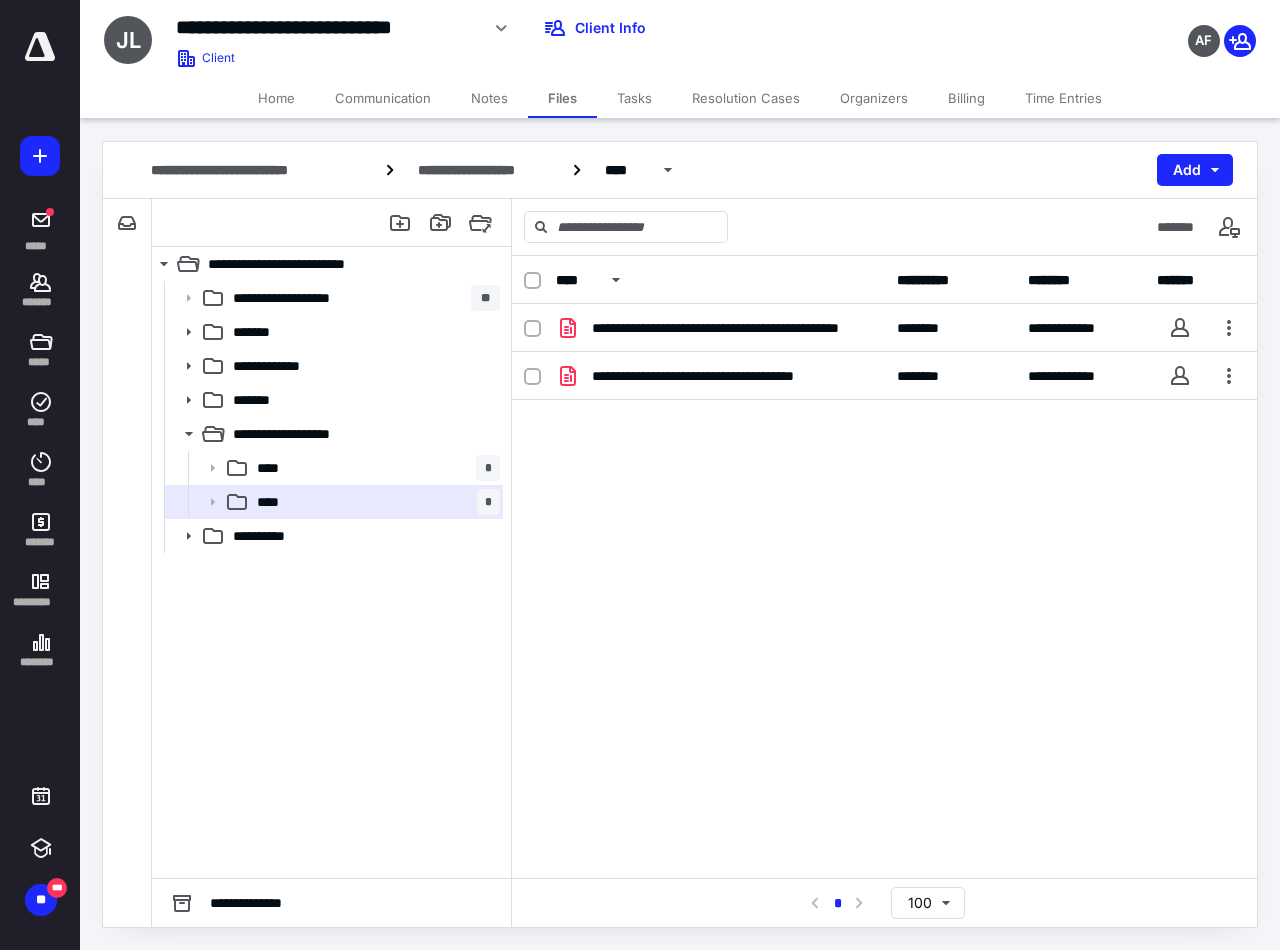 click on "Home" at bounding box center [276, 98] 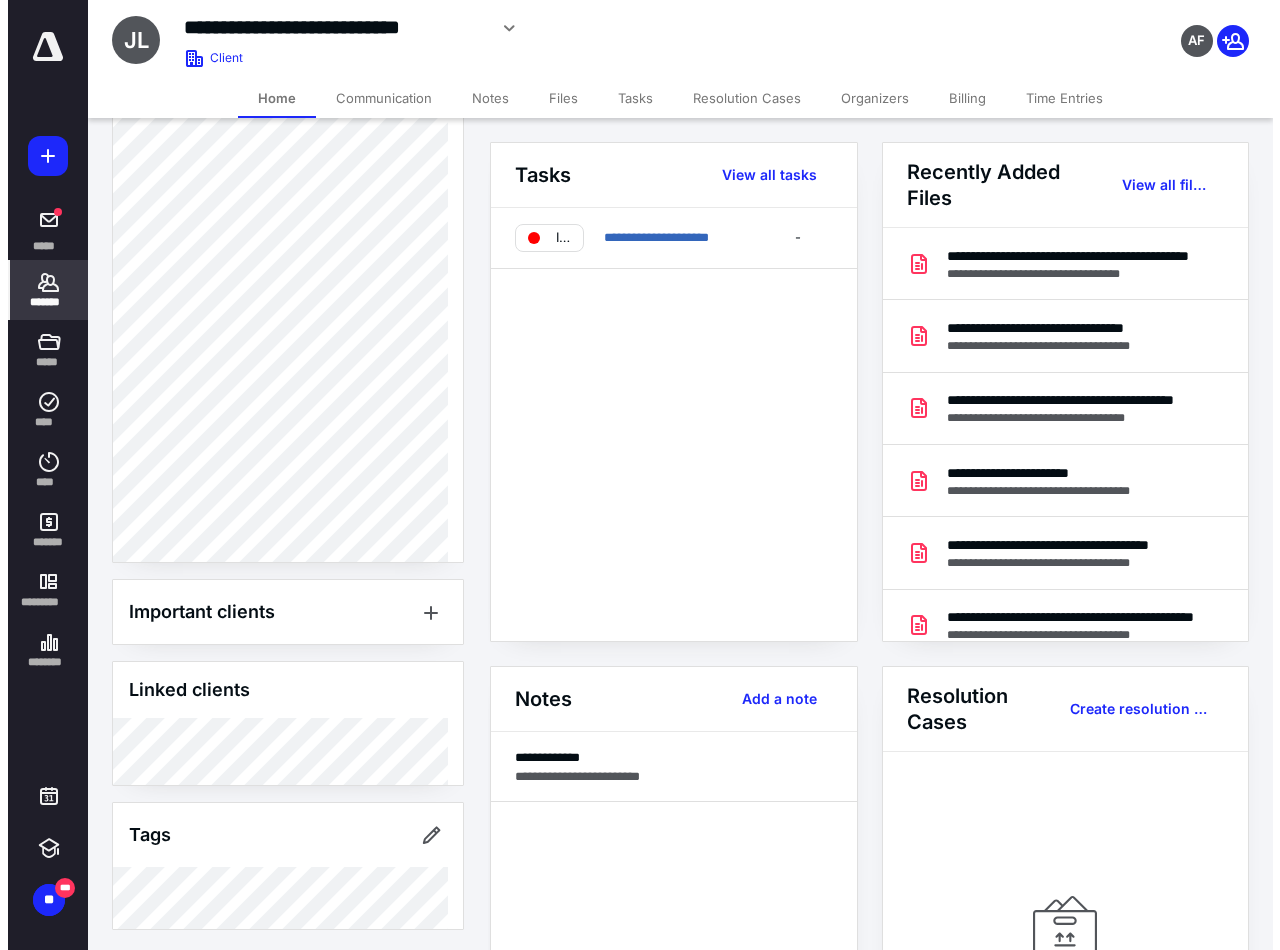 scroll, scrollTop: 1157, scrollLeft: 0, axis: vertical 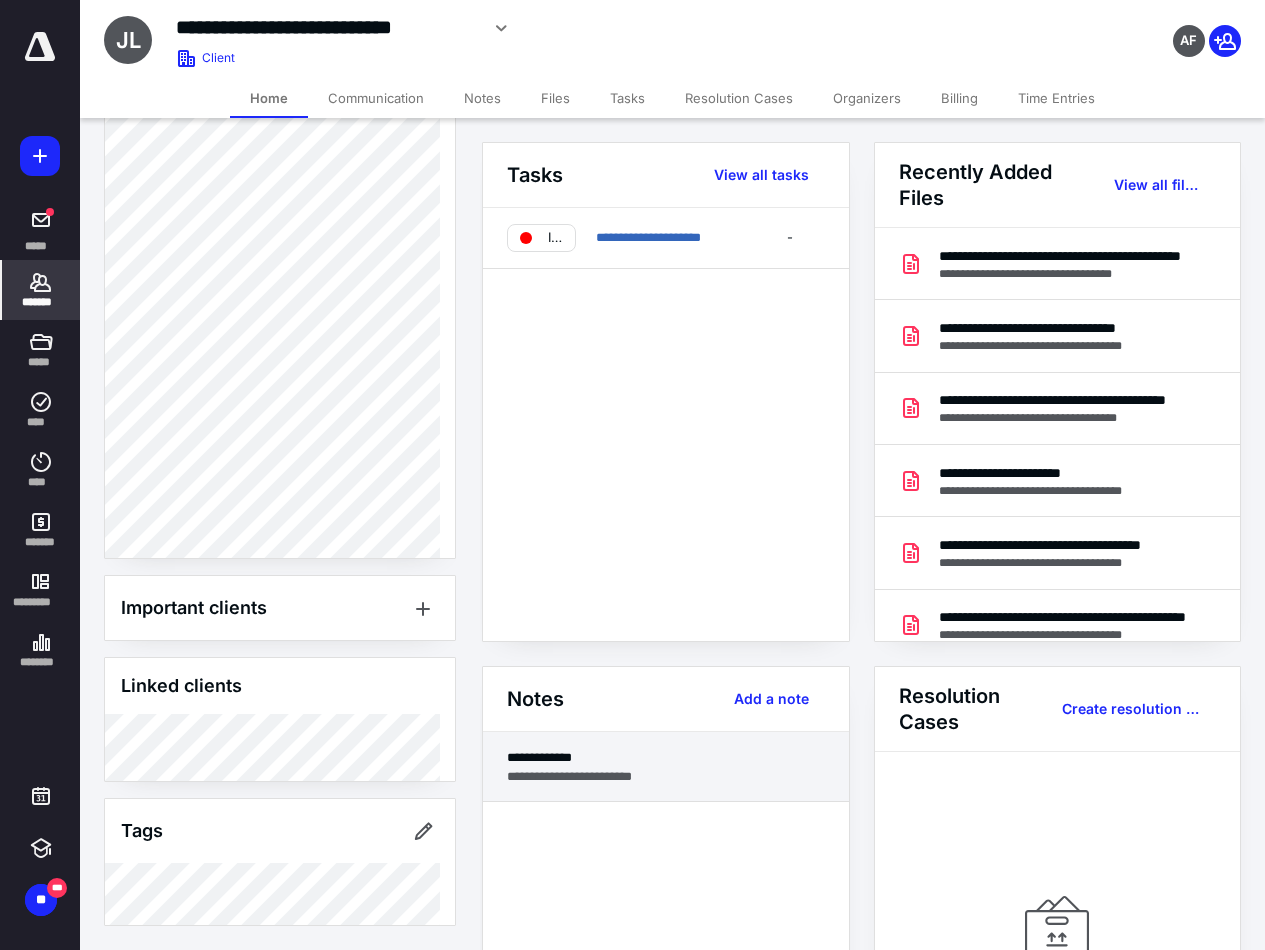 click on "**********" at bounding box center [666, 757] 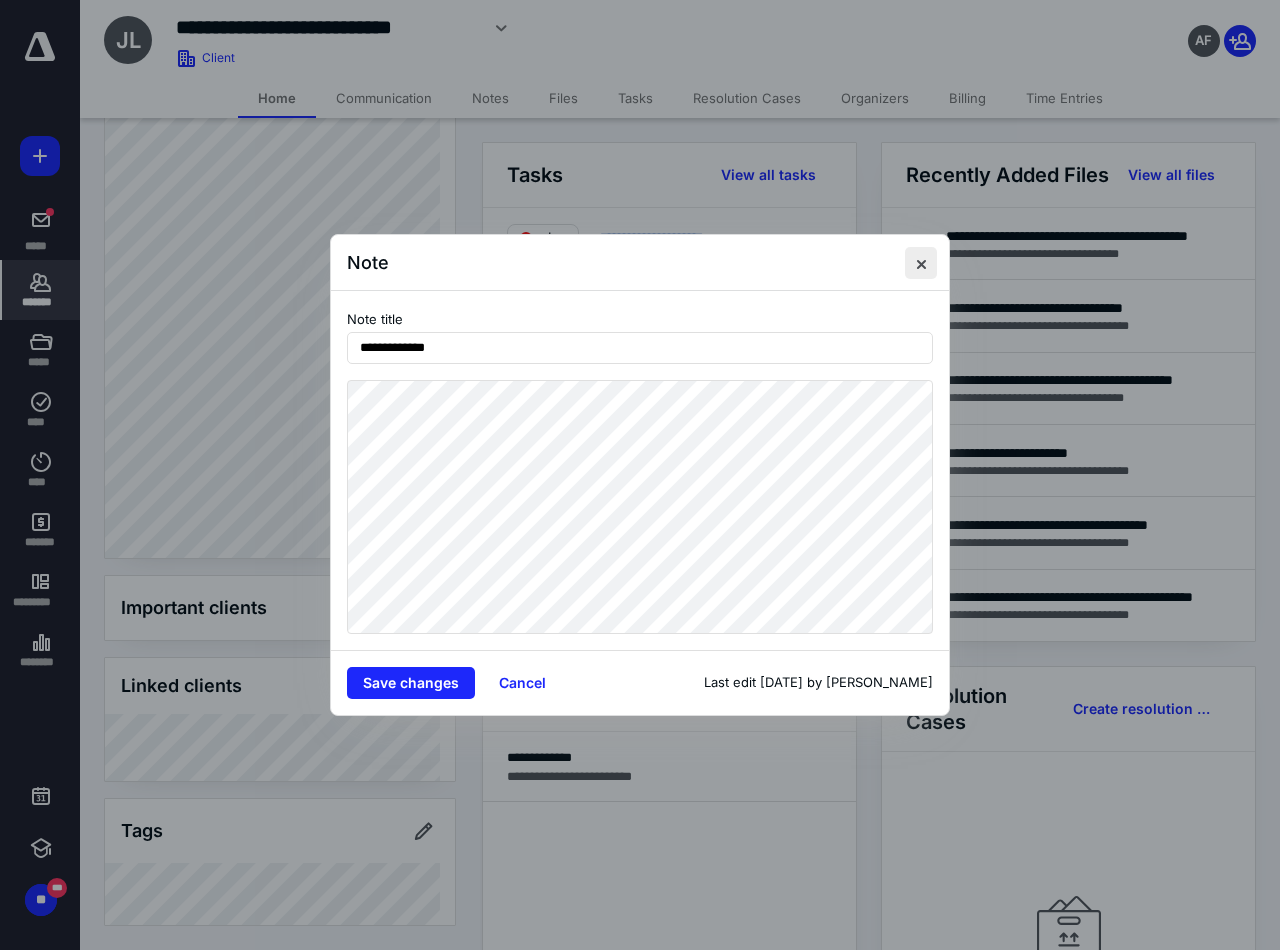 click at bounding box center (921, 263) 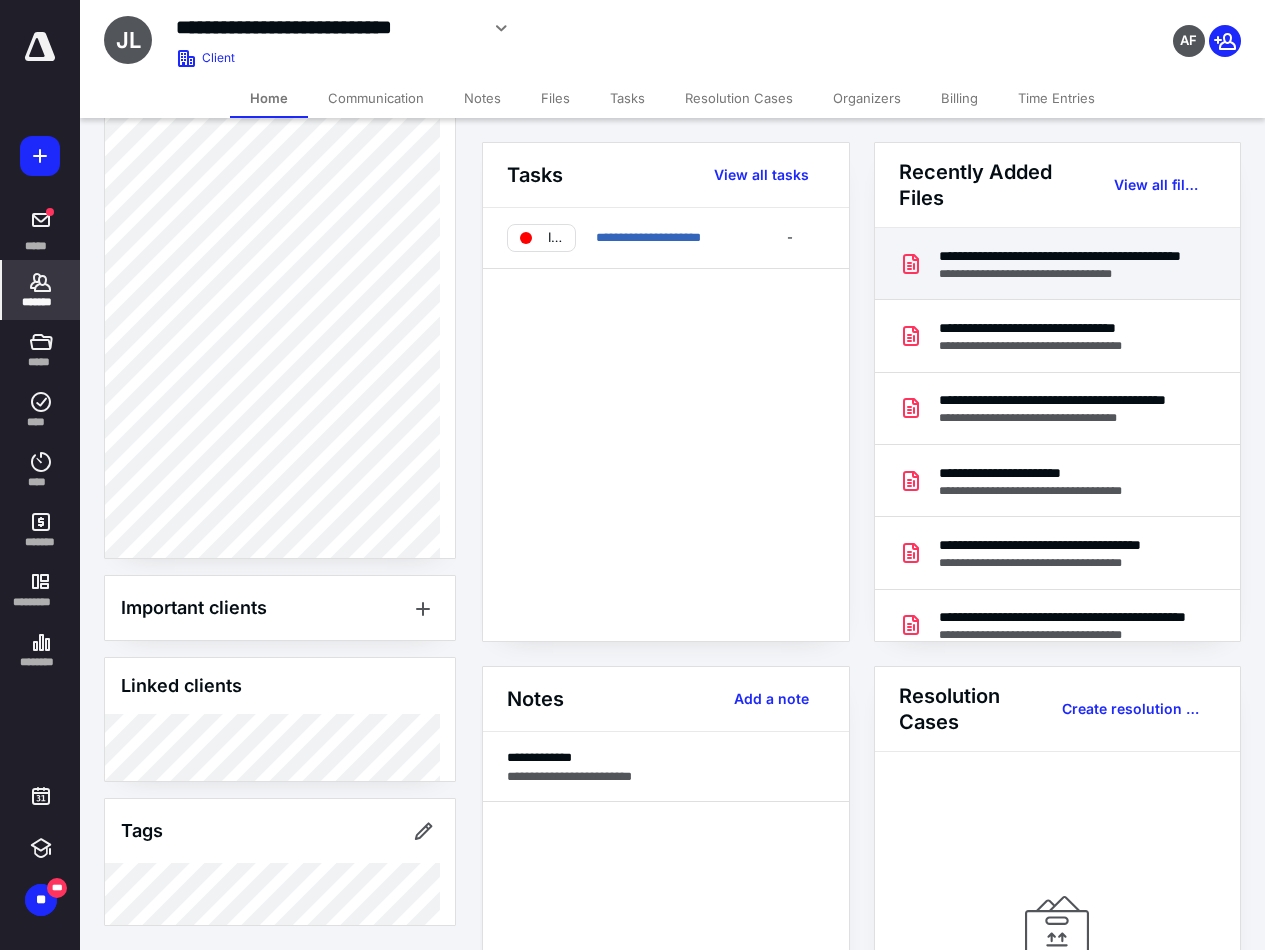 click on "**********" at bounding box center [1066, 256] 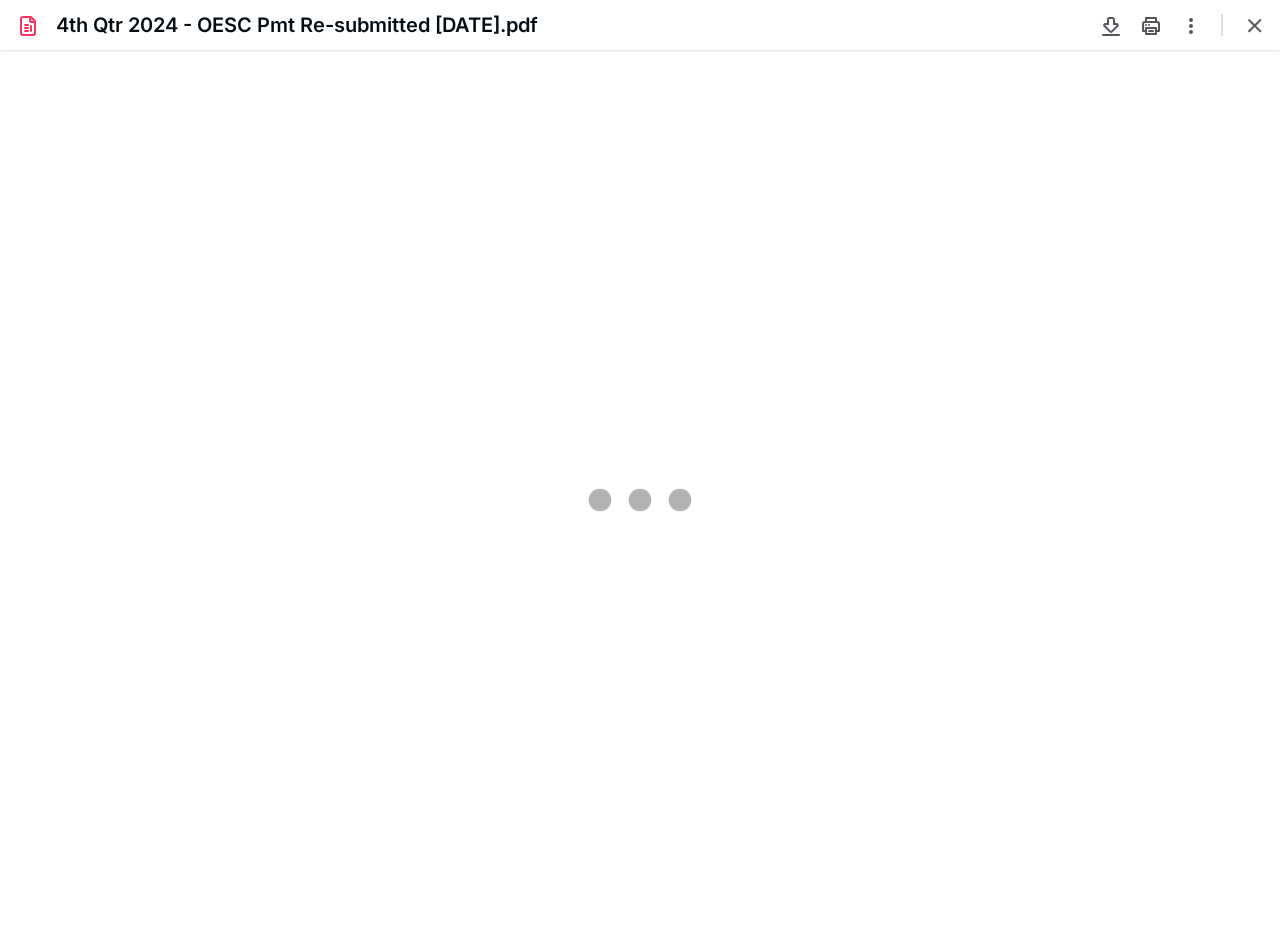 scroll, scrollTop: 0, scrollLeft: 0, axis: both 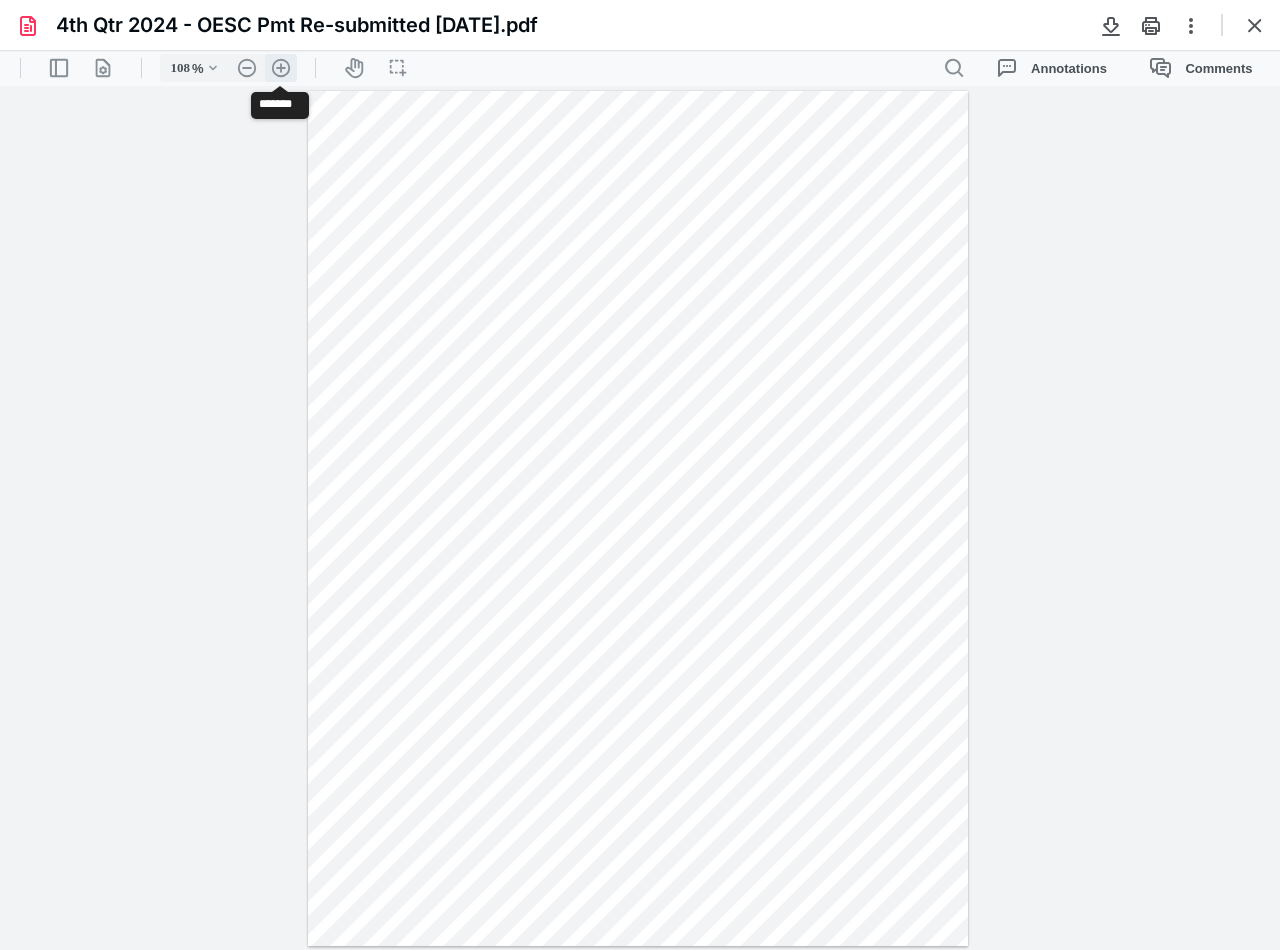 click on ".cls-1{fill:#abb0c4;} icon - header - zoom - in - line" at bounding box center [281, 68] 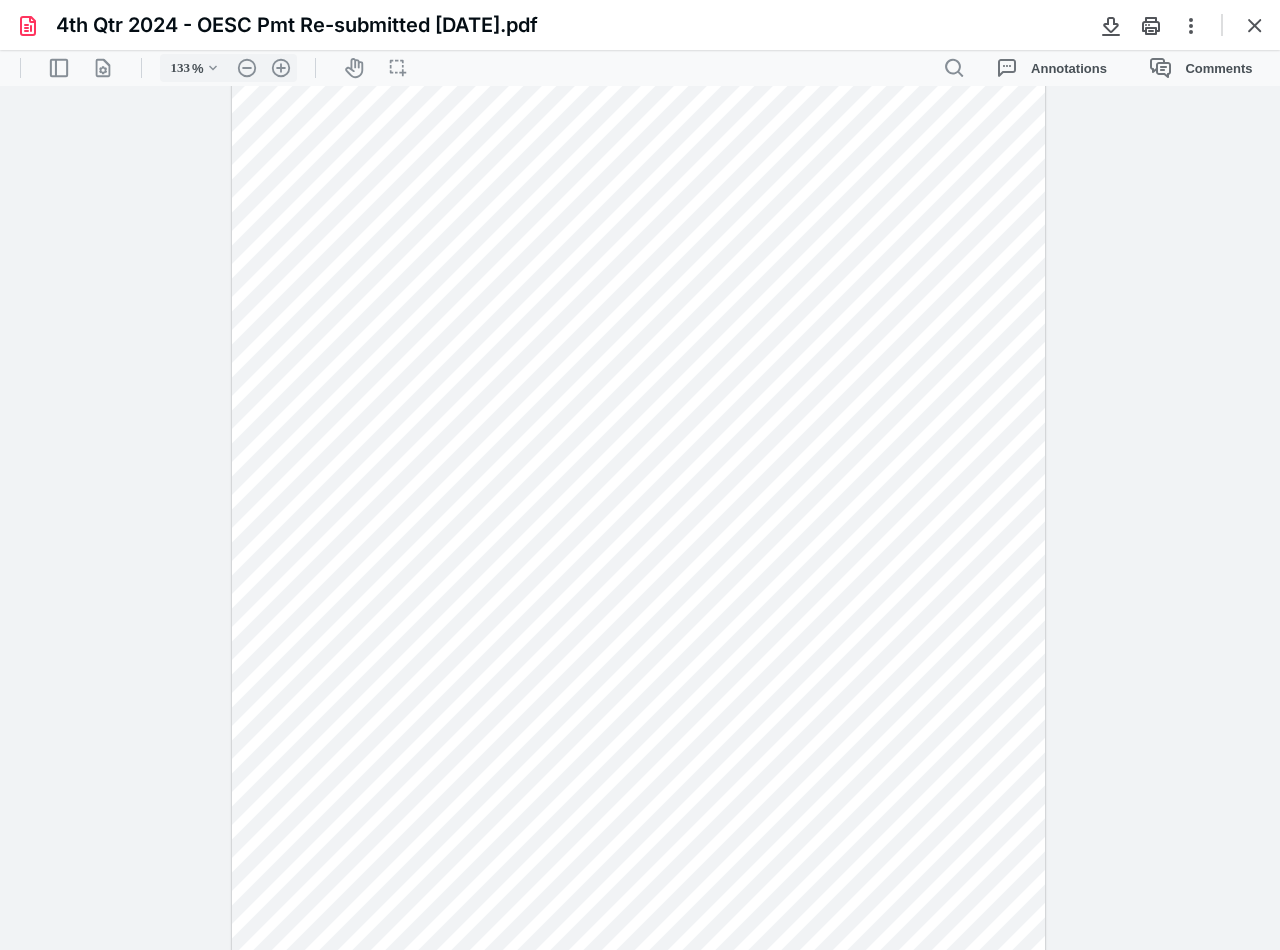 scroll, scrollTop: 0, scrollLeft: 0, axis: both 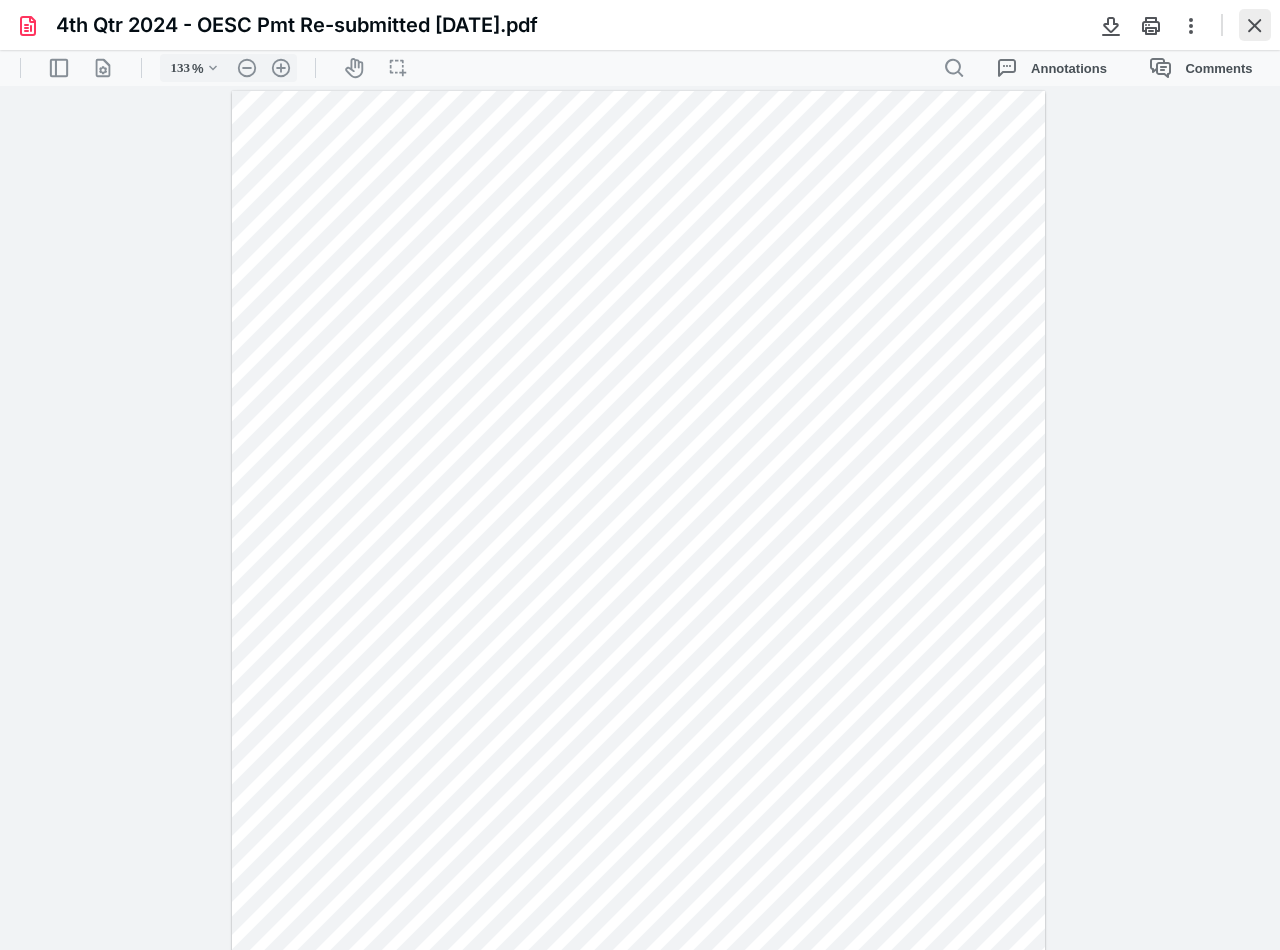 click at bounding box center (1255, 25) 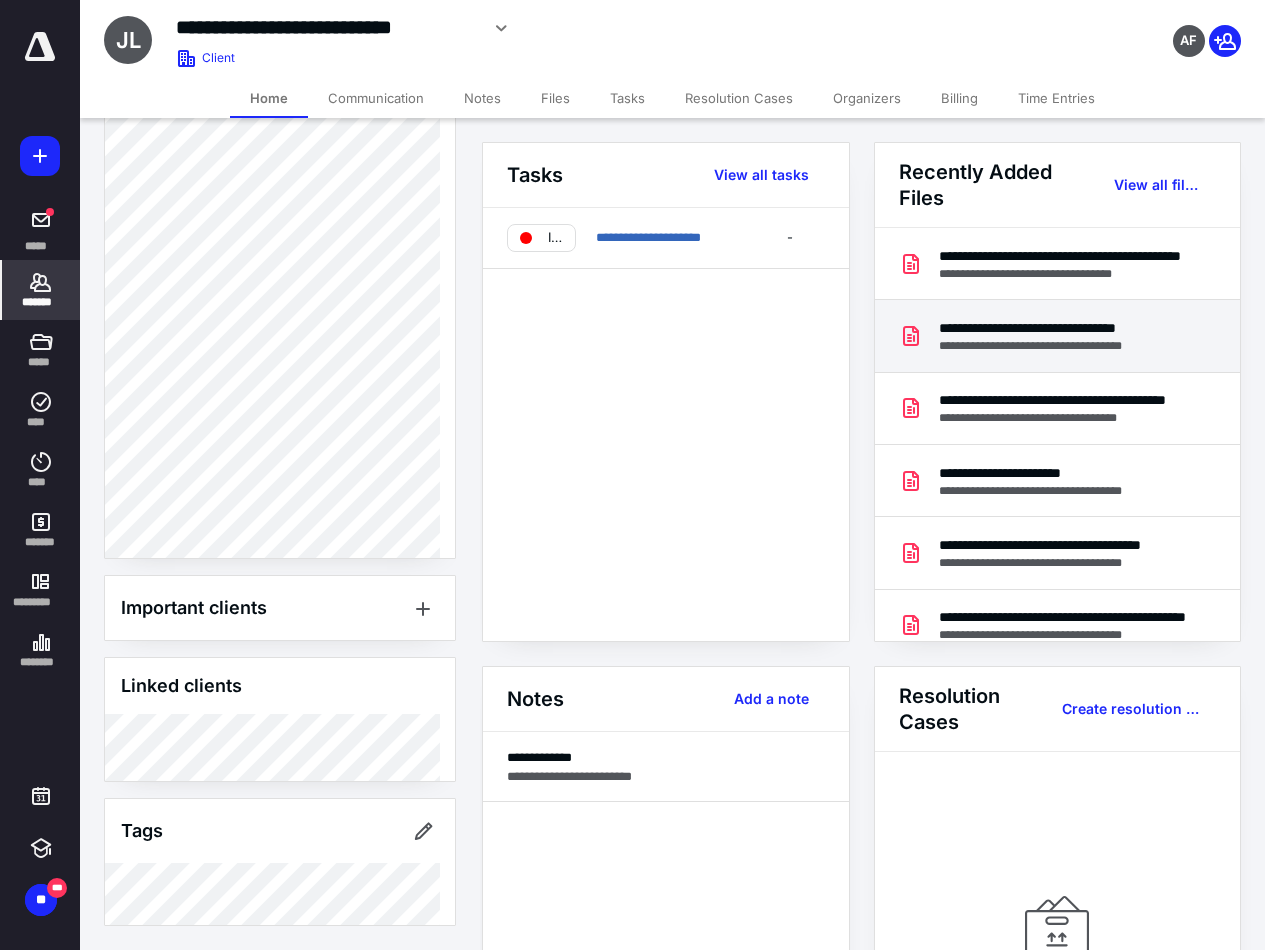 click on "**********" at bounding box center [1059, 346] 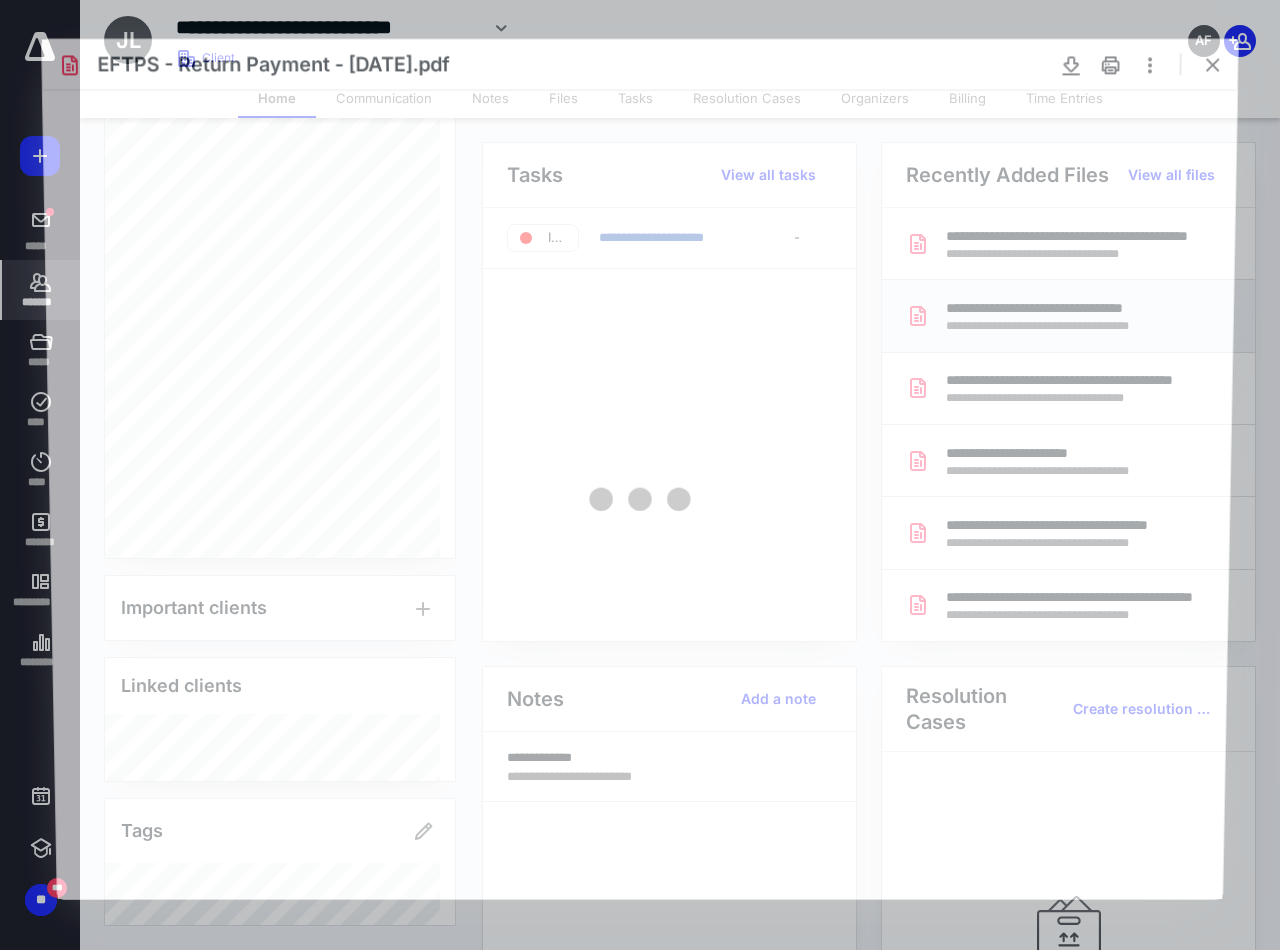 scroll, scrollTop: 0, scrollLeft: 0, axis: both 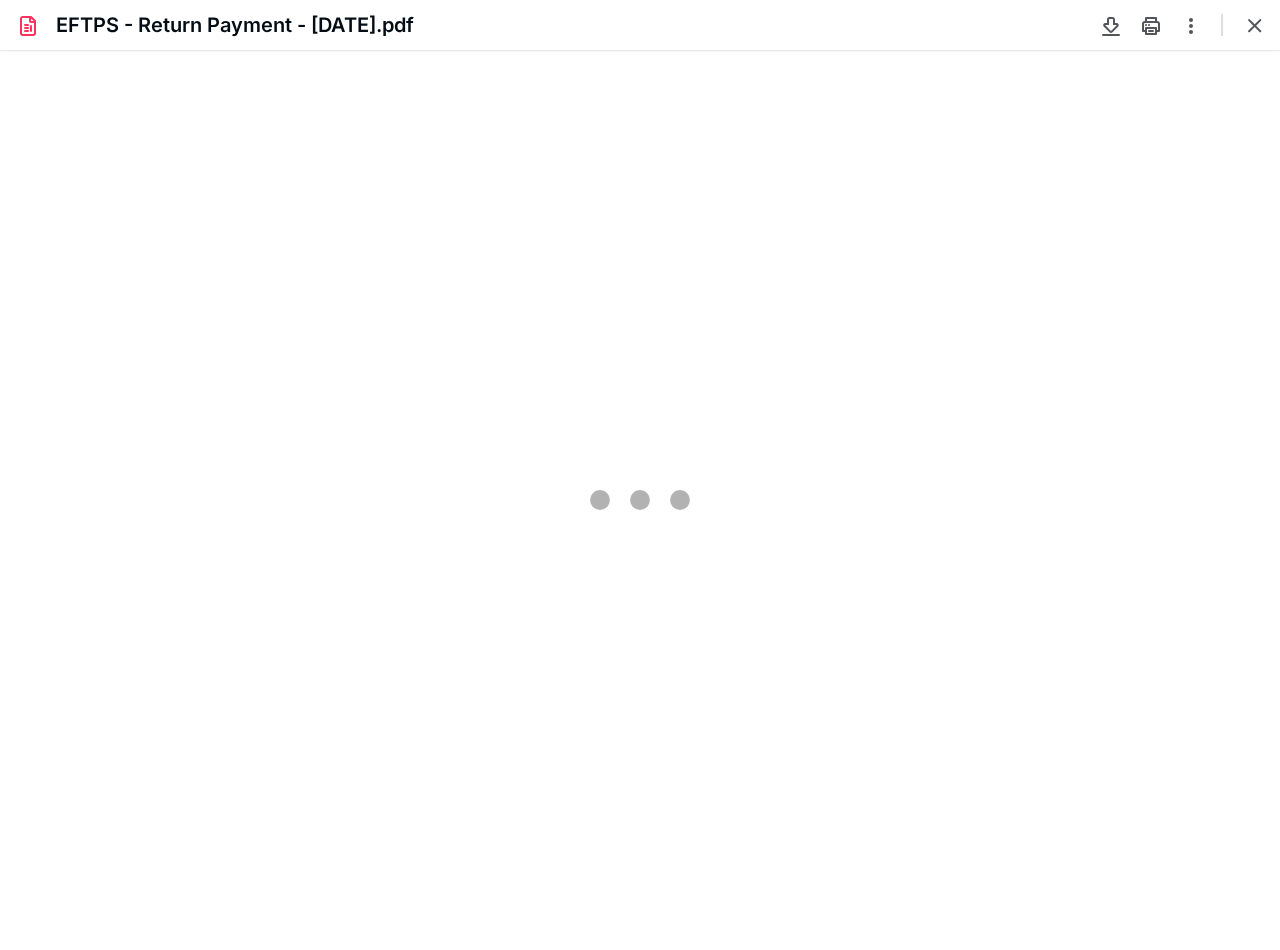 type on "108" 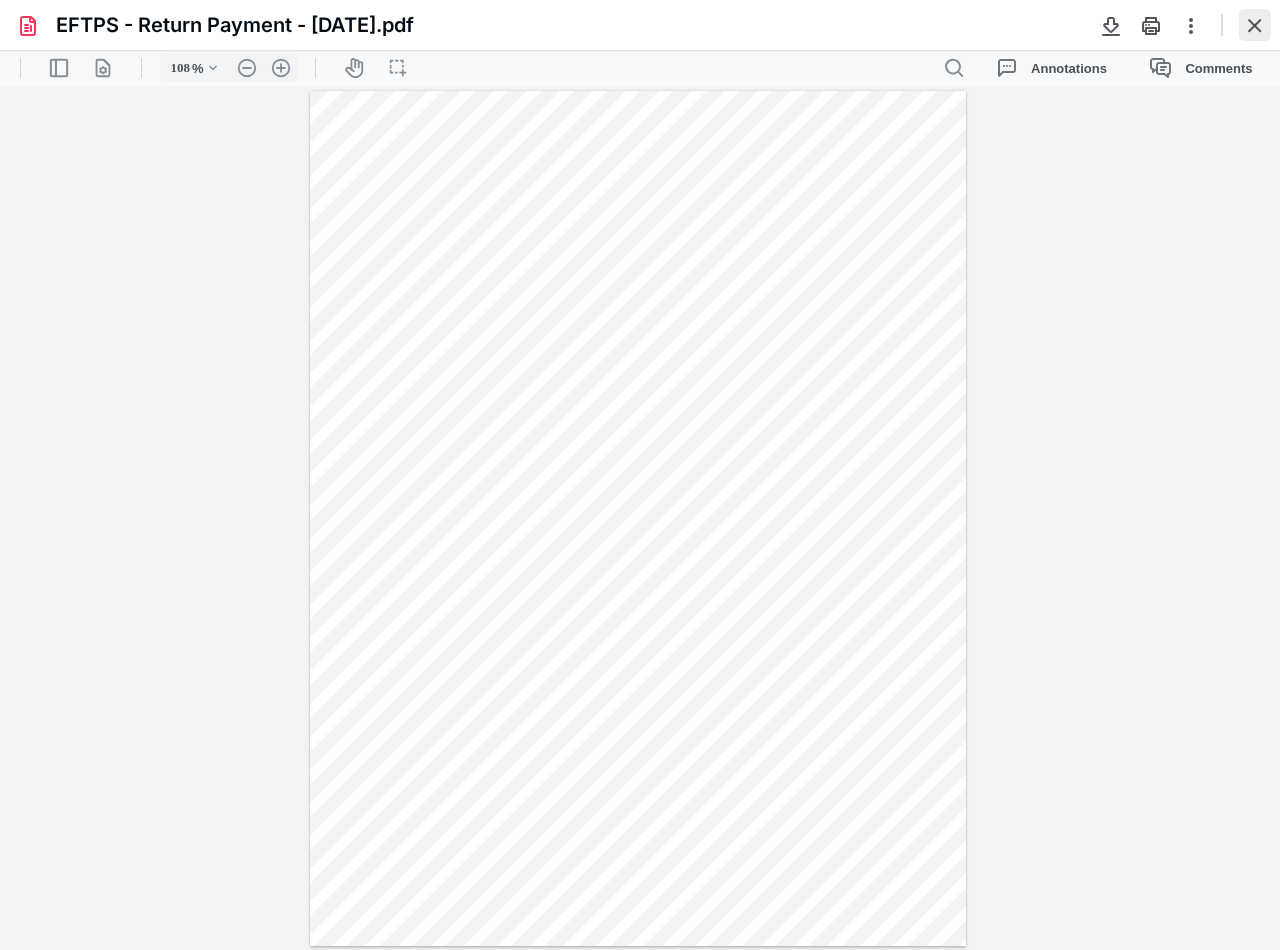click at bounding box center (1255, 25) 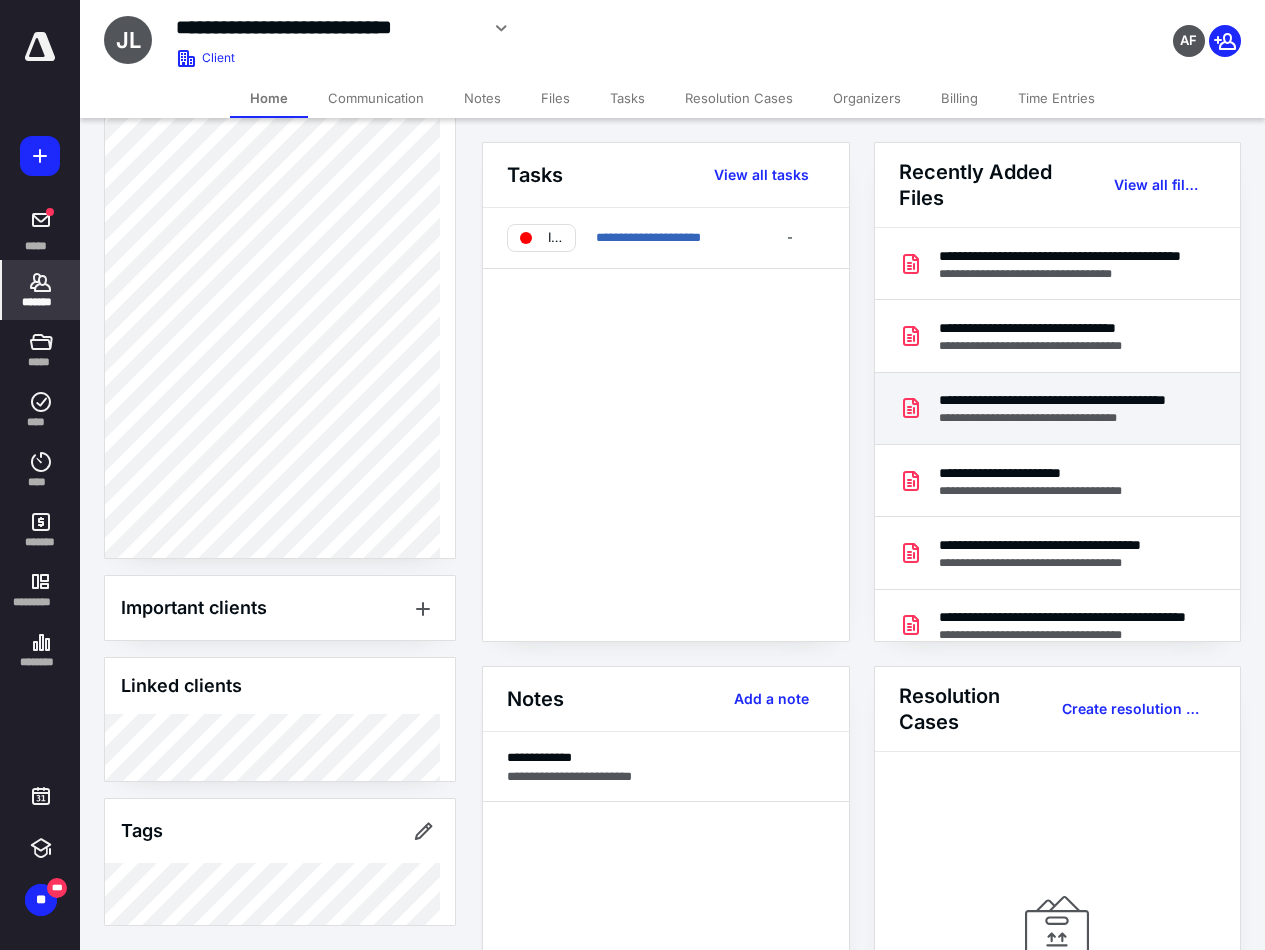 click on "**********" at bounding box center [1066, 400] 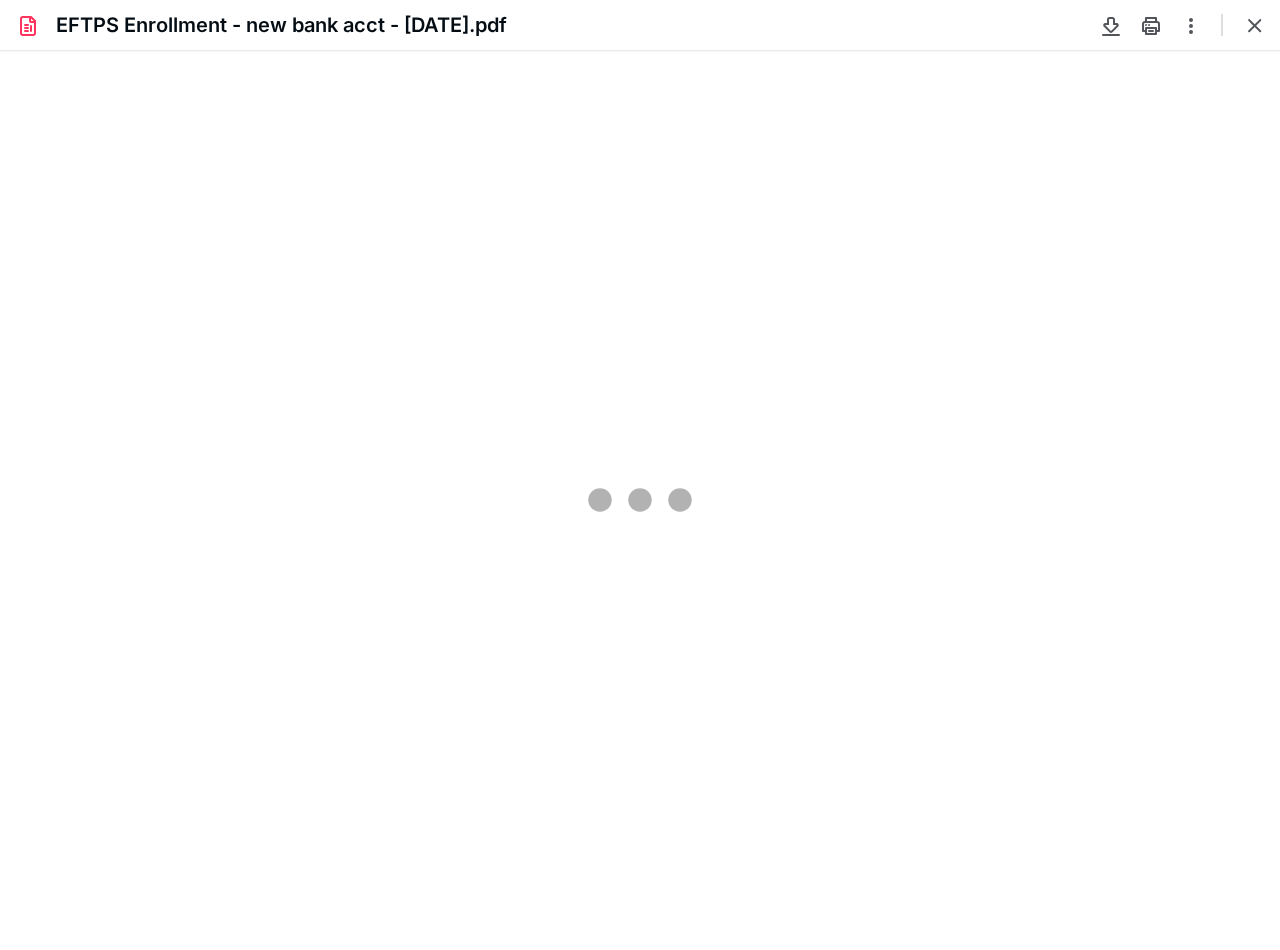 scroll, scrollTop: 0, scrollLeft: 0, axis: both 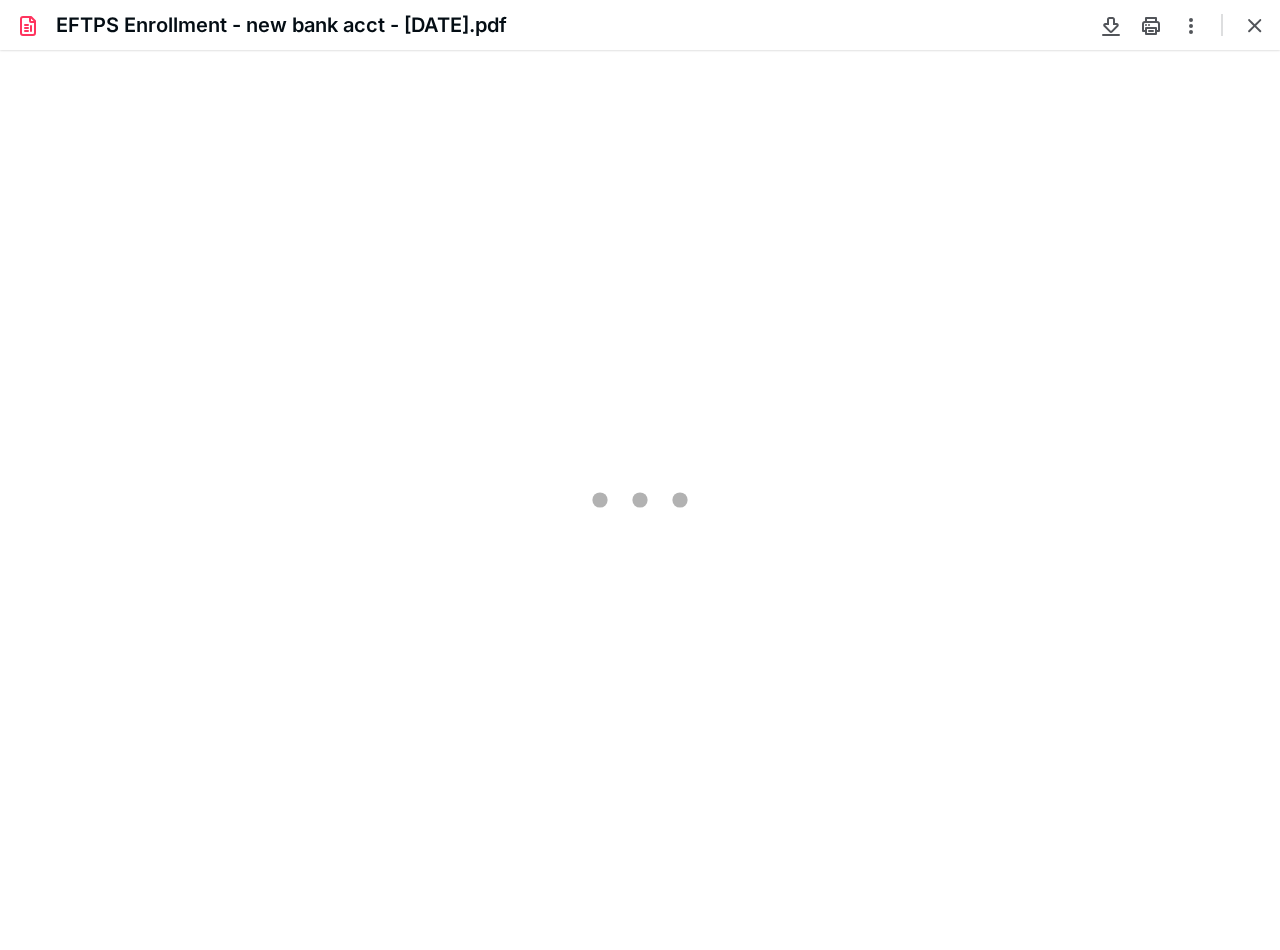 type on "108" 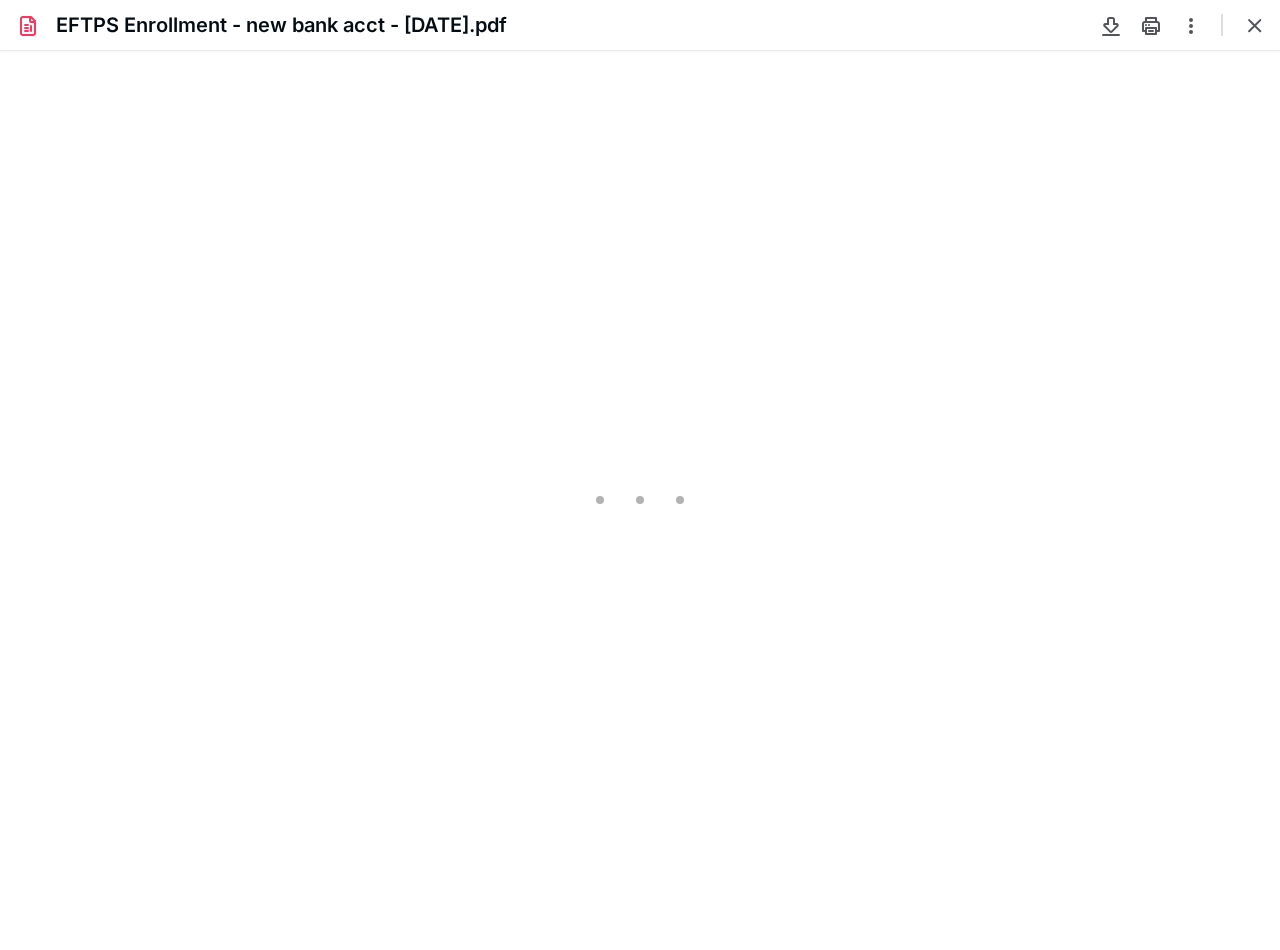 scroll, scrollTop: 40, scrollLeft: 0, axis: vertical 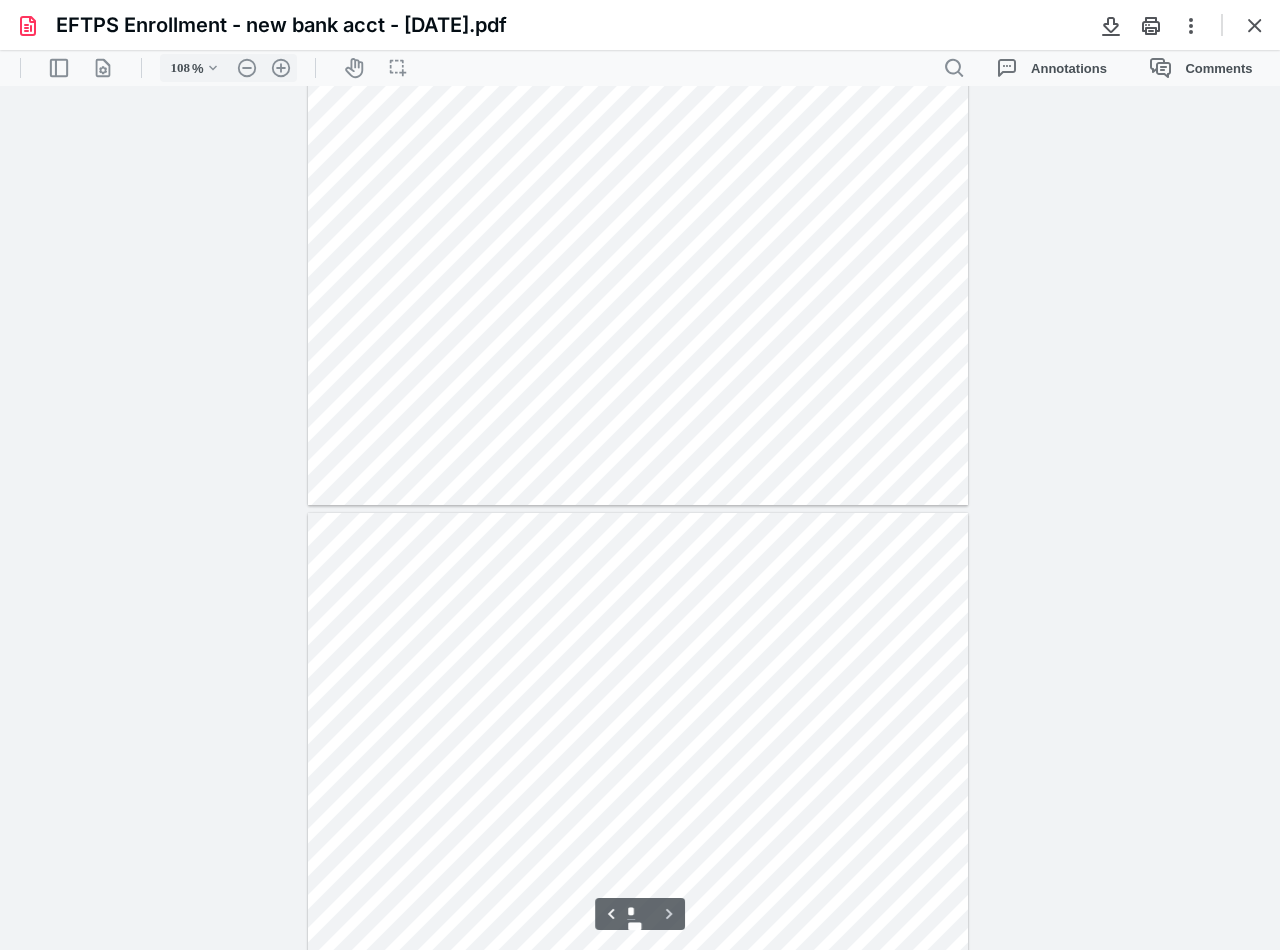 type on "*" 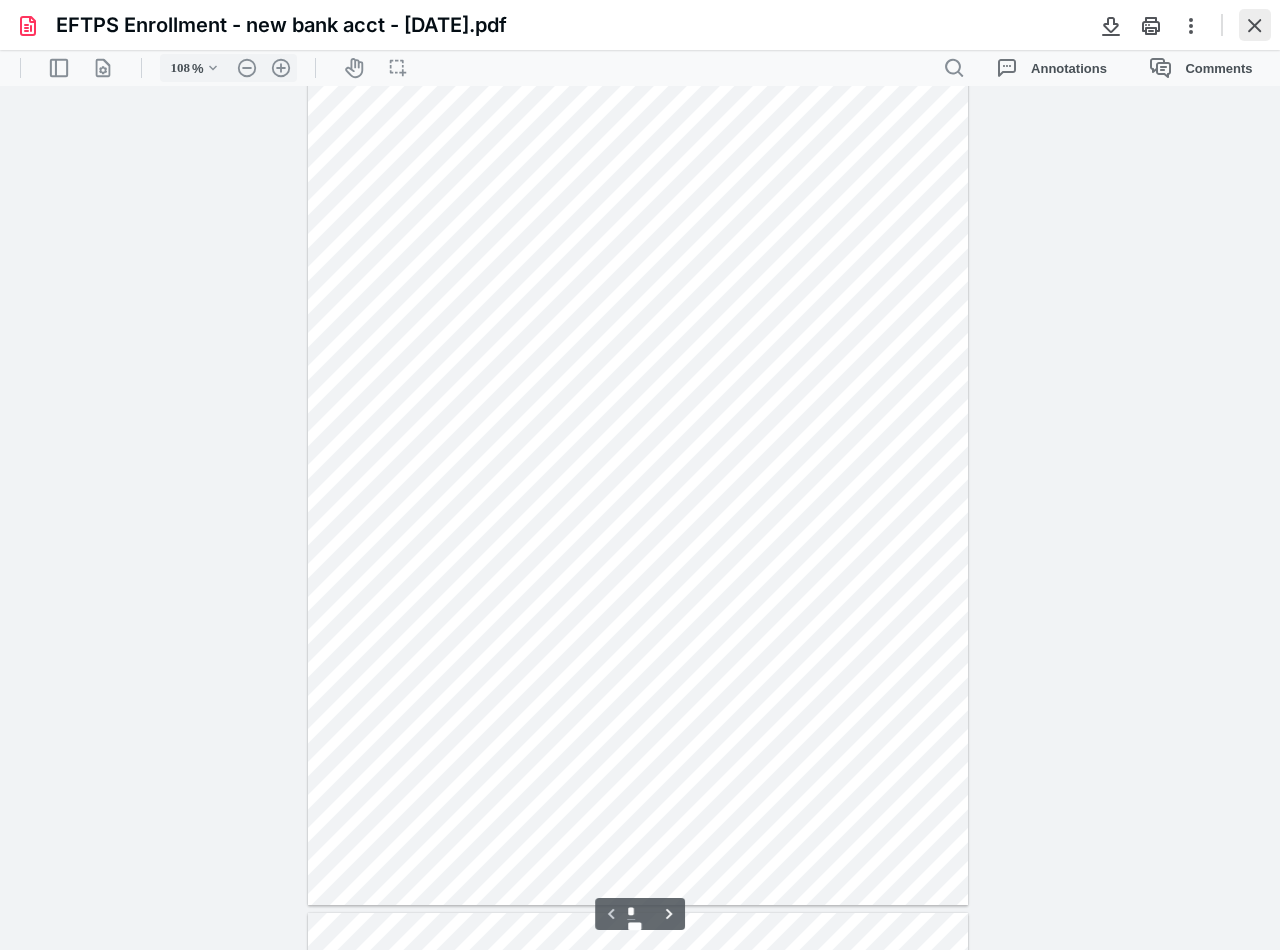 click at bounding box center [1255, 25] 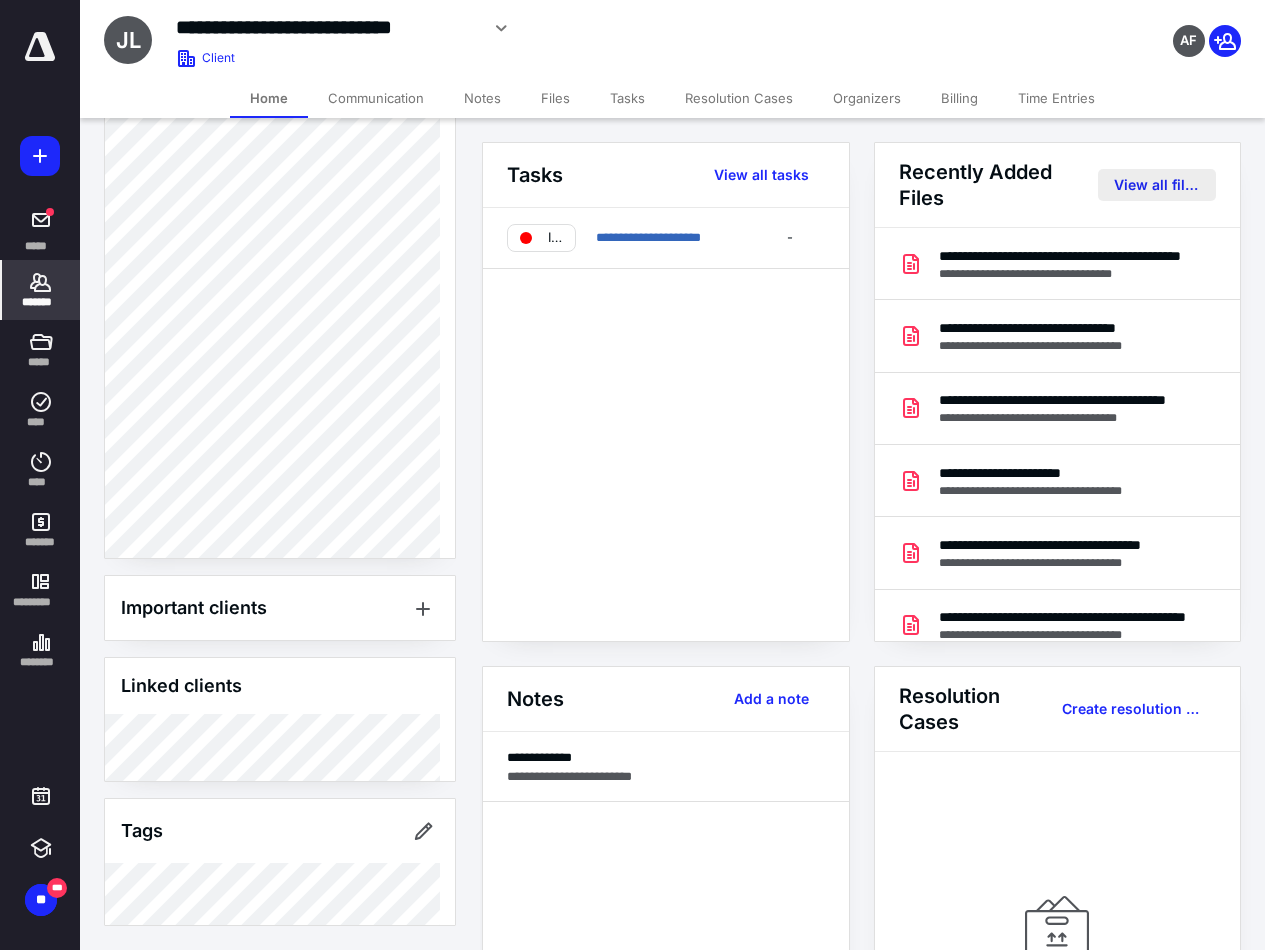click on "View all files" at bounding box center (1157, 185) 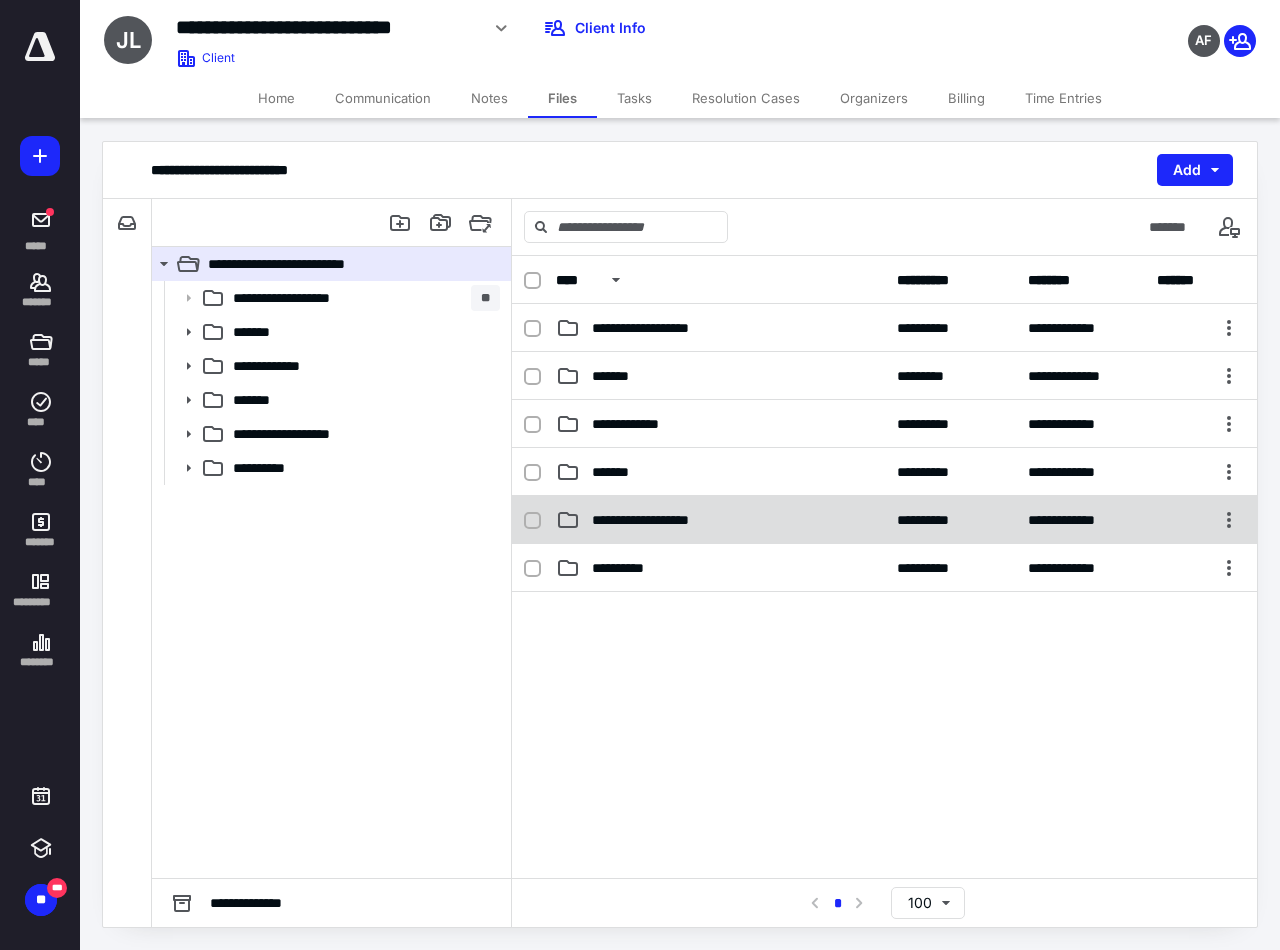 click on "**********" at bounding box center [655, 520] 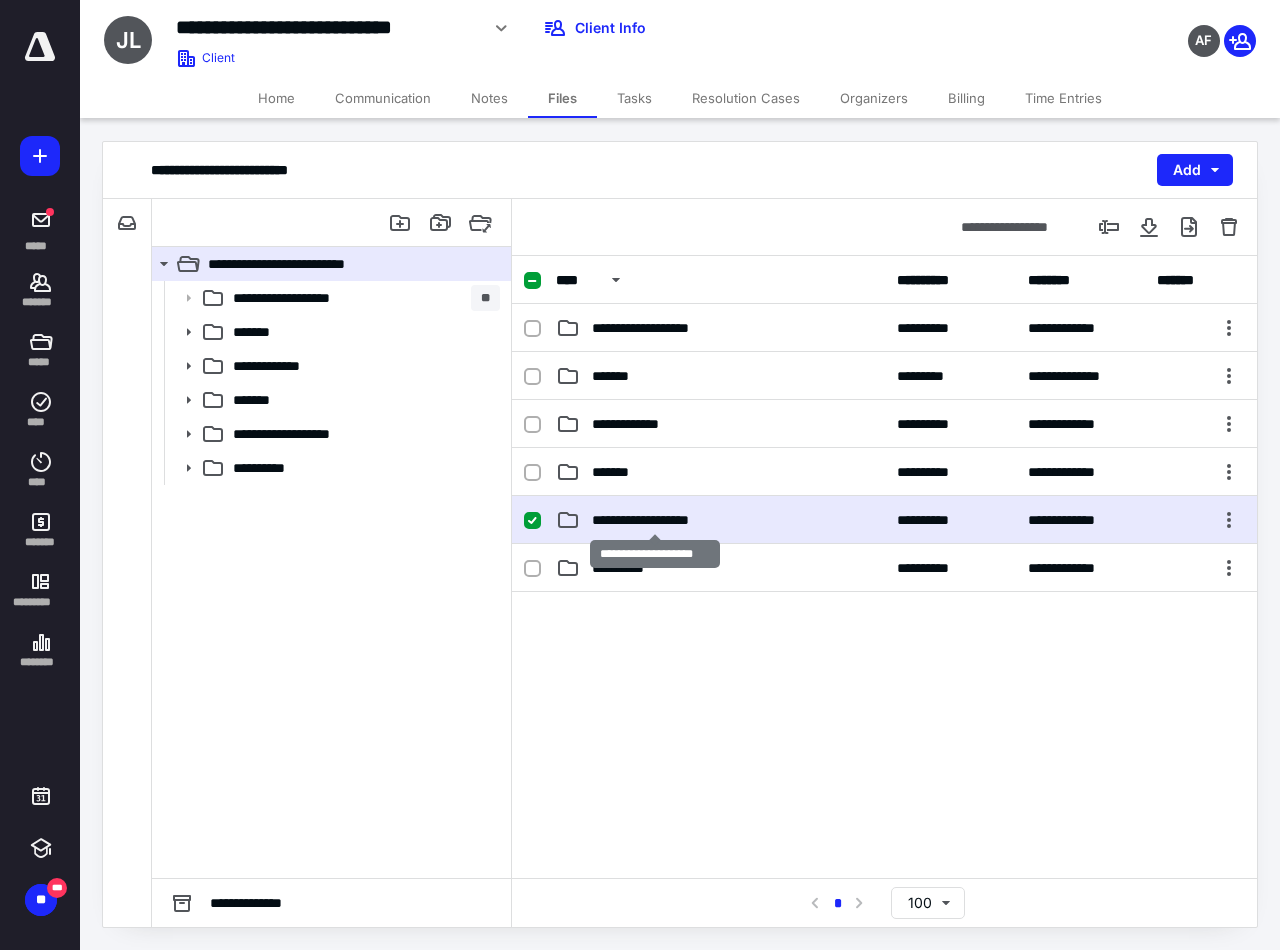 click on "**********" at bounding box center [655, 520] 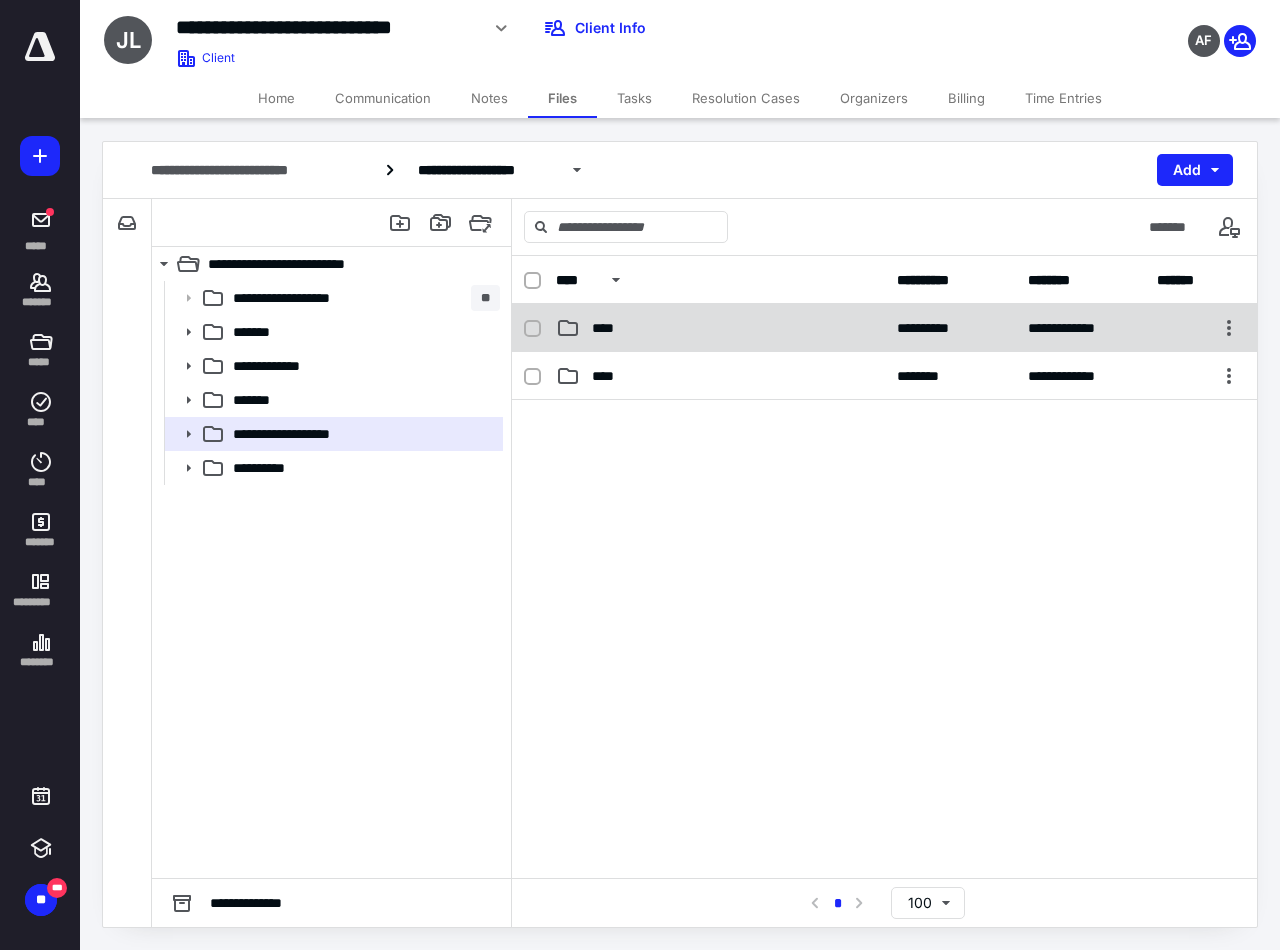 click on "****" at bounding box center [720, 328] 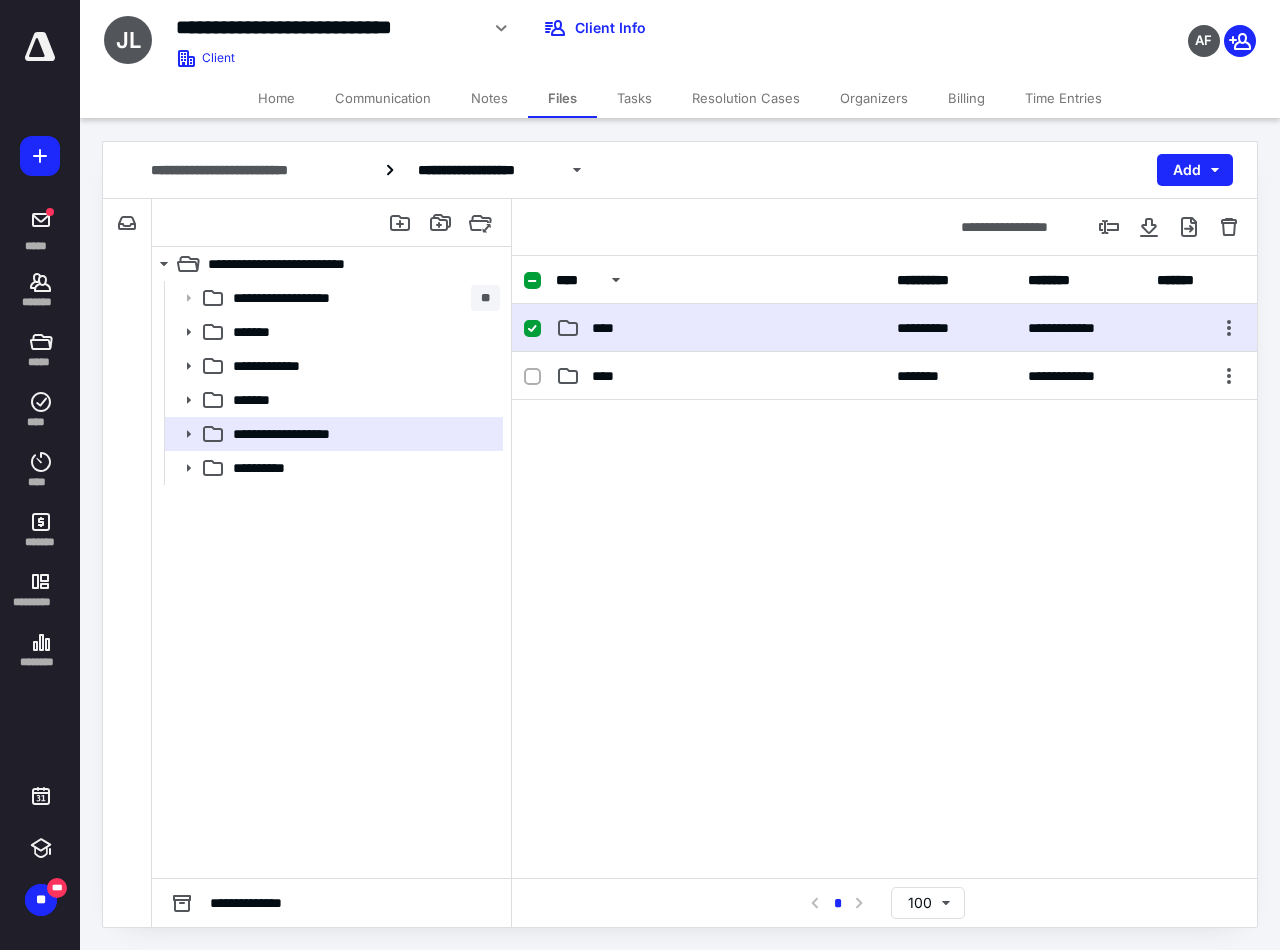 click on "****" at bounding box center (720, 328) 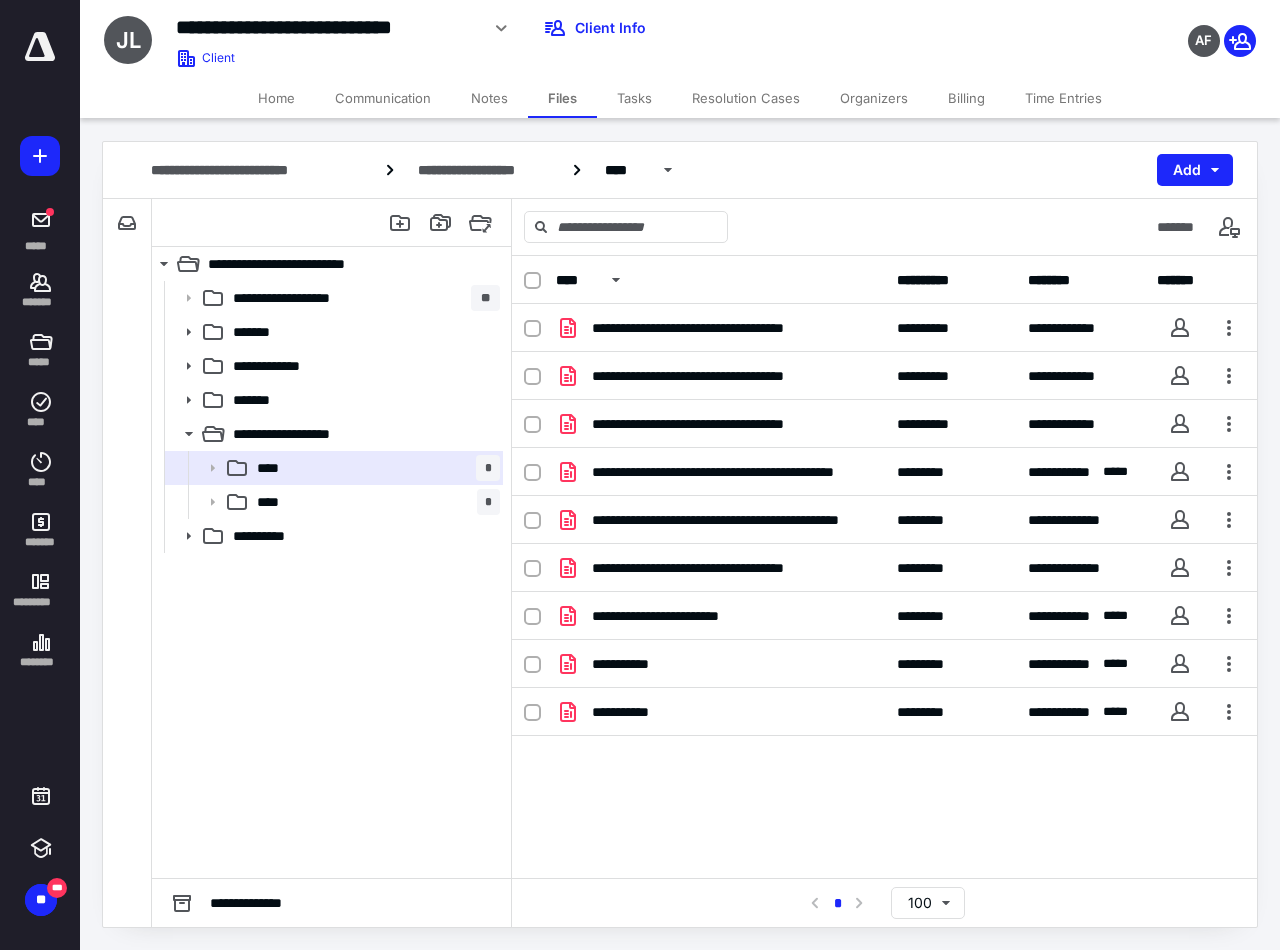 click on "Home" at bounding box center [276, 98] 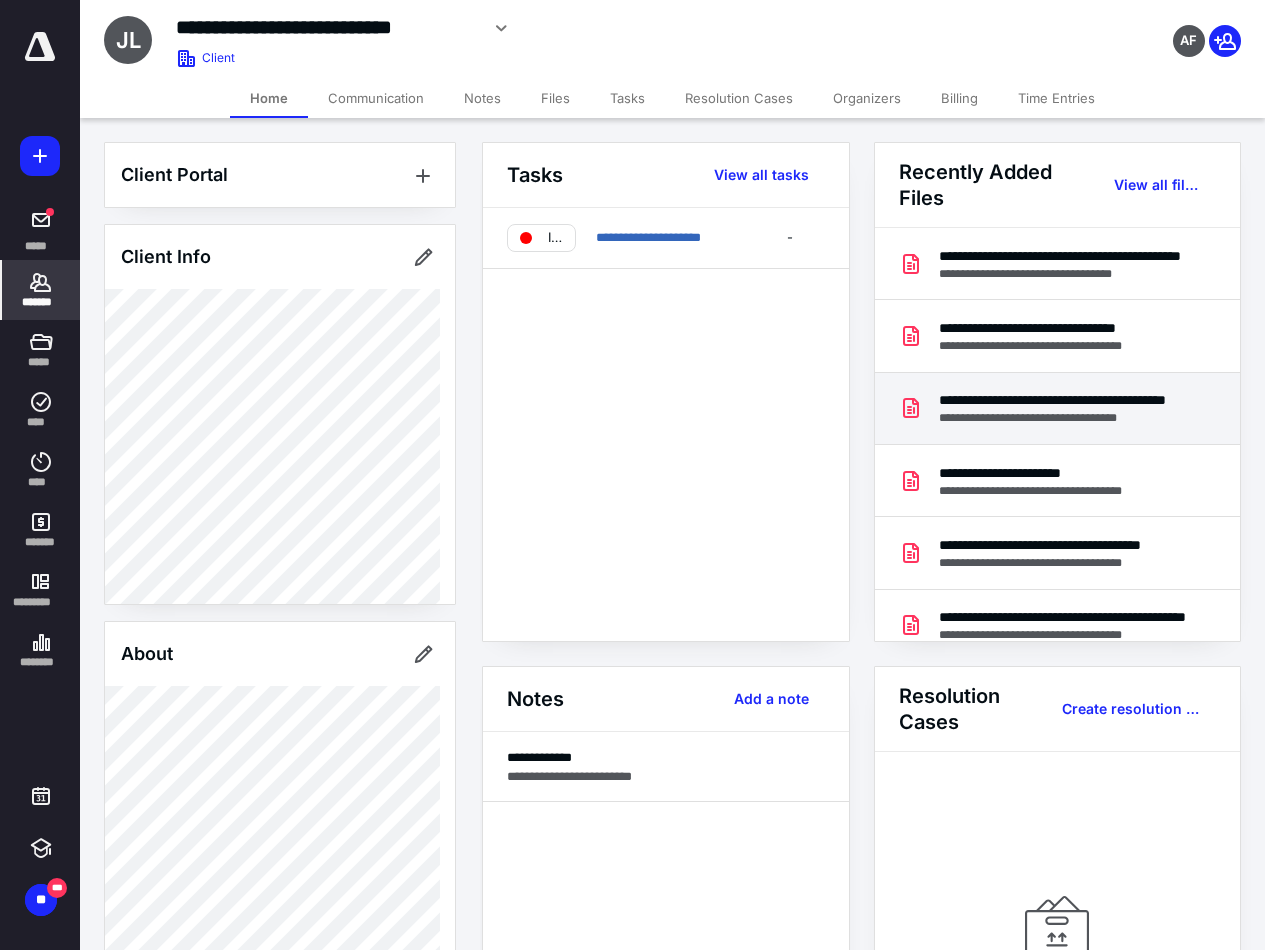 click on "**********" at bounding box center [1066, 400] 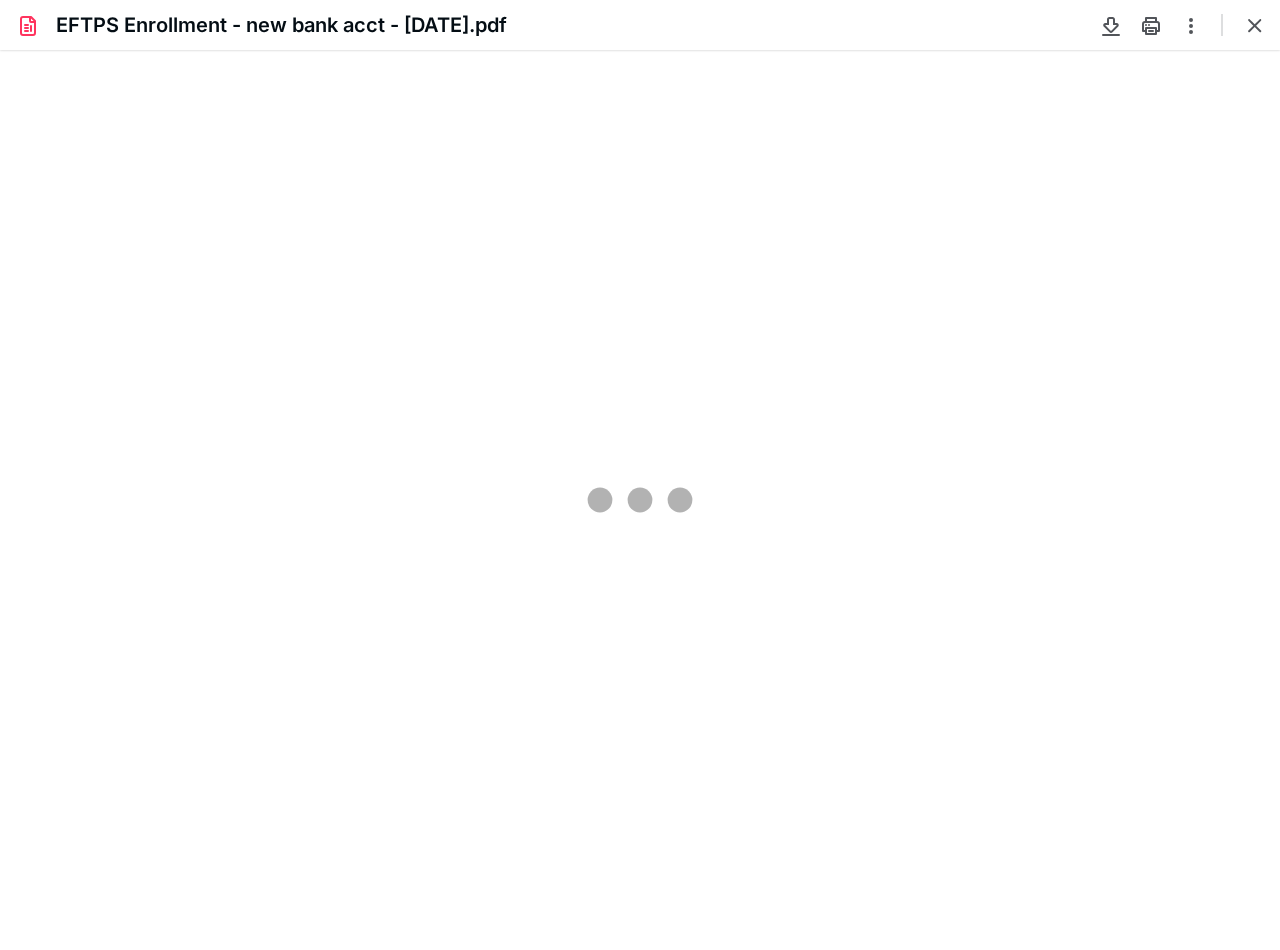 scroll, scrollTop: 0, scrollLeft: 0, axis: both 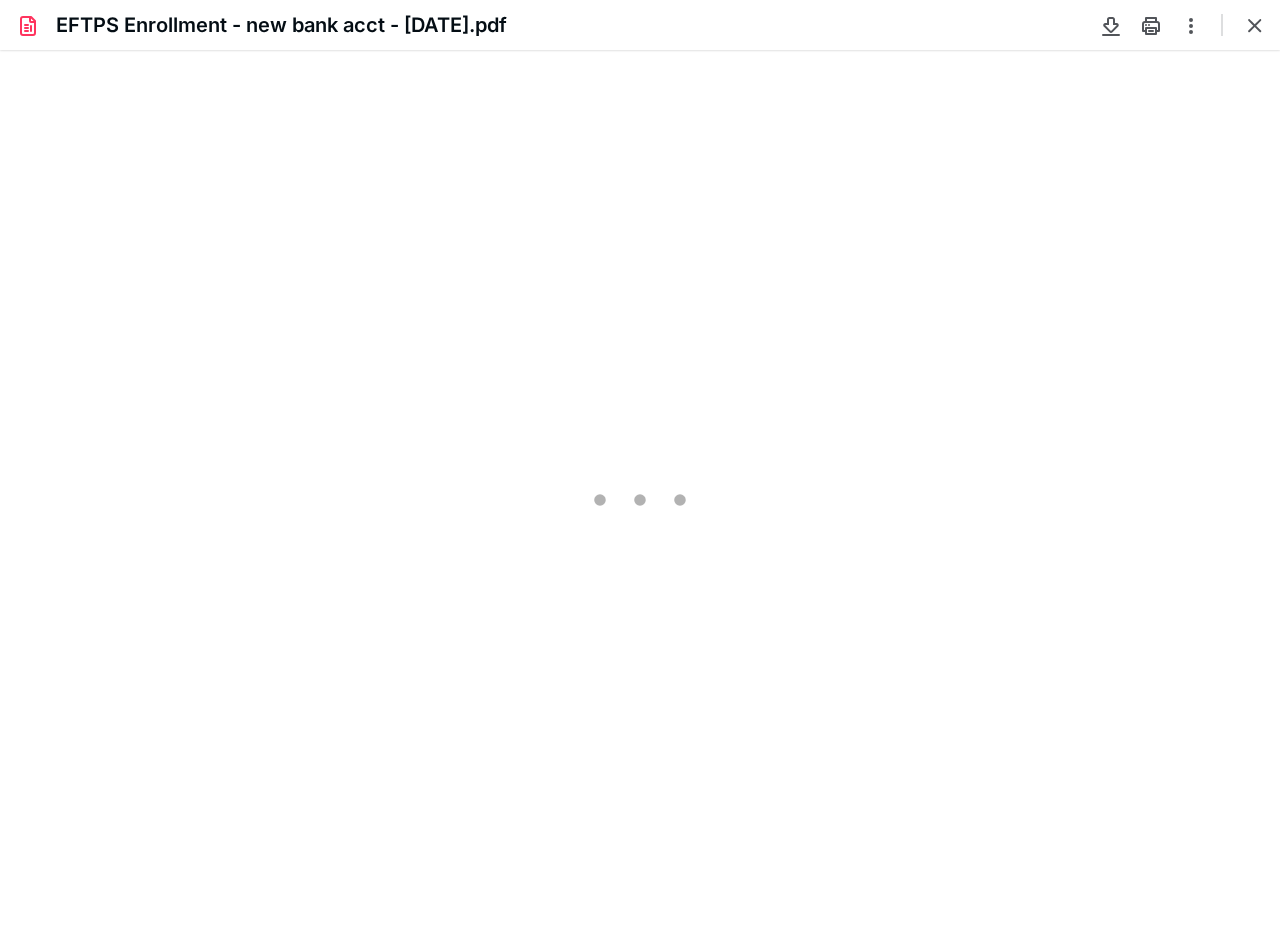 type on "108" 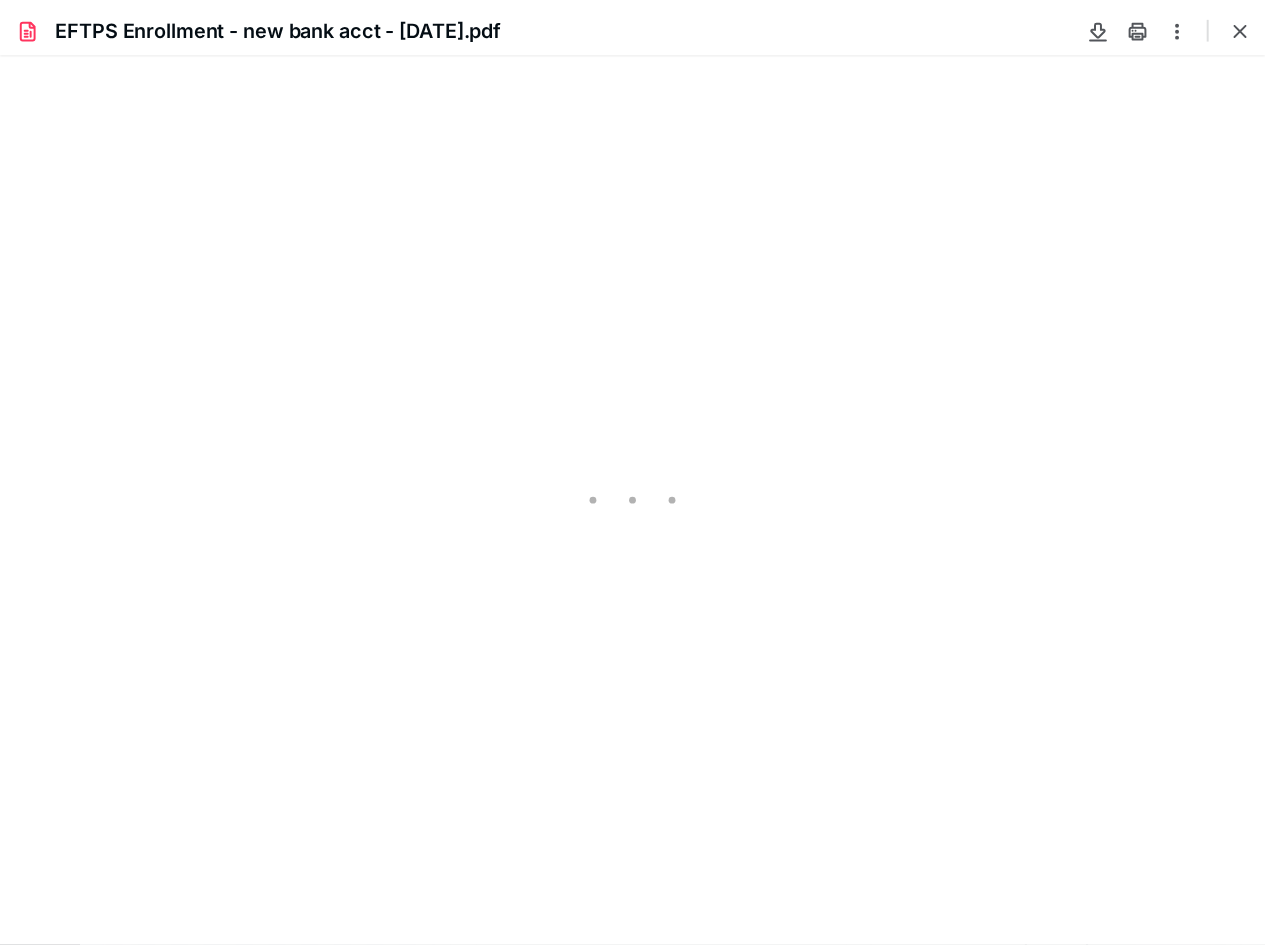 scroll, scrollTop: 40, scrollLeft: 0, axis: vertical 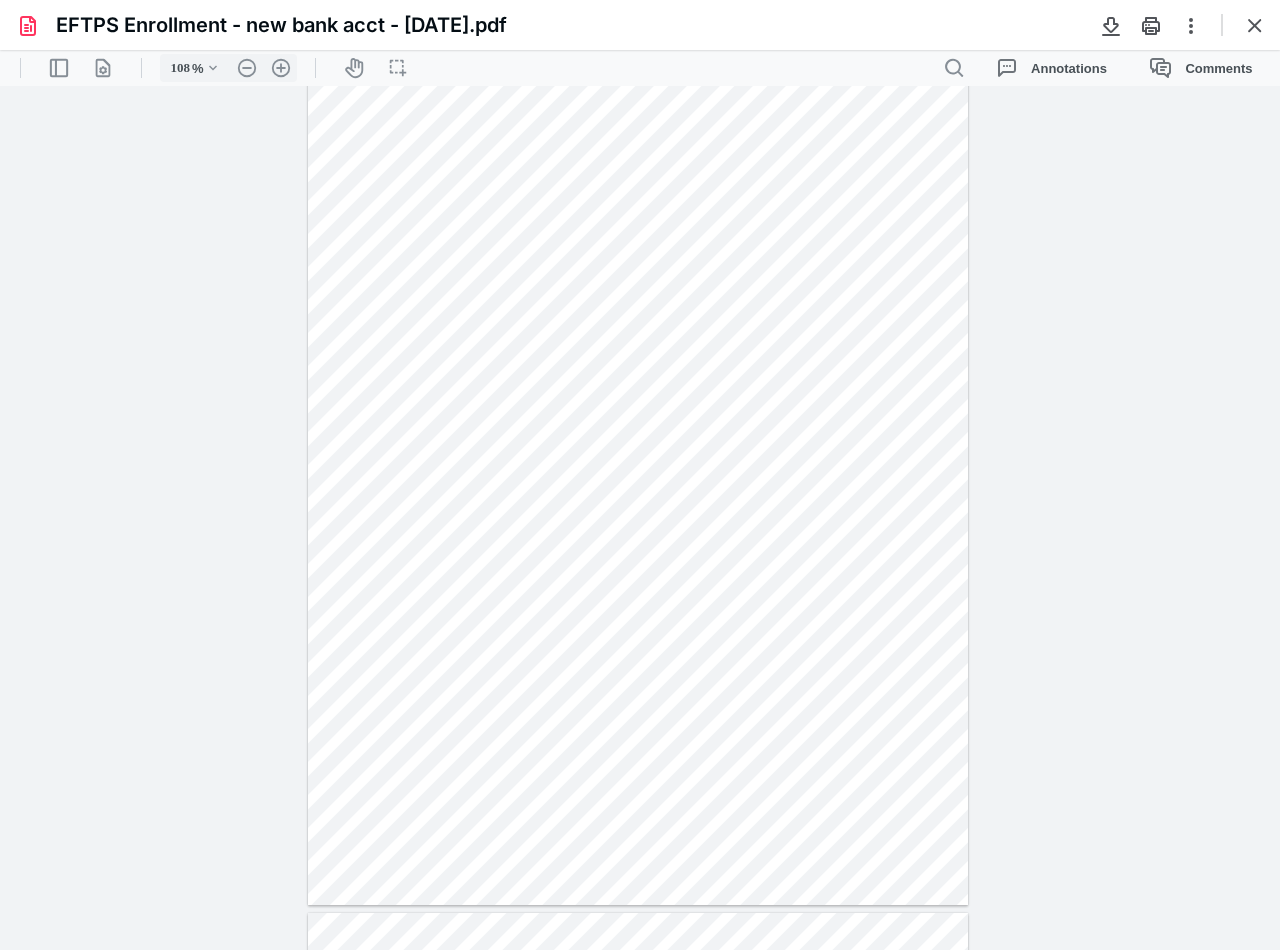 click at bounding box center (1255, 25) 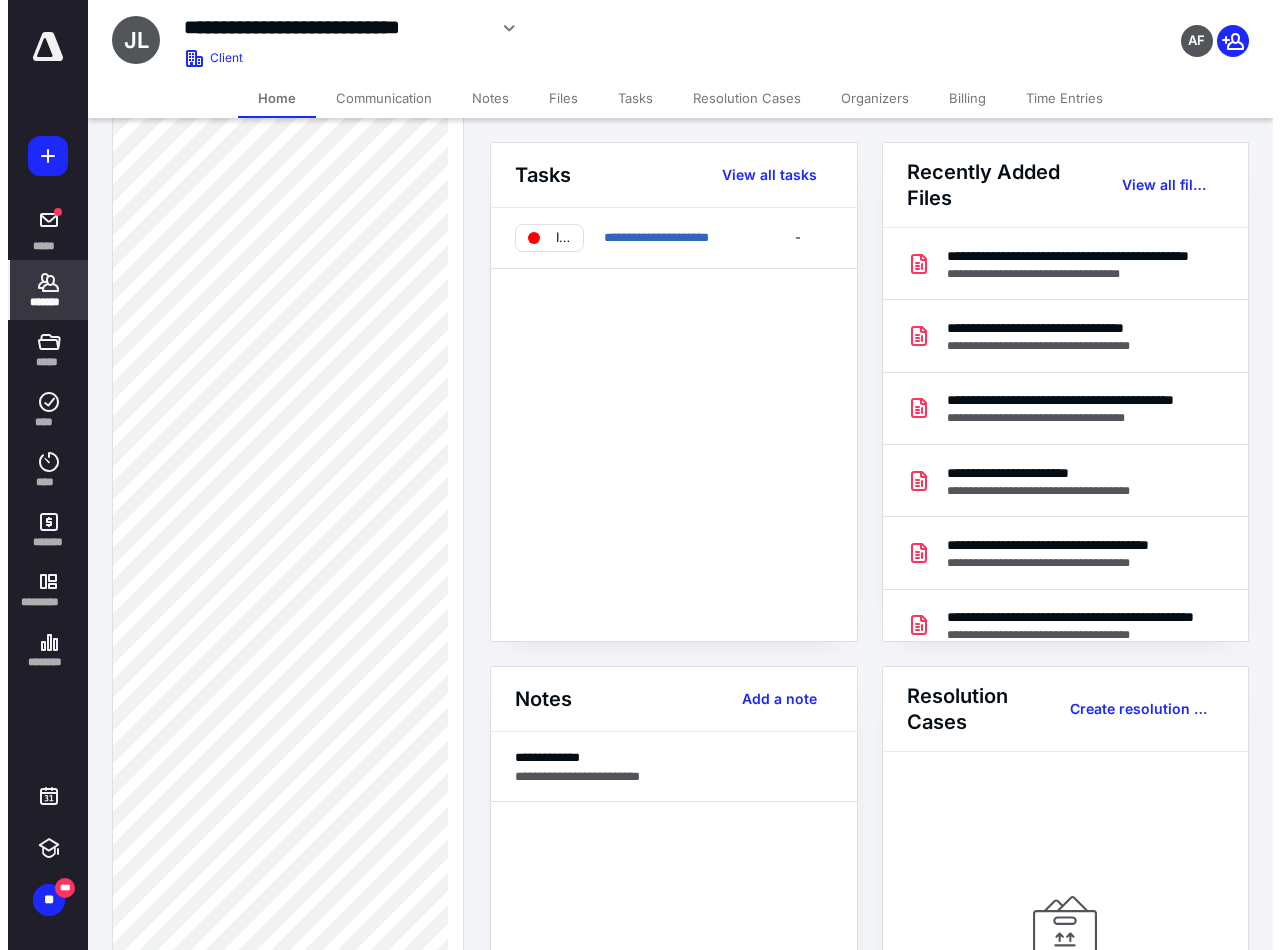 scroll, scrollTop: 1100, scrollLeft: 0, axis: vertical 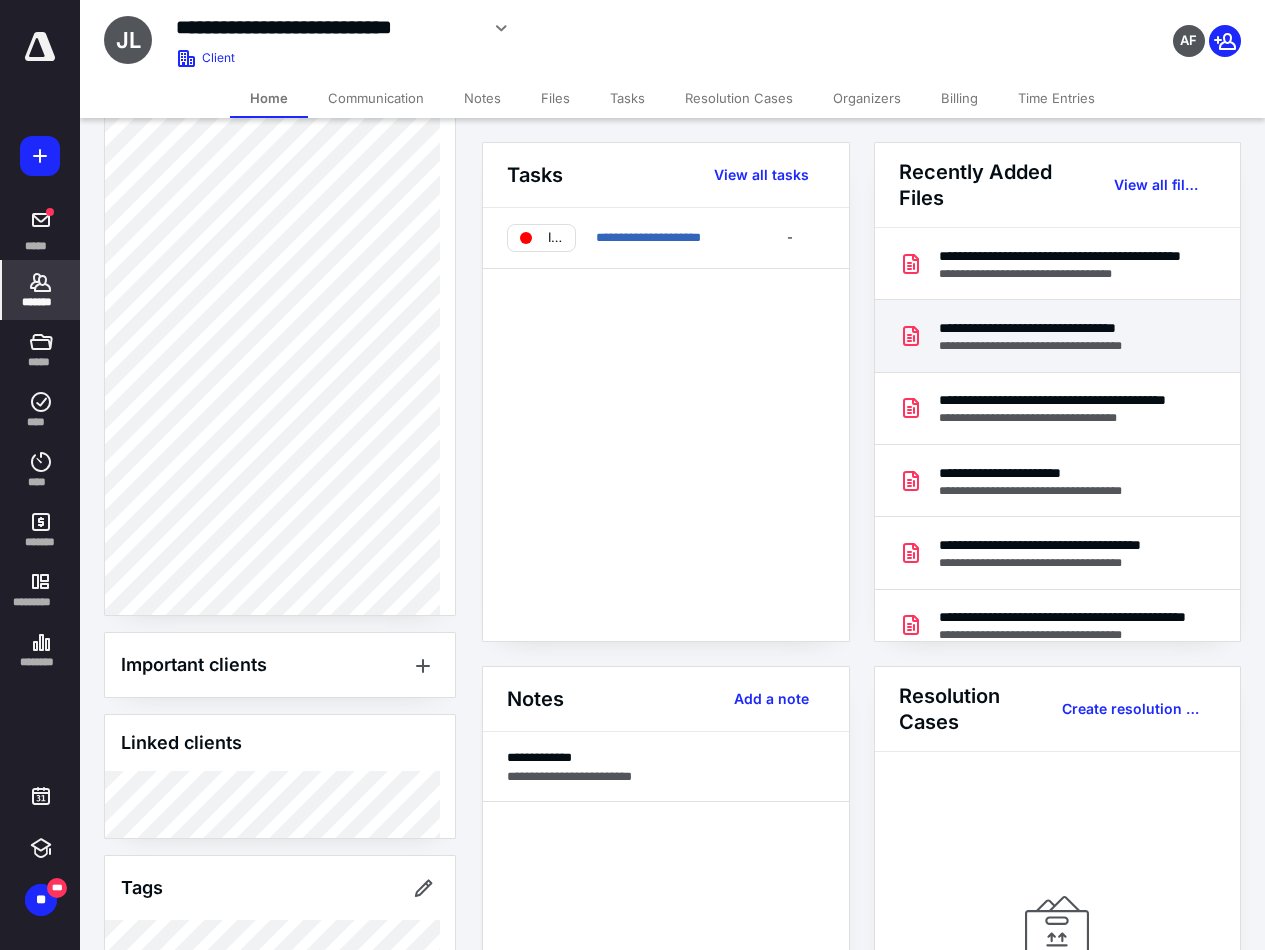 click on "**********" at bounding box center [1059, 328] 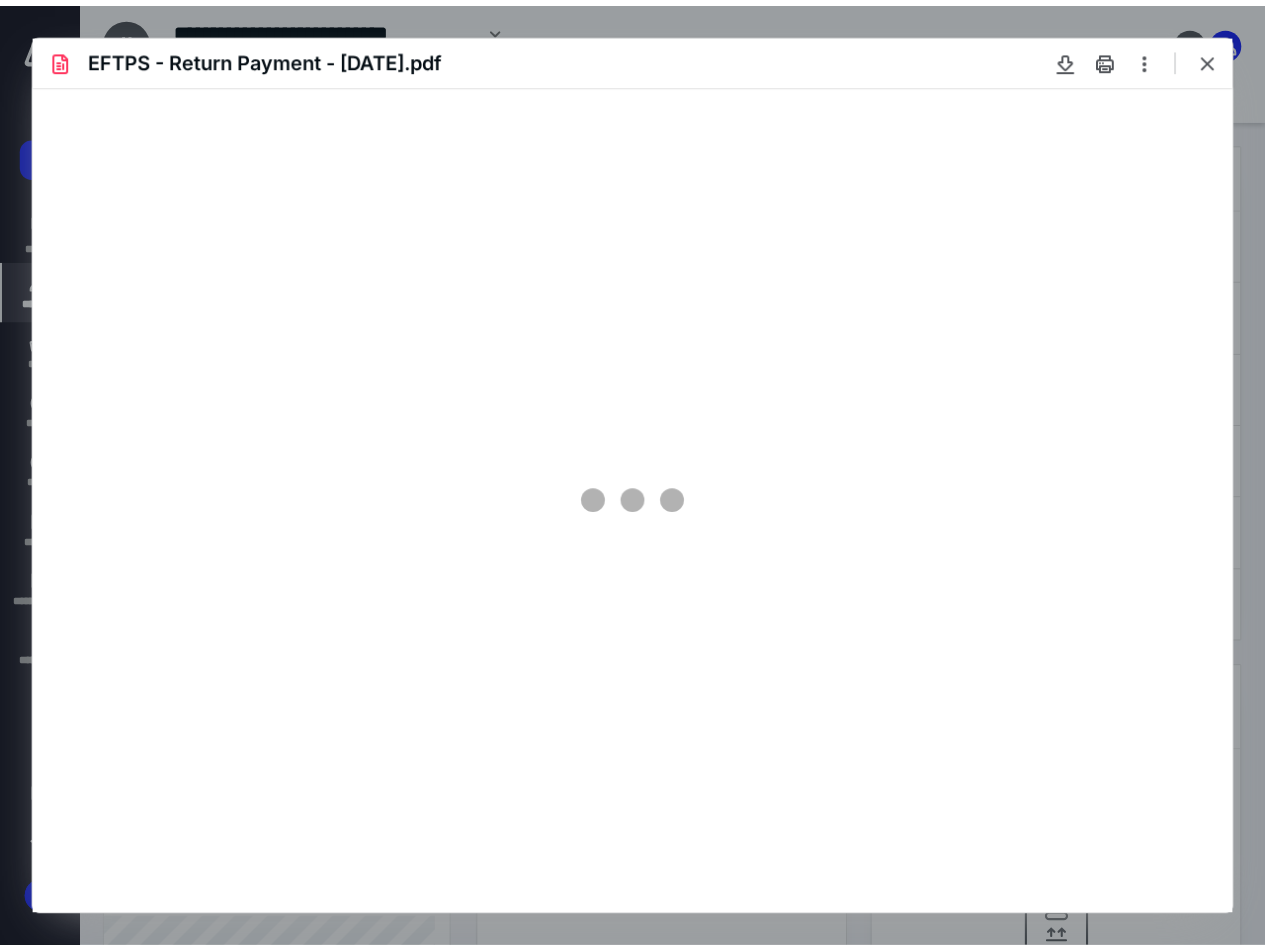 scroll, scrollTop: 0, scrollLeft: 0, axis: both 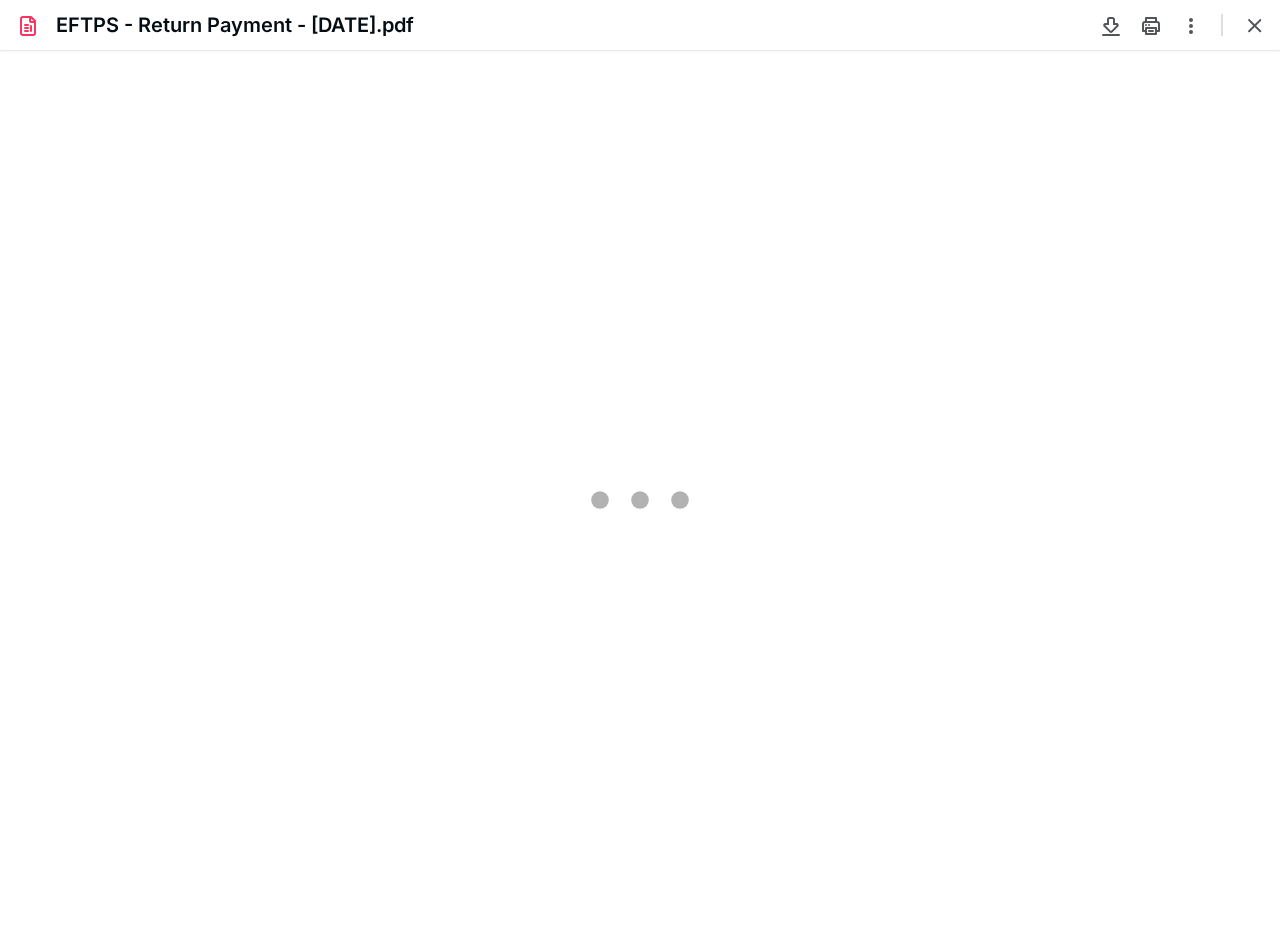 type on "108" 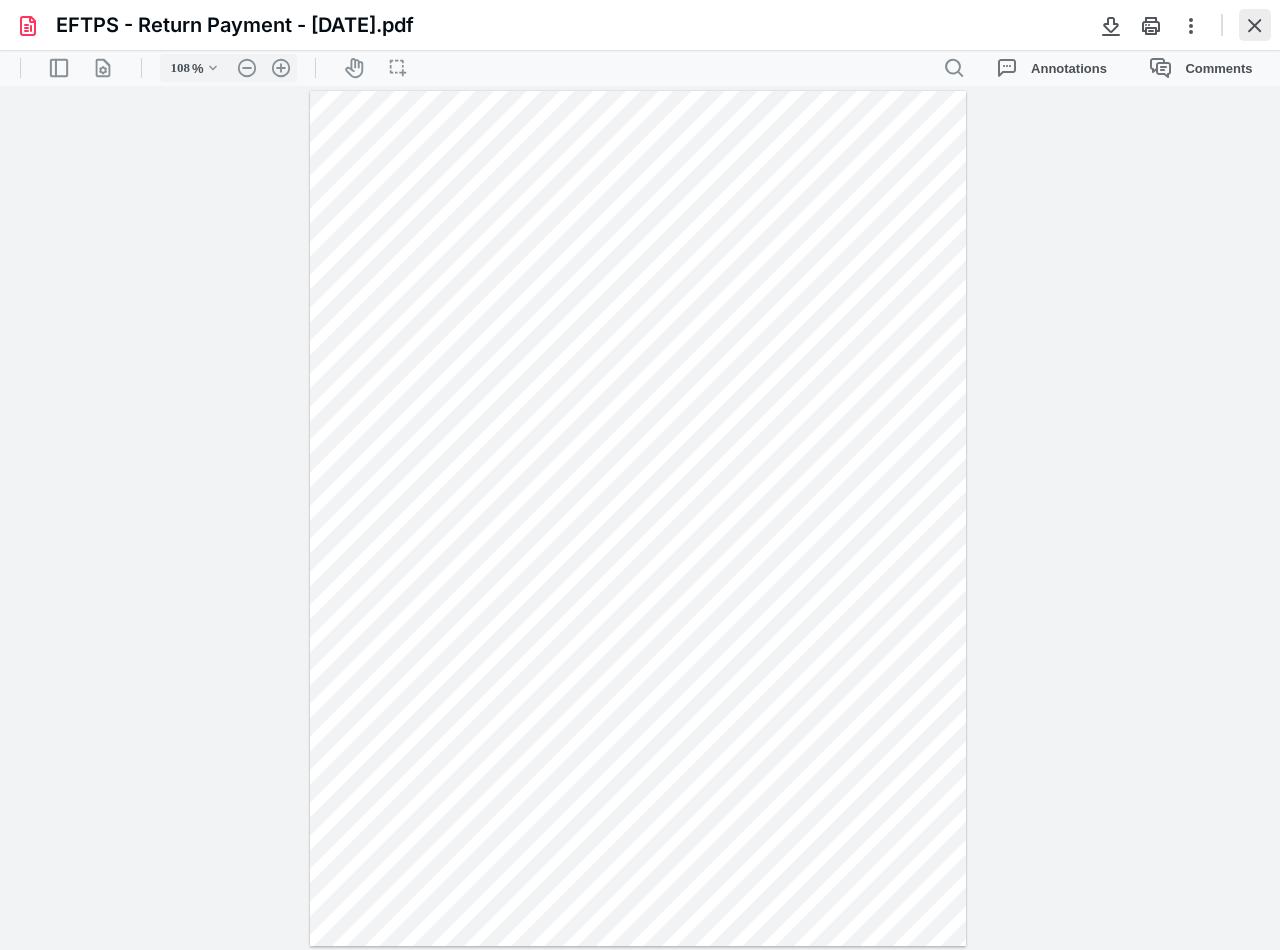 click at bounding box center (1255, 25) 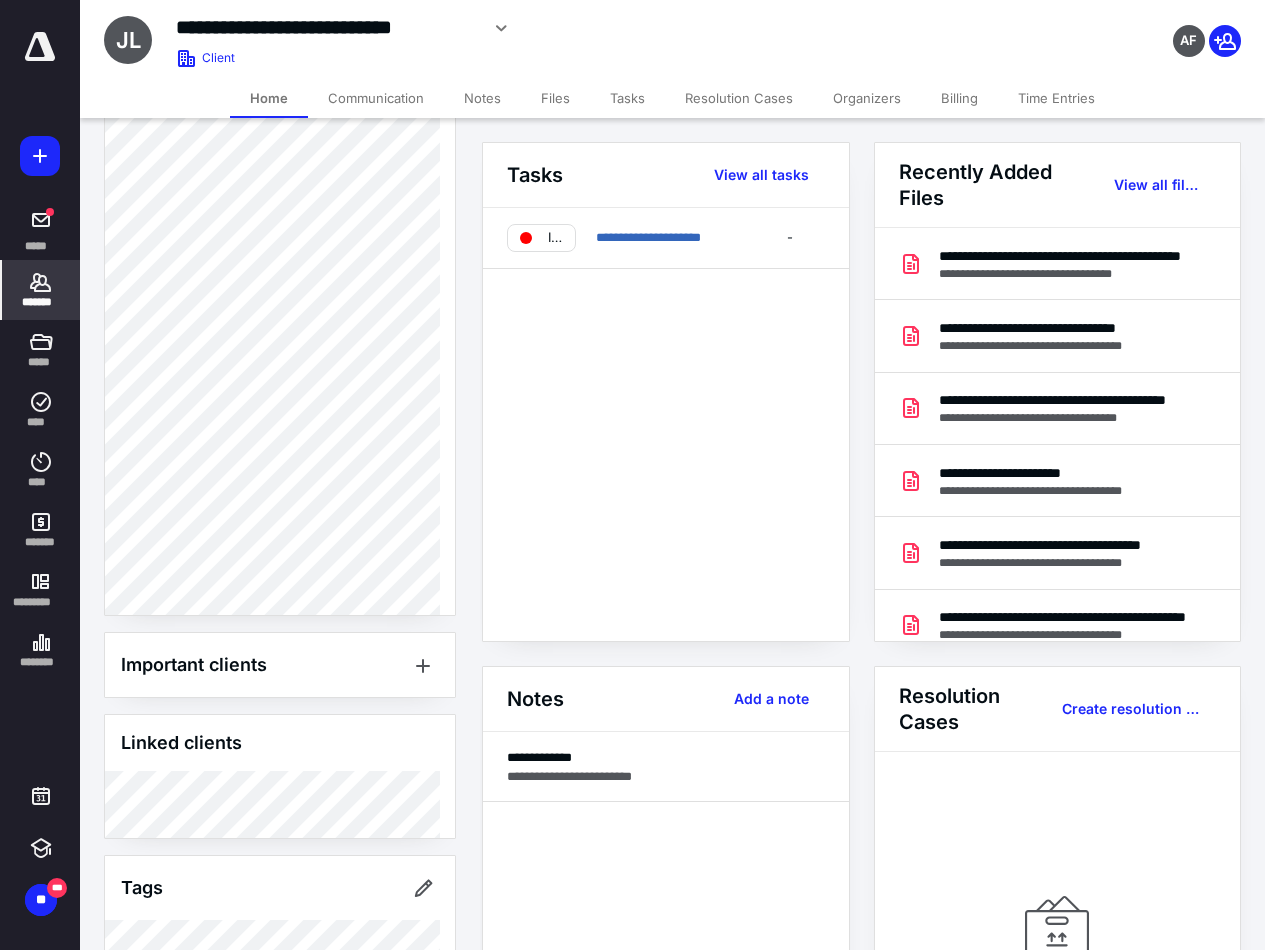 click on "*******" at bounding box center (41, 302) 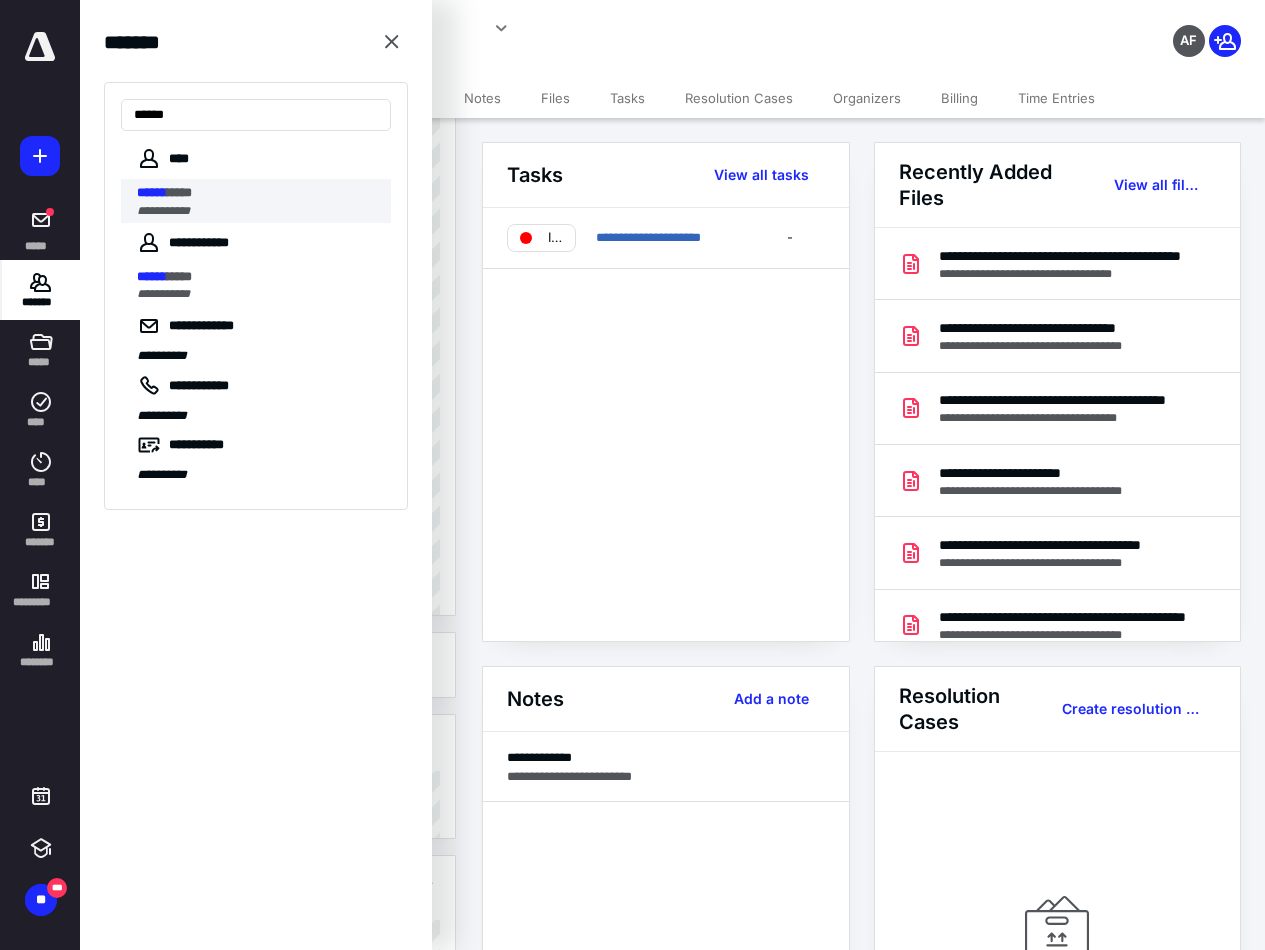 type on "******" 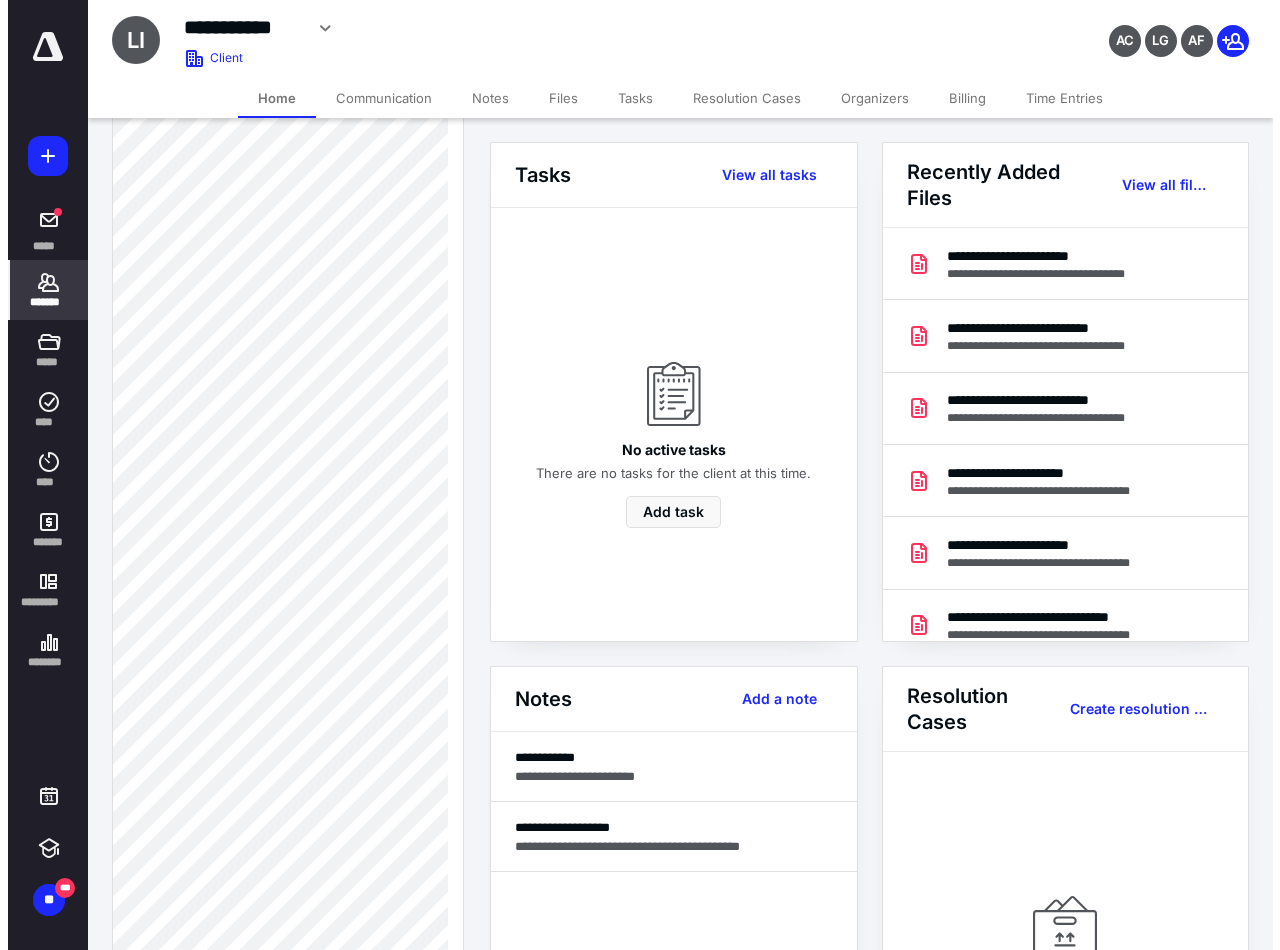 scroll, scrollTop: 500, scrollLeft: 0, axis: vertical 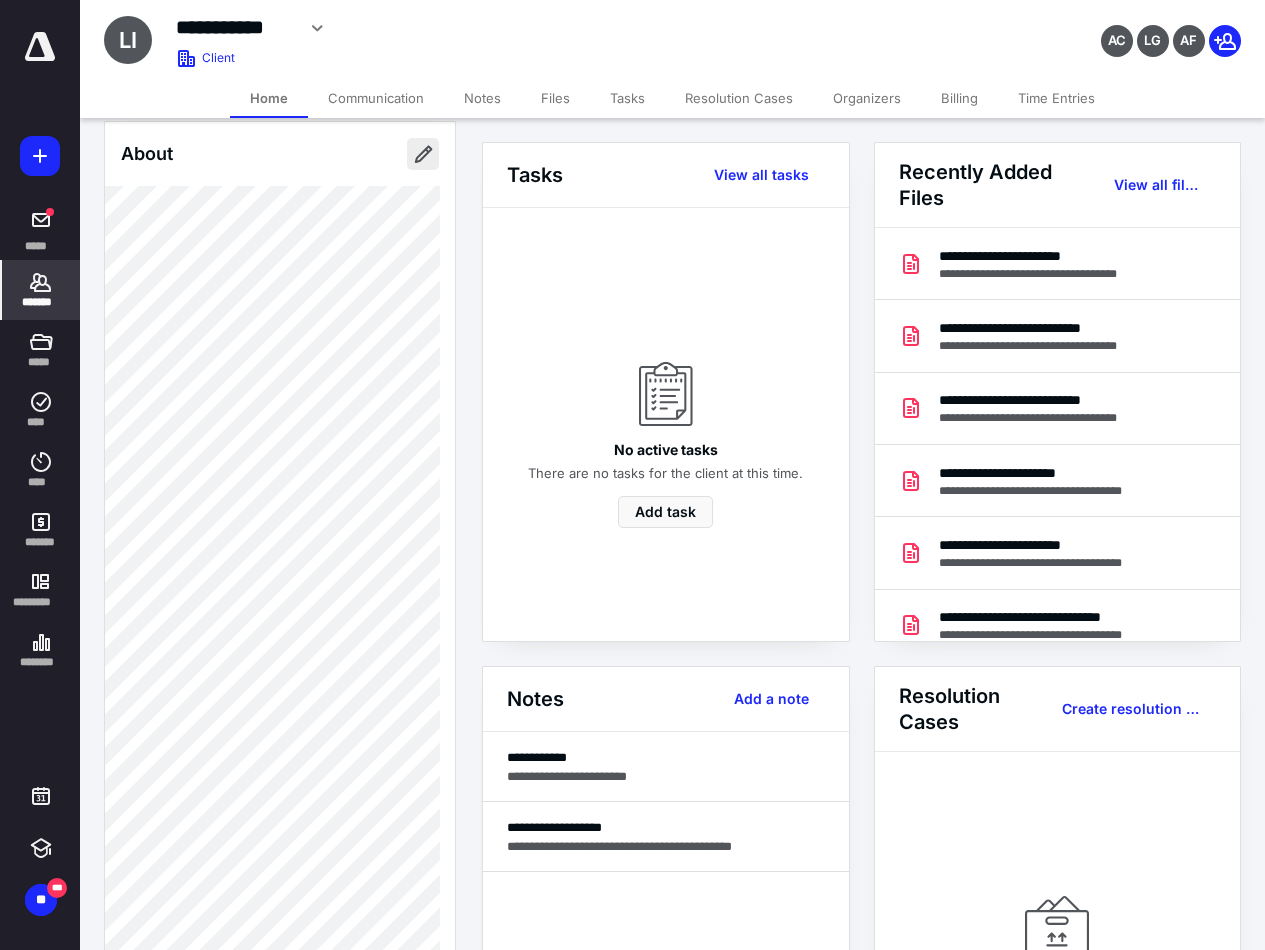 click at bounding box center [423, 154] 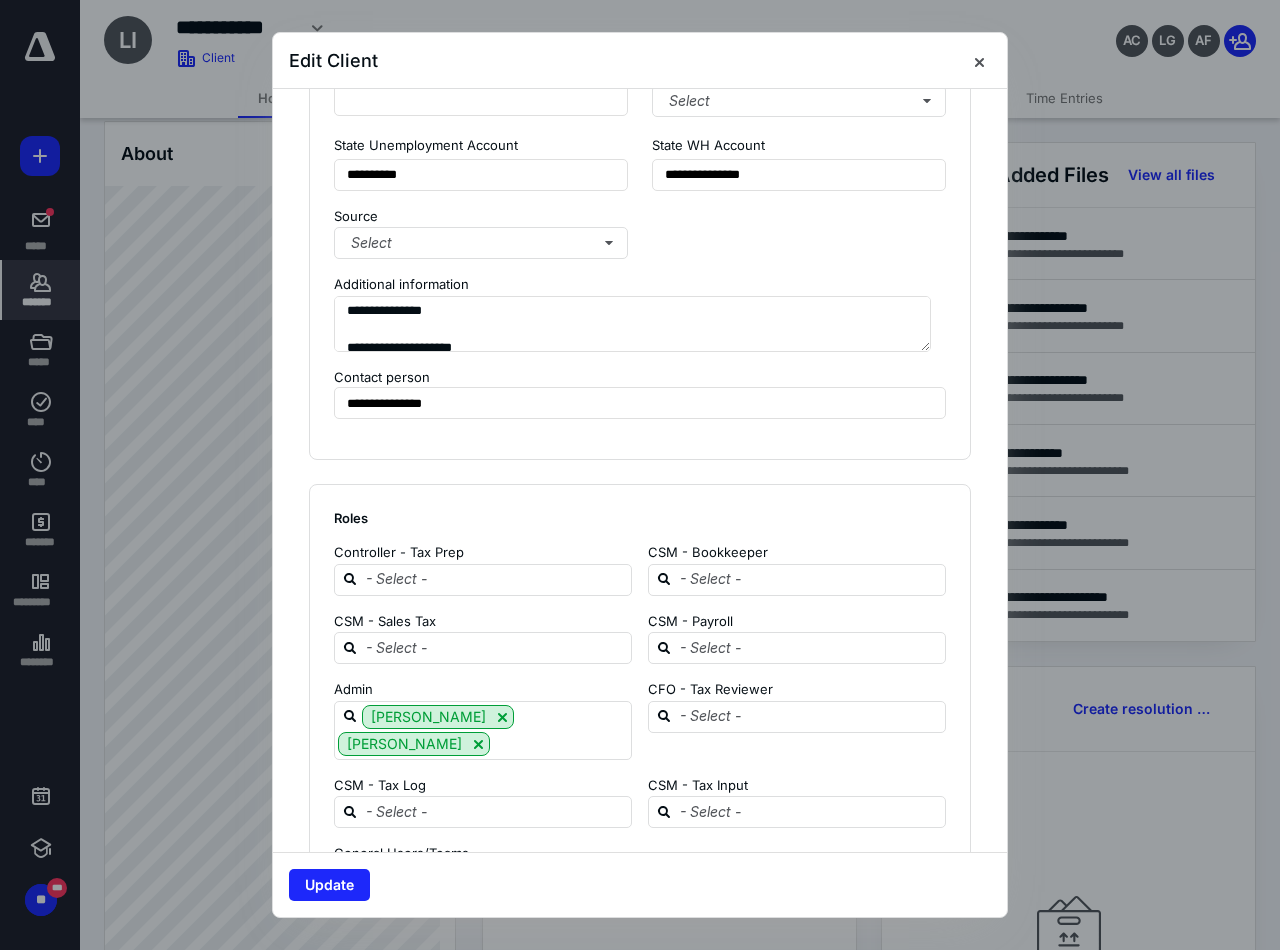 scroll, scrollTop: 1487, scrollLeft: 0, axis: vertical 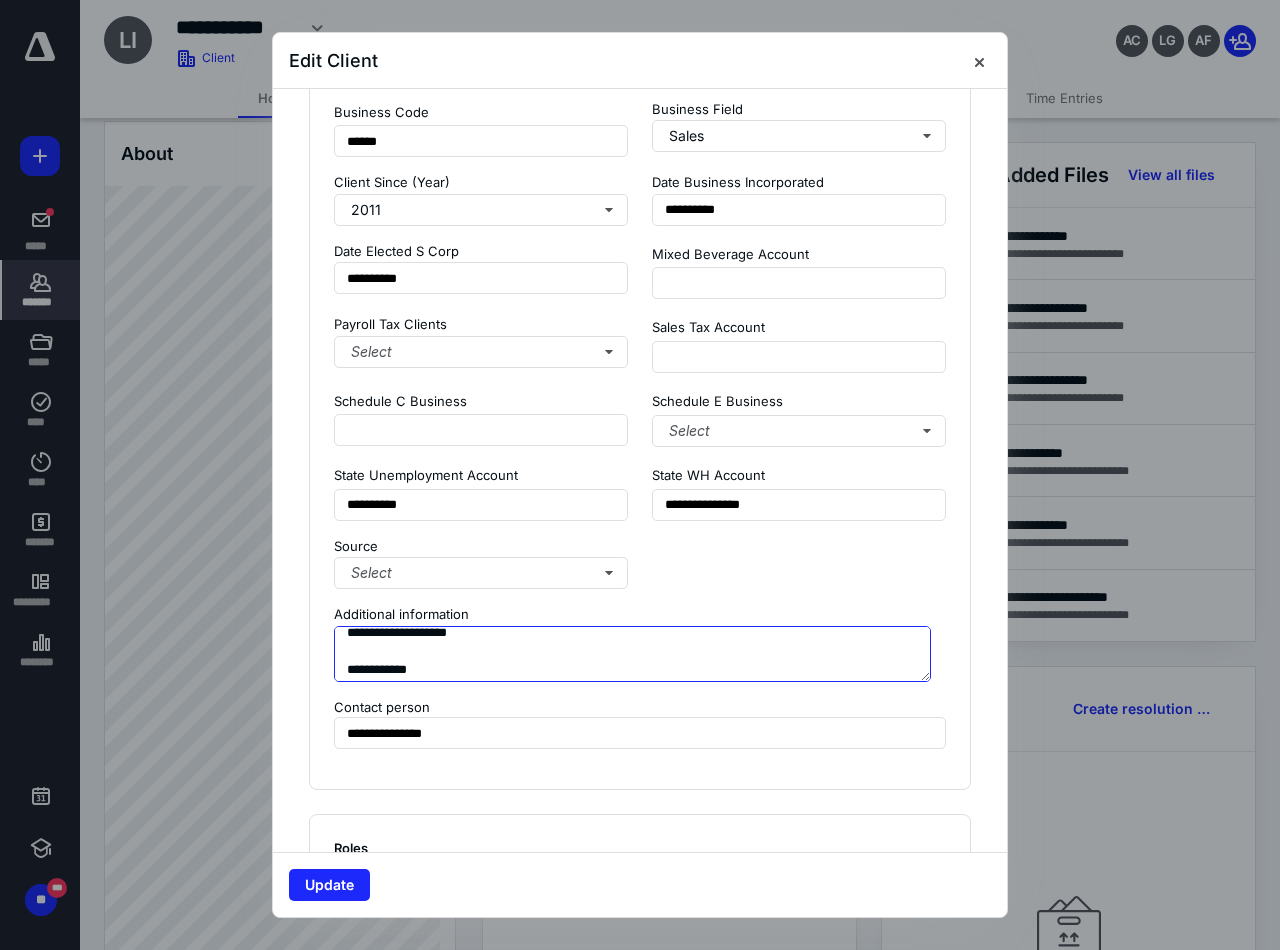 click on "**********" at bounding box center [632, 654] 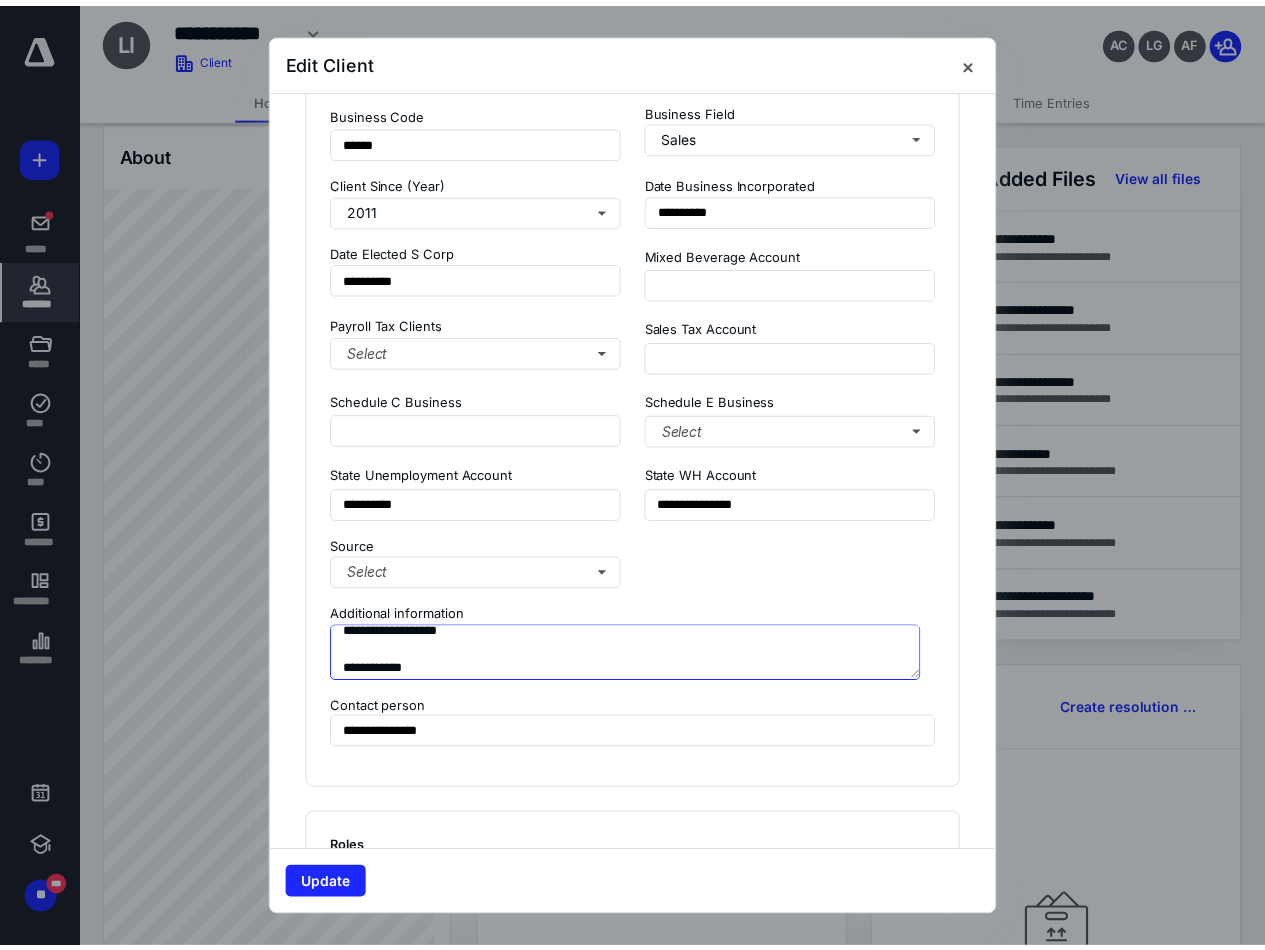 scroll, scrollTop: 117, scrollLeft: 0, axis: vertical 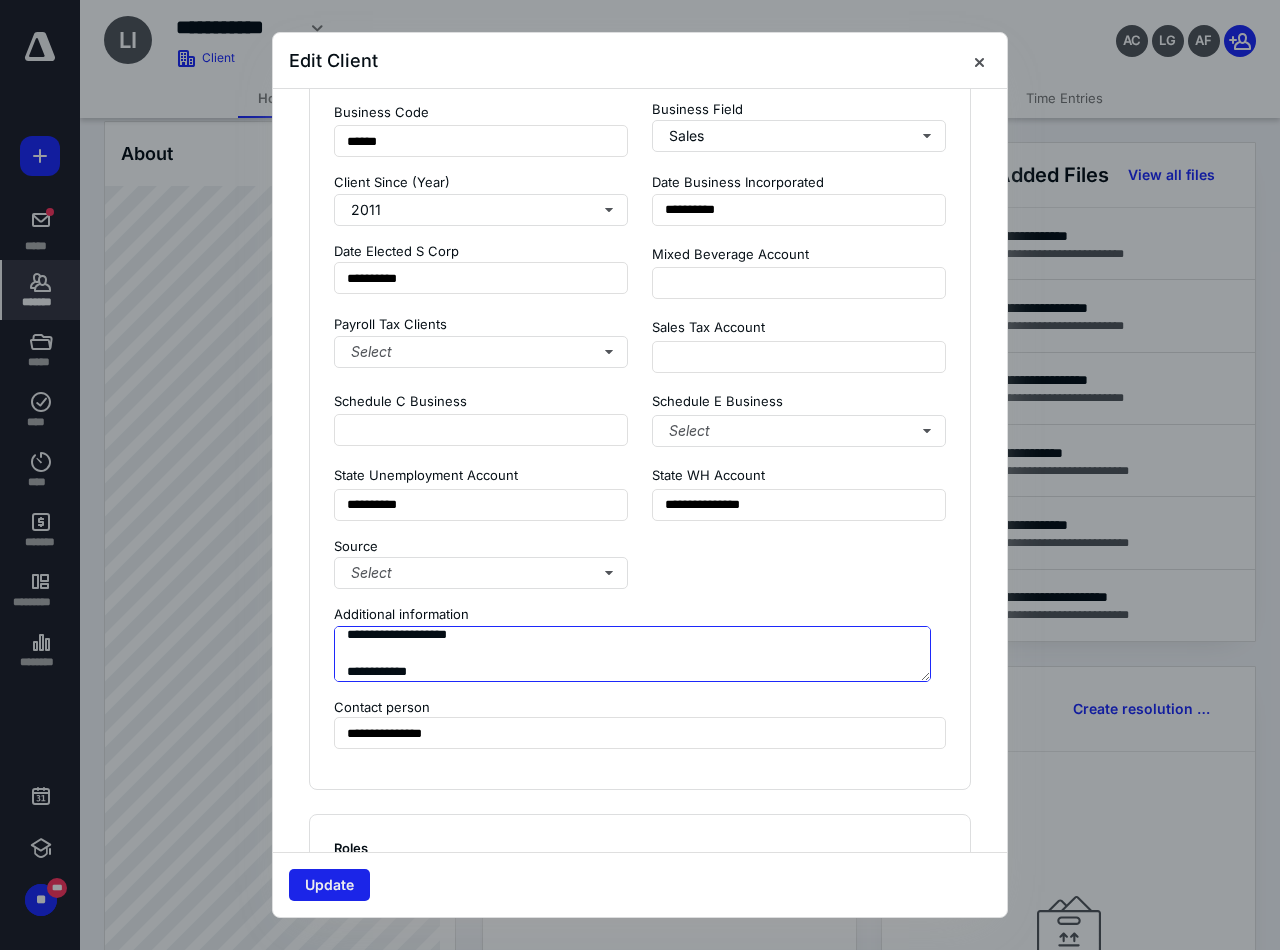 type on "**********" 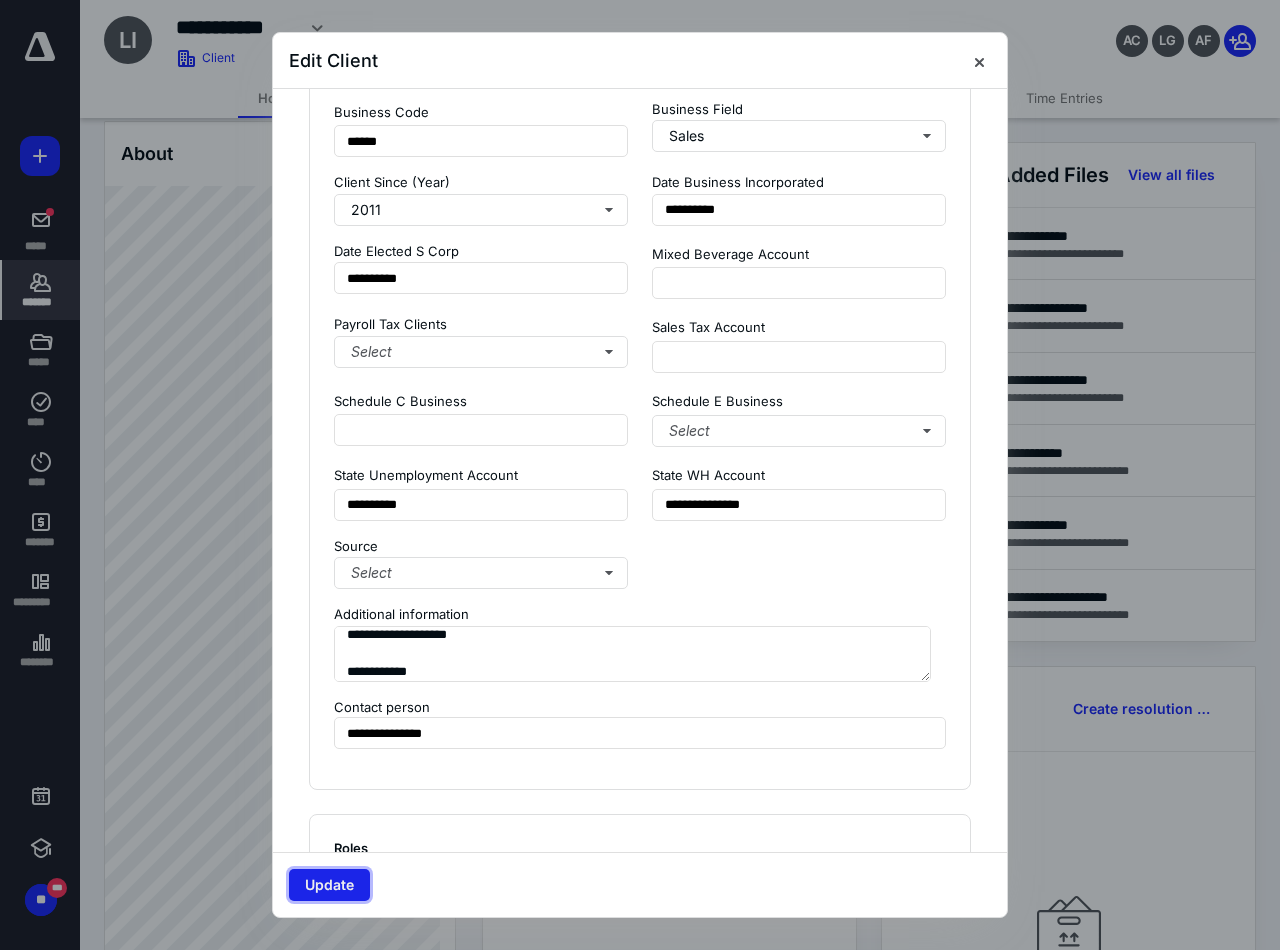 click on "Update" at bounding box center [329, 885] 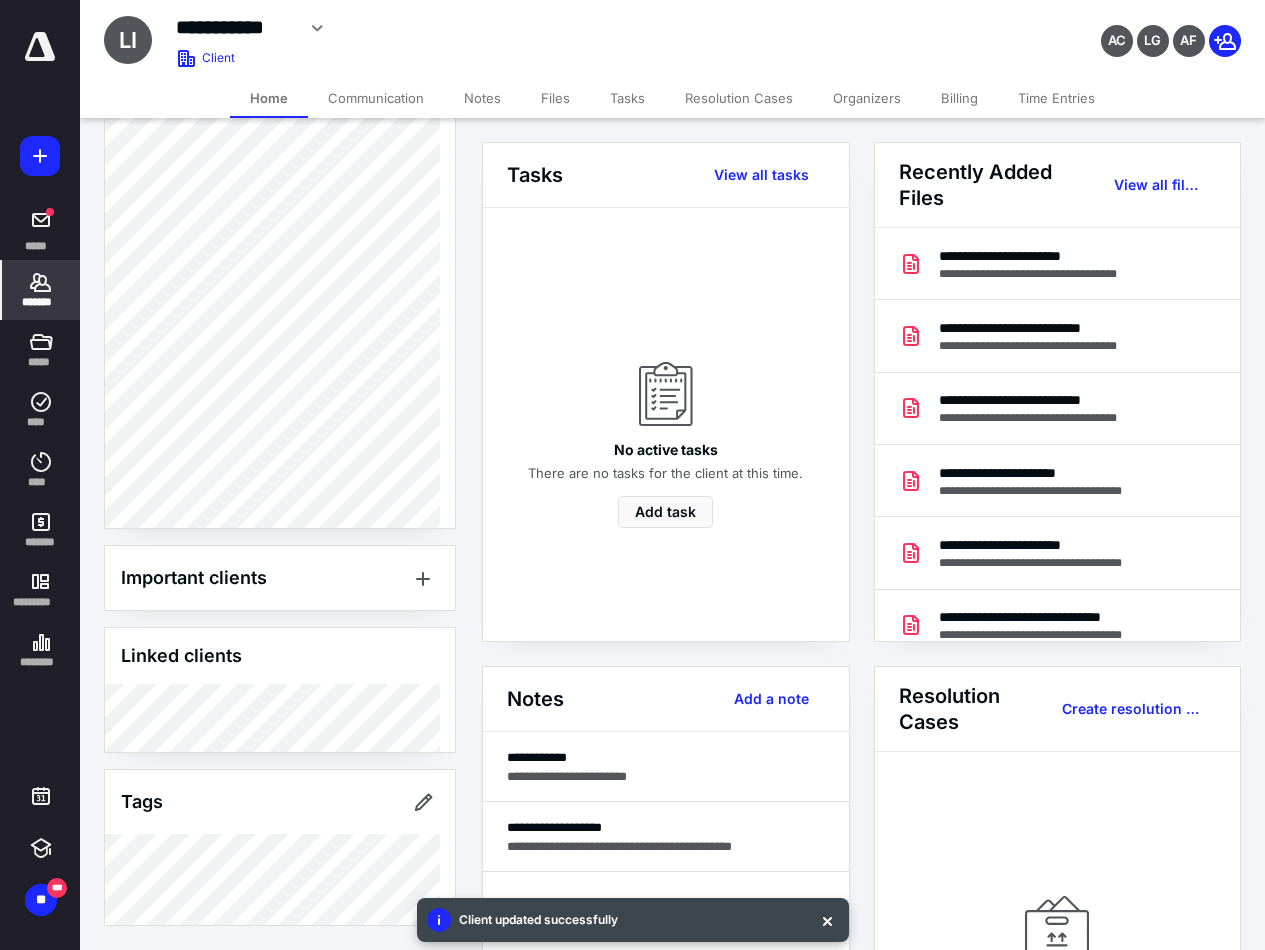 scroll, scrollTop: 1132, scrollLeft: 0, axis: vertical 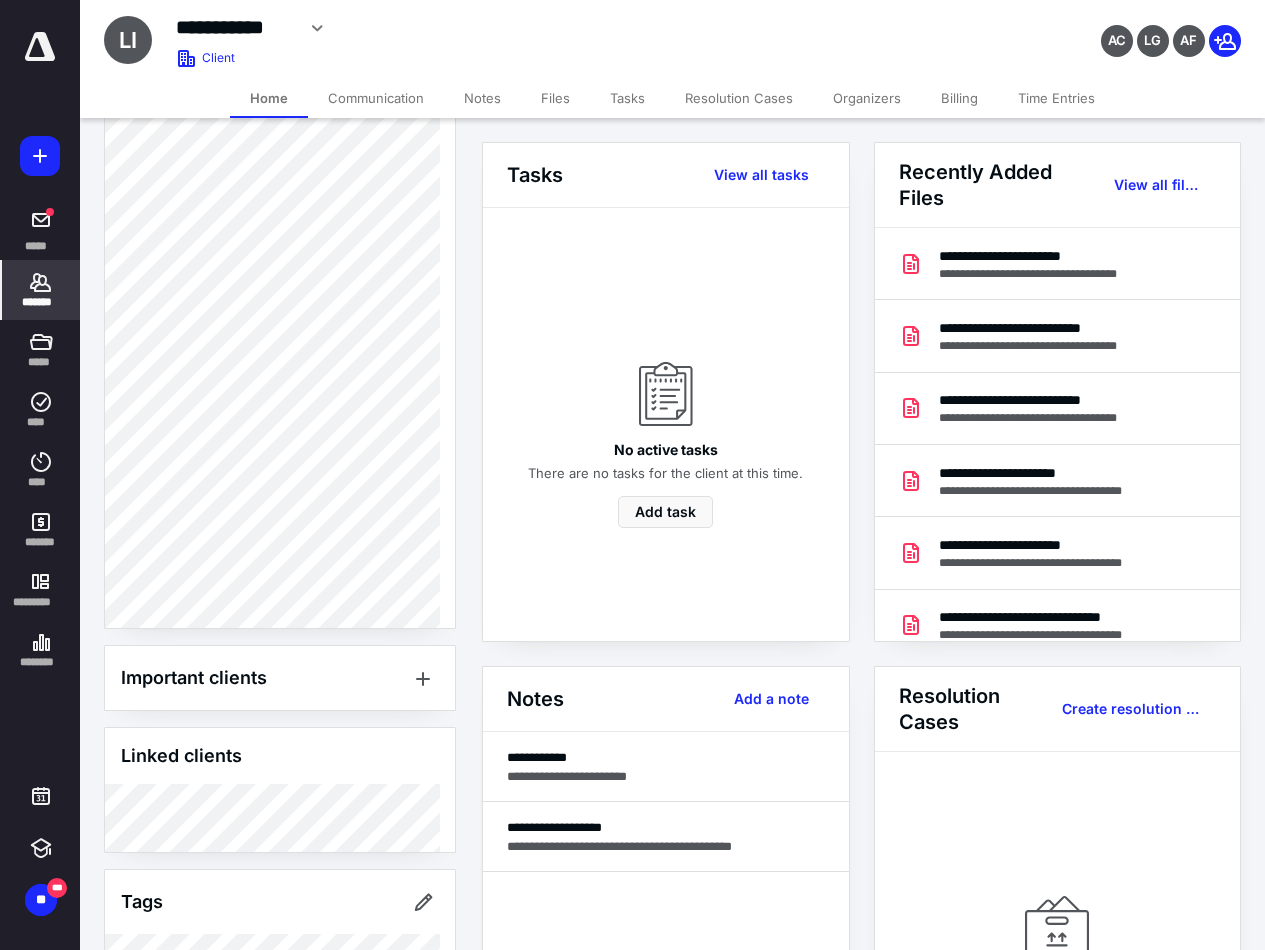click on "*******" at bounding box center [41, 302] 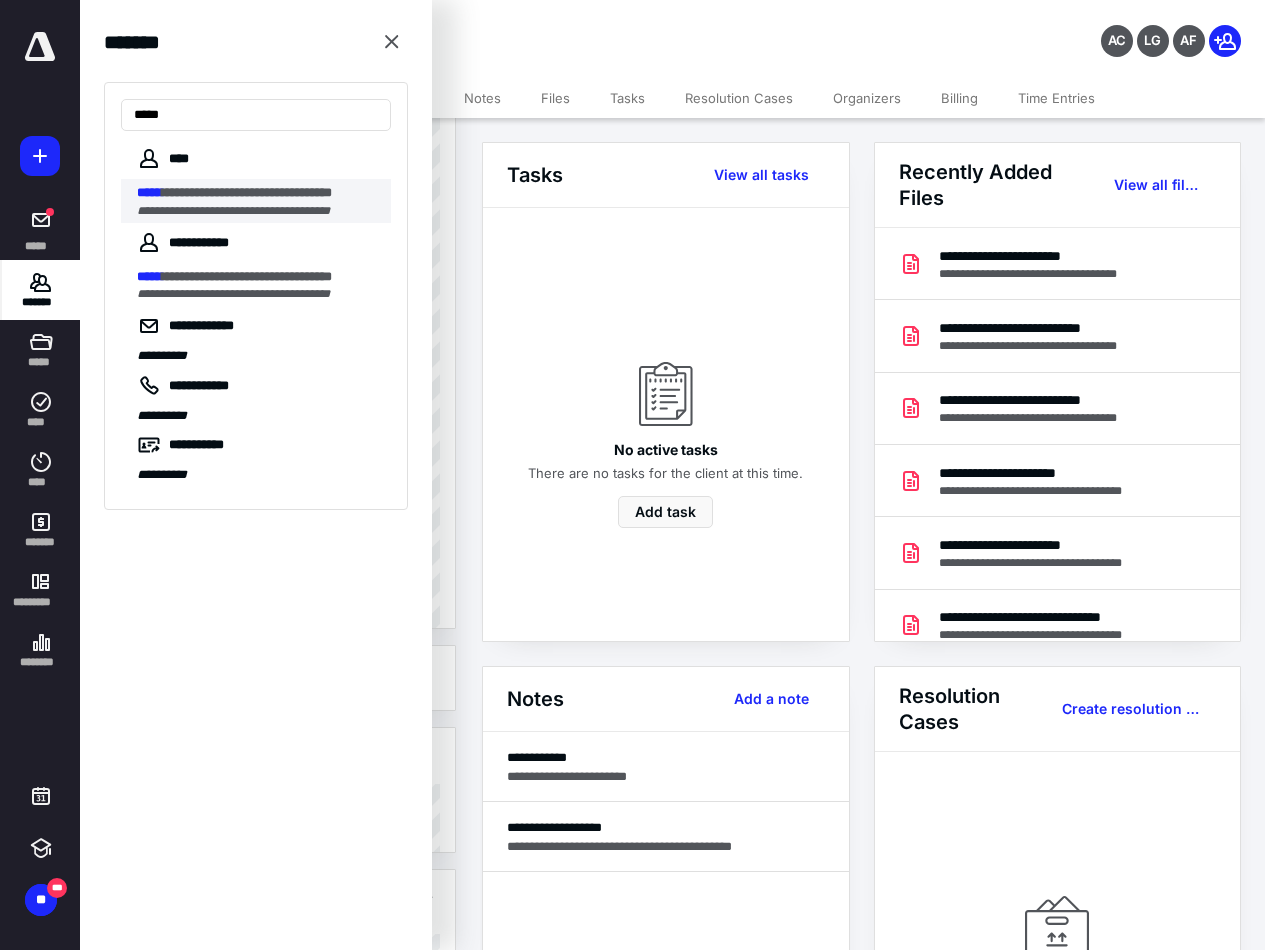 type on "*****" 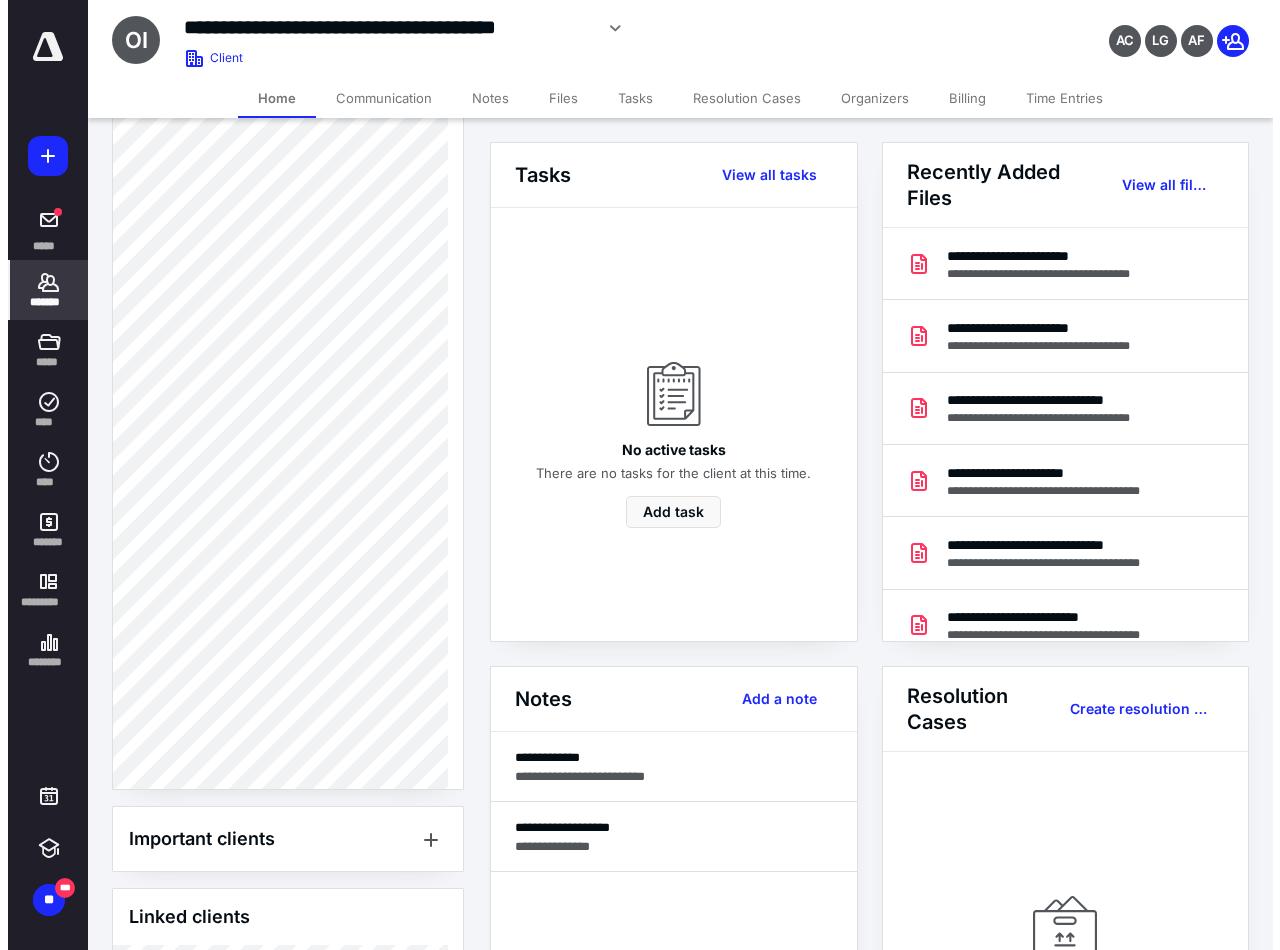 scroll, scrollTop: 1100, scrollLeft: 0, axis: vertical 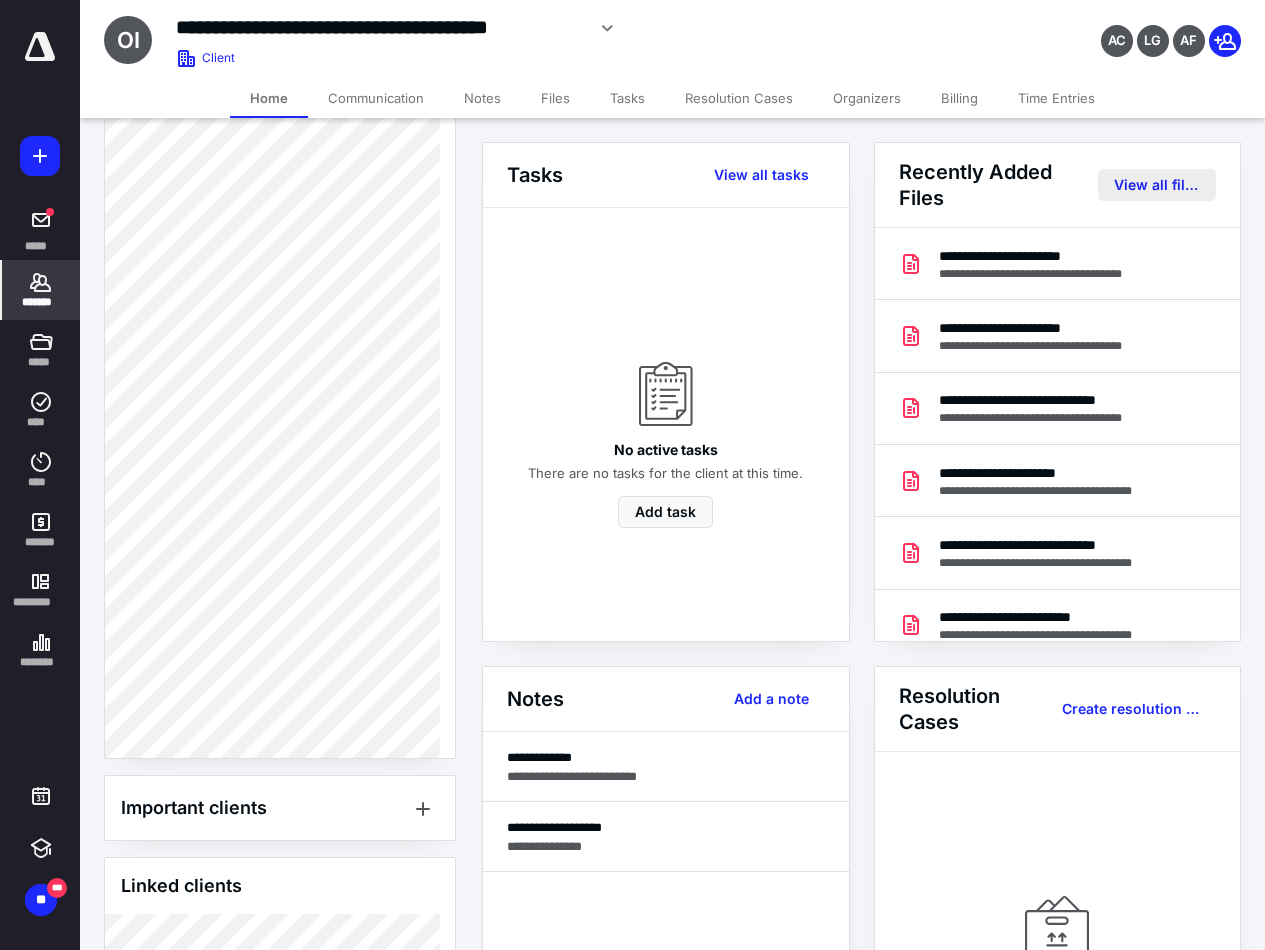 click on "View all files" at bounding box center (1157, 185) 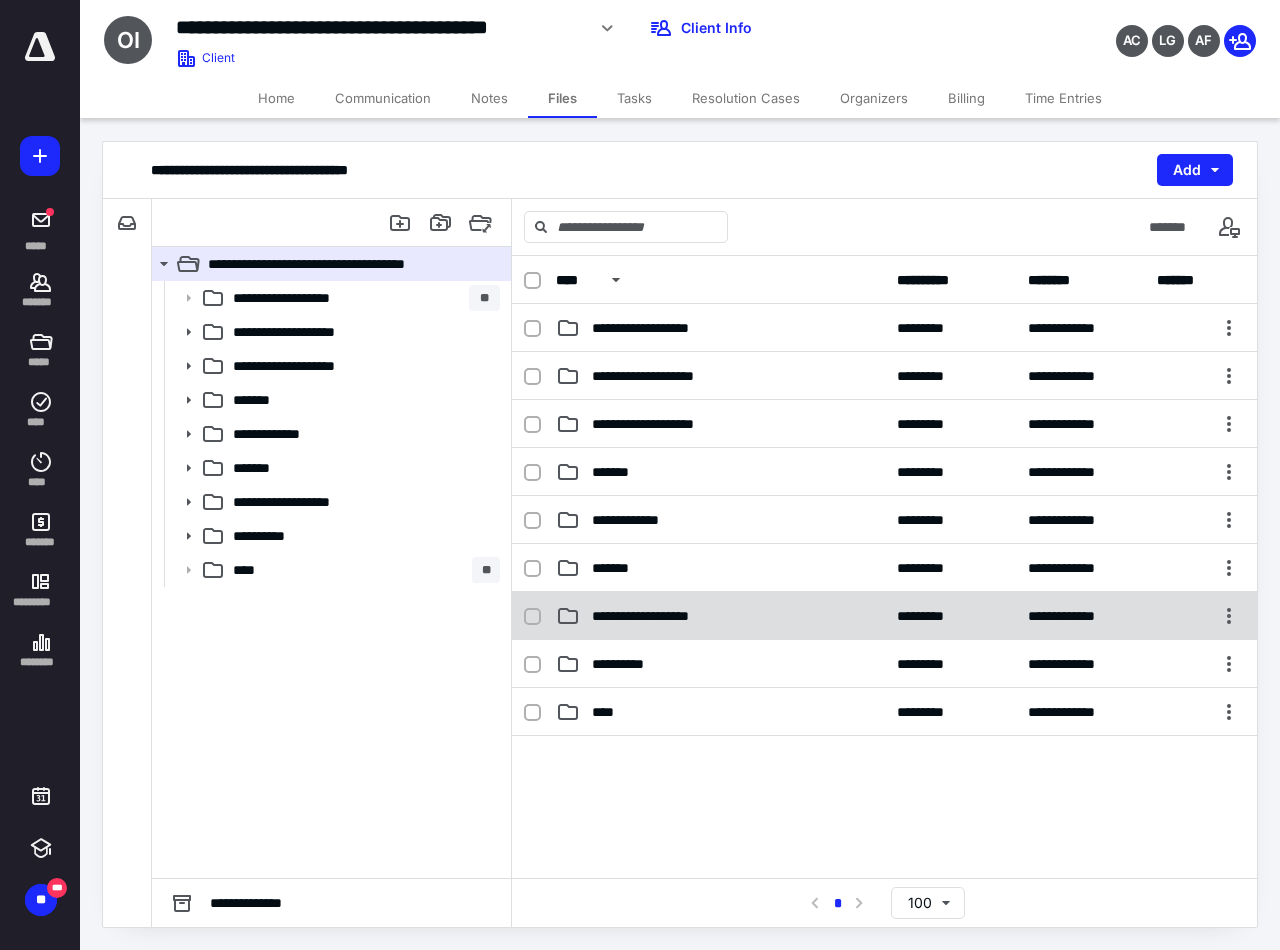 click on "**********" at bounding box center [655, 616] 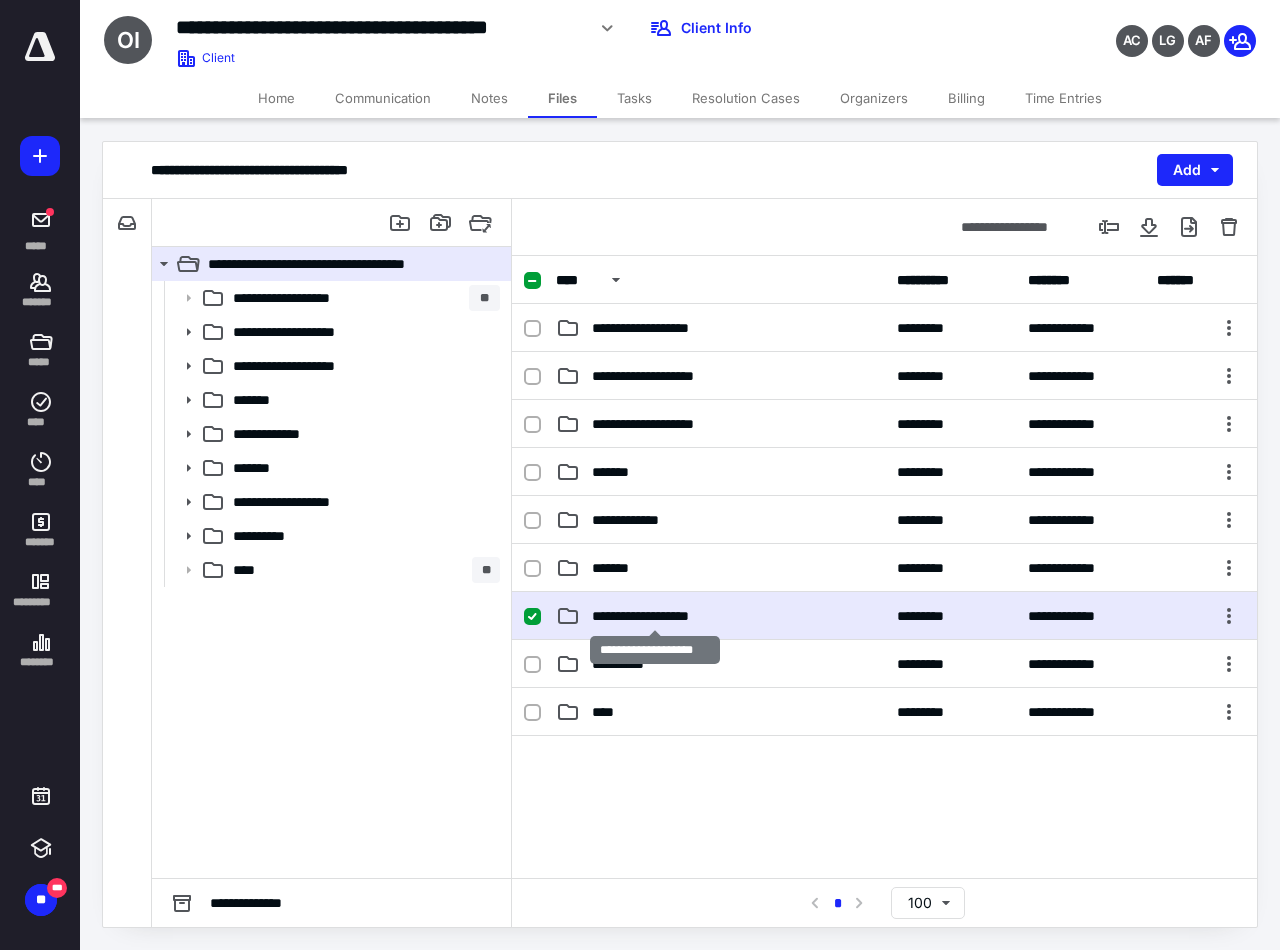 click on "**********" at bounding box center [655, 616] 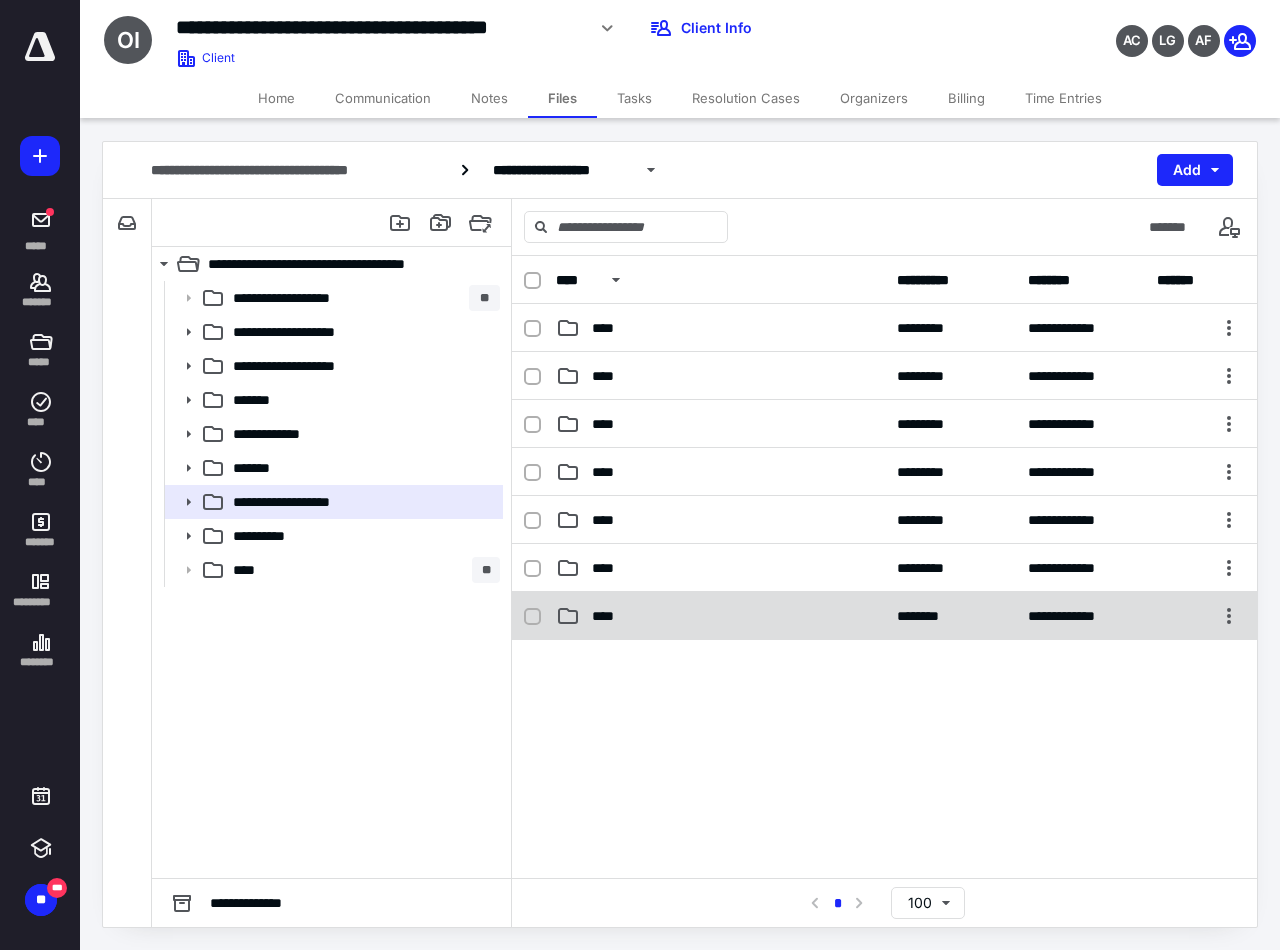 click on "****" at bounding box center [609, 616] 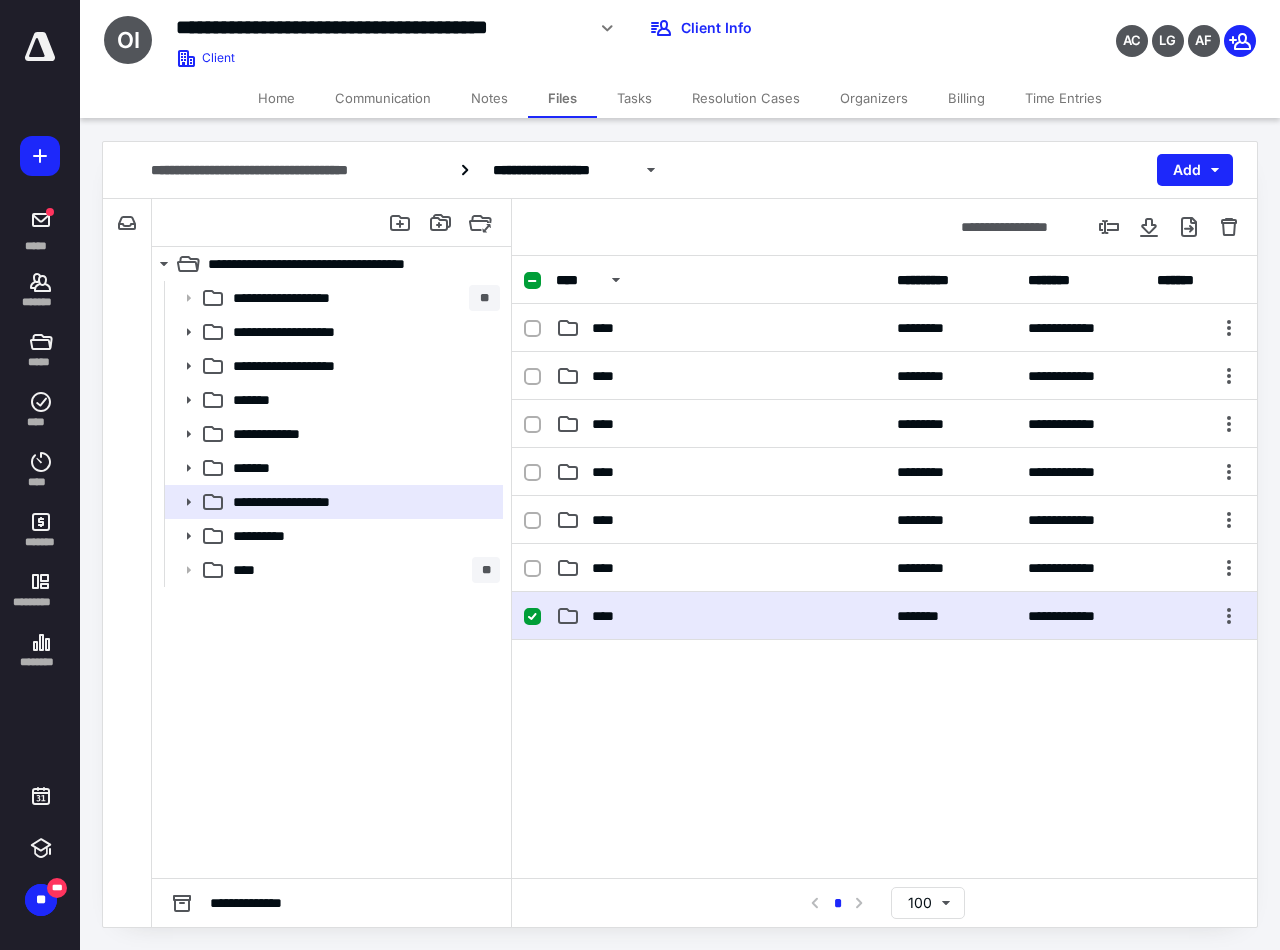 click on "****" at bounding box center (609, 616) 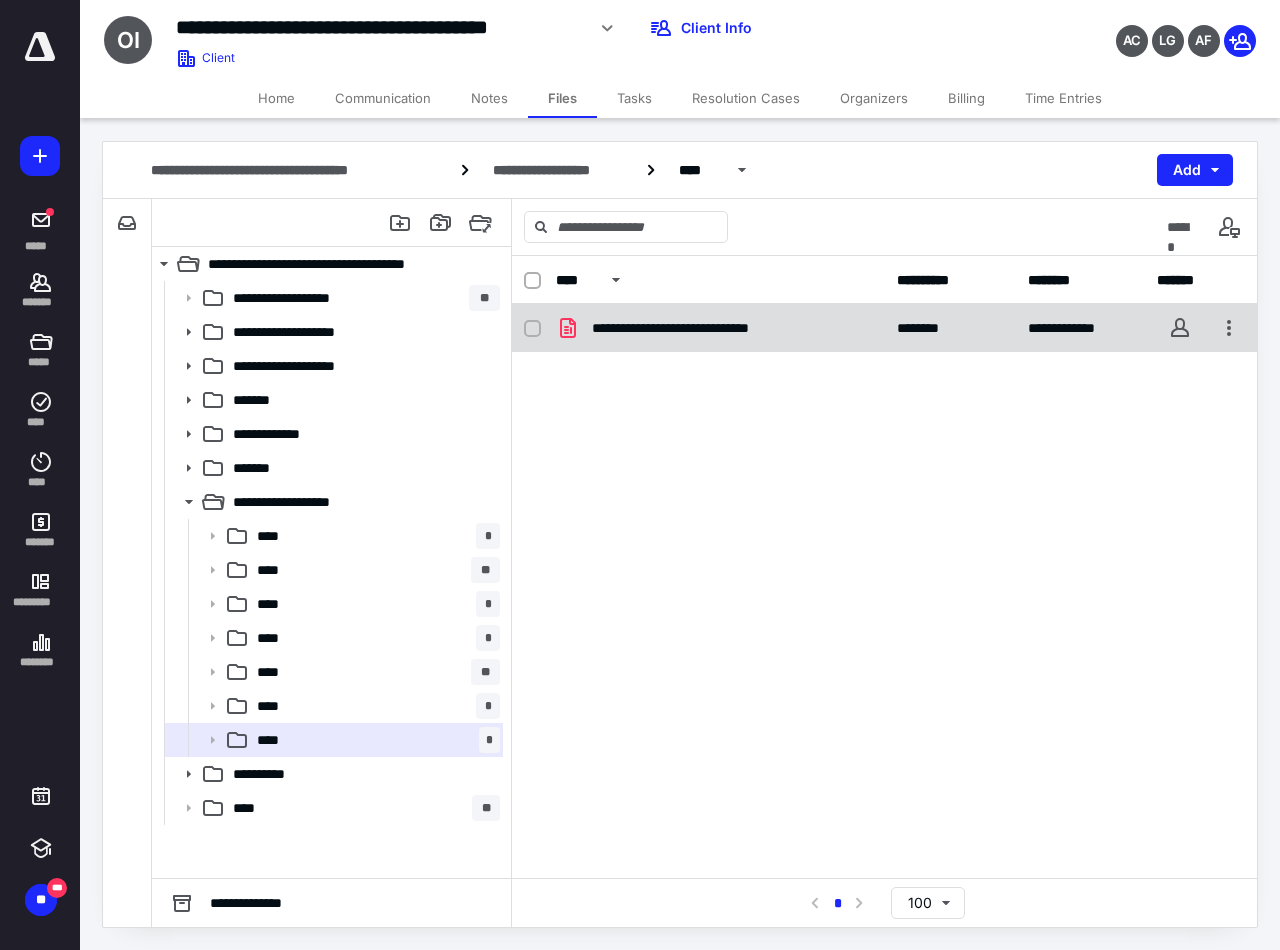 click on "**********" at bounding box center [692, 328] 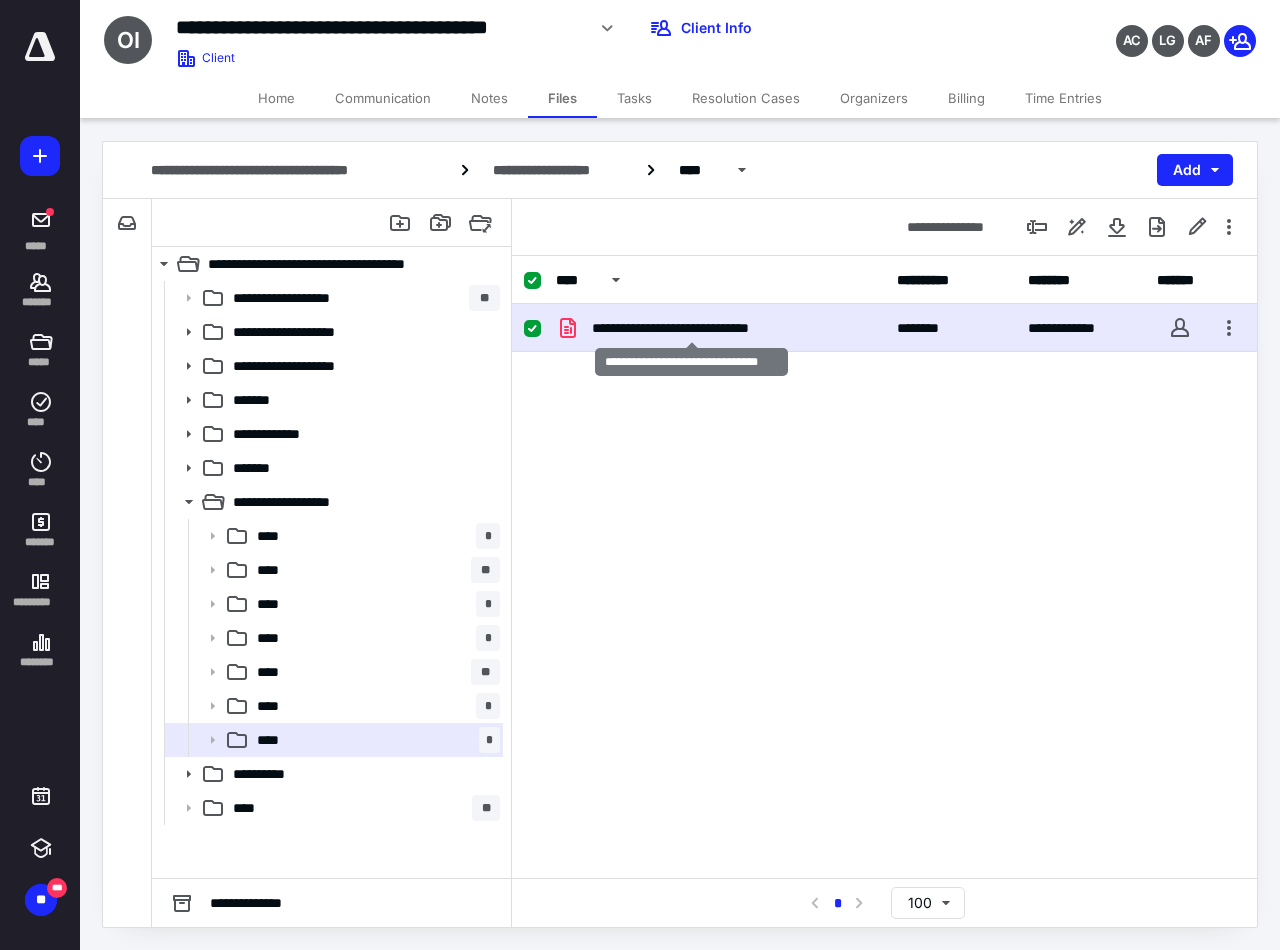 click on "**********" at bounding box center [692, 328] 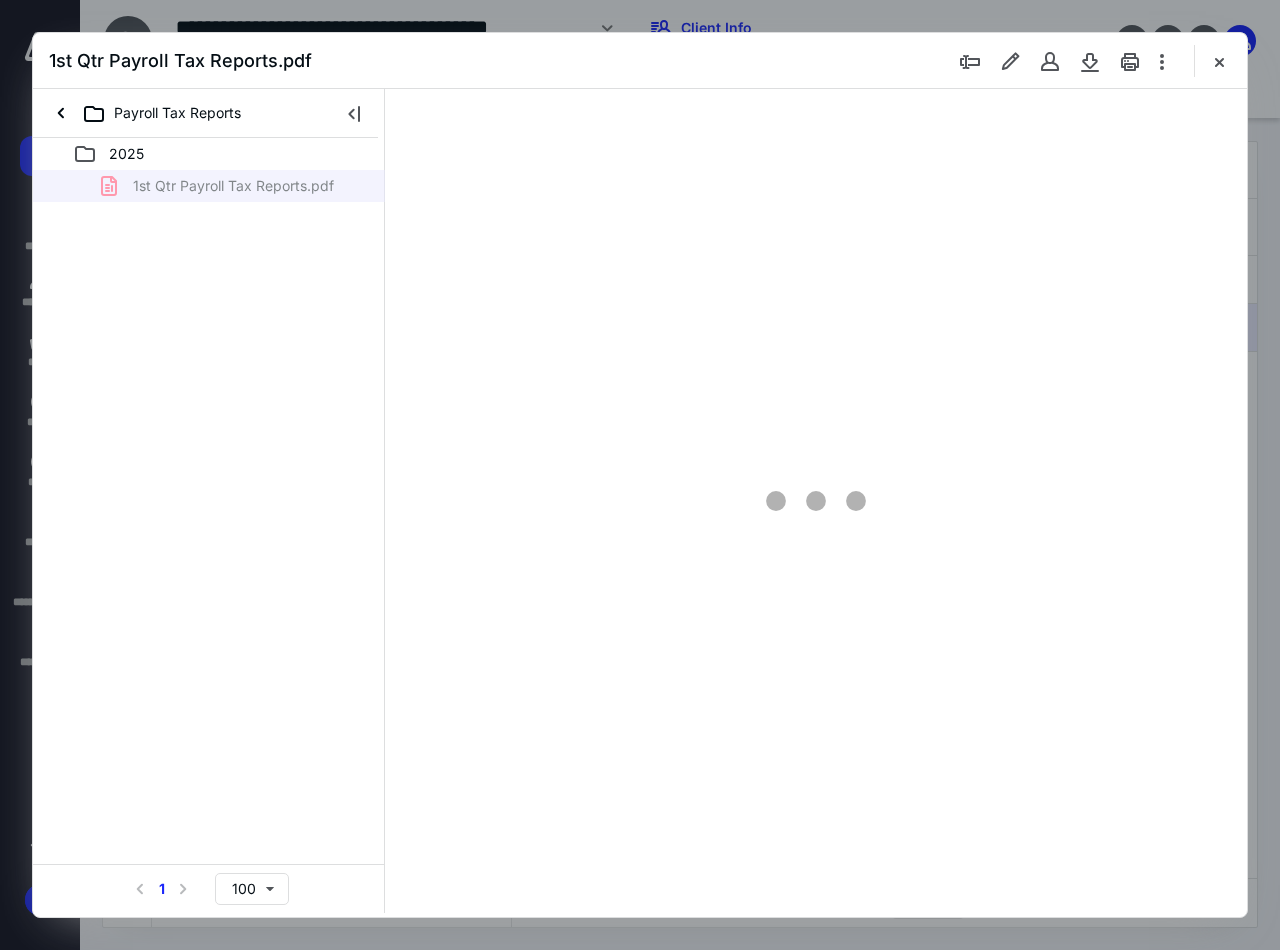 scroll, scrollTop: 0, scrollLeft: 0, axis: both 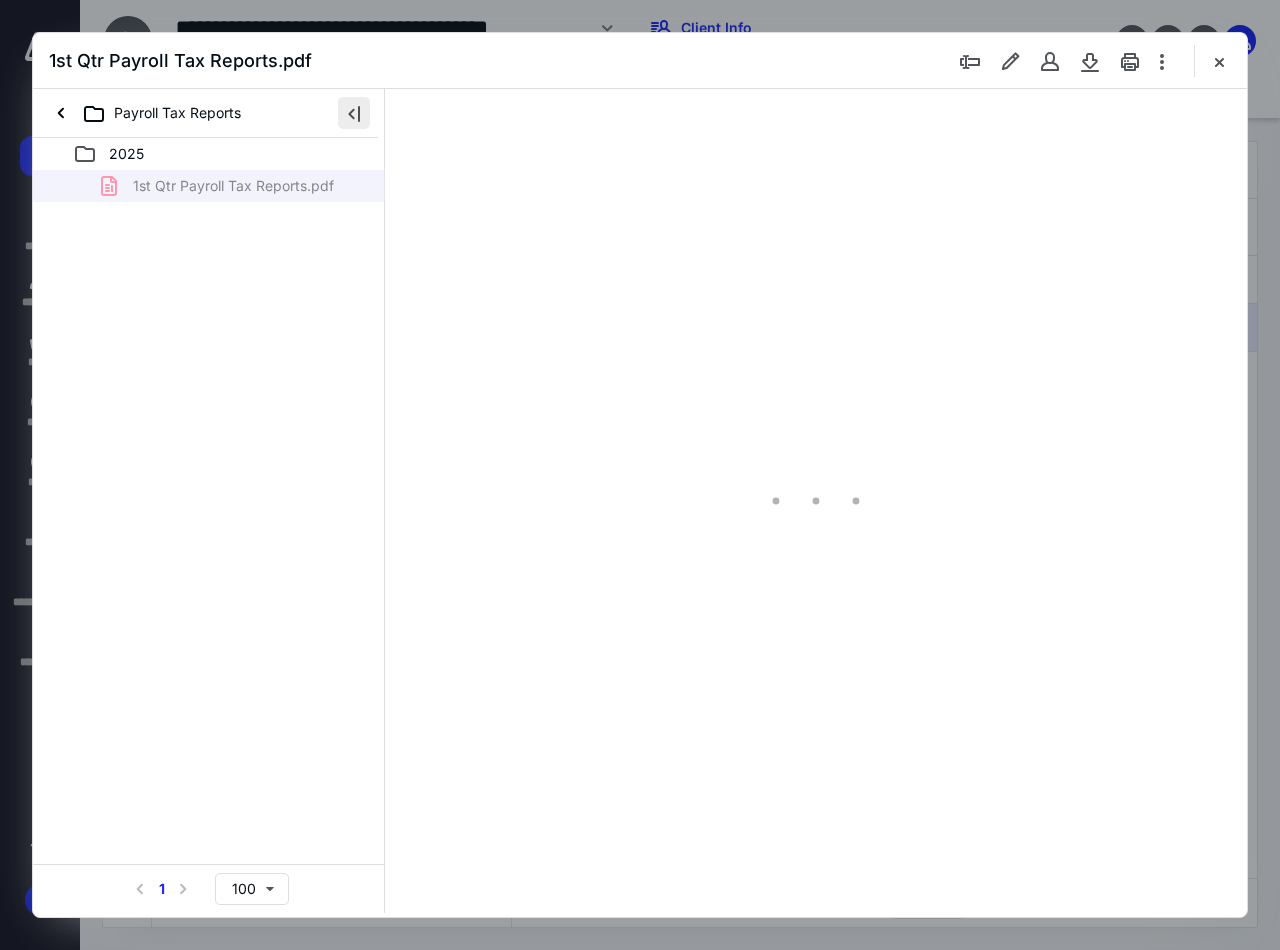 click at bounding box center (354, 113) 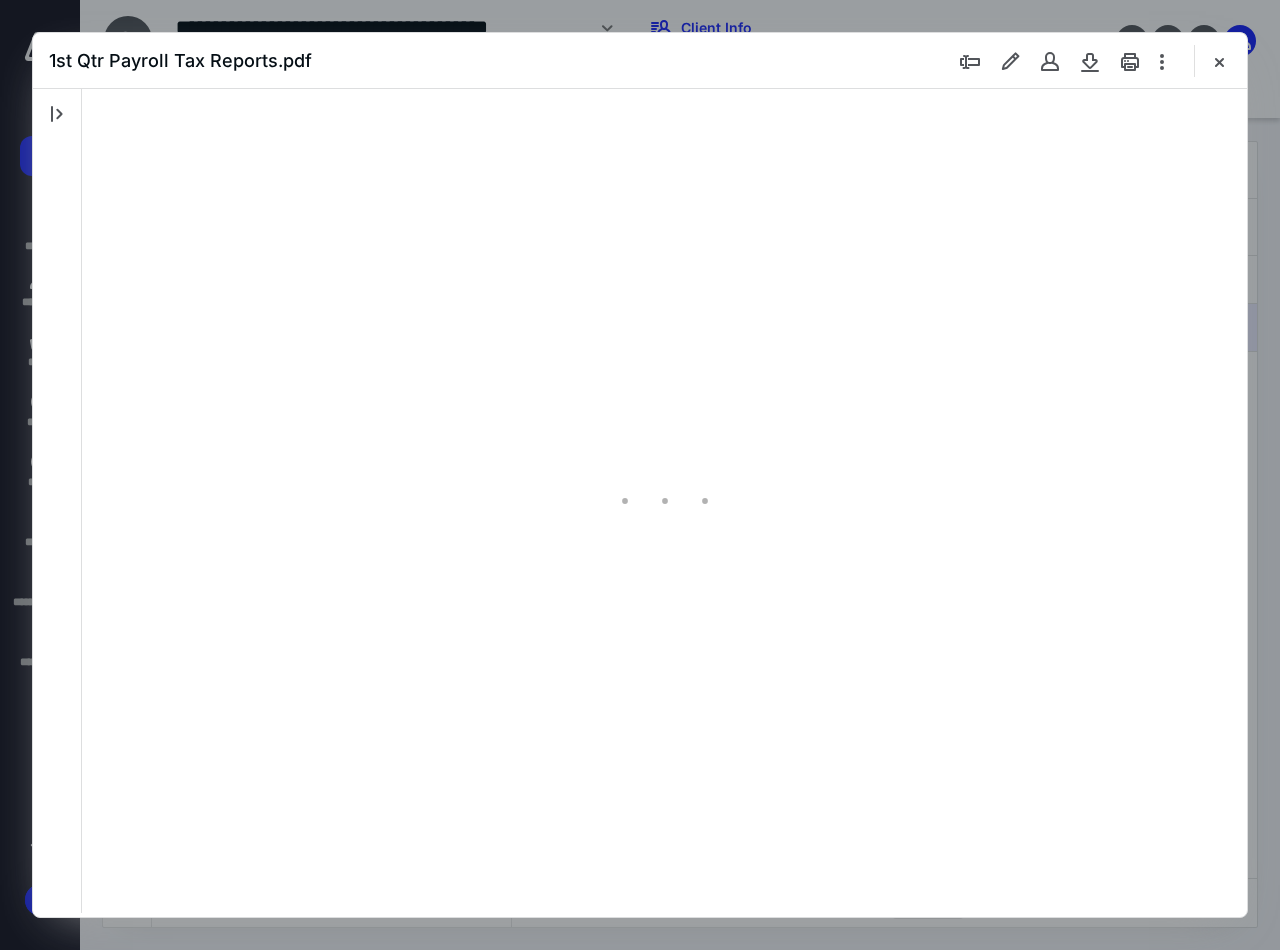 type on "94" 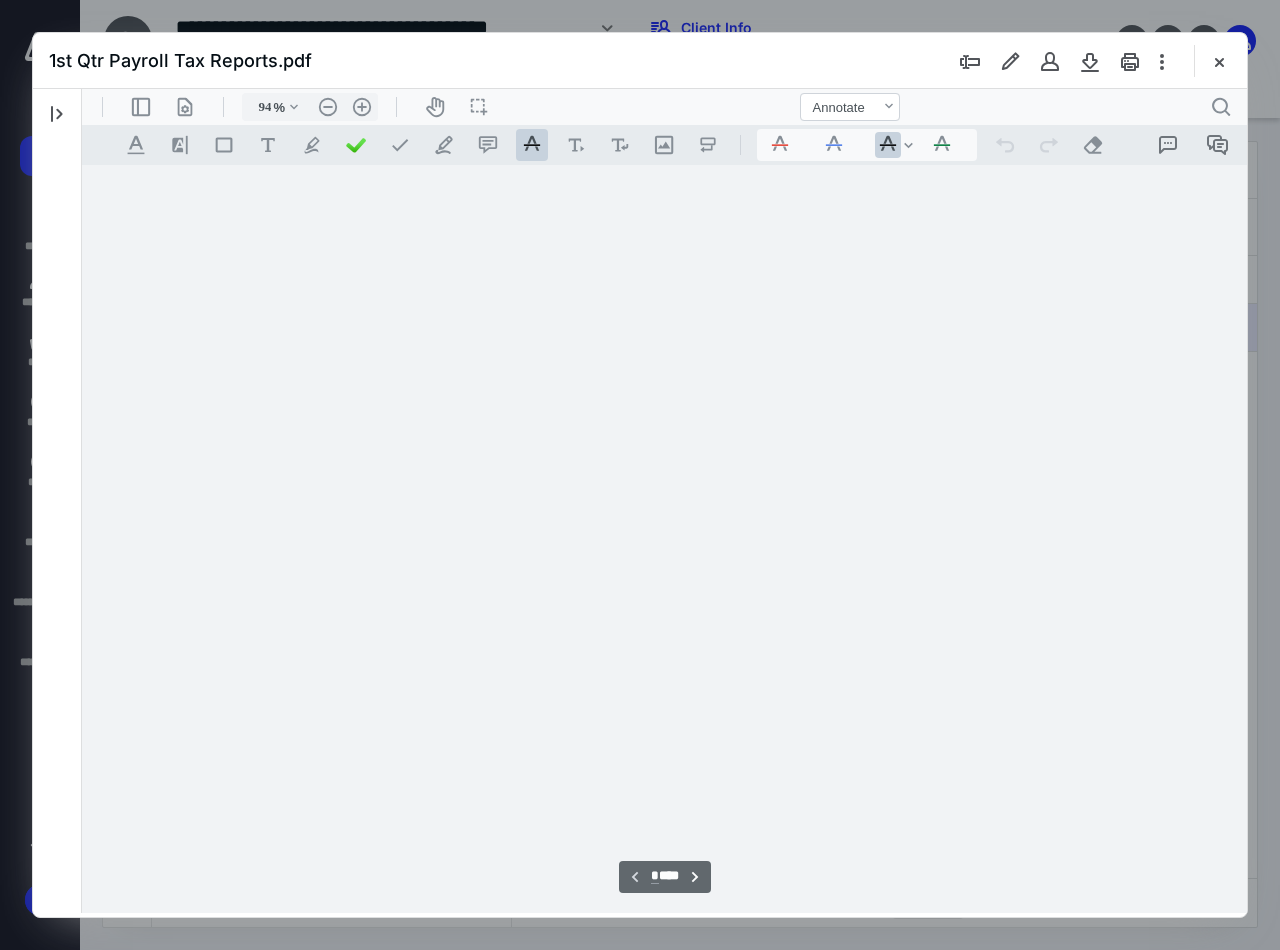 scroll, scrollTop: 80, scrollLeft: 0, axis: vertical 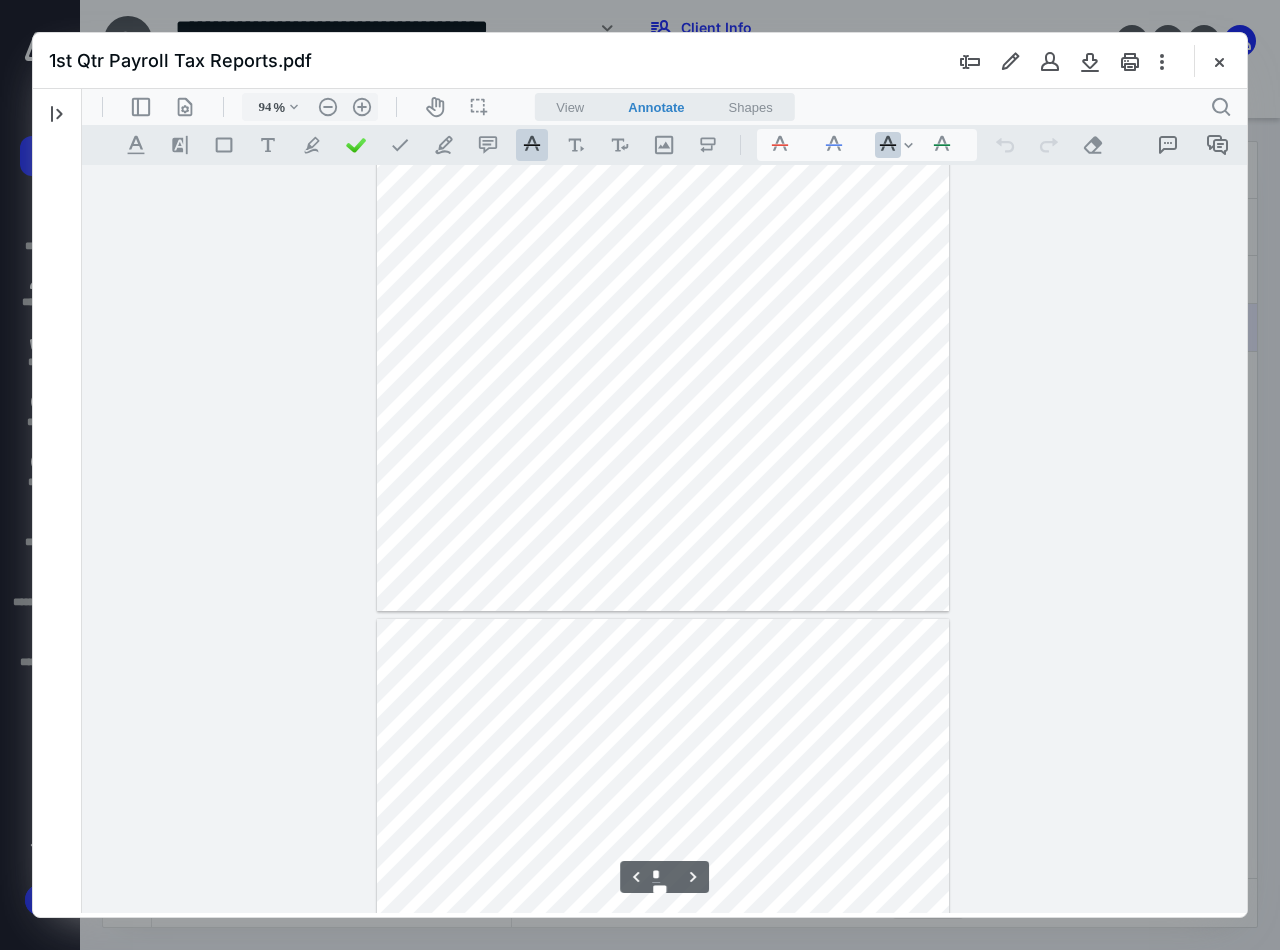 type on "*" 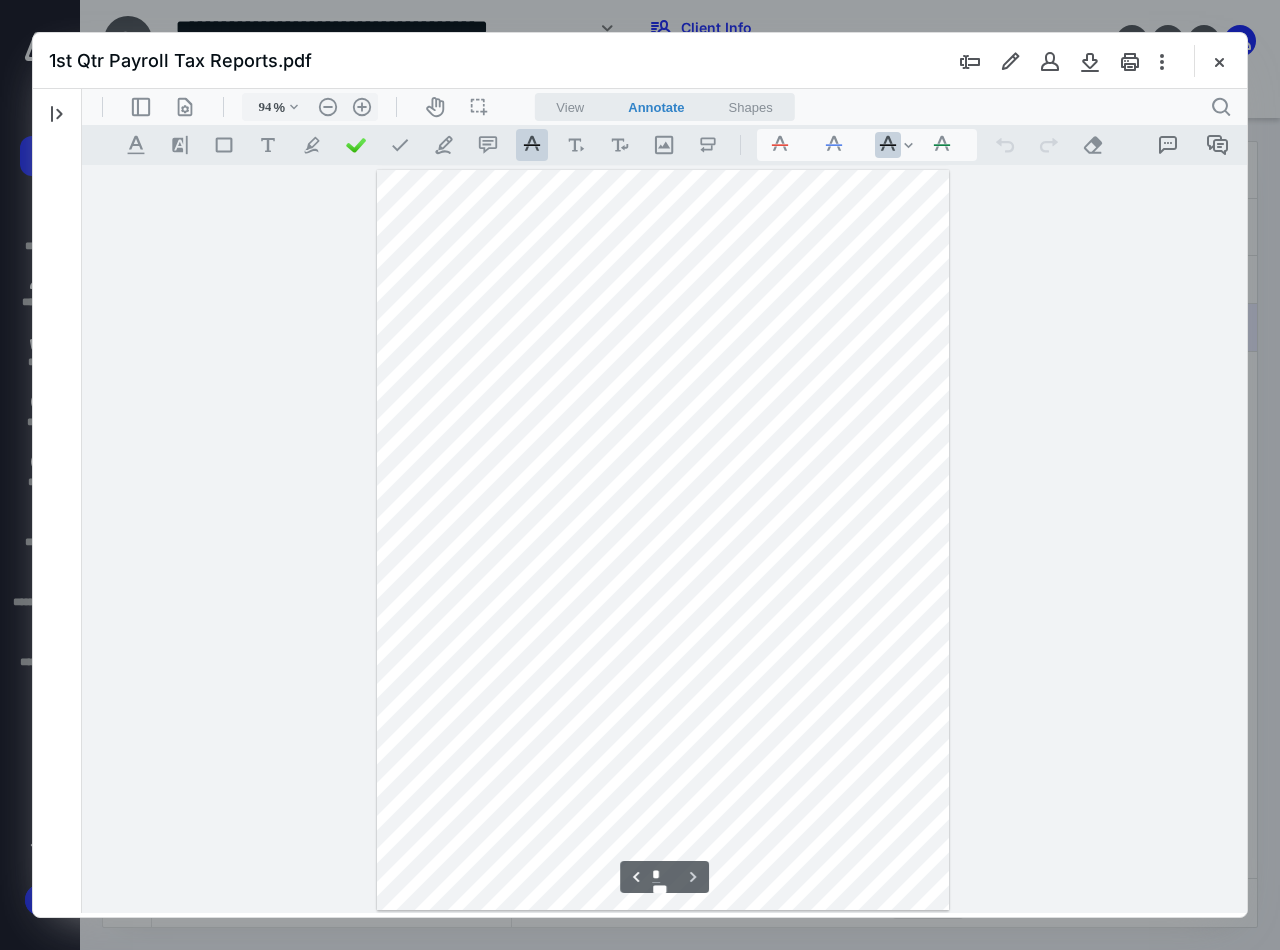 scroll, scrollTop: 5236, scrollLeft: 0, axis: vertical 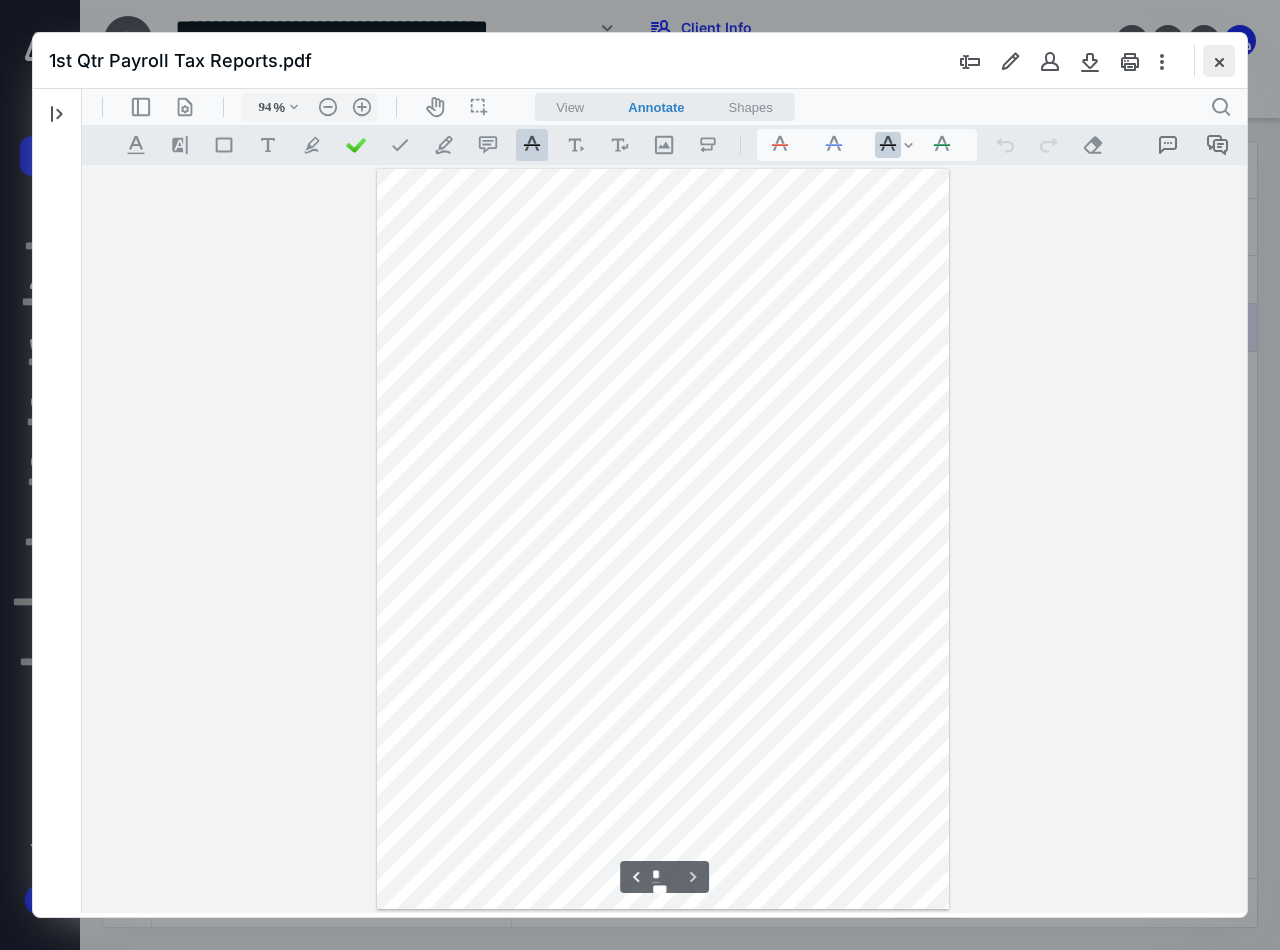 click at bounding box center [1219, 61] 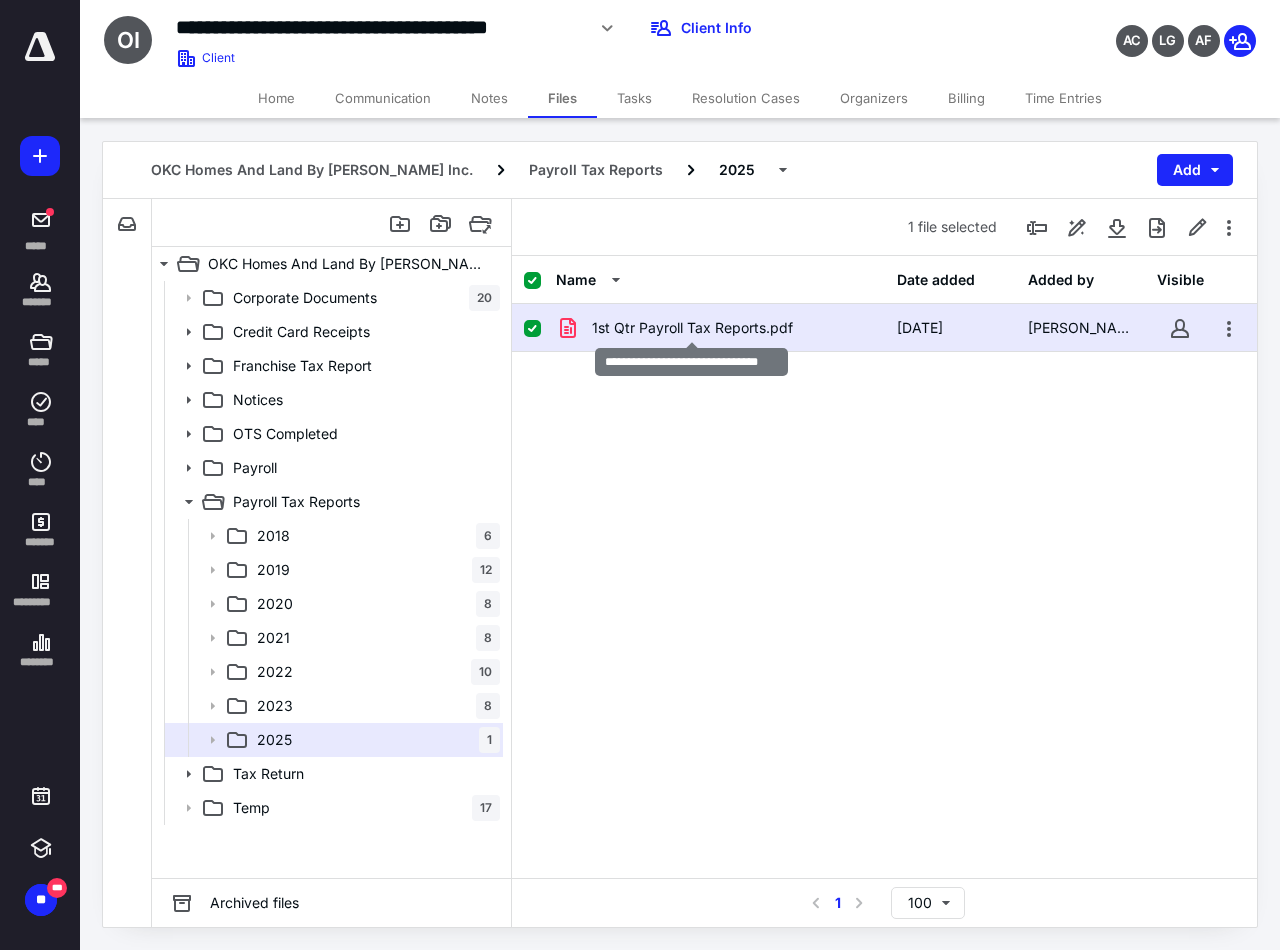 click on "1st Qtr Payroll Tax Reports.pdf" at bounding box center [692, 328] 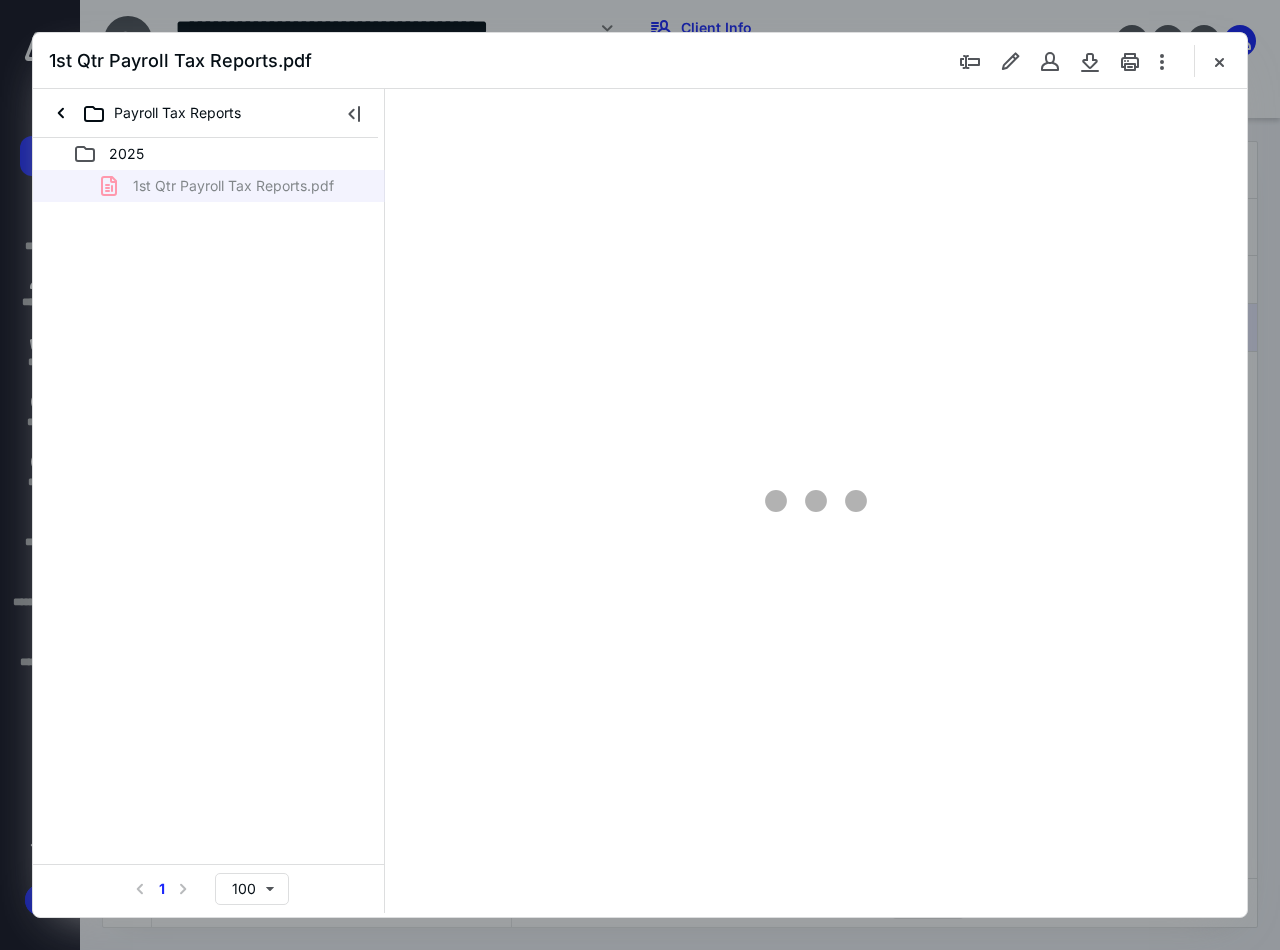 scroll, scrollTop: 0, scrollLeft: 0, axis: both 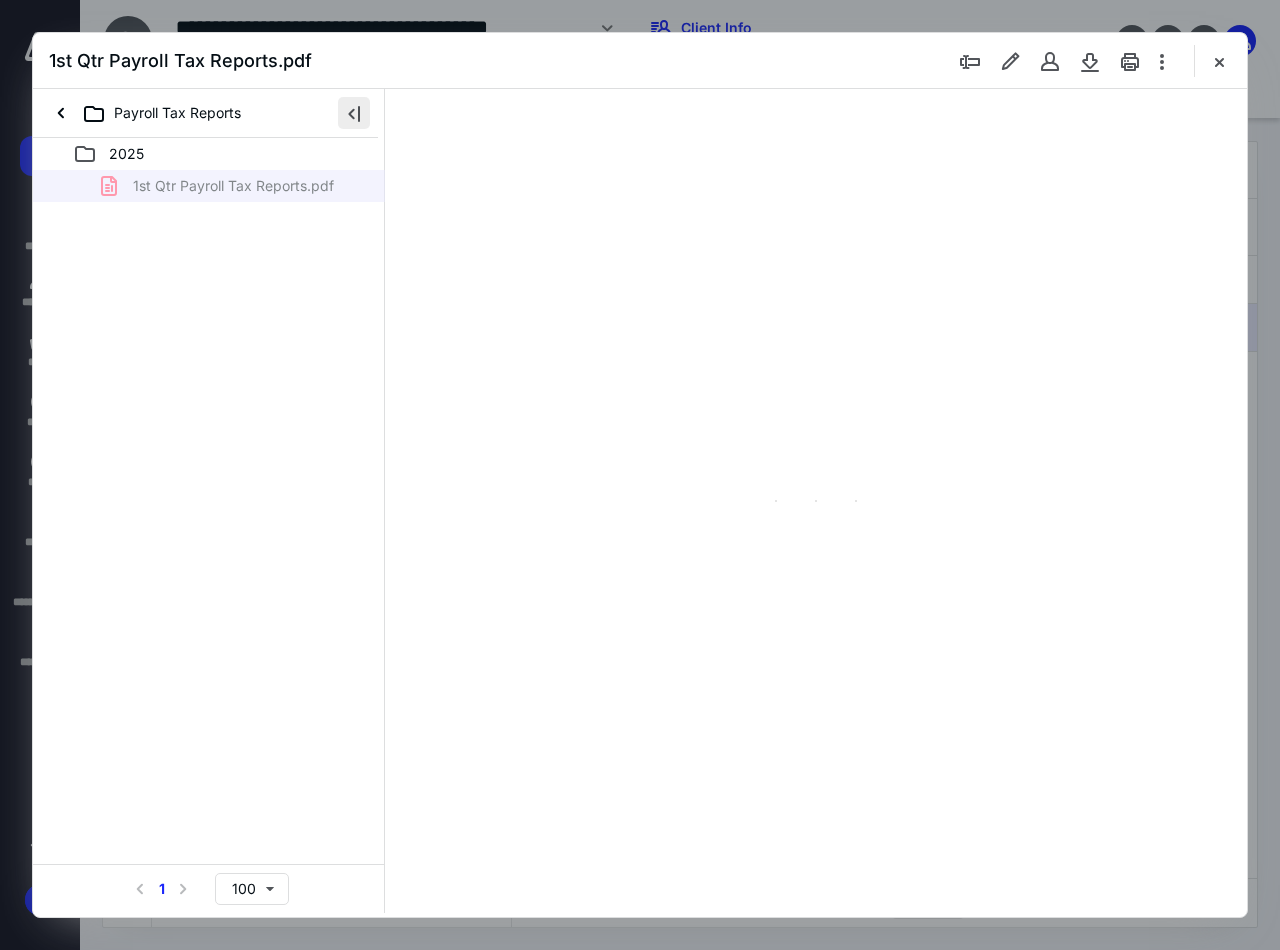 click at bounding box center [354, 113] 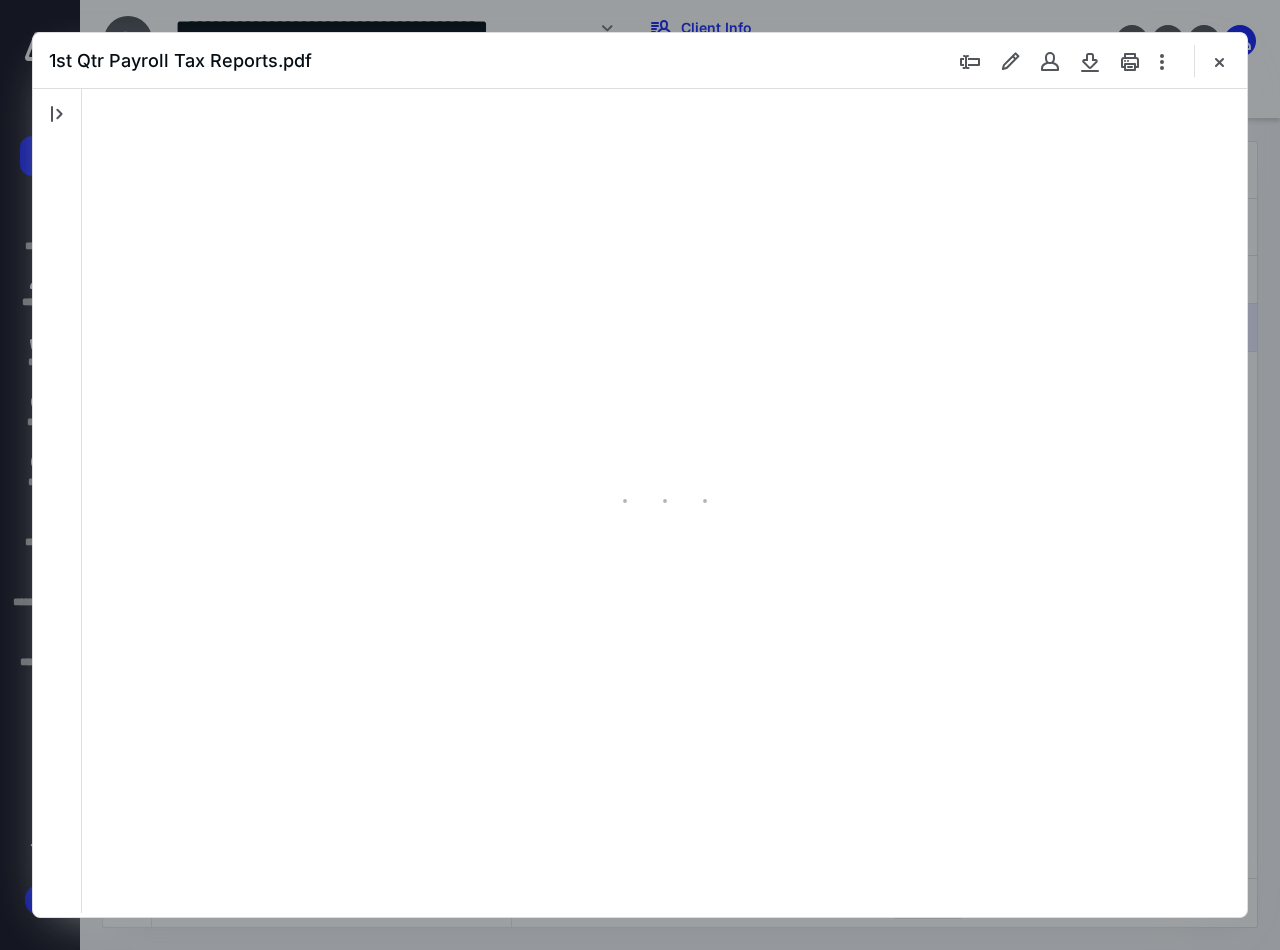 type on "94" 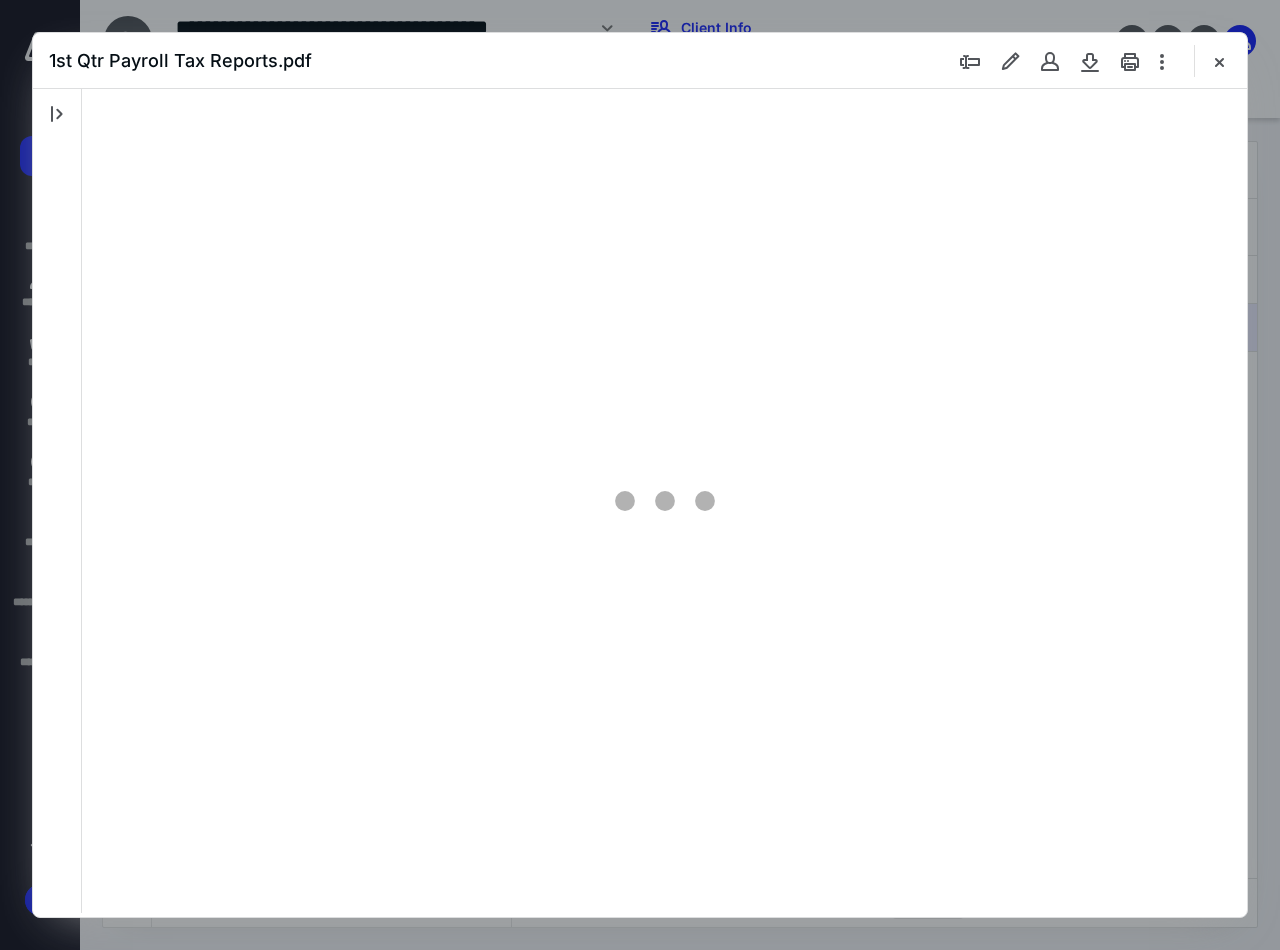 scroll, scrollTop: 80, scrollLeft: 0, axis: vertical 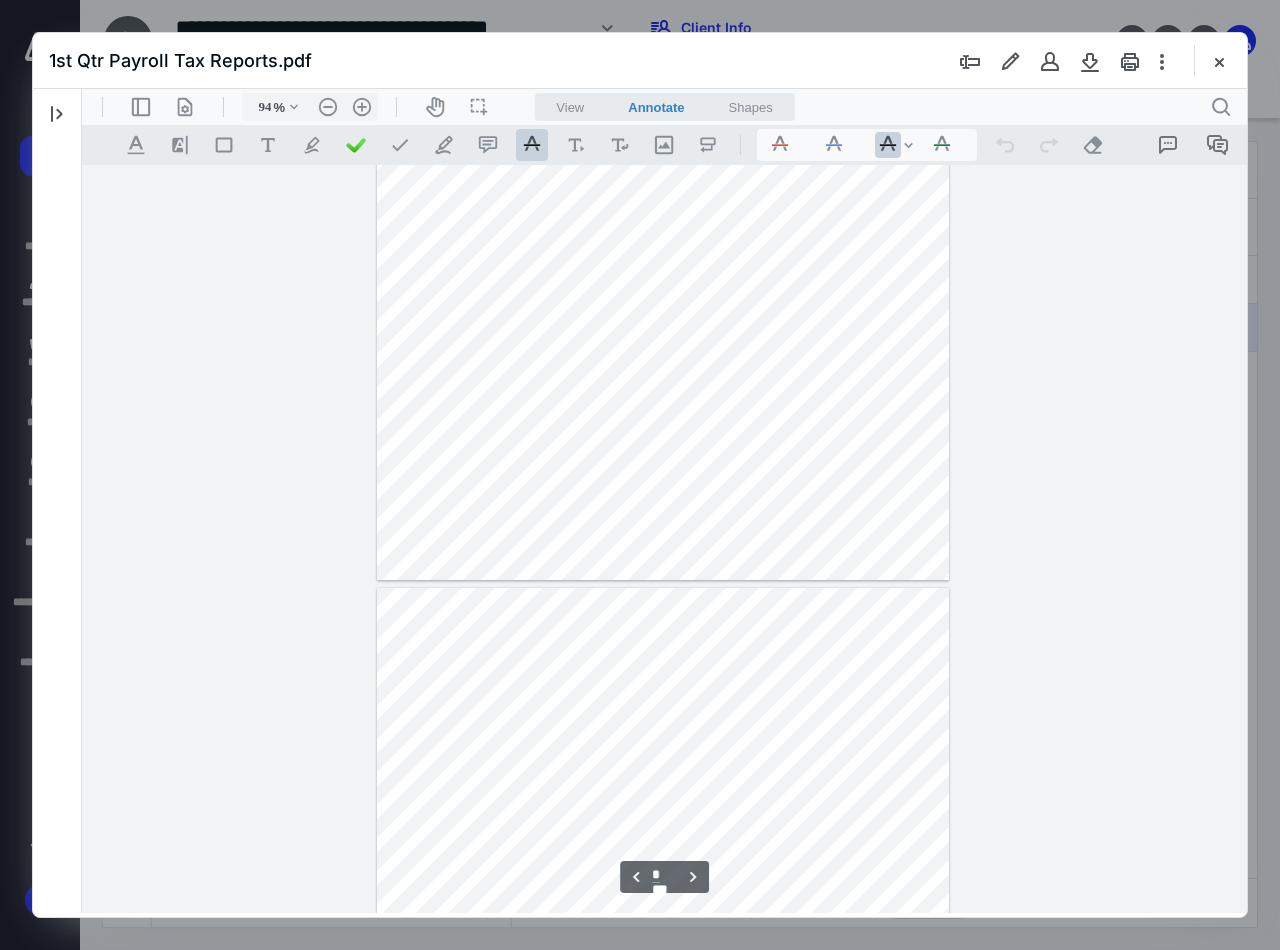 type on "*" 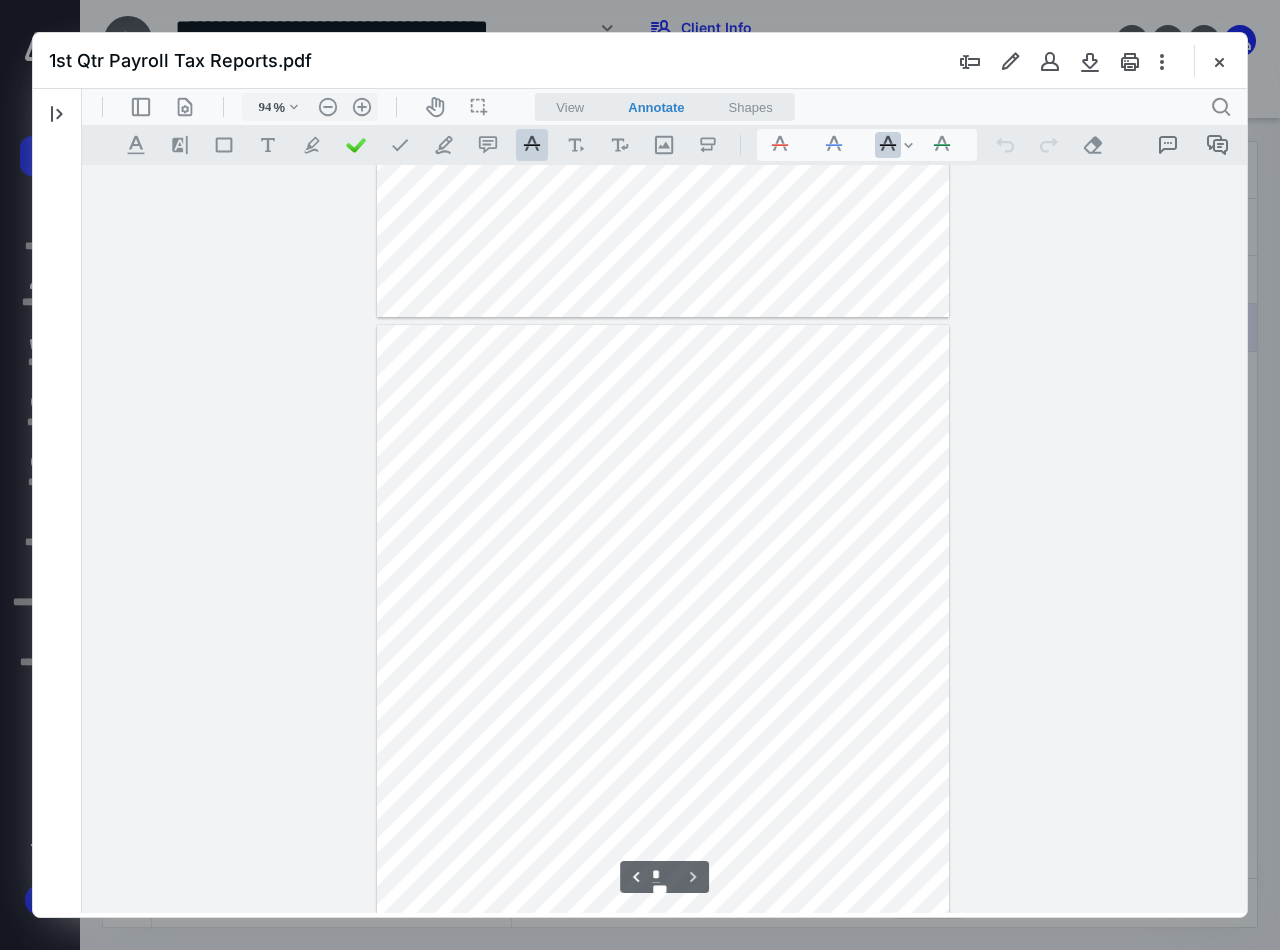 scroll, scrollTop: 5236, scrollLeft: 0, axis: vertical 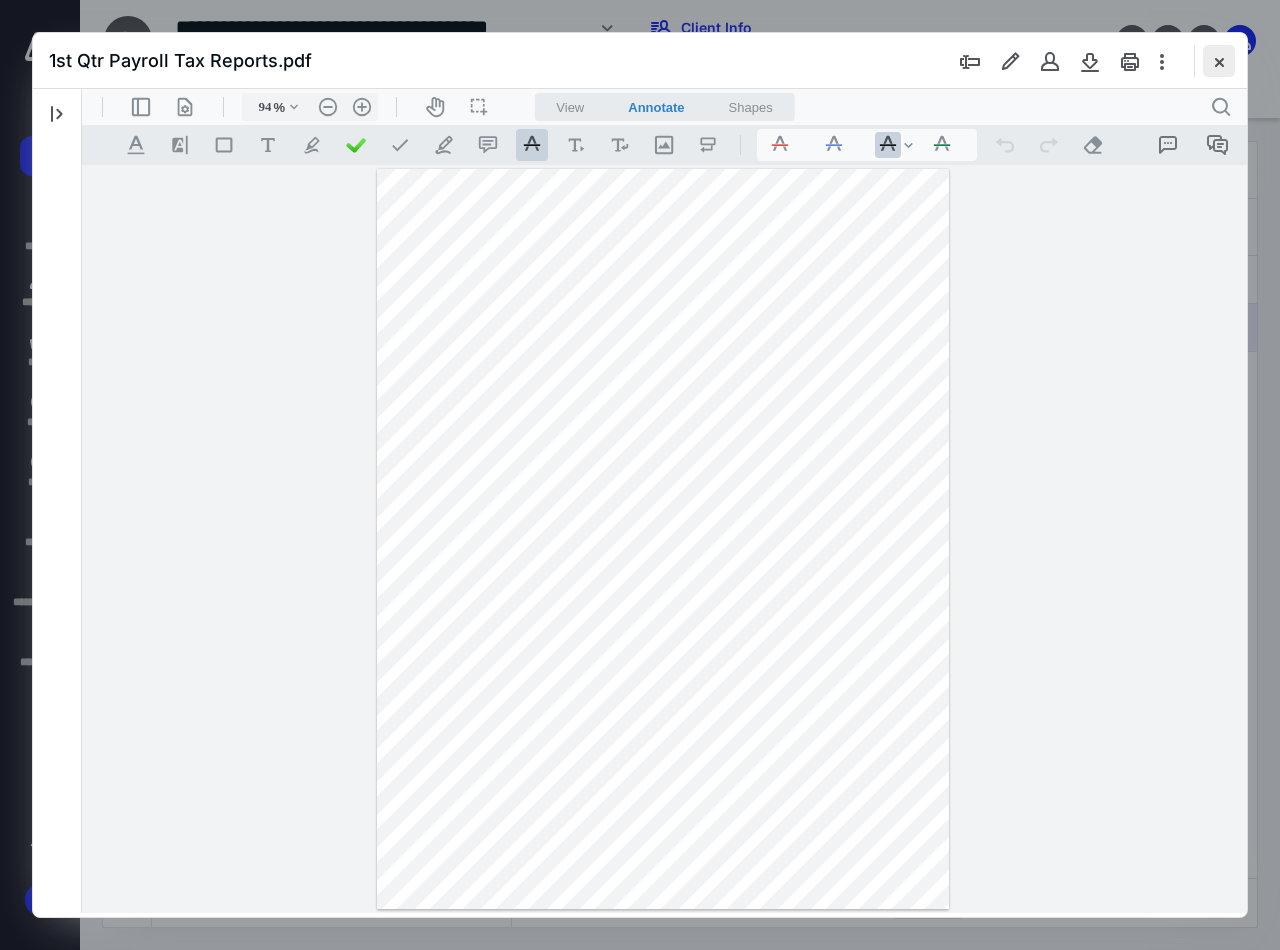 click at bounding box center (1219, 61) 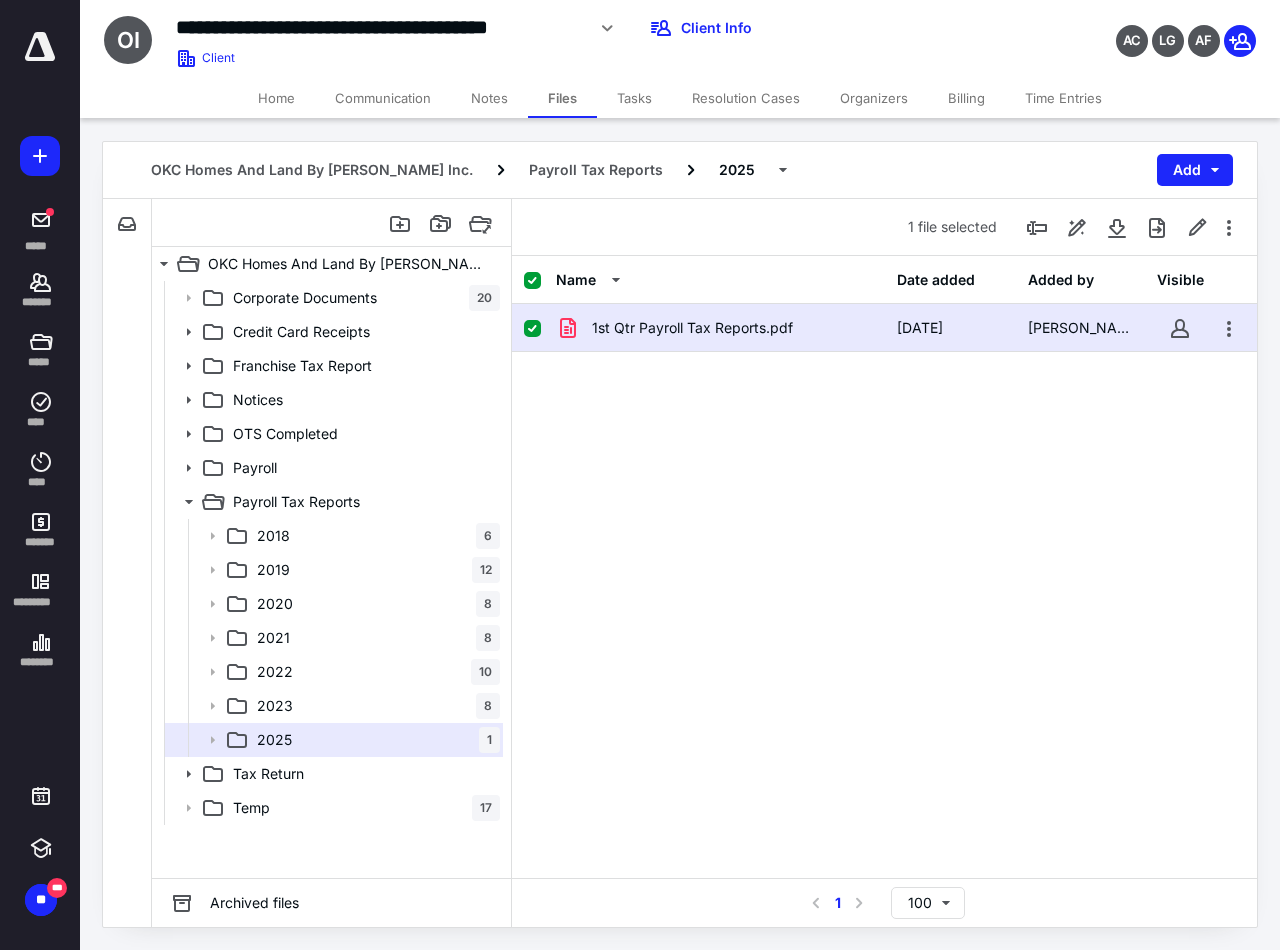 click on "1st Qtr Payroll Tax Reports.pdf" at bounding box center [720, 328] 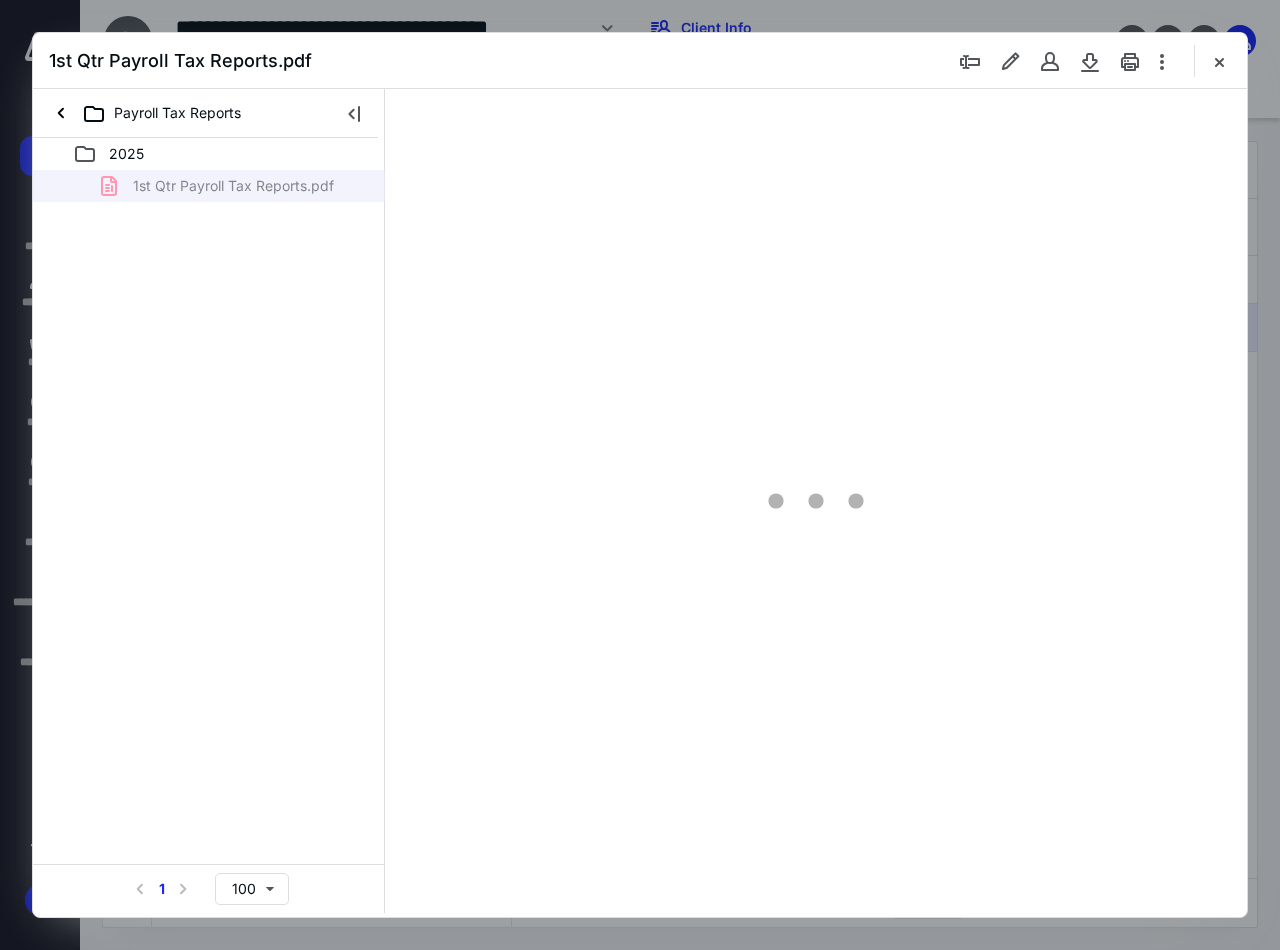 scroll, scrollTop: 0, scrollLeft: 0, axis: both 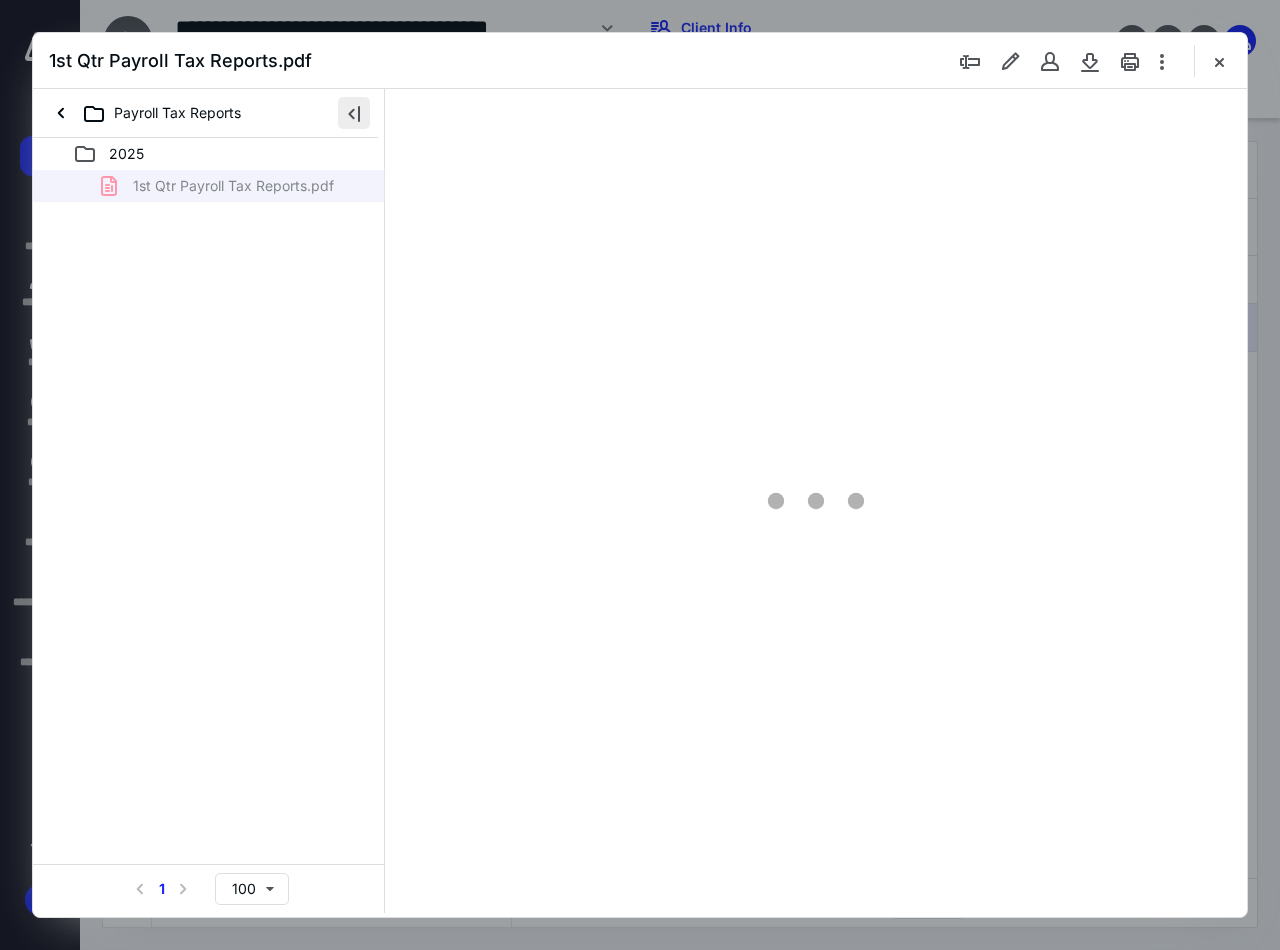 click at bounding box center [354, 113] 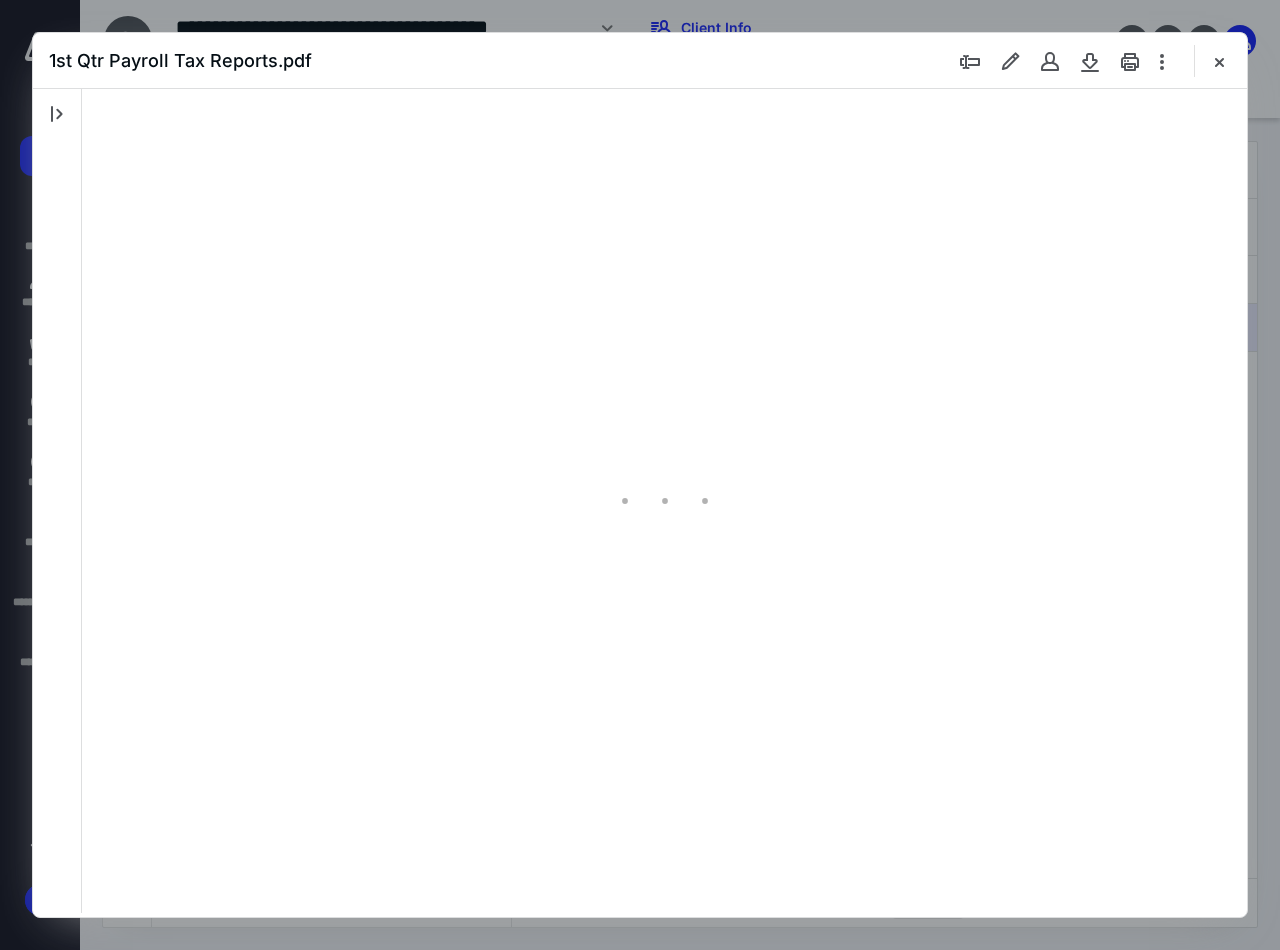 type on "94" 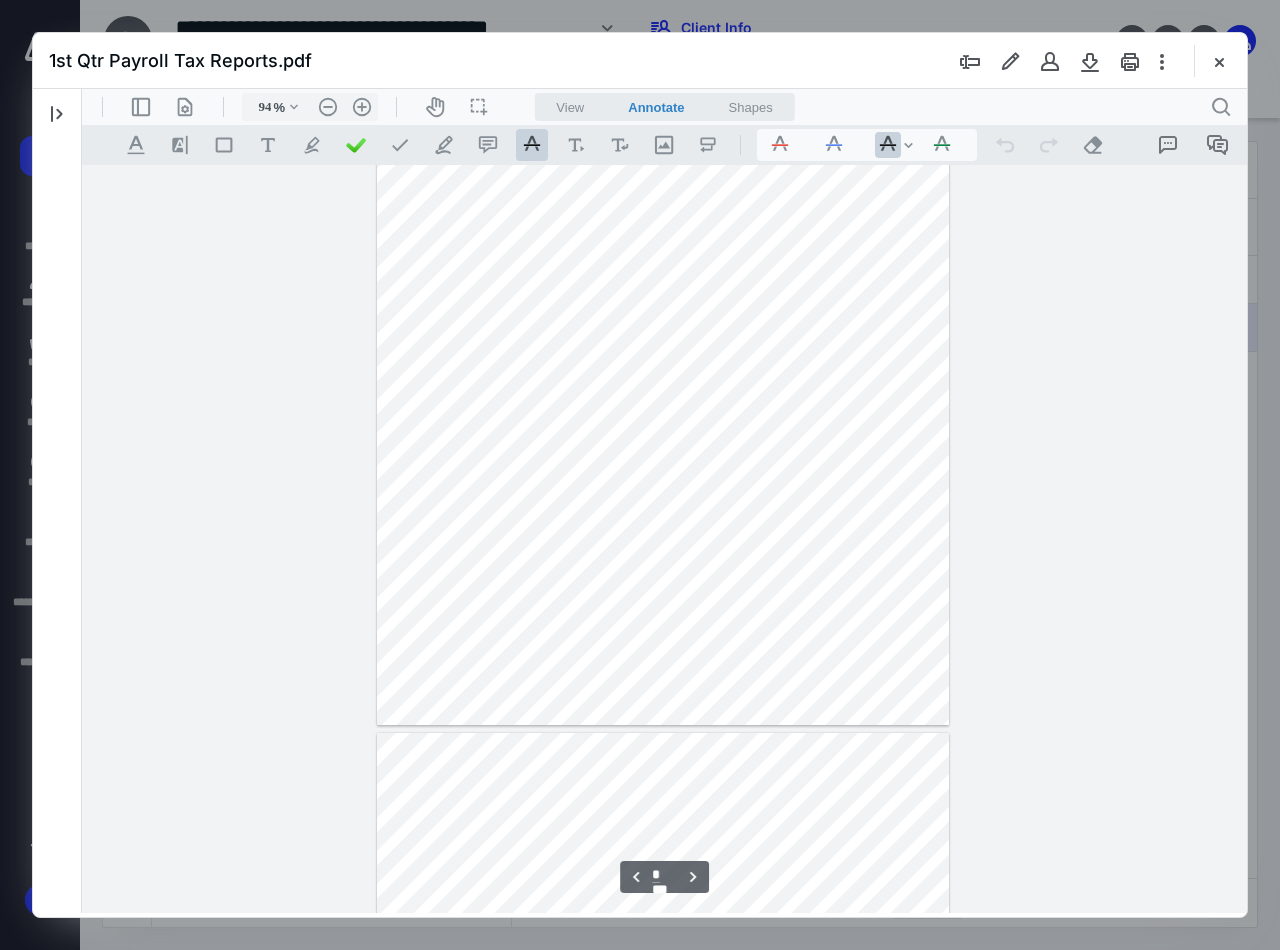 type on "*" 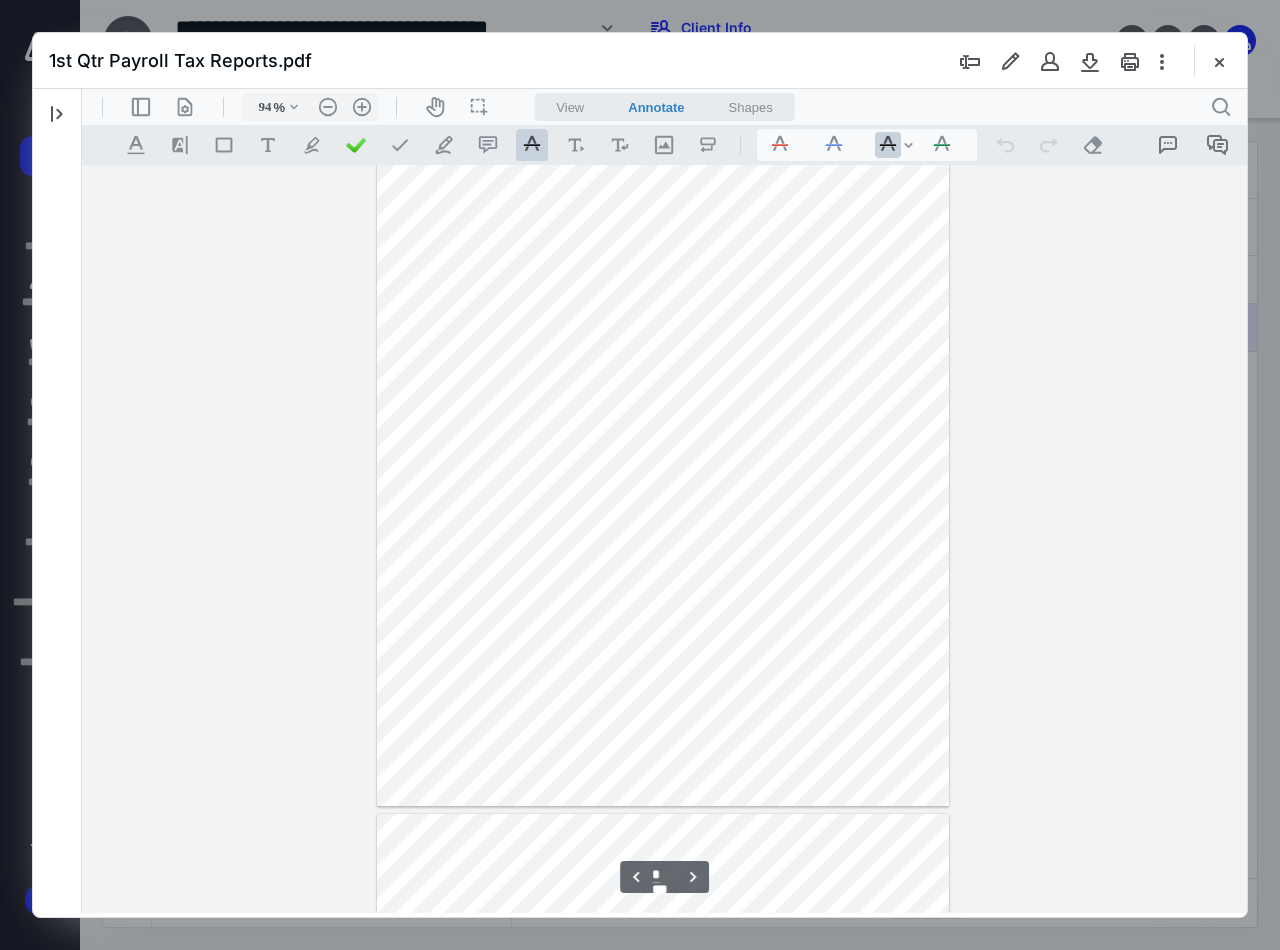scroll, scrollTop: 2080, scrollLeft: 0, axis: vertical 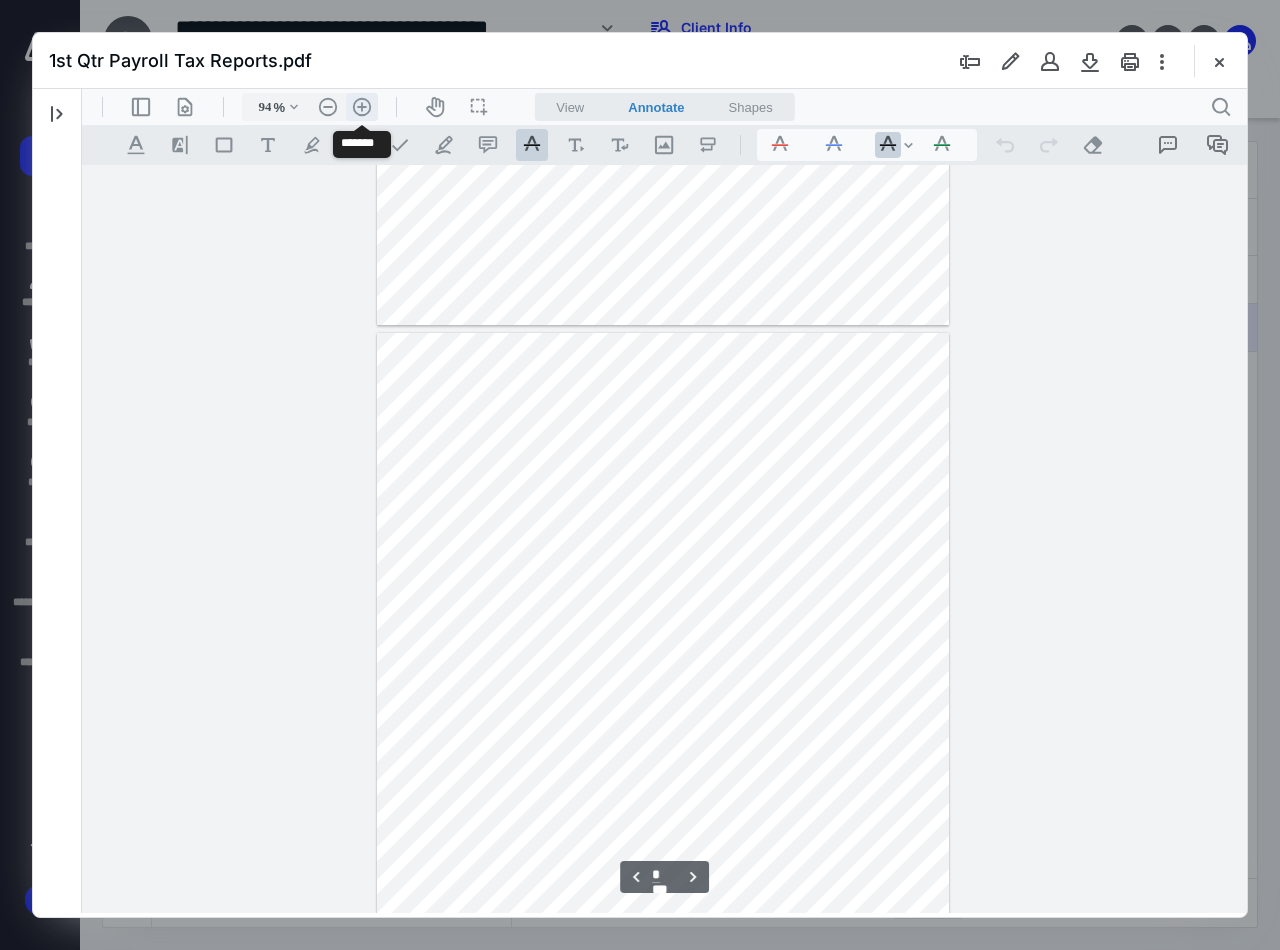 click on ".cls-1{fill:#abb0c4;} icon - header - zoom - in - line" at bounding box center (362, 107) 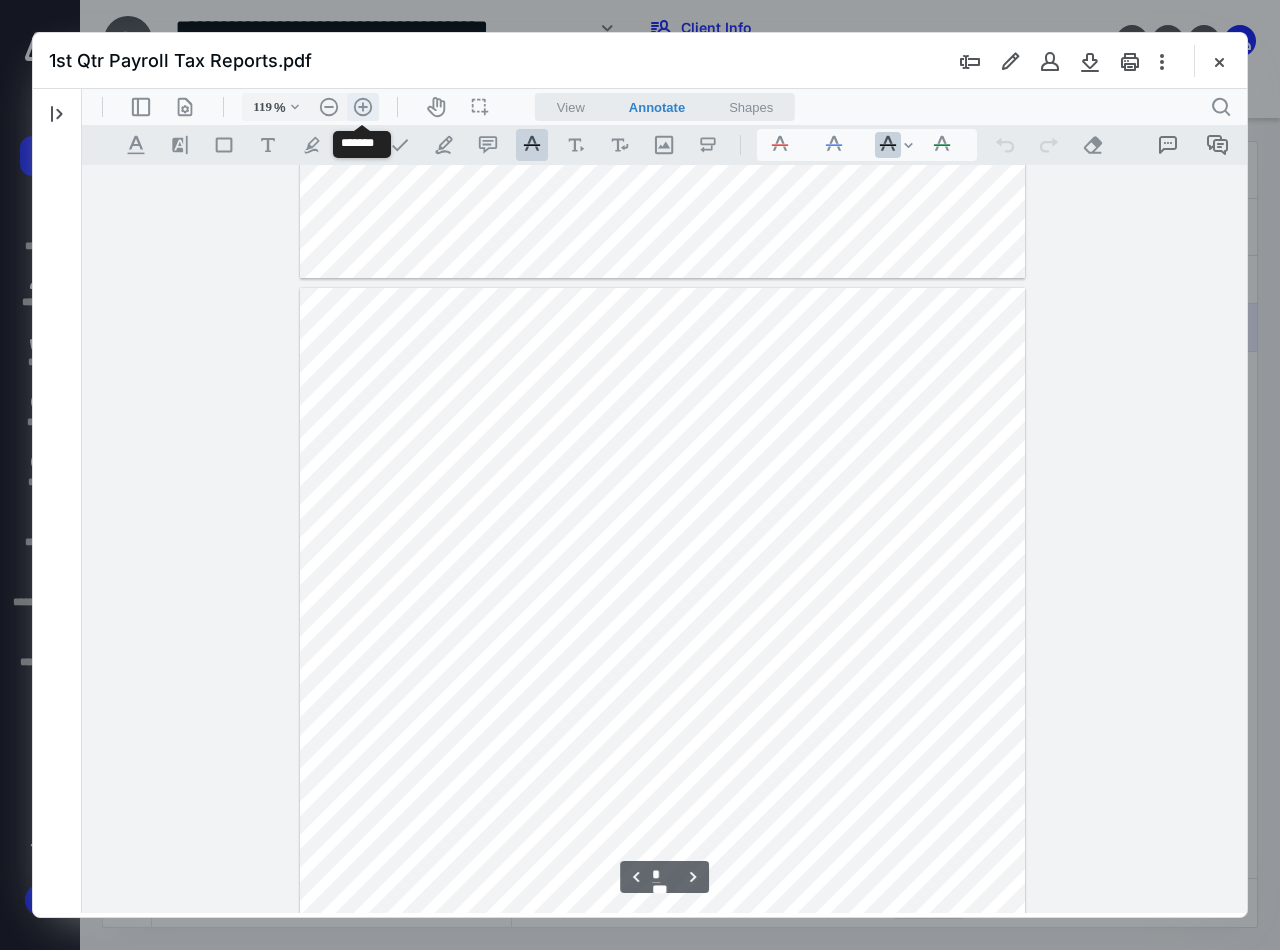 click on ".cls-1{fill:#abb0c4;} icon - header - zoom - in - line" at bounding box center (363, 107) 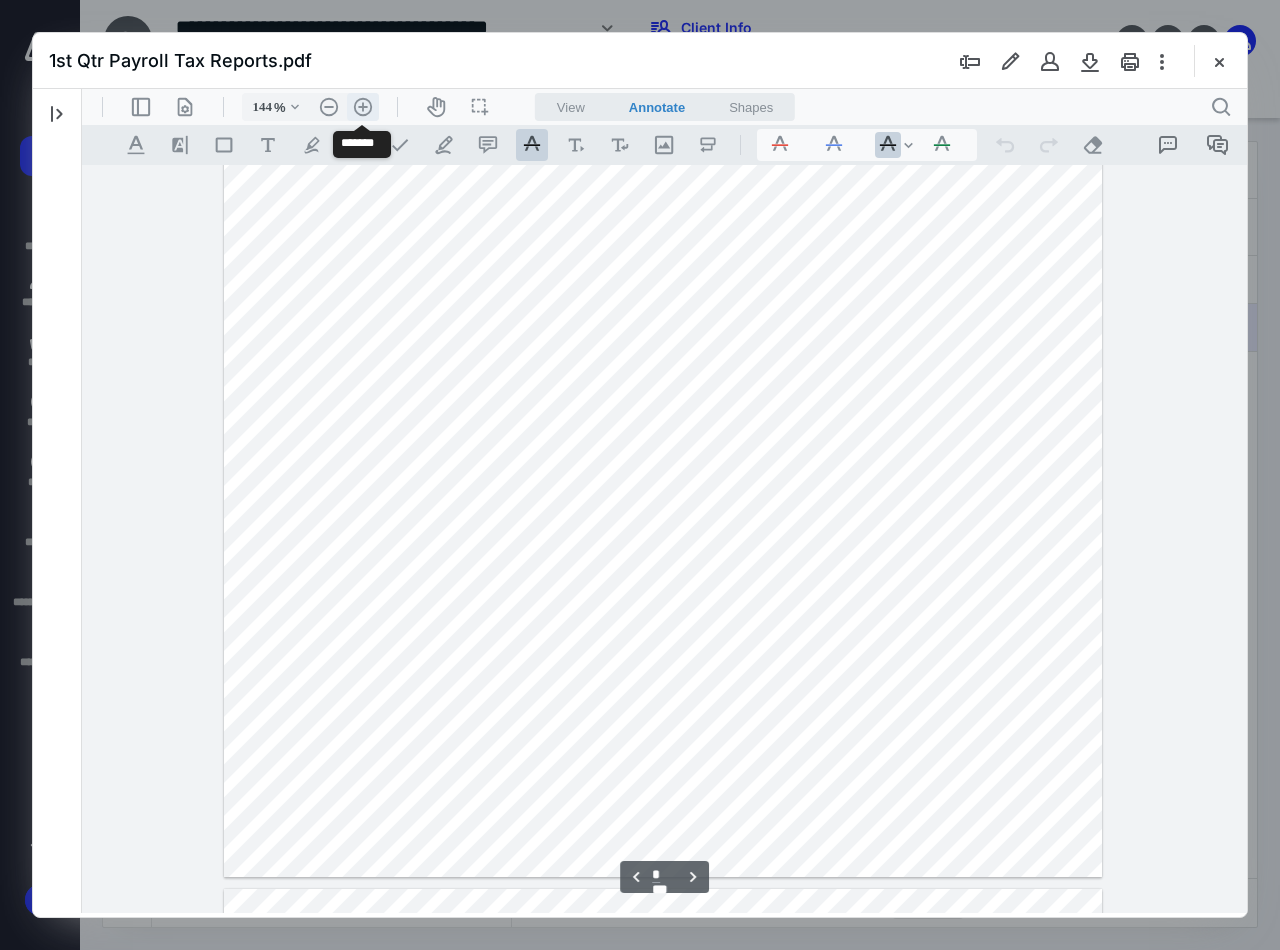 scroll, scrollTop: 3372, scrollLeft: 0, axis: vertical 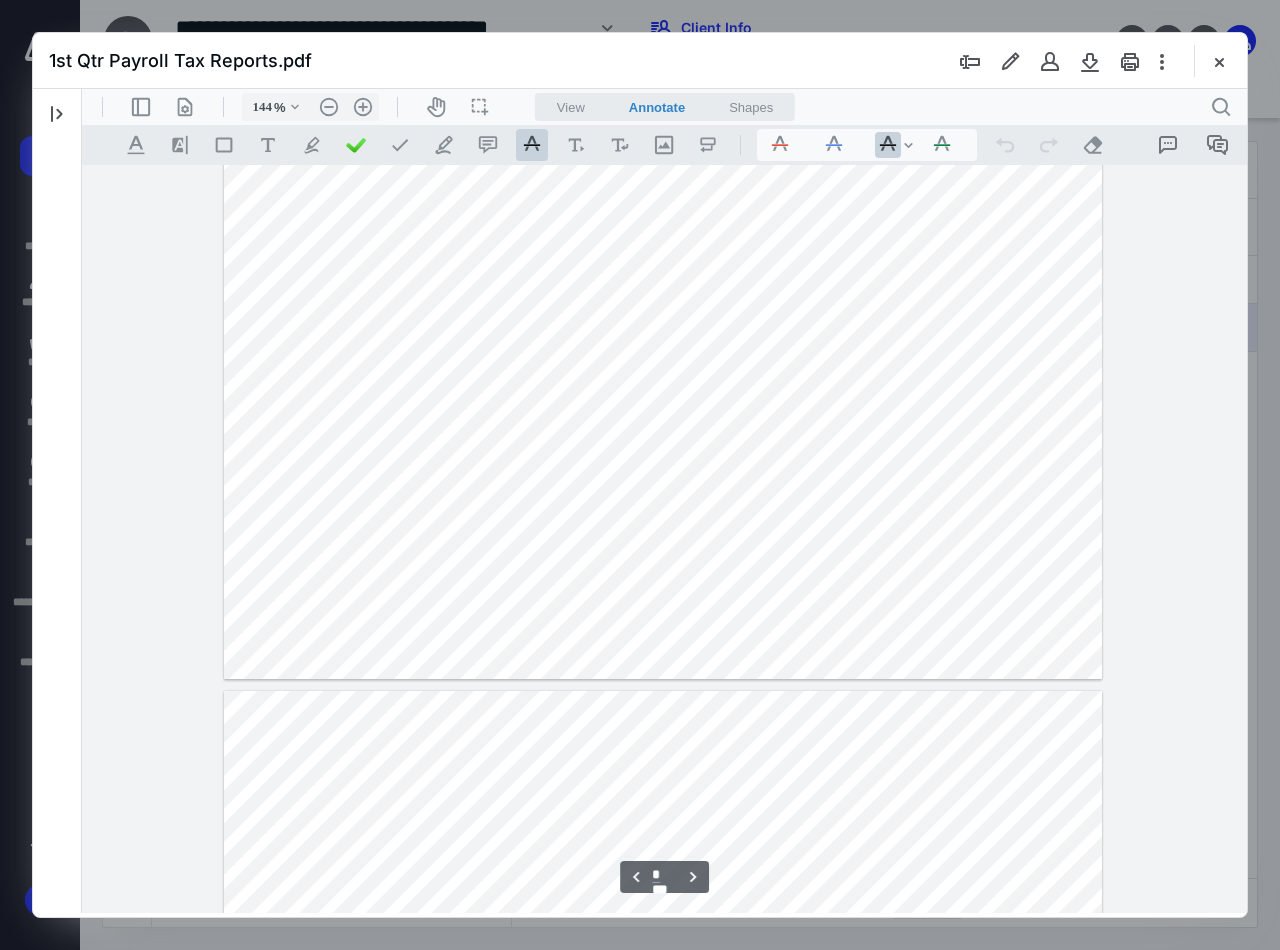 type on "*" 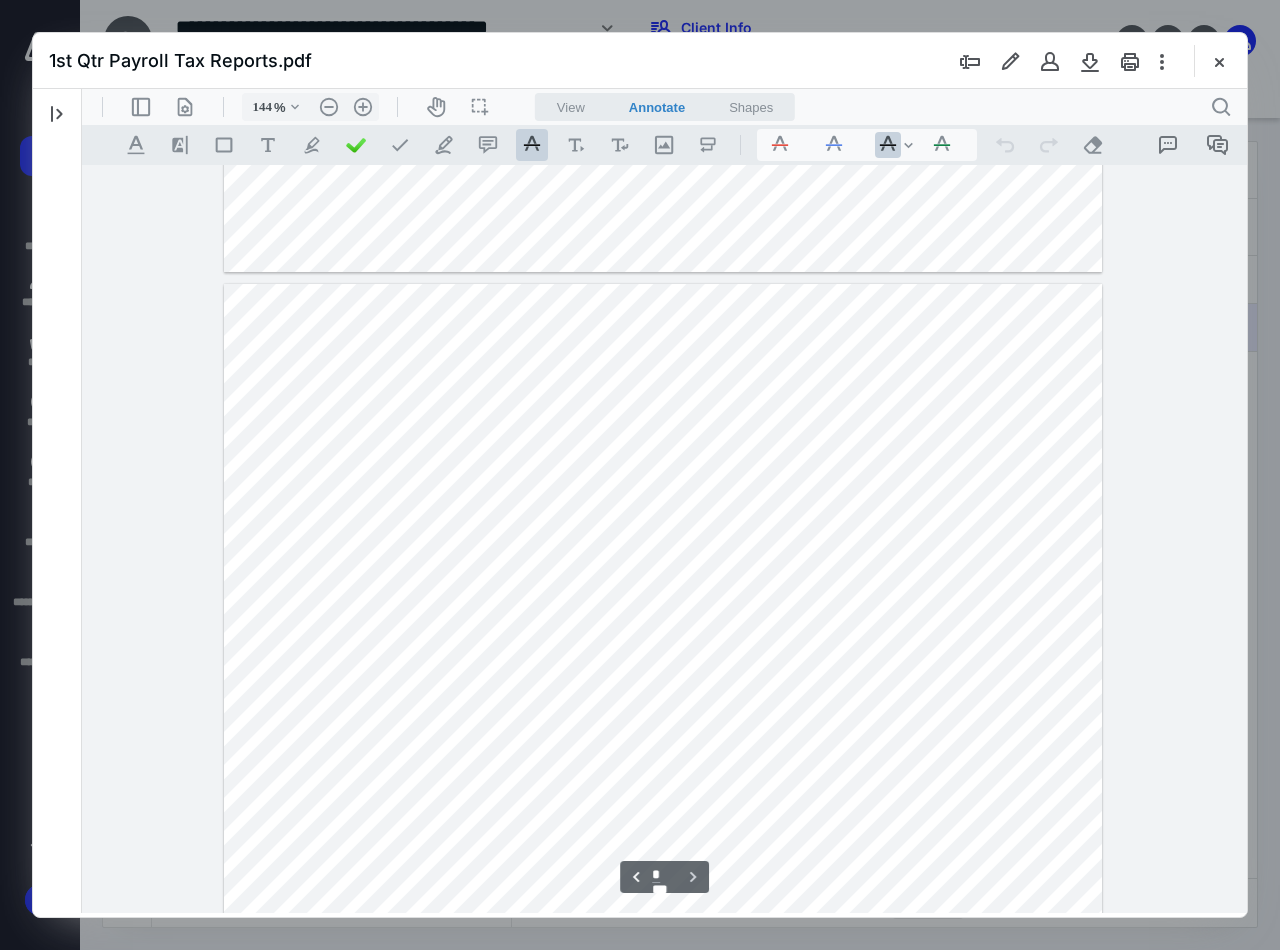 scroll, scrollTop: 7972, scrollLeft: 0, axis: vertical 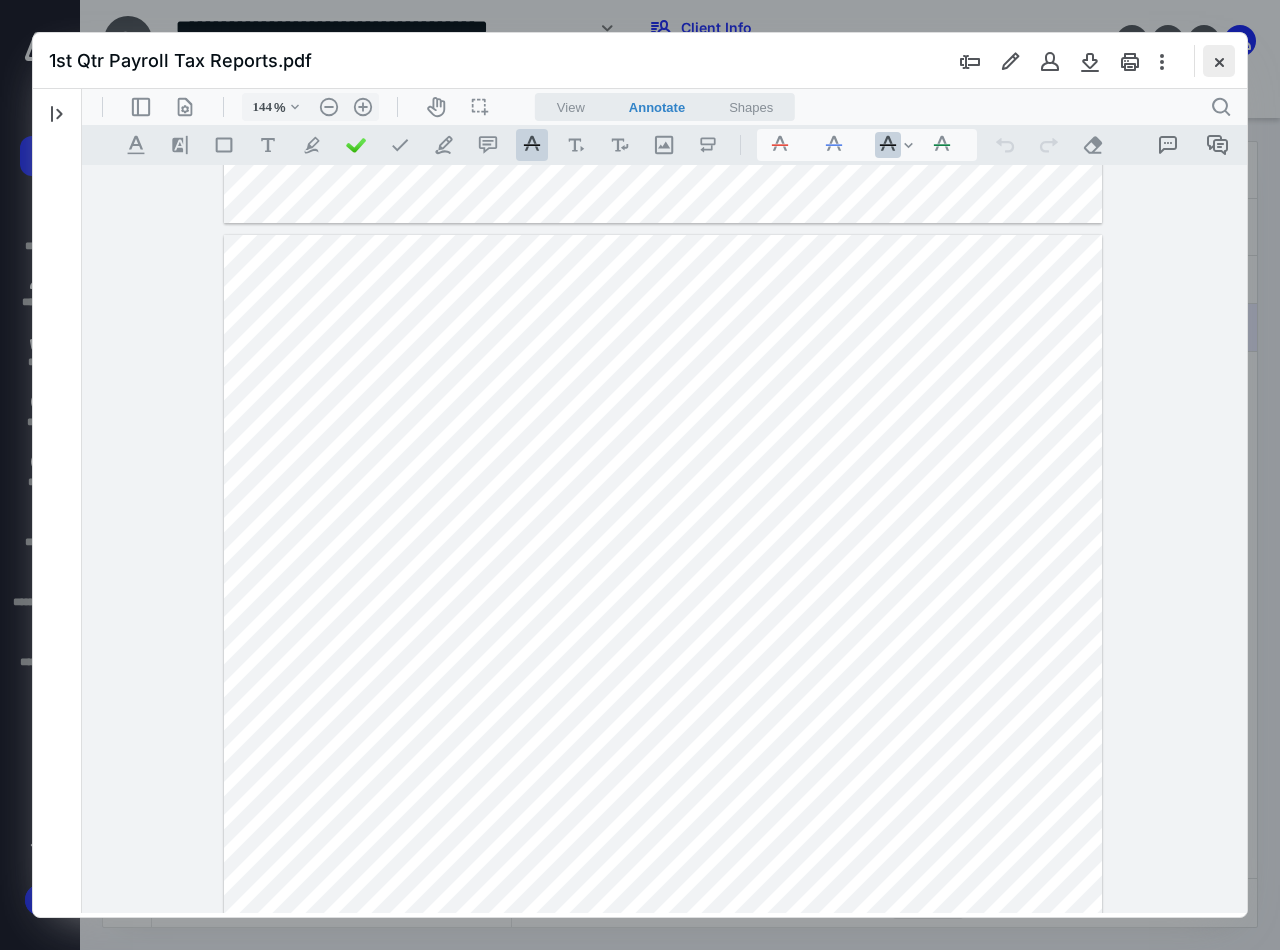 click at bounding box center [1219, 61] 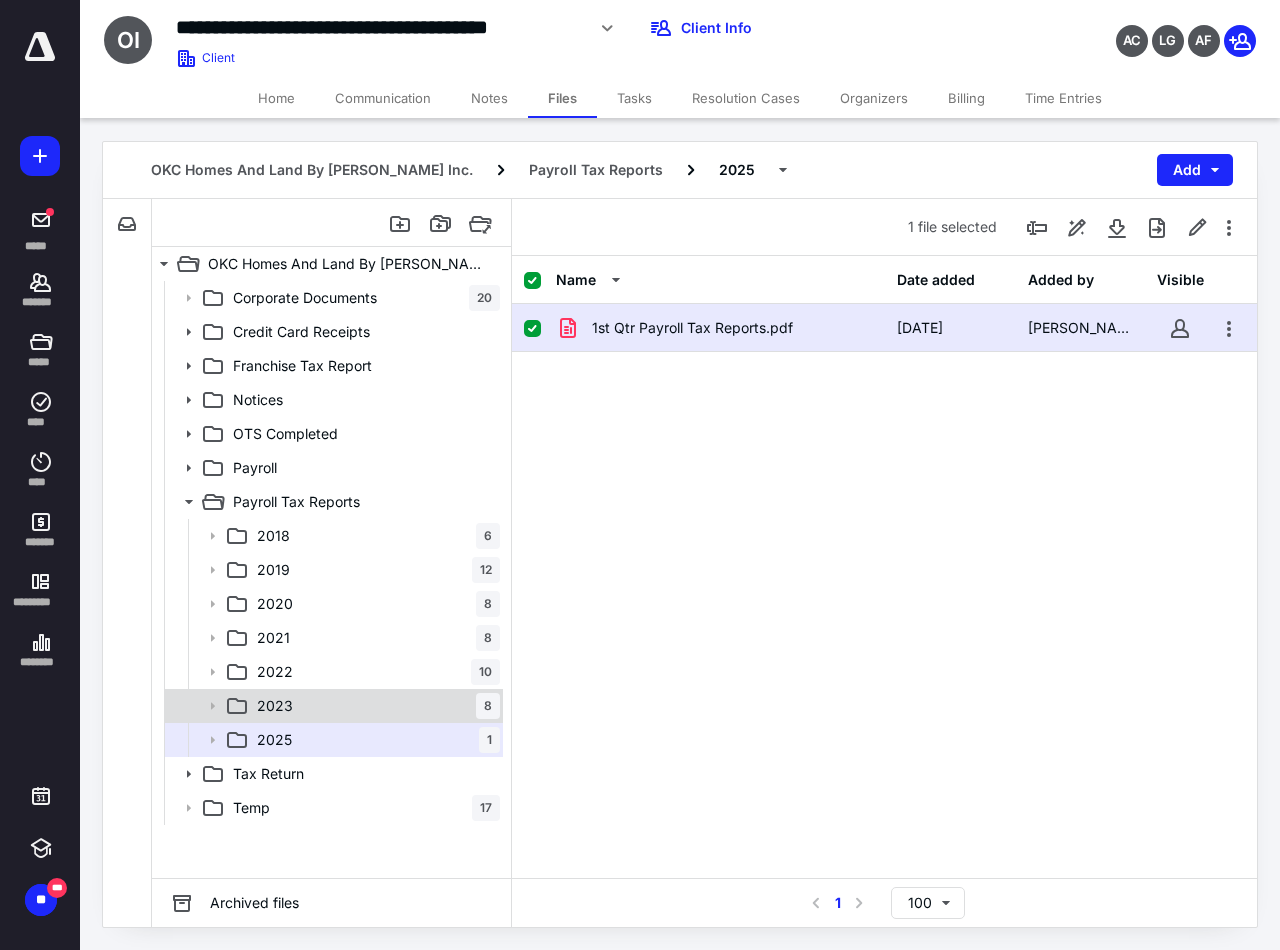click on "2023 8" at bounding box center [374, 706] 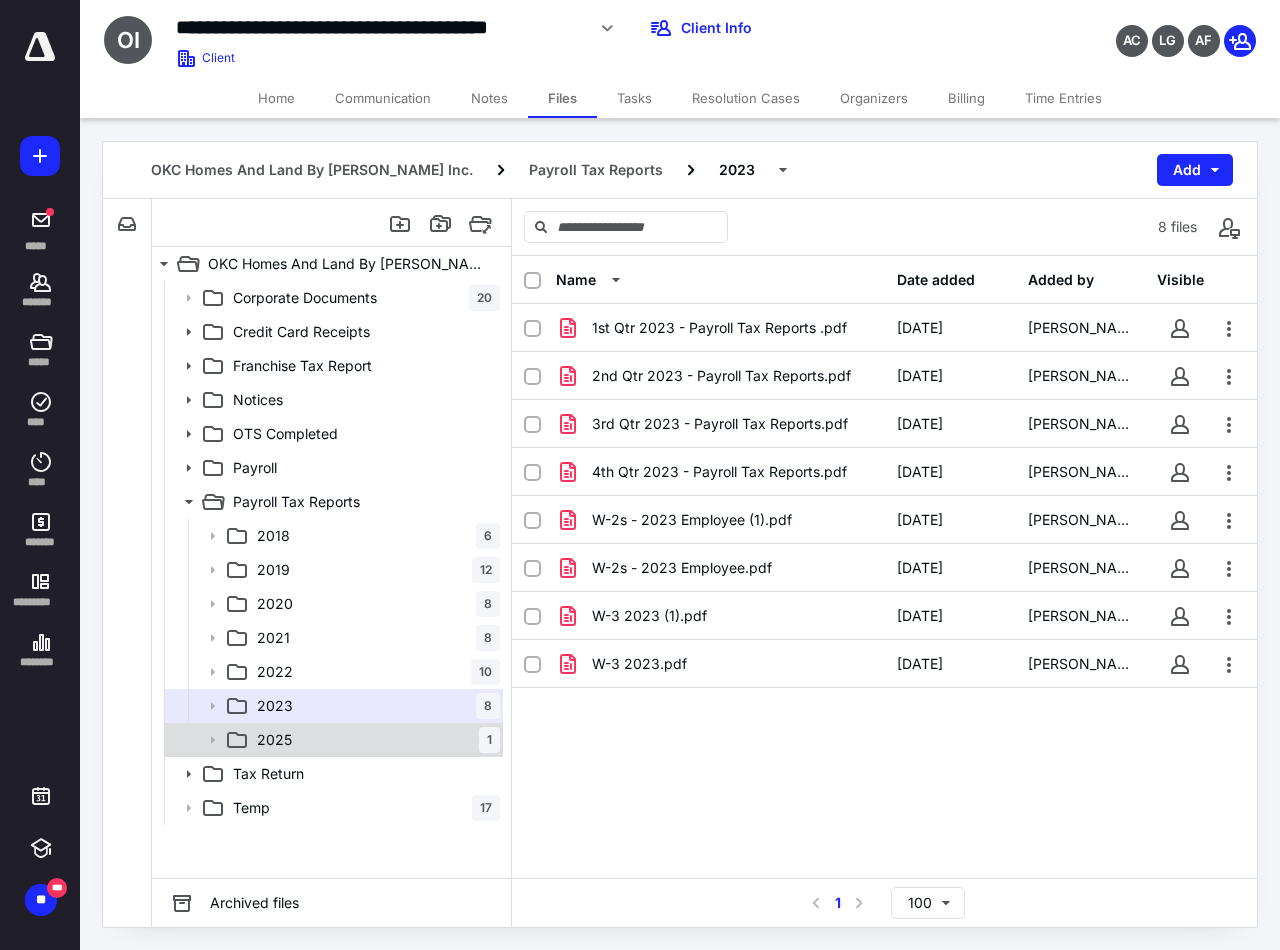click on "2025 1" at bounding box center (374, 740) 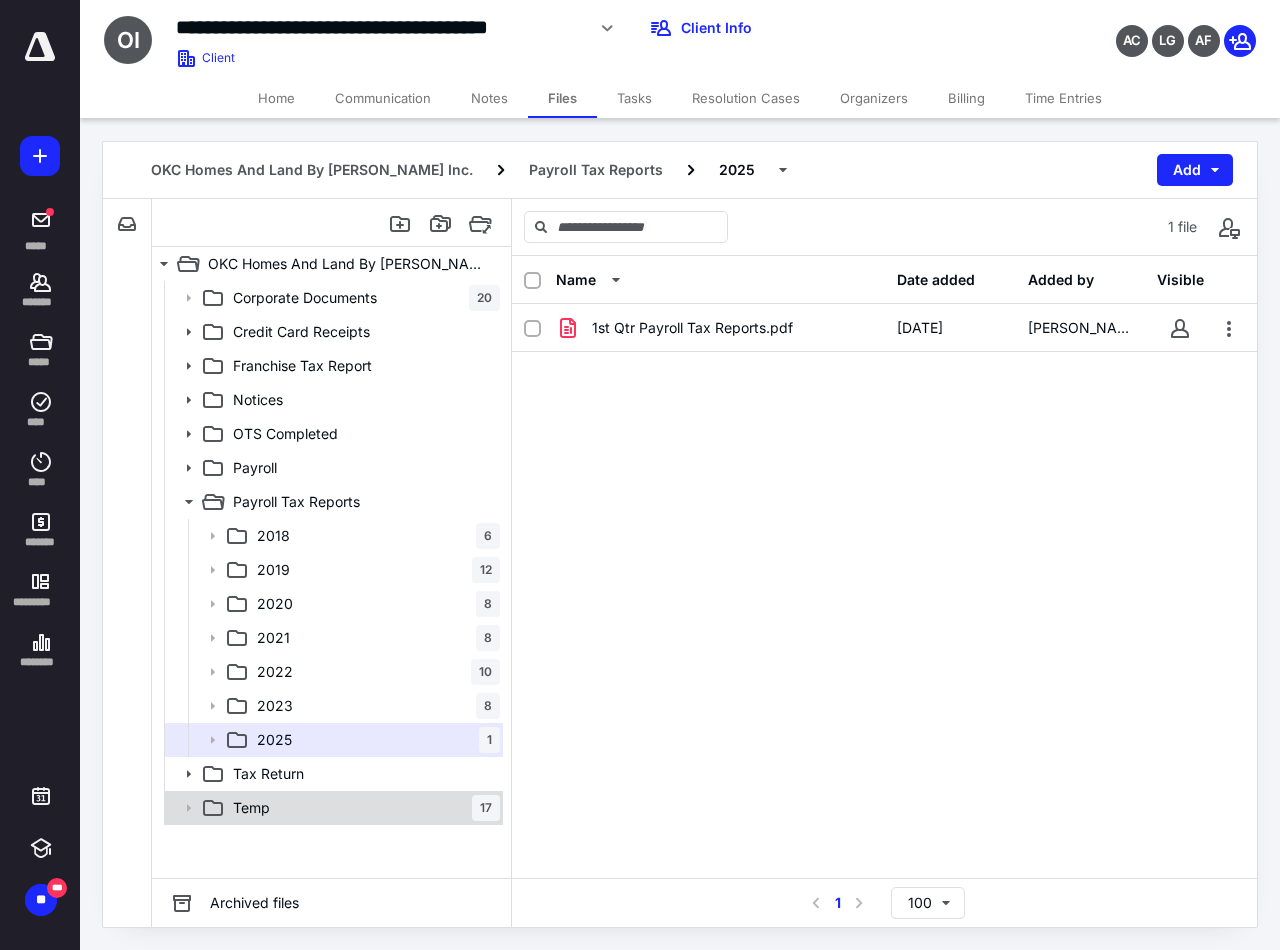 click on "Temp 17" at bounding box center (362, 808) 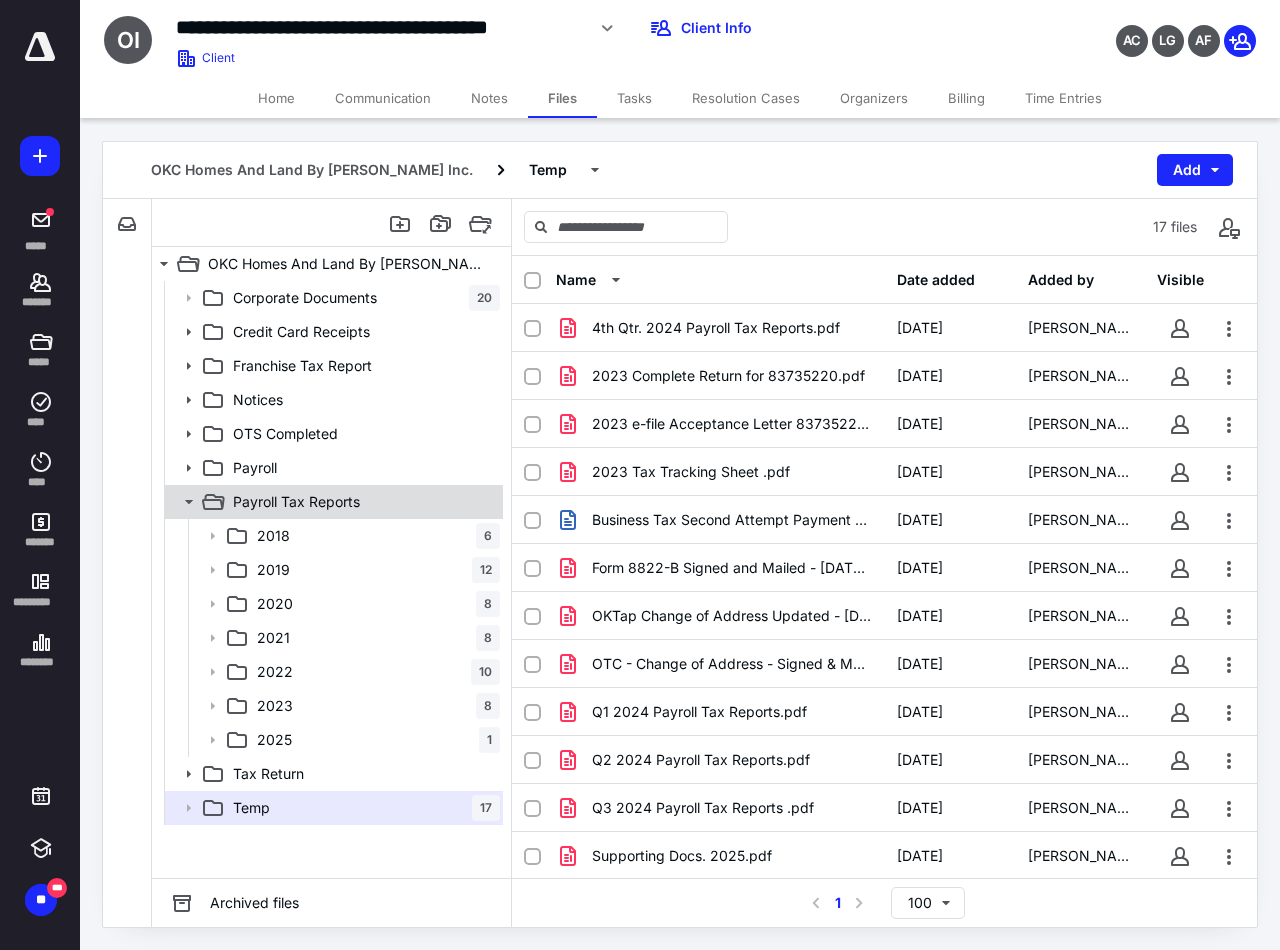 click on "Payroll Tax Reports" at bounding box center (296, 502) 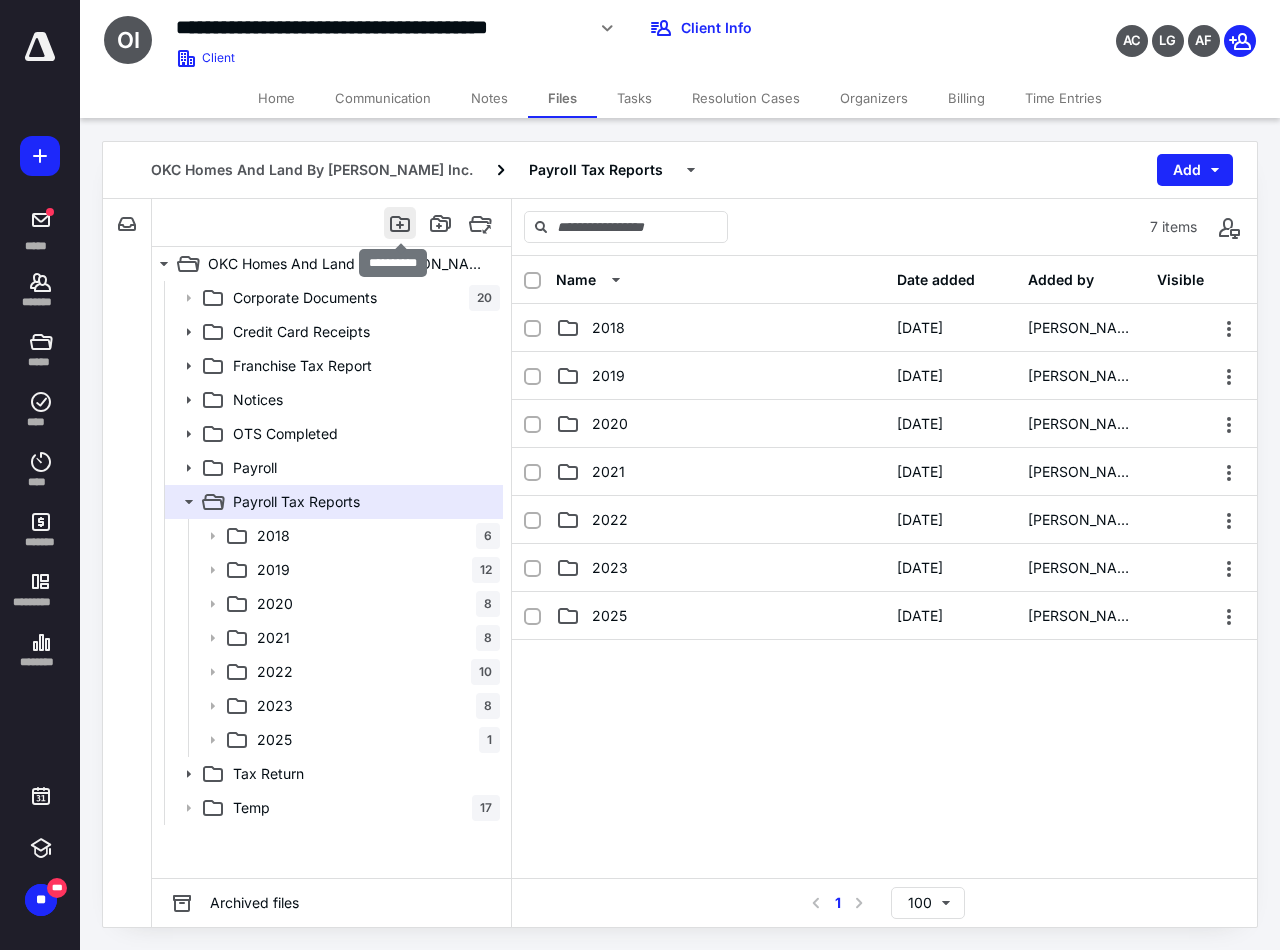 click at bounding box center (400, 223) 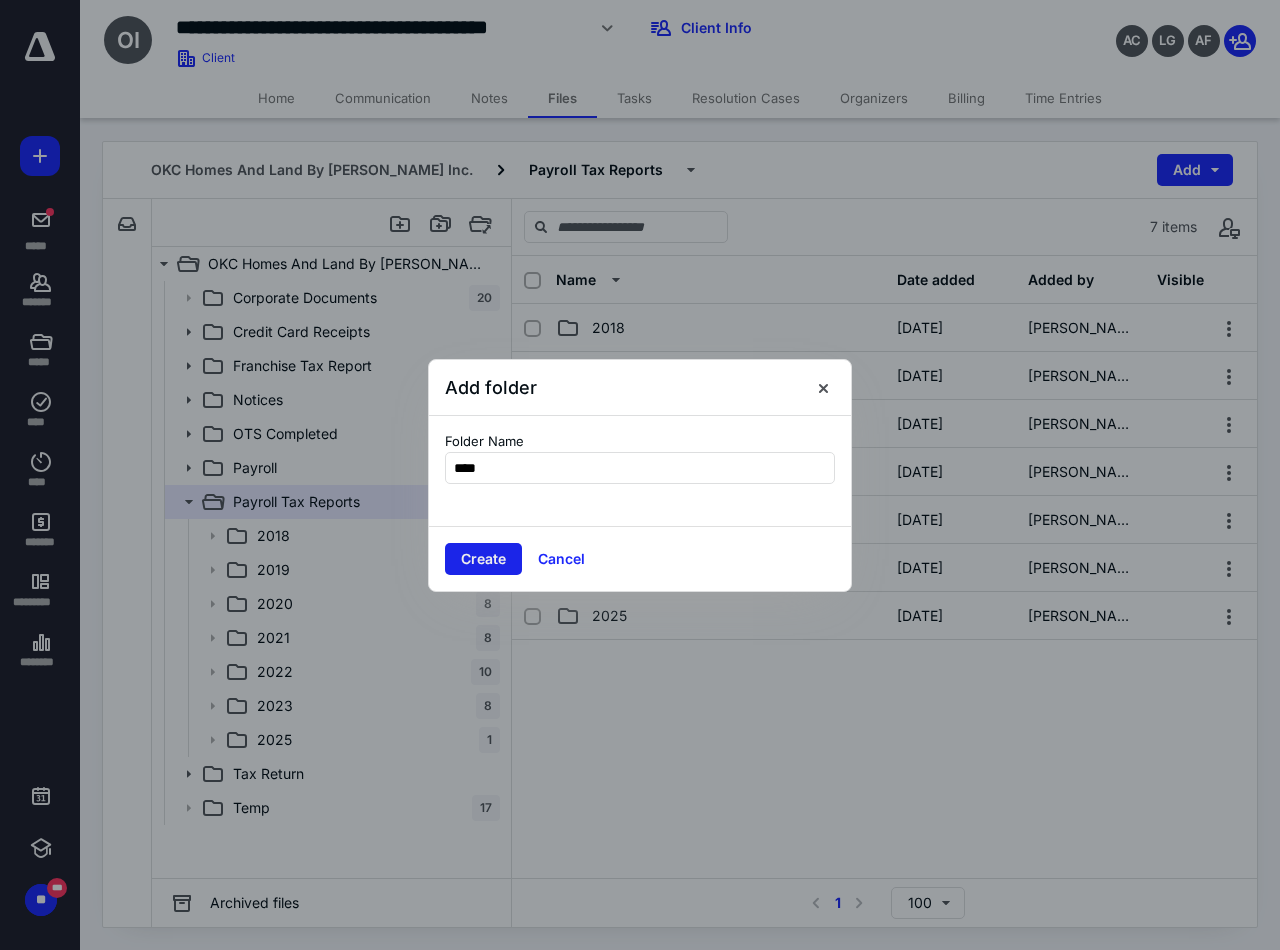 type on "****" 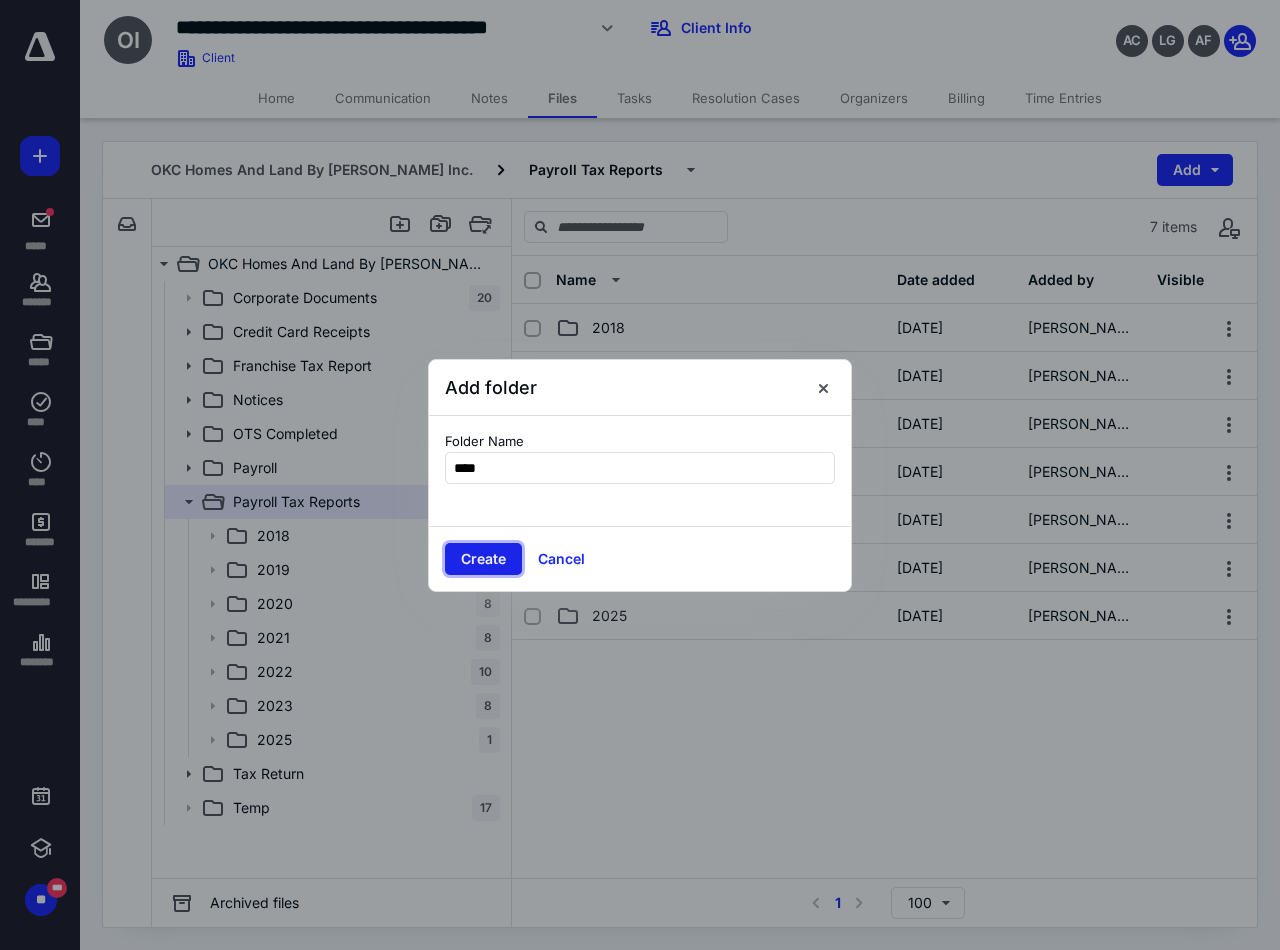 click on "Create" at bounding box center [483, 559] 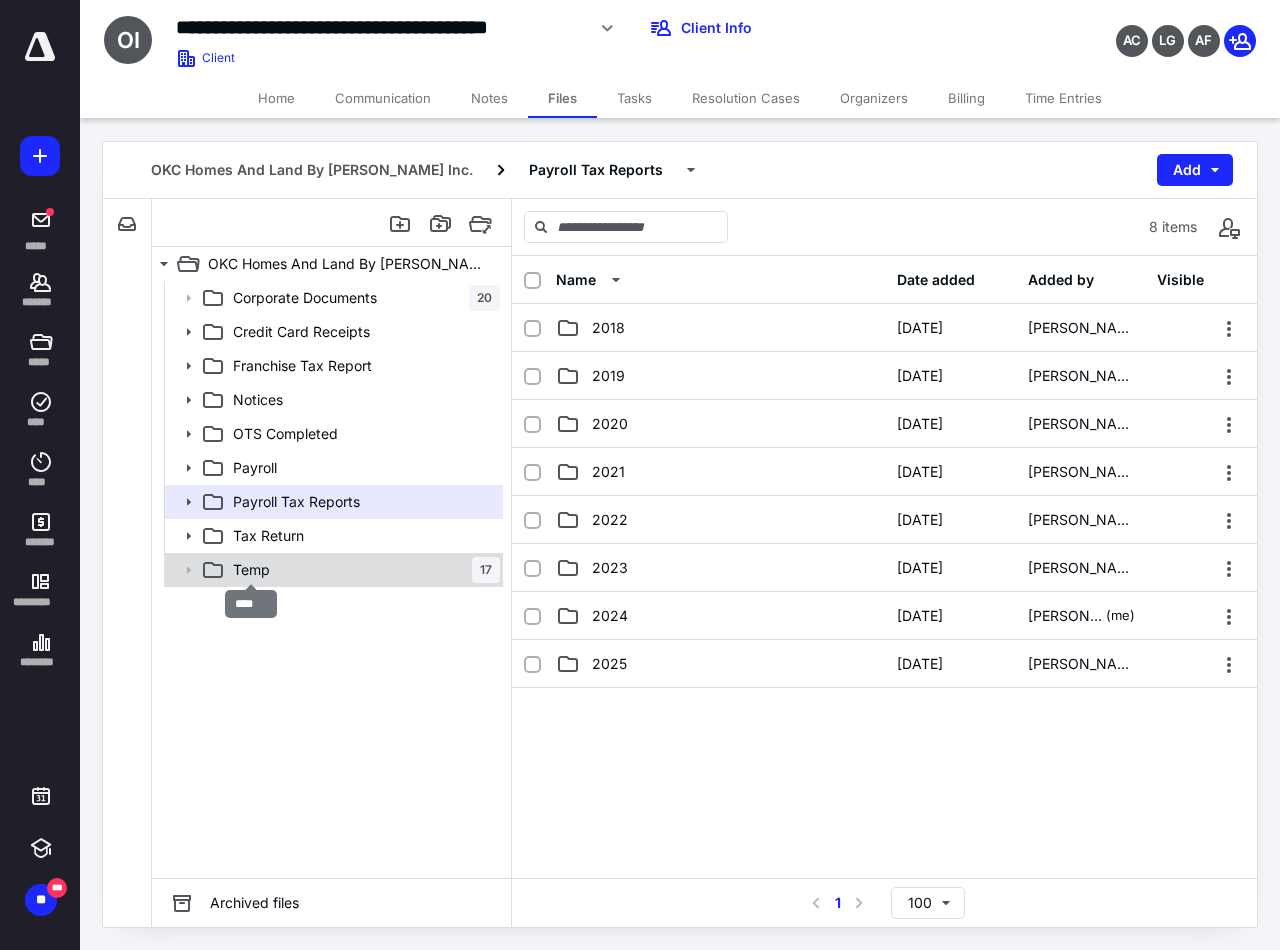 click on "Temp" at bounding box center (251, 570) 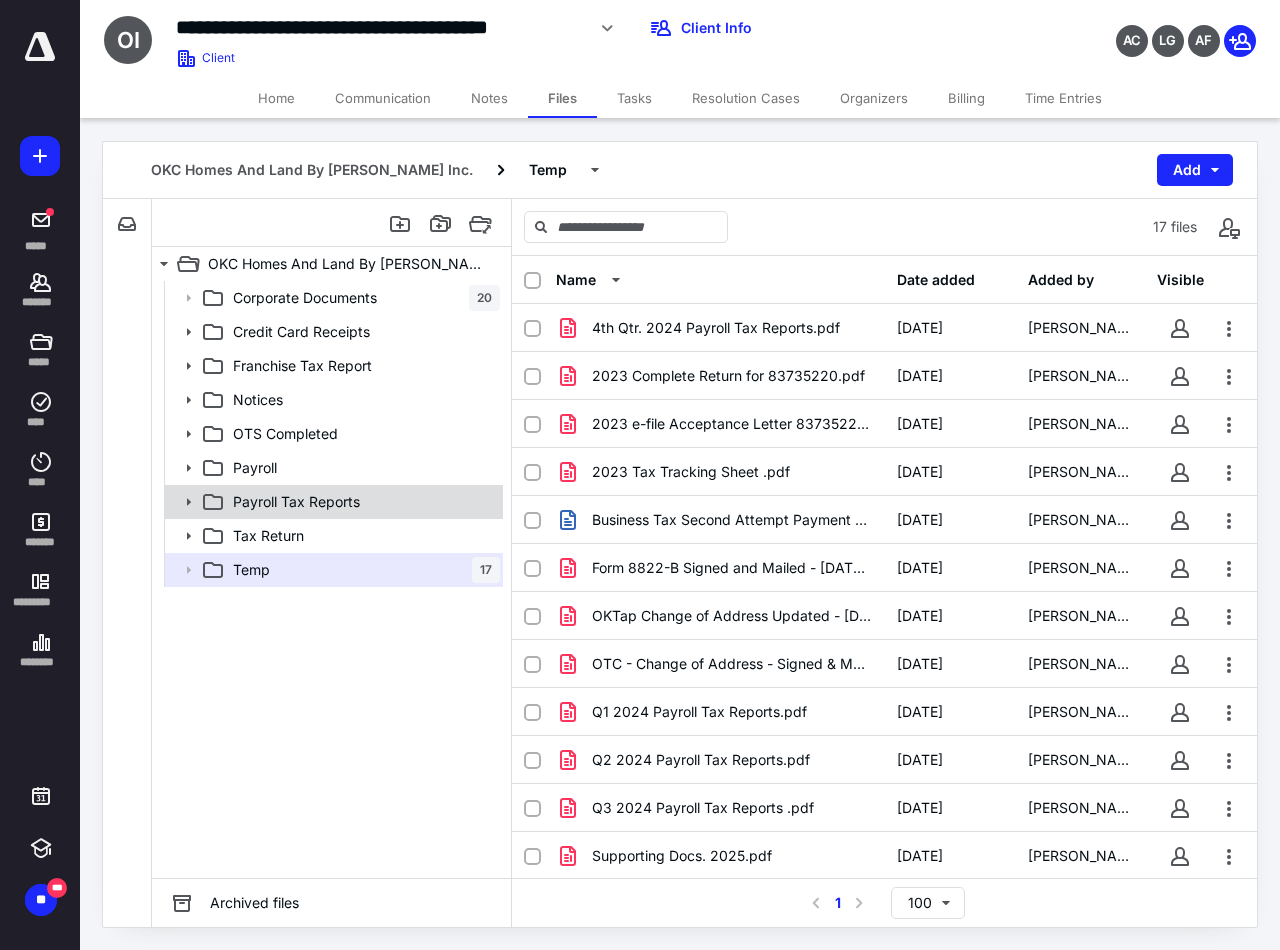 click on "Payroll Tax Reports" at bounding box center [296, 502] 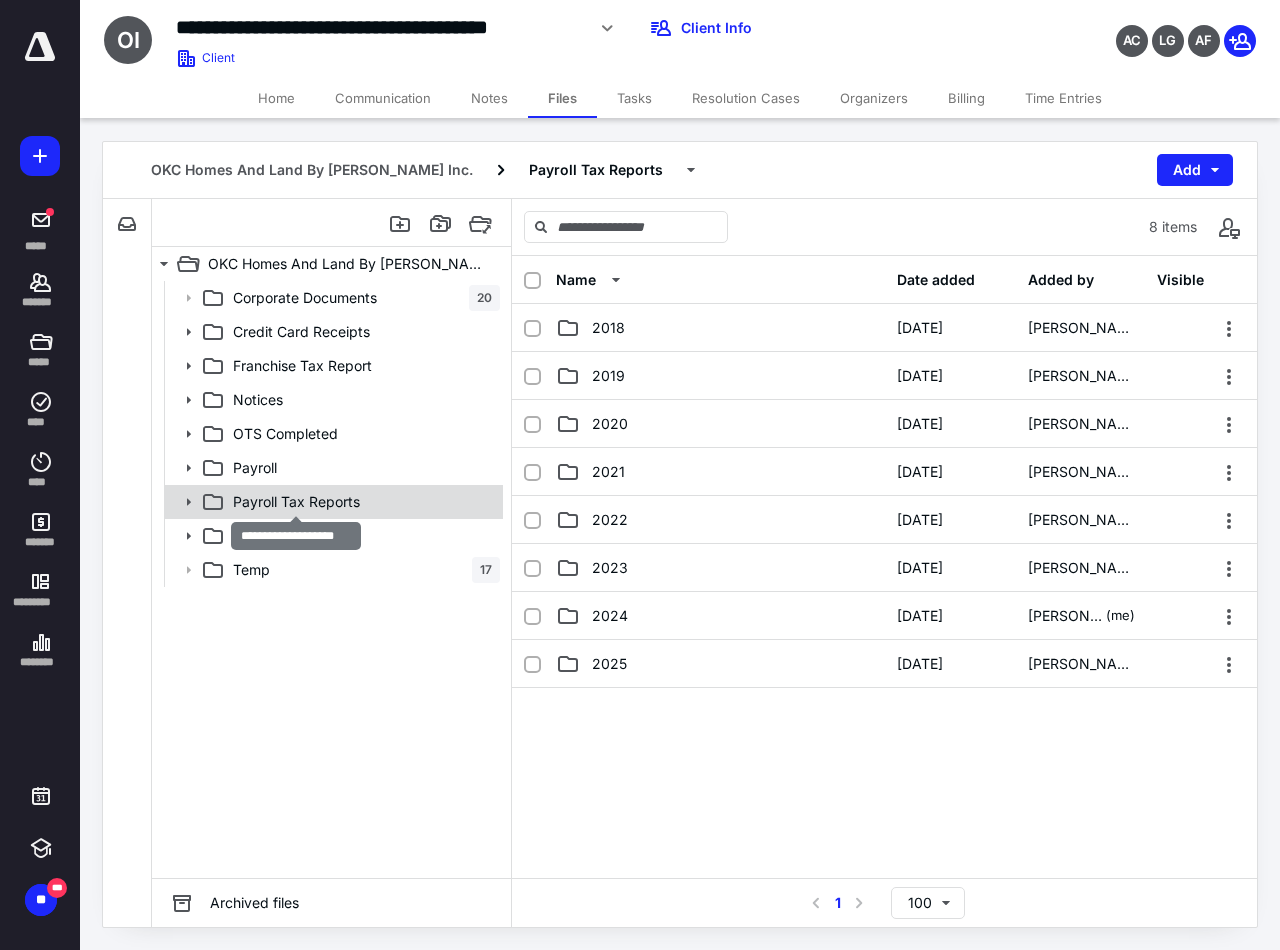 click on "Payroll Tax Reports" at bounding box center [296, 502] 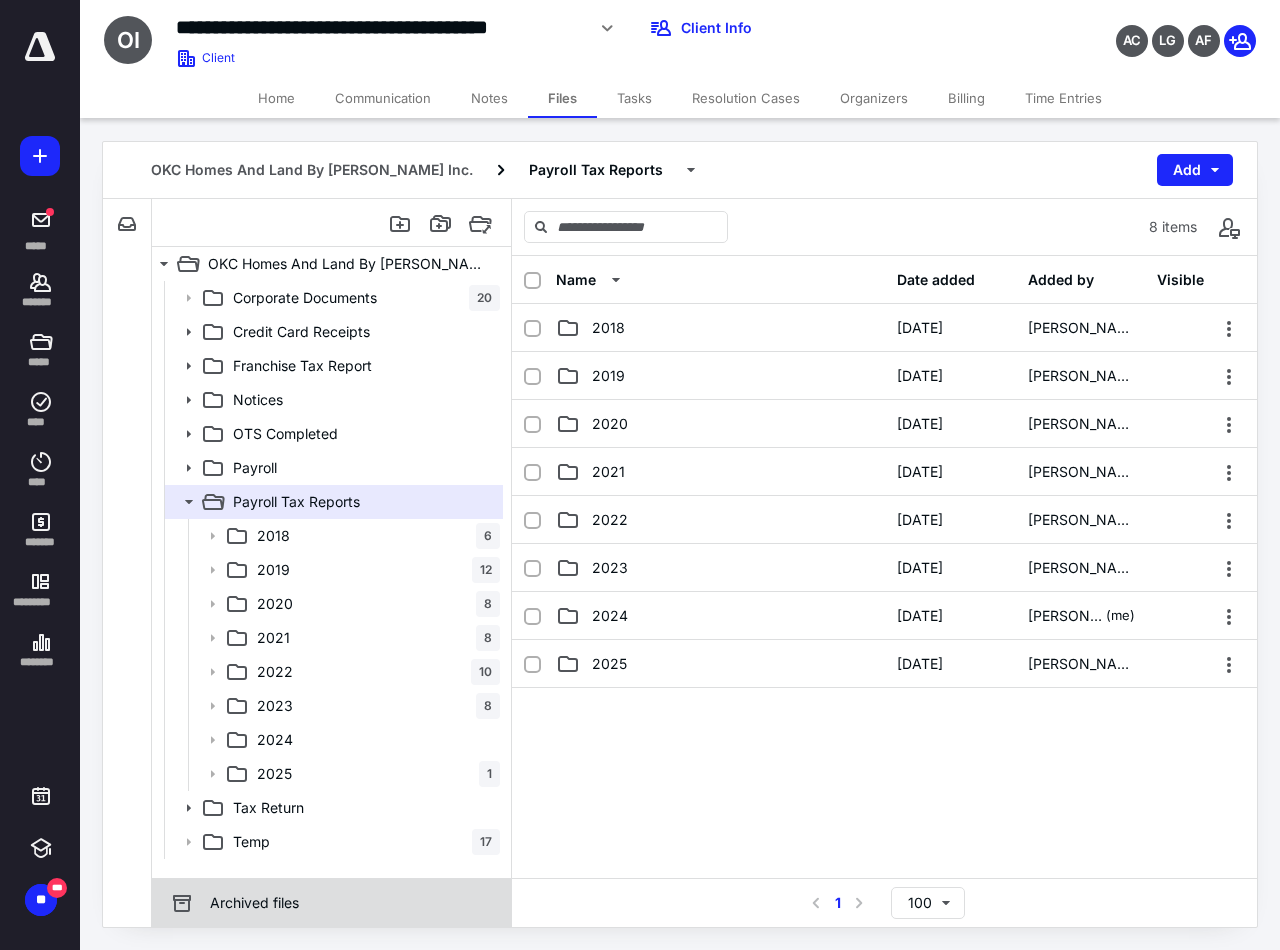 click on "Archived files" at bounding box center (234, 903) 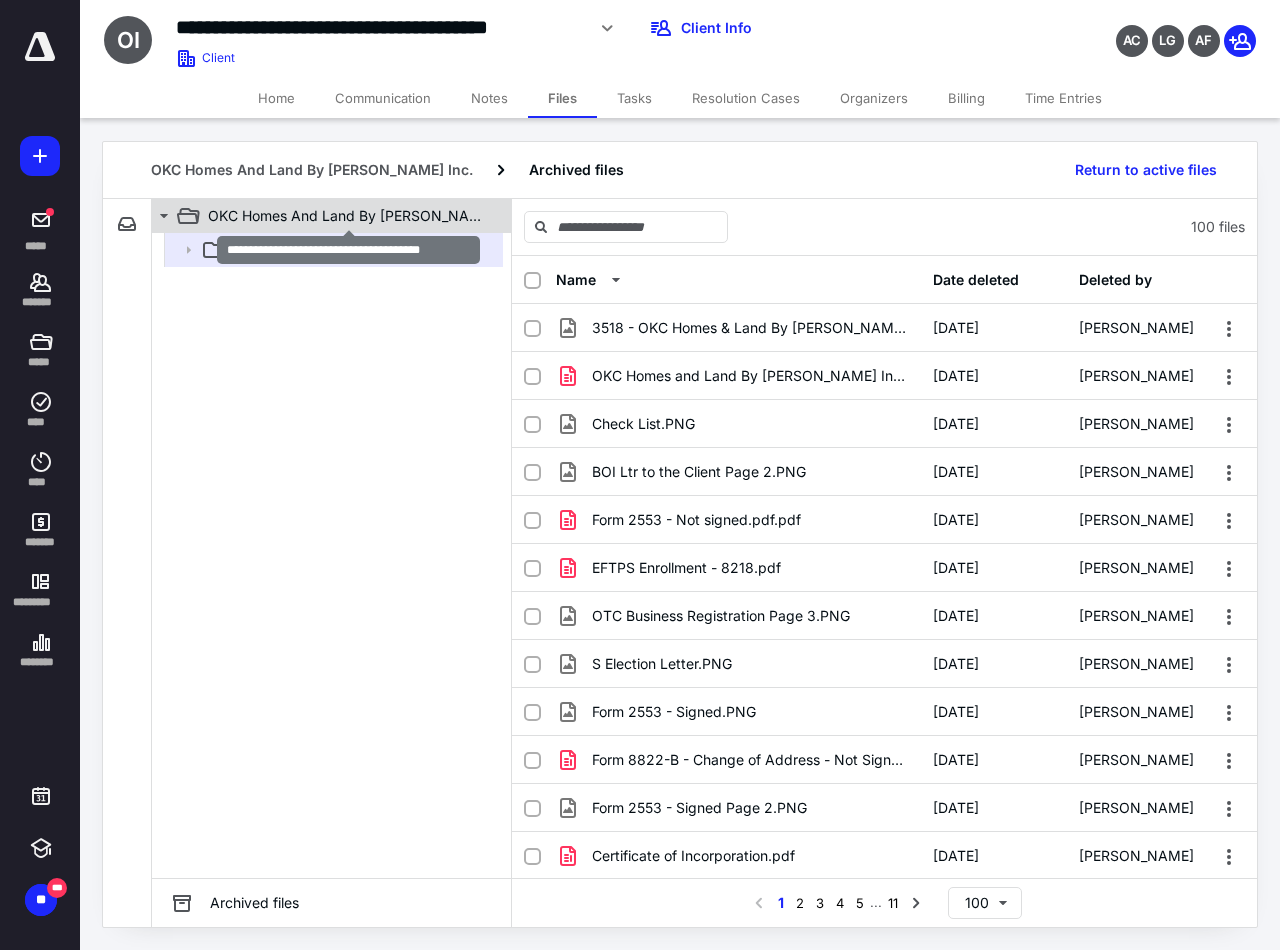 click on "OKC Homes And Land By [PERSON_NAME] Inc." at bounding box center [348, 216] 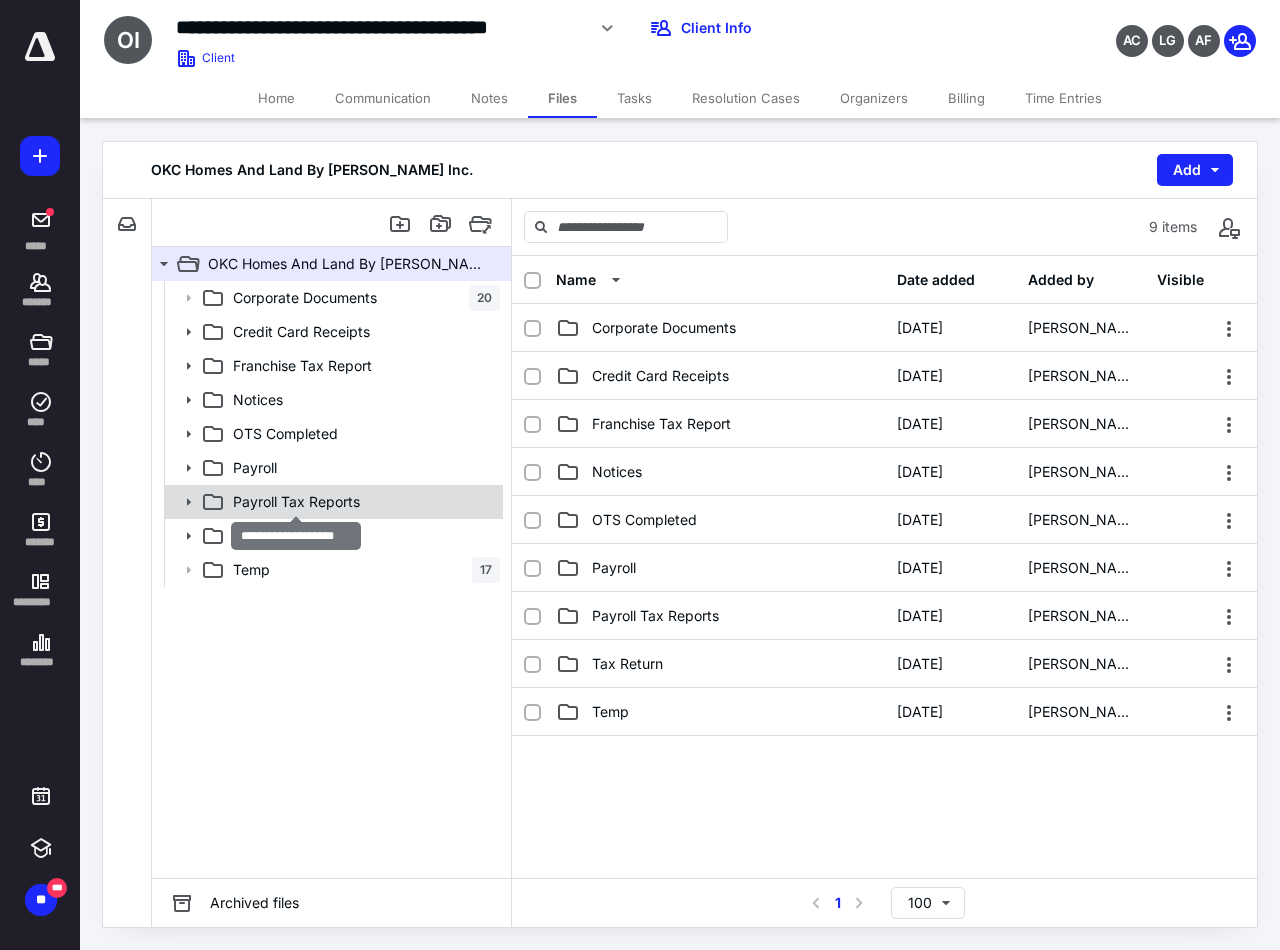 click on "Payroll Tax Reports" at bounding box center (296, 502) 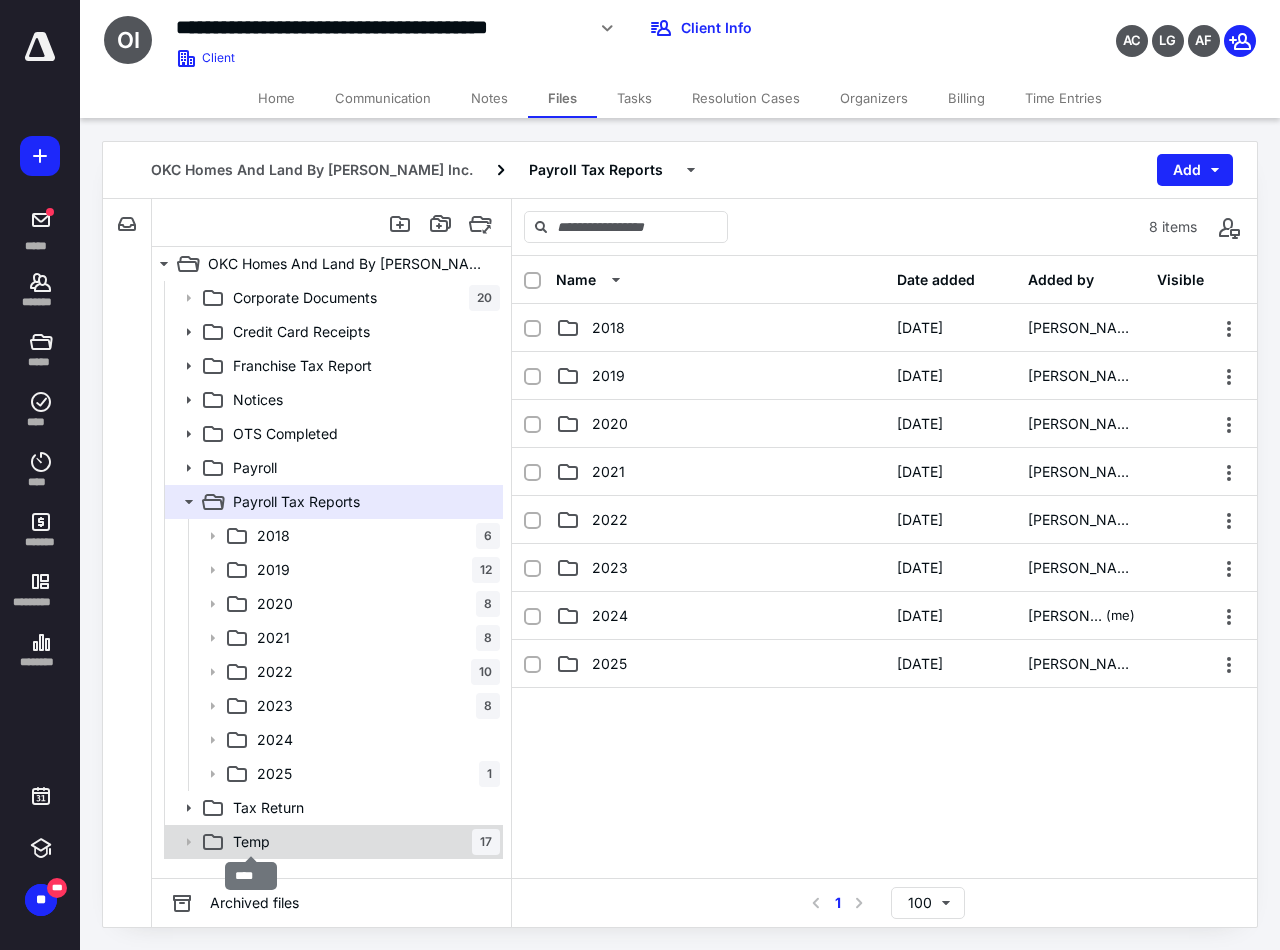 click on "Temp" at bounding box center [251, 842] 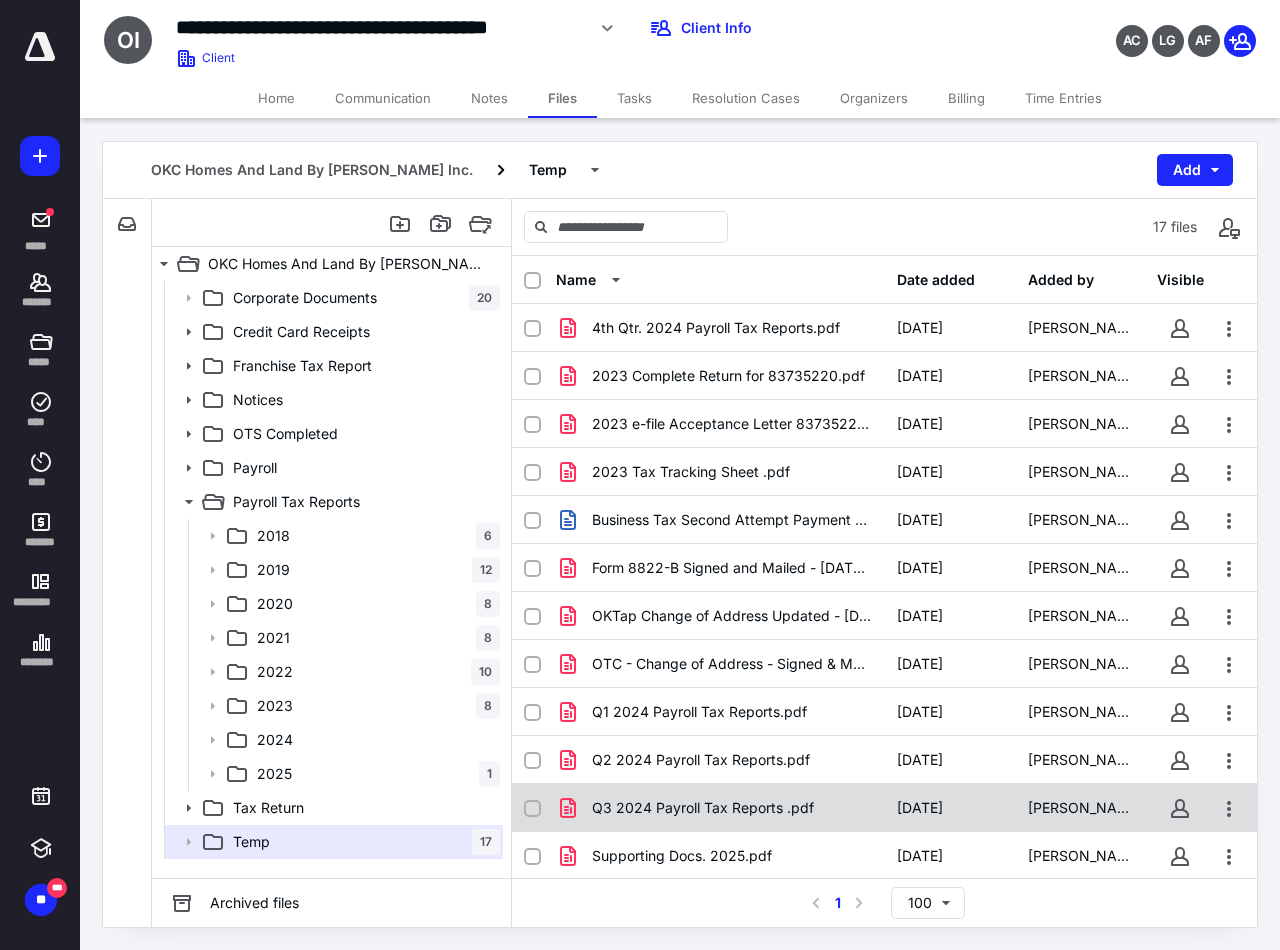click 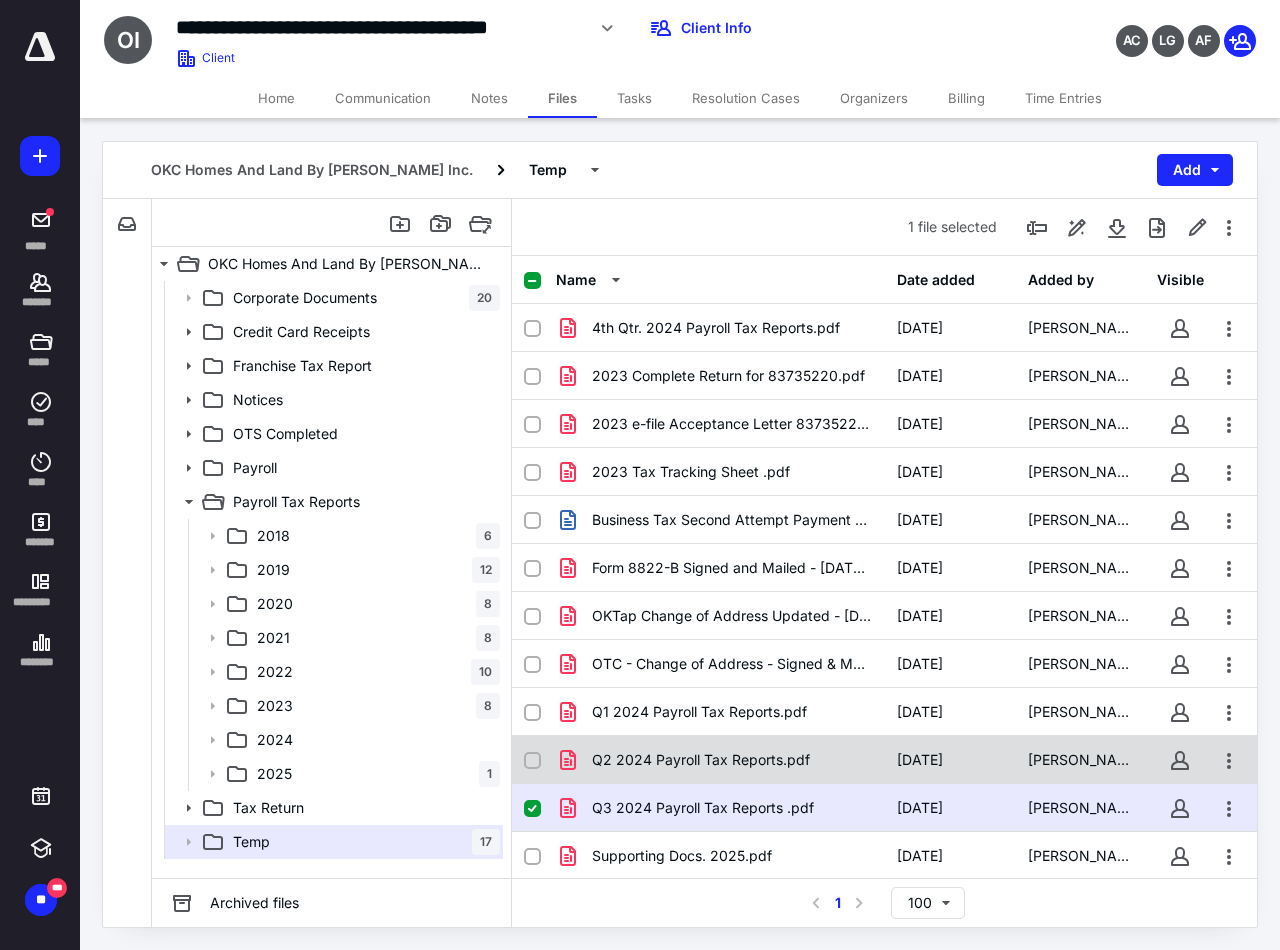 click 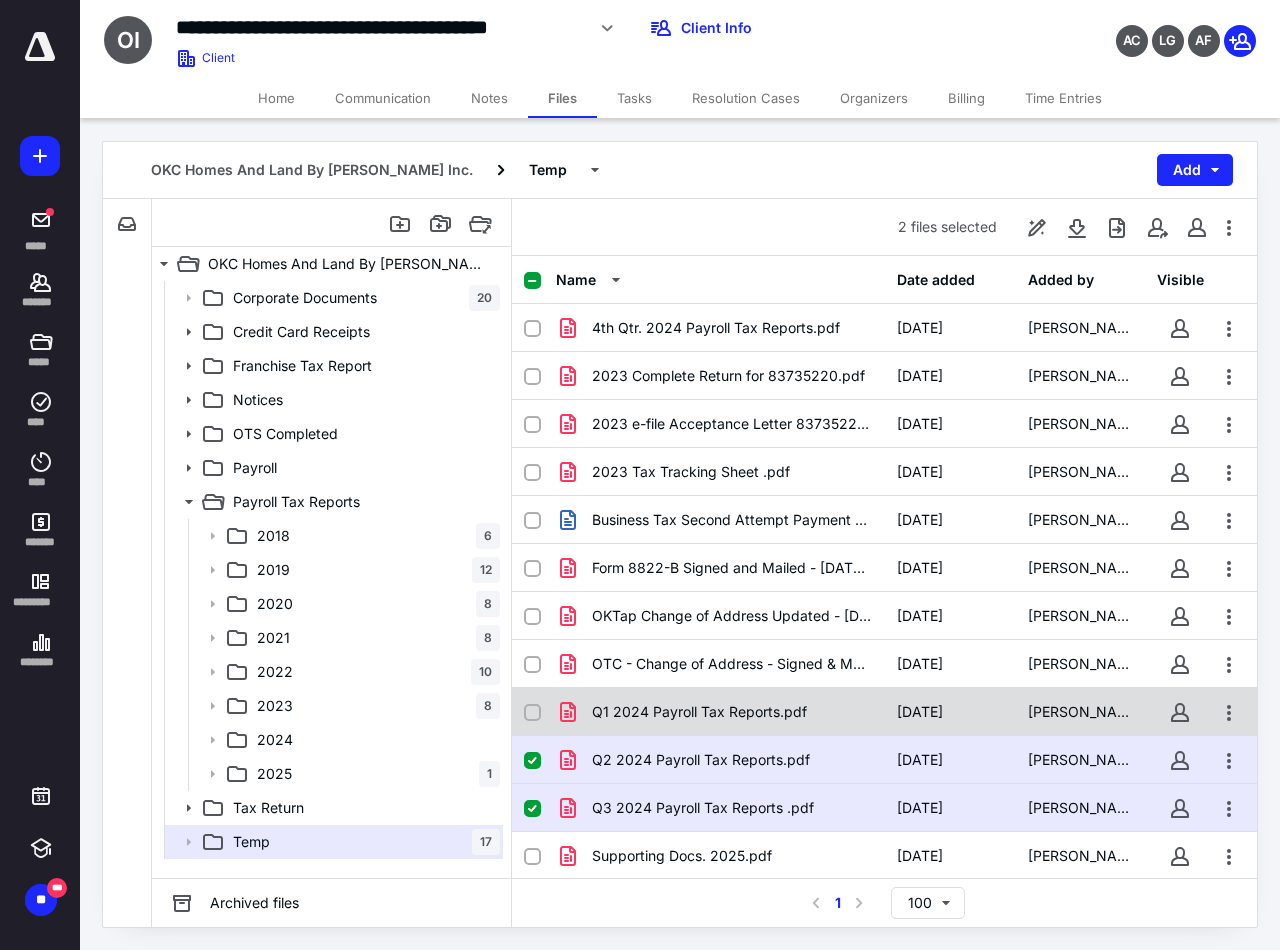 click on "Q1 2024 Payroll Tax Reports.pdf [DATE] [PERSON_NAME]" at bounding box center (884, 712) 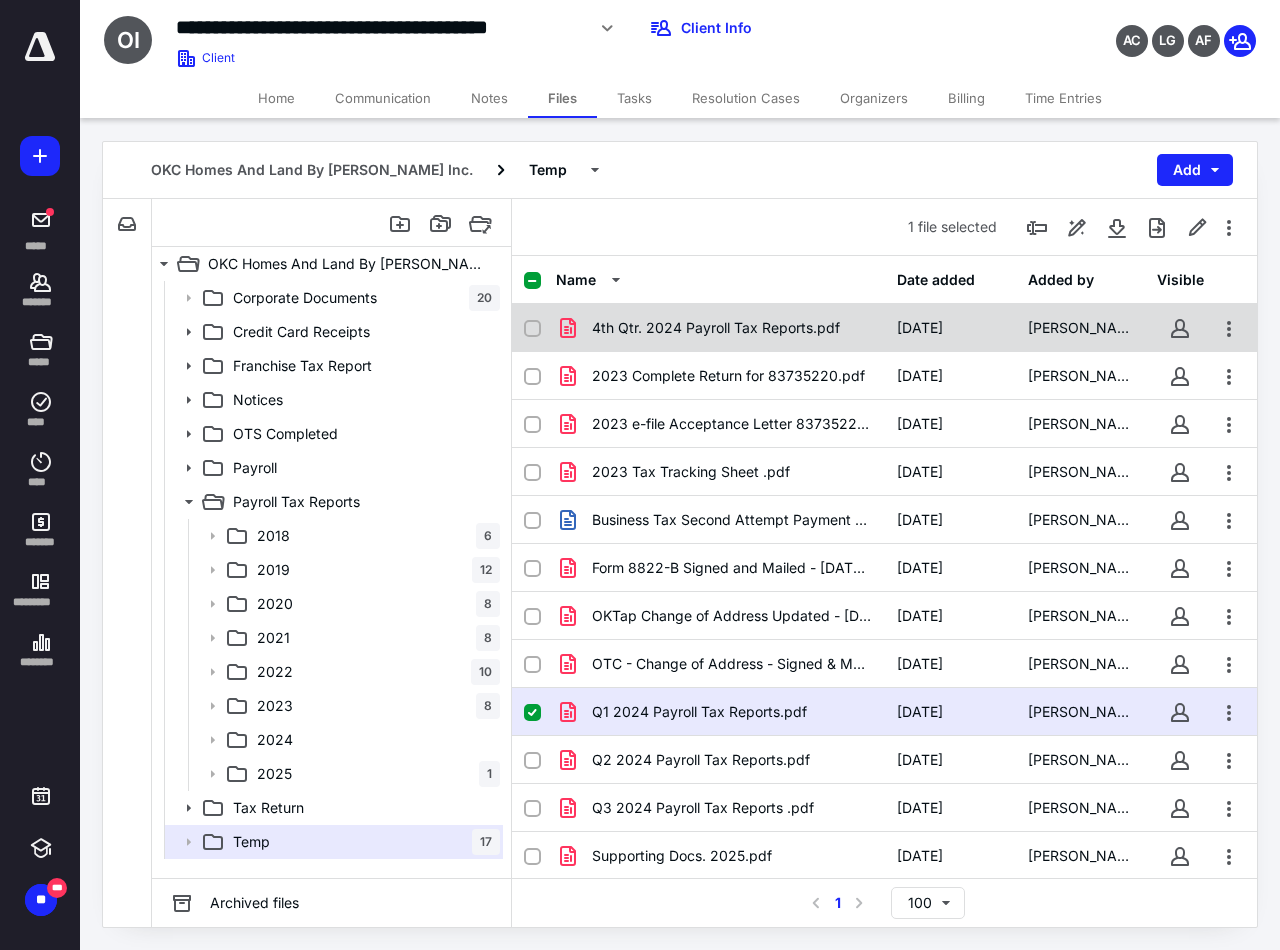click 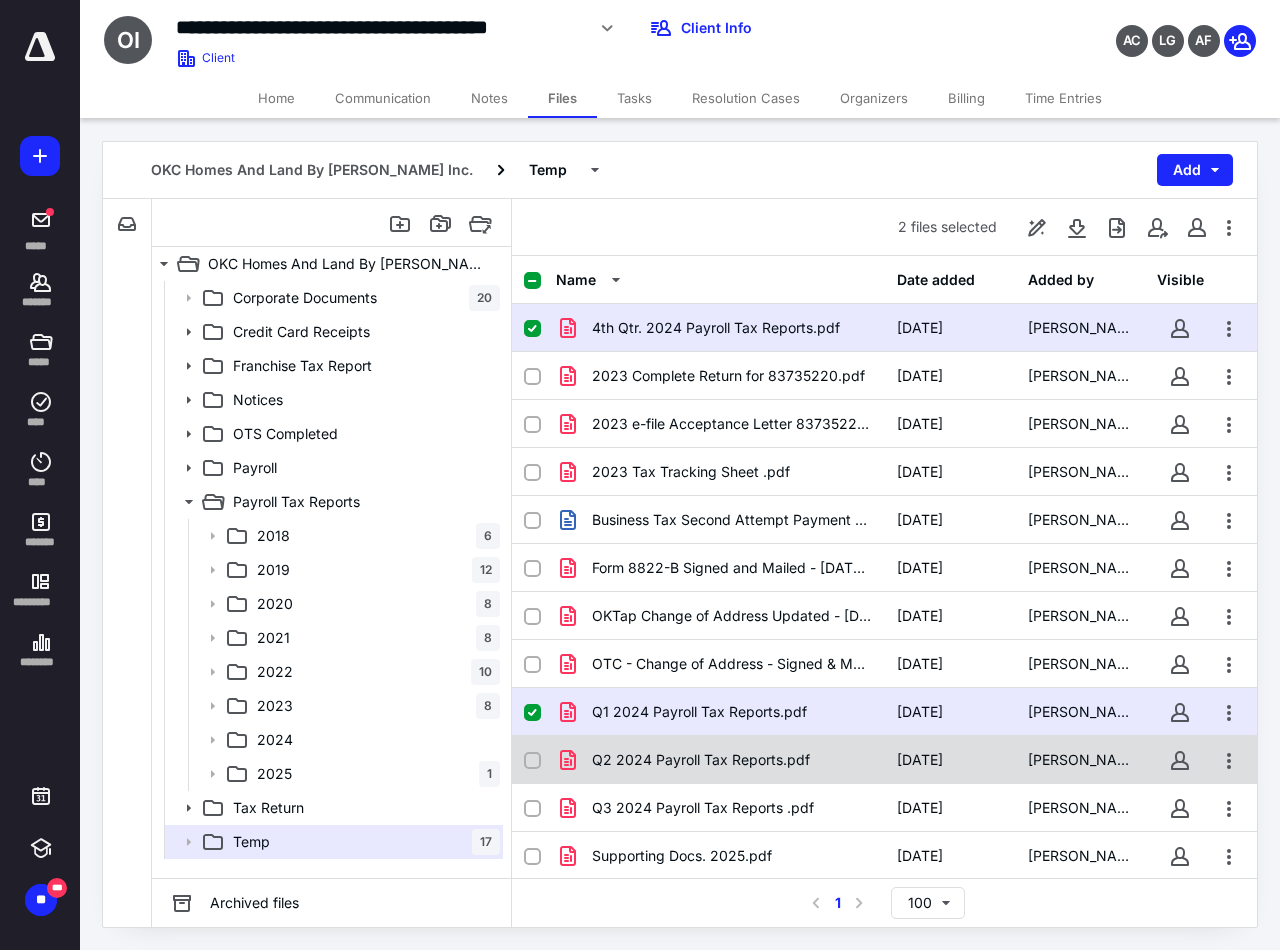 click 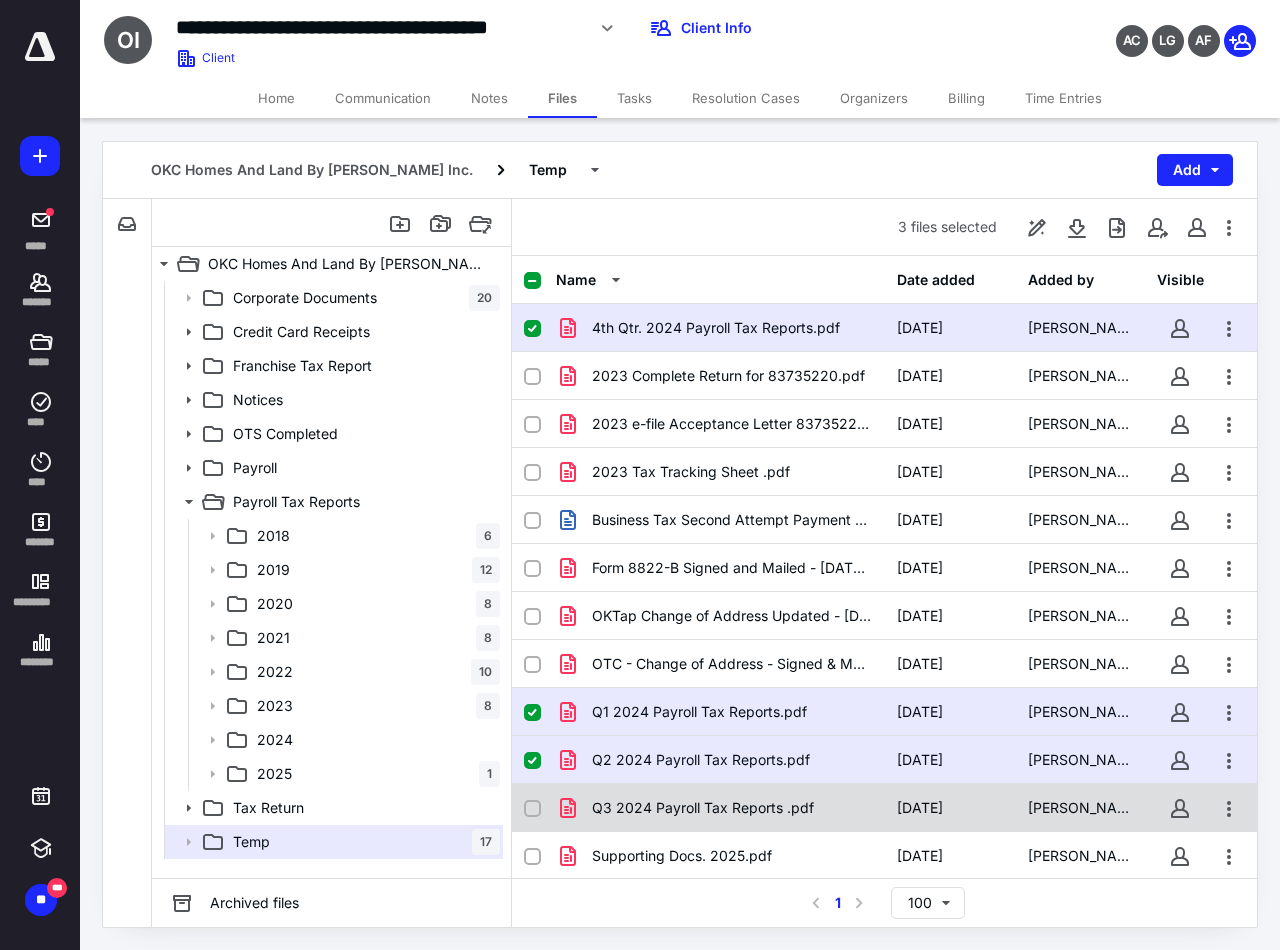 click 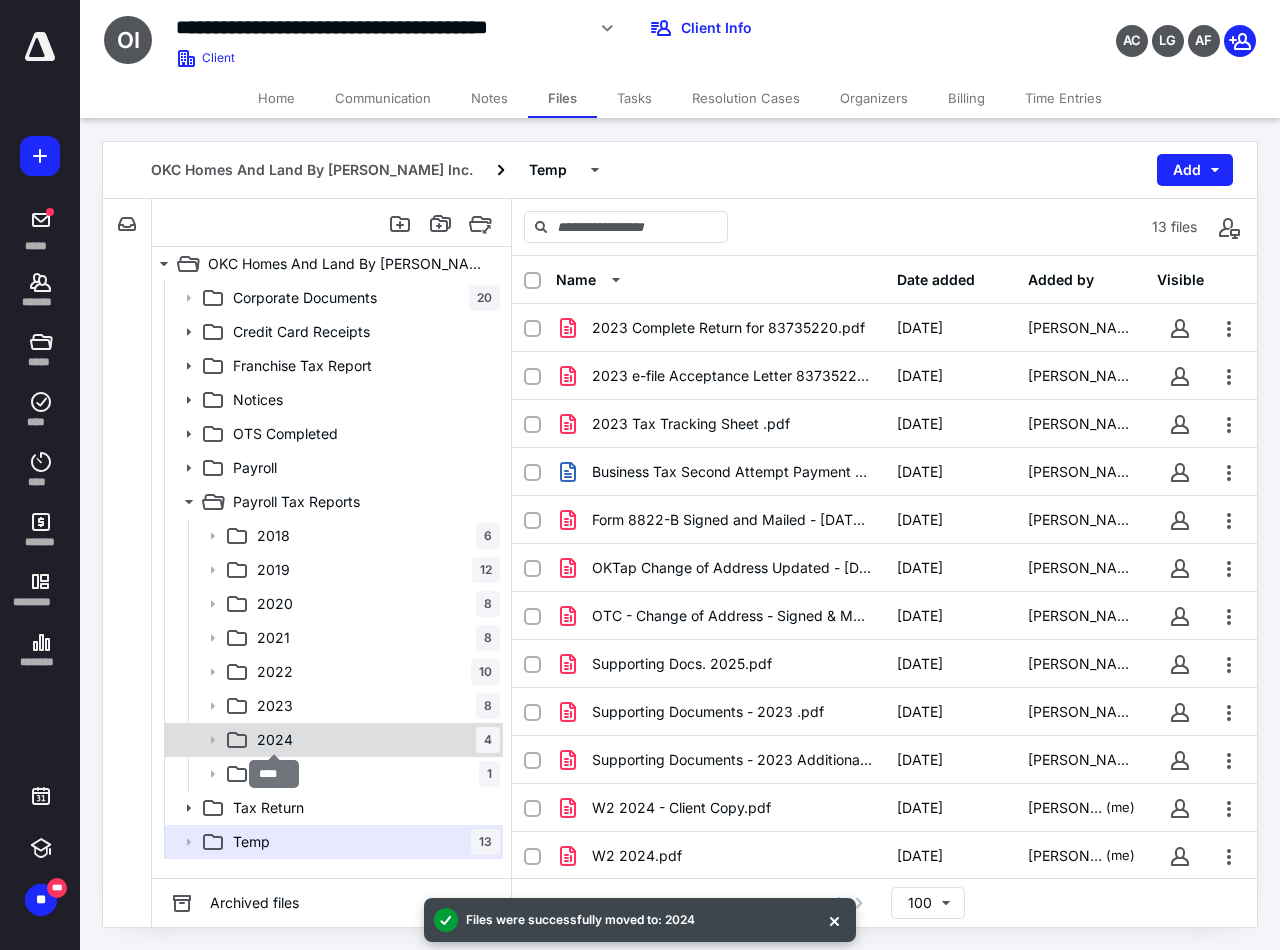 click on "2024" at bounding box center [275, 740] 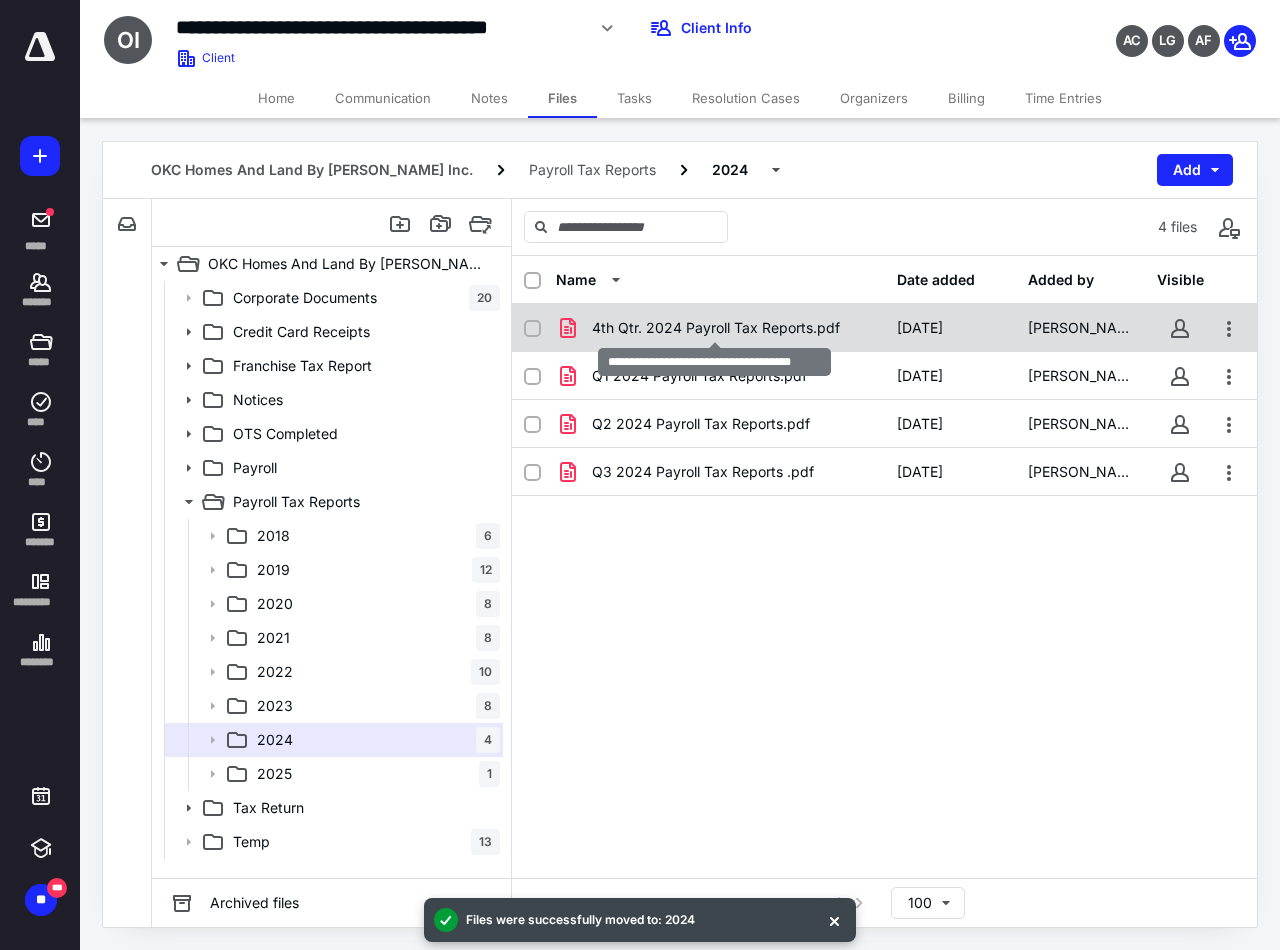 checkbox on "true" 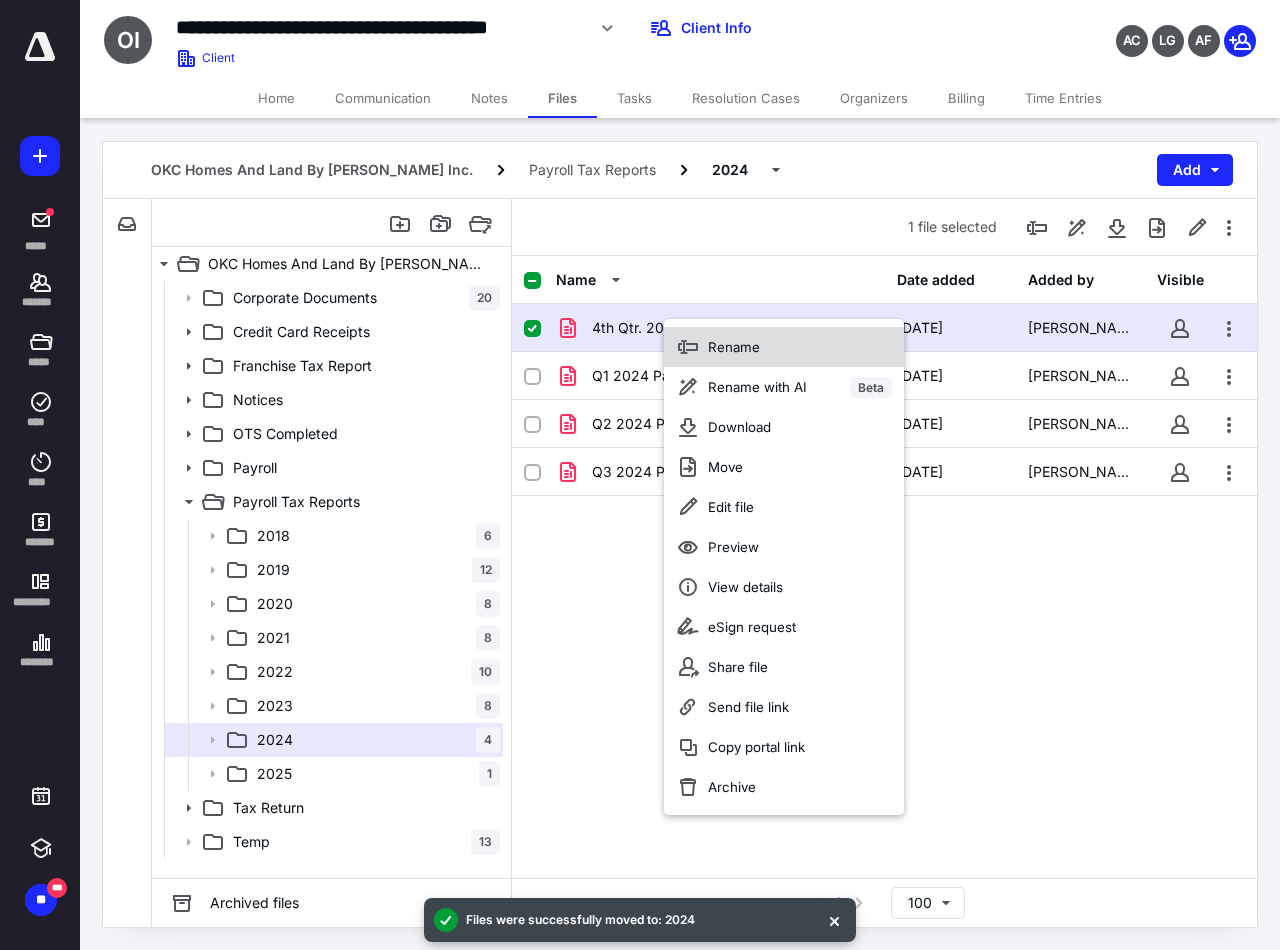 click on "Rename" at bounding box center (734, 347) 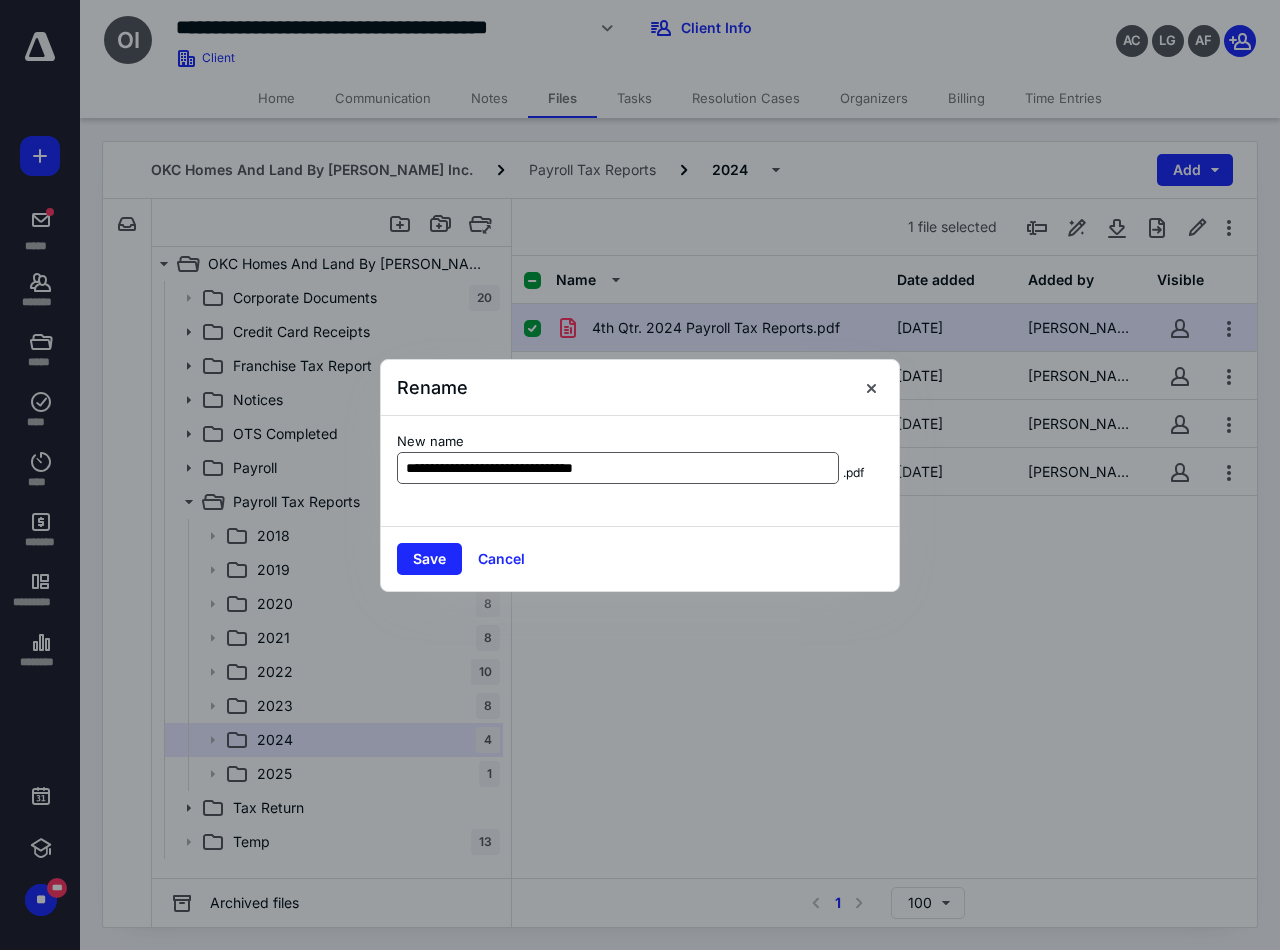 click on "**********" at bounding box center [618, 468] 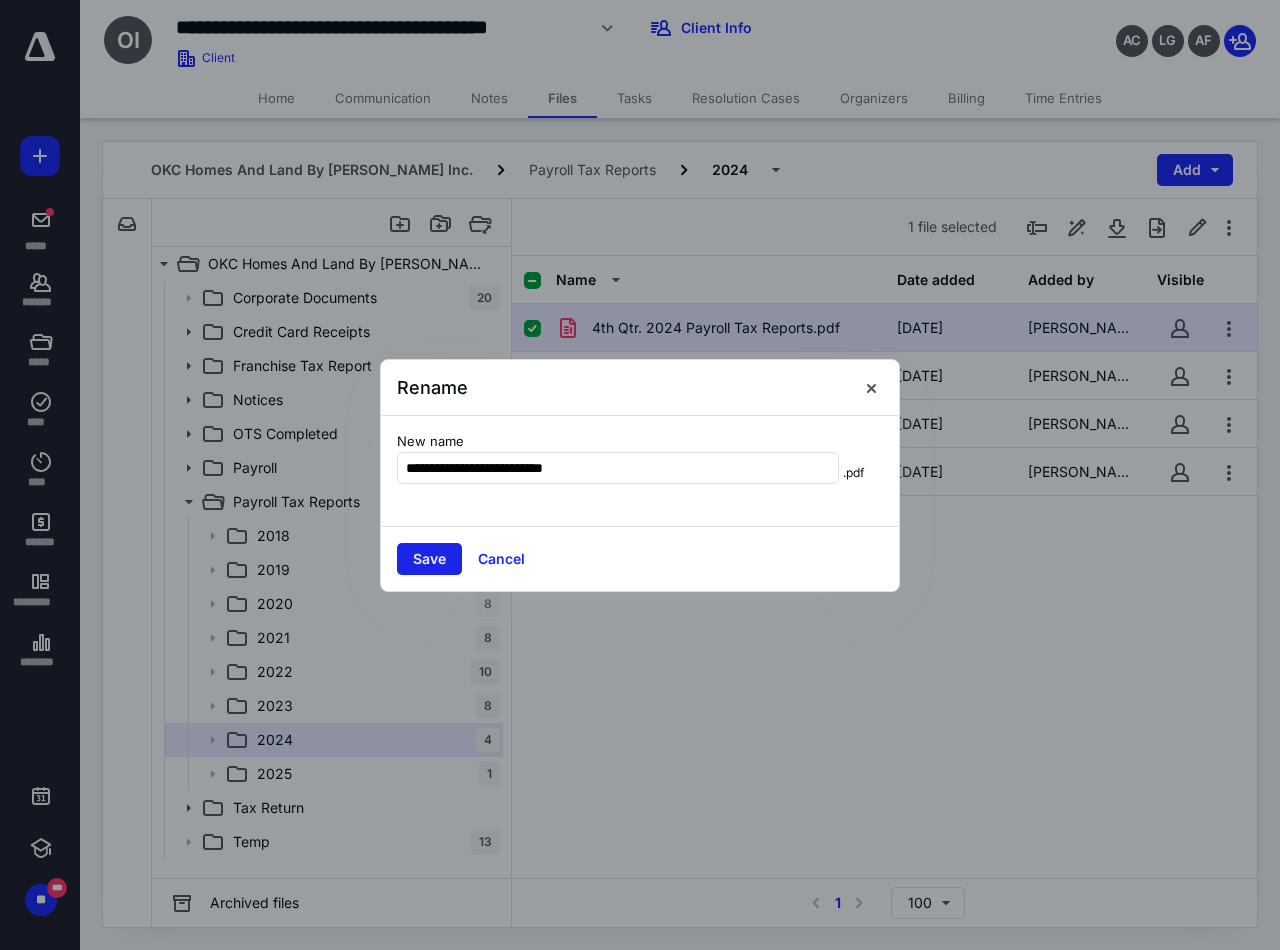 type on "**********" 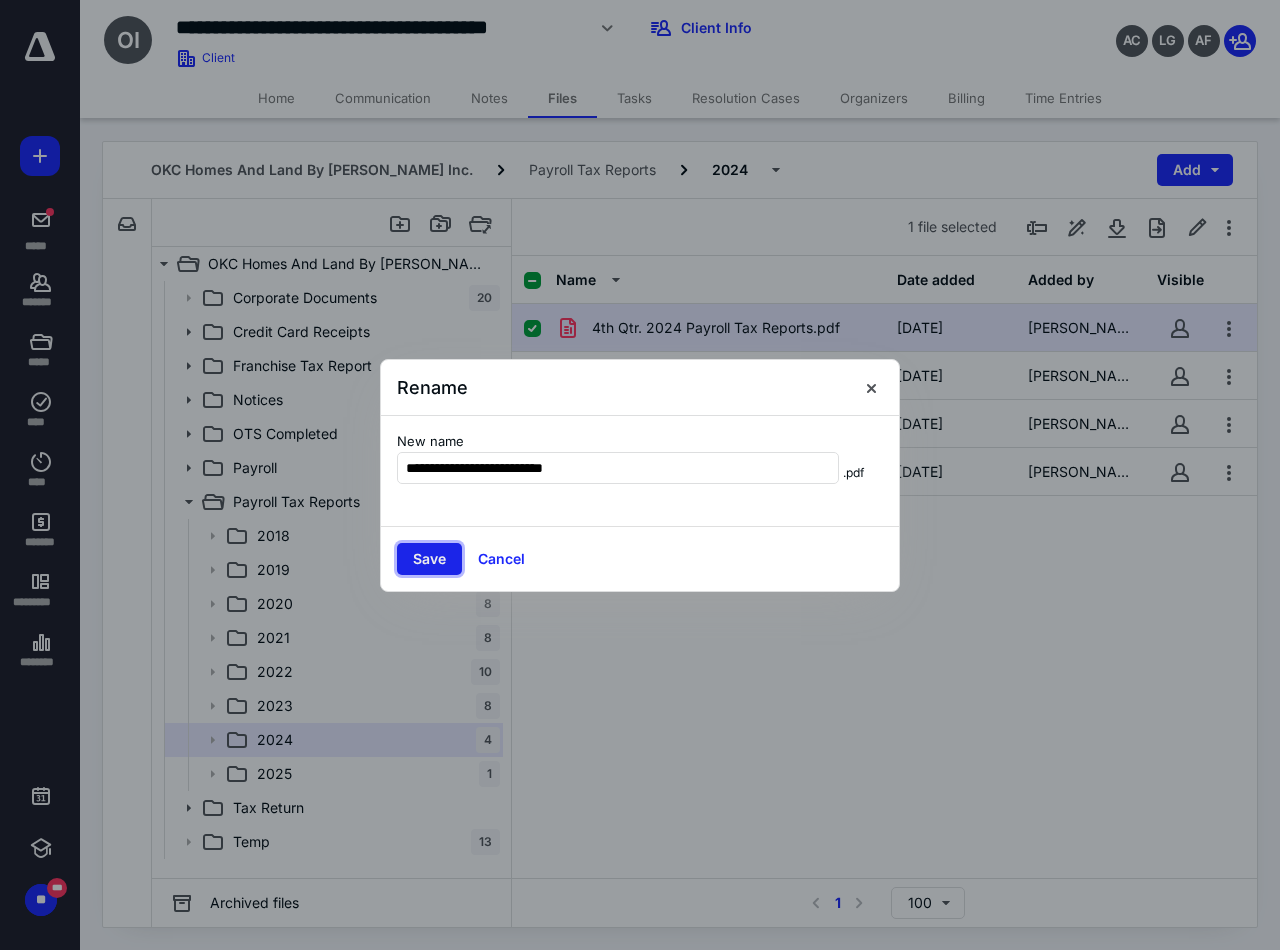click on "Save" at bounding box center (429, 559) 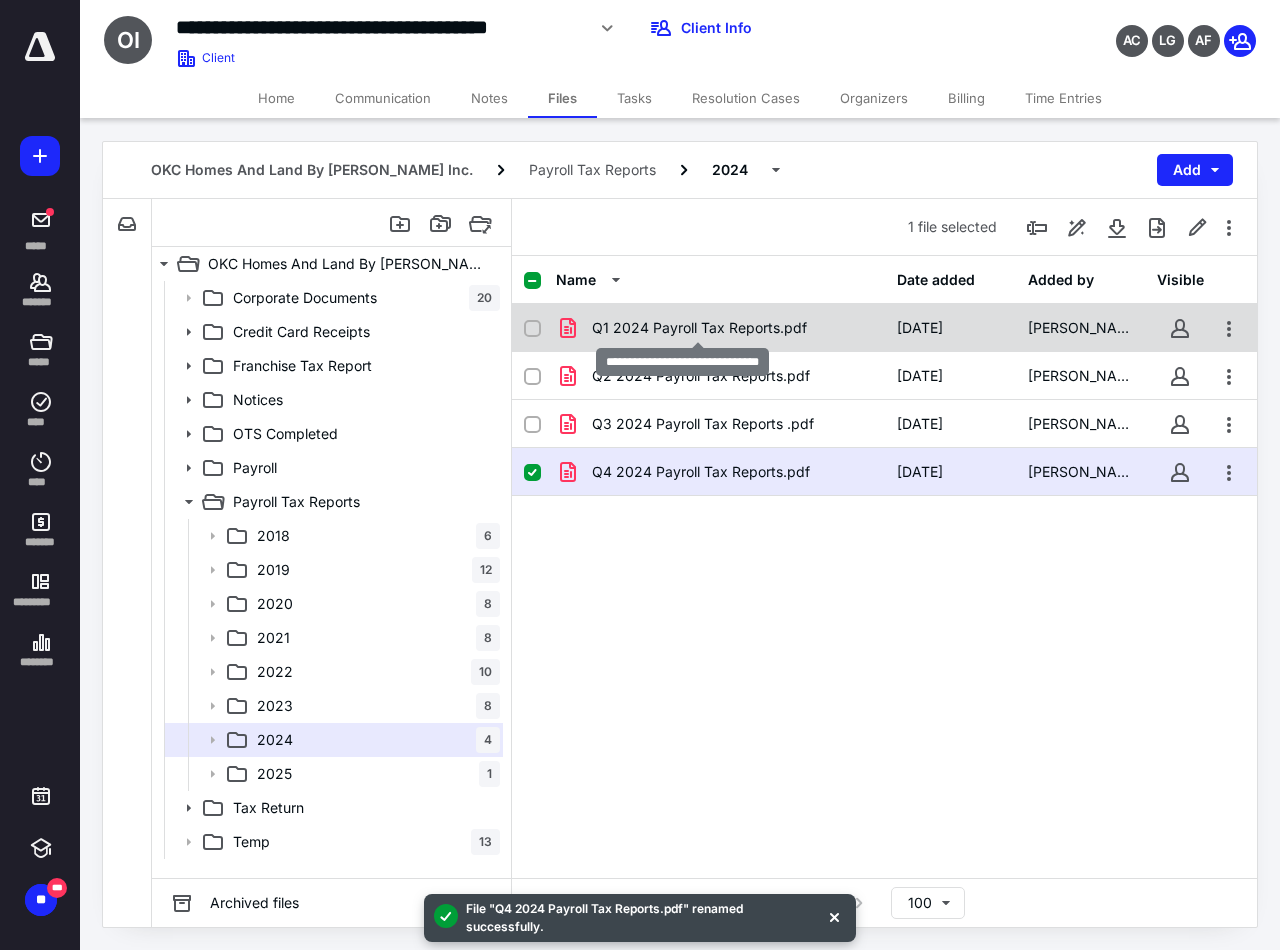 click on "Q1 2024 Payroll Tax Reports.pdf" at bounding box center (699, 328) 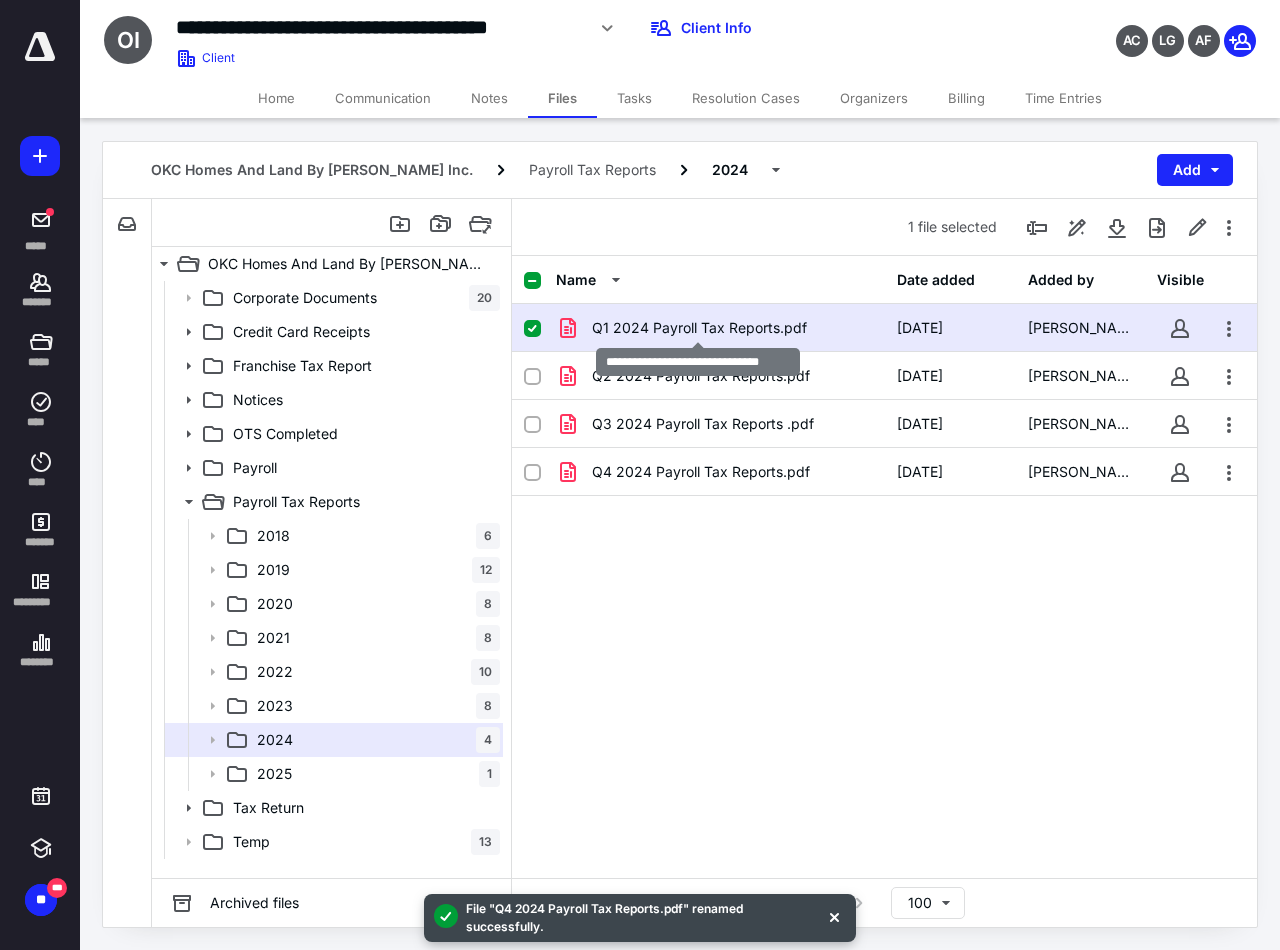 click on "Q1 2024 Payroll Tax Reports.pdf" at bounding box center [699, 328] 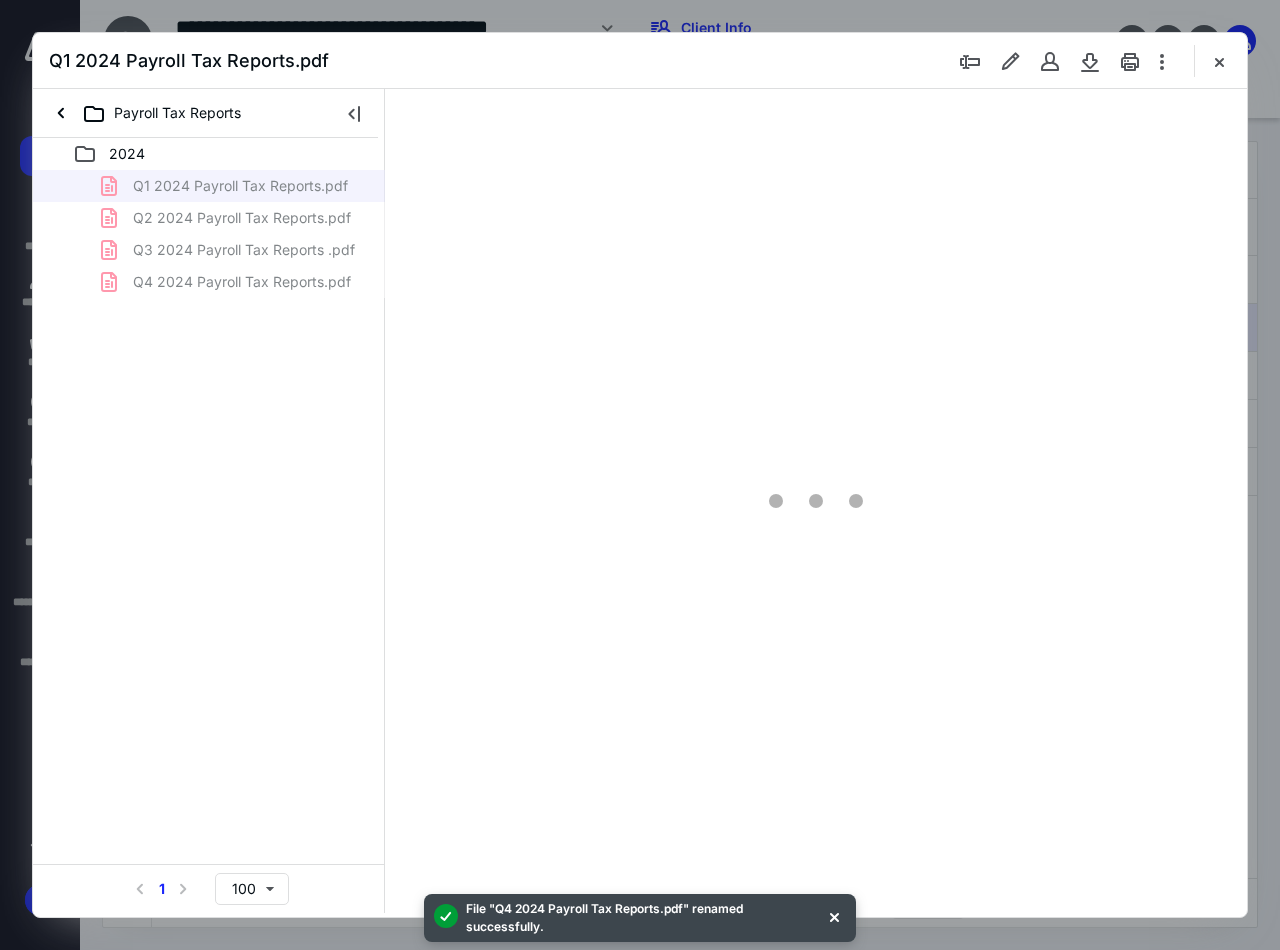 scroll, scrollTop: 0, scrollLeft: 0, axis: both 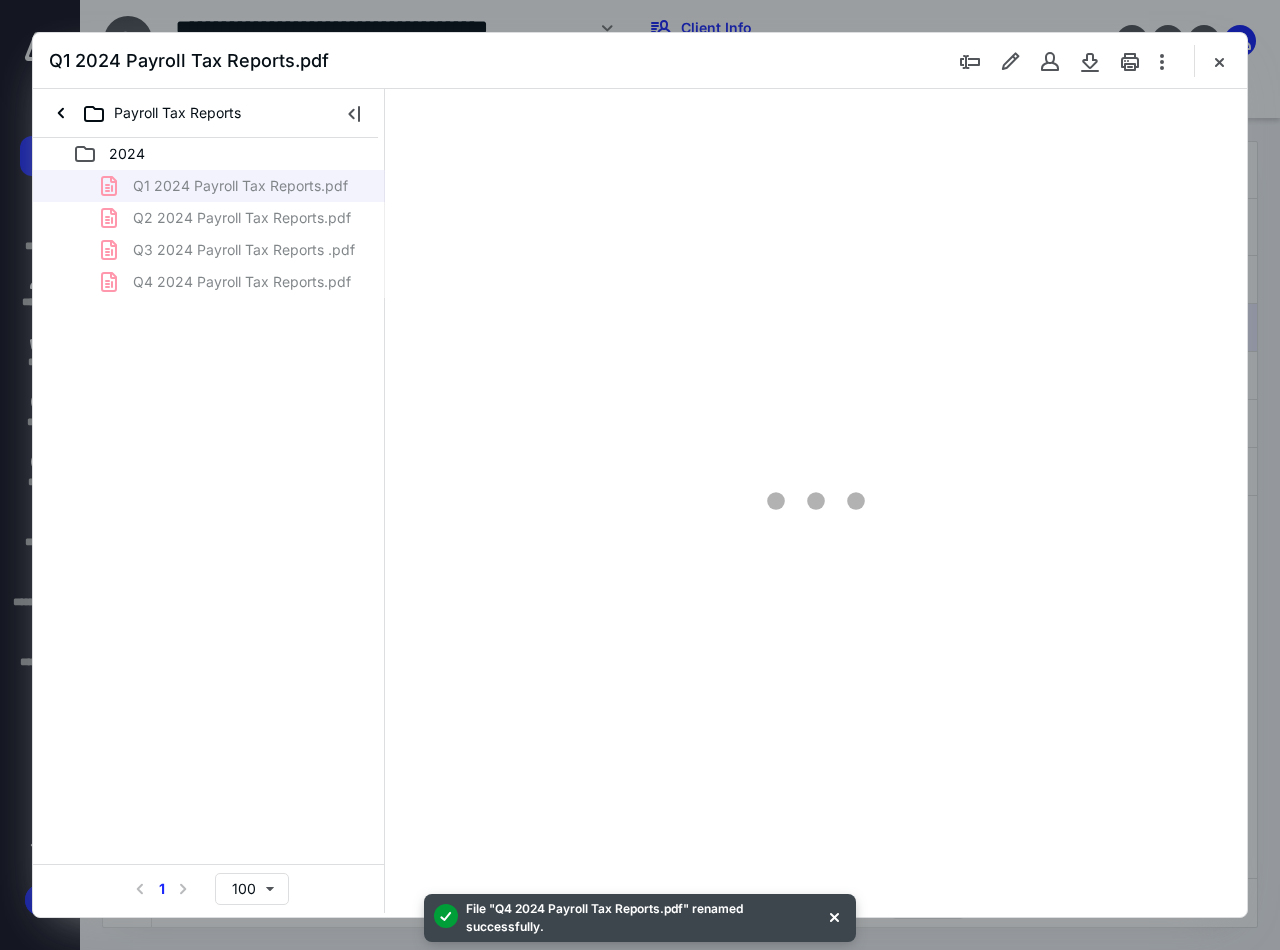 type on "90" 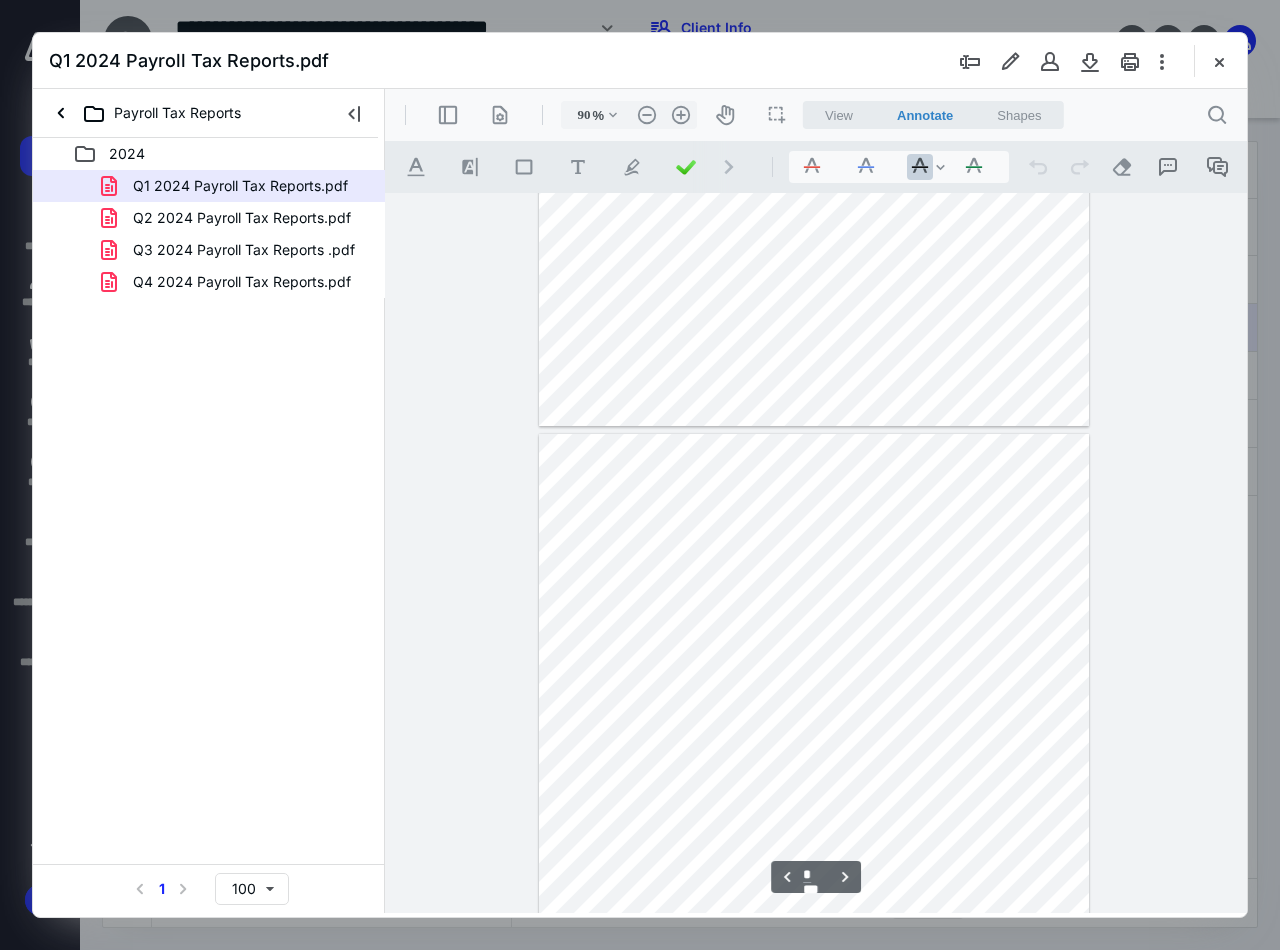 scroll, scrollTop: 1208, scrollLeft: 0, axis: vertical 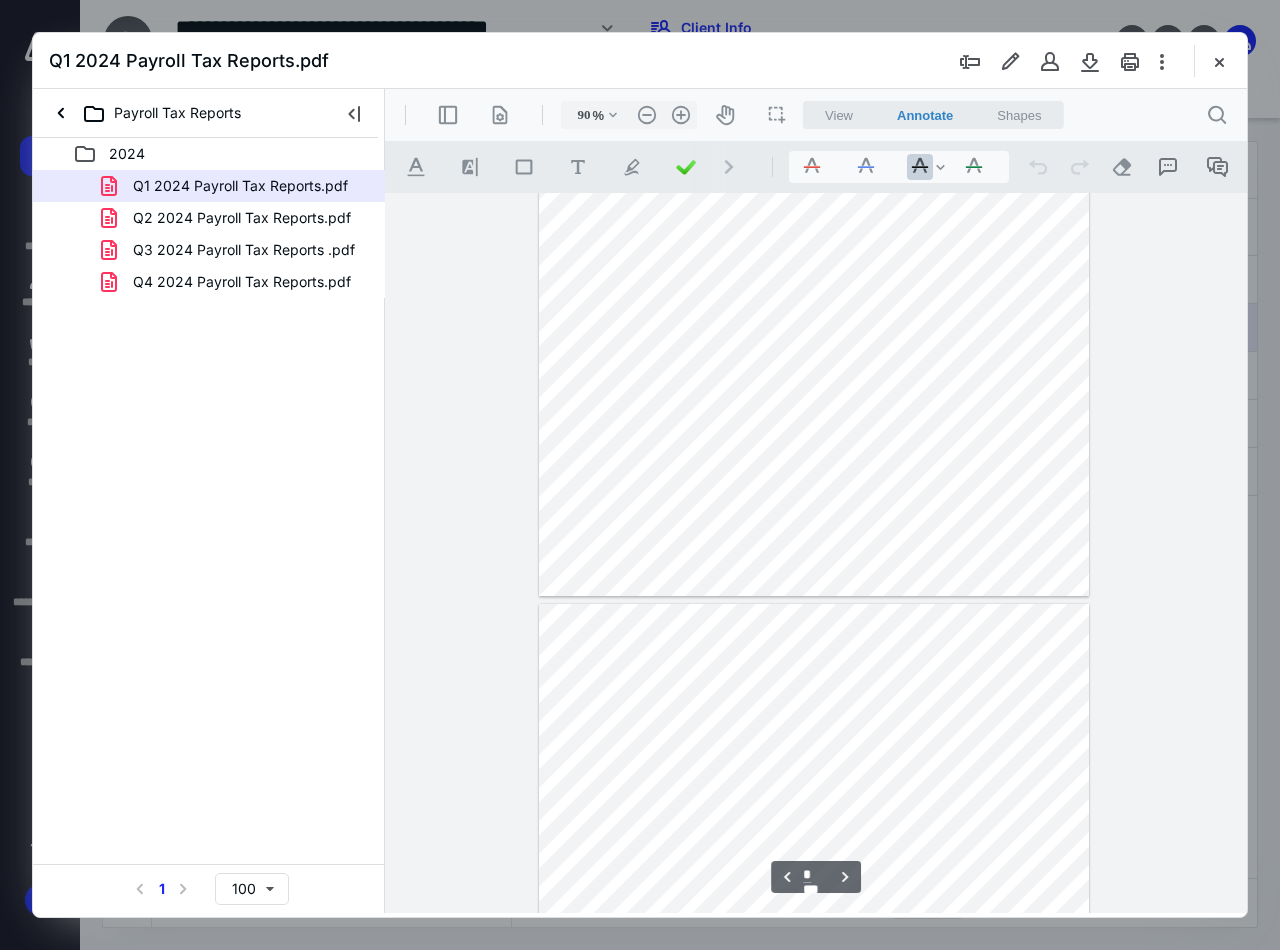 type on "*" 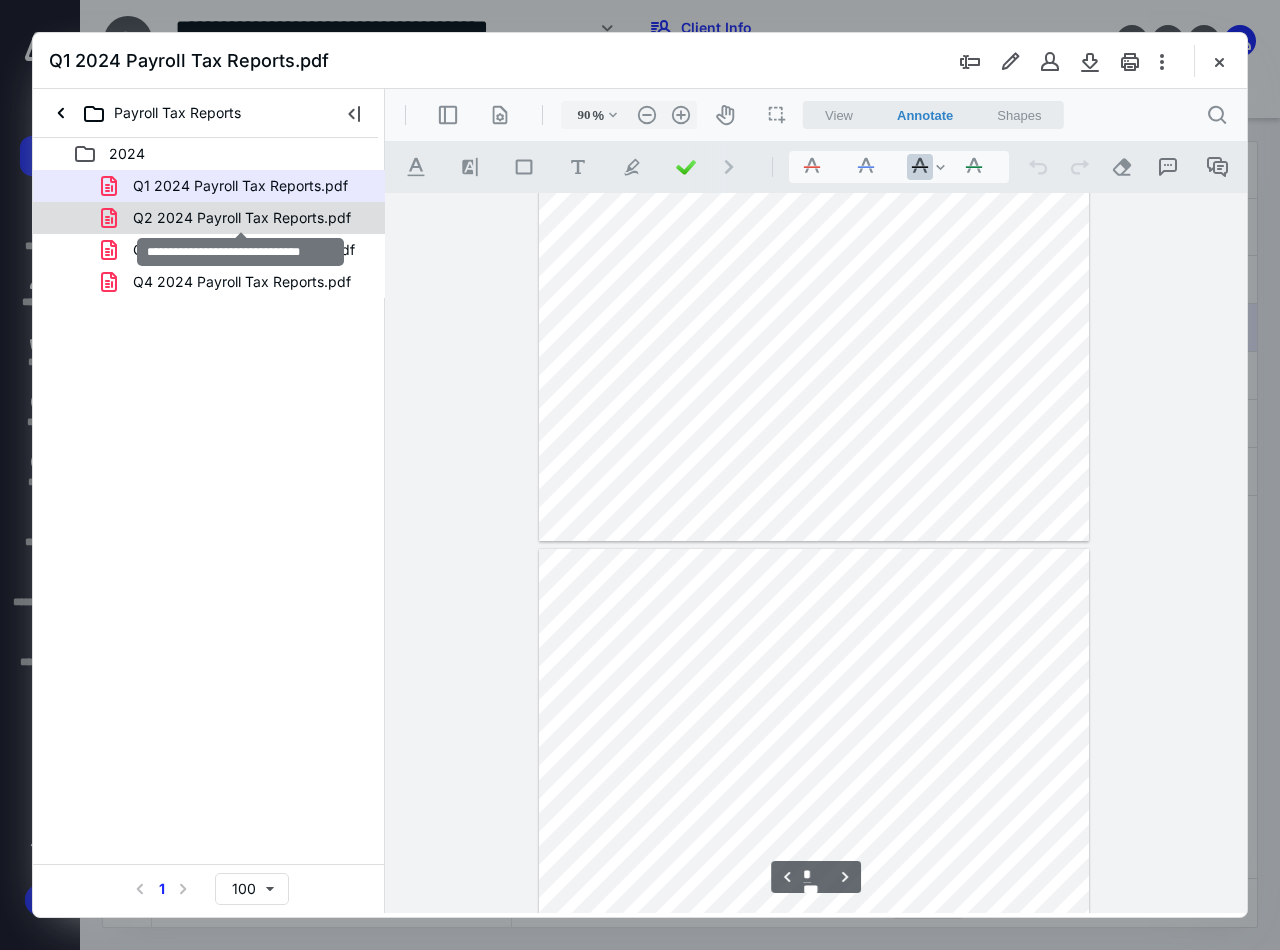 click on "Q2 2024 Payroll Tax Reports.pdf" at bounding box center (242, 218) 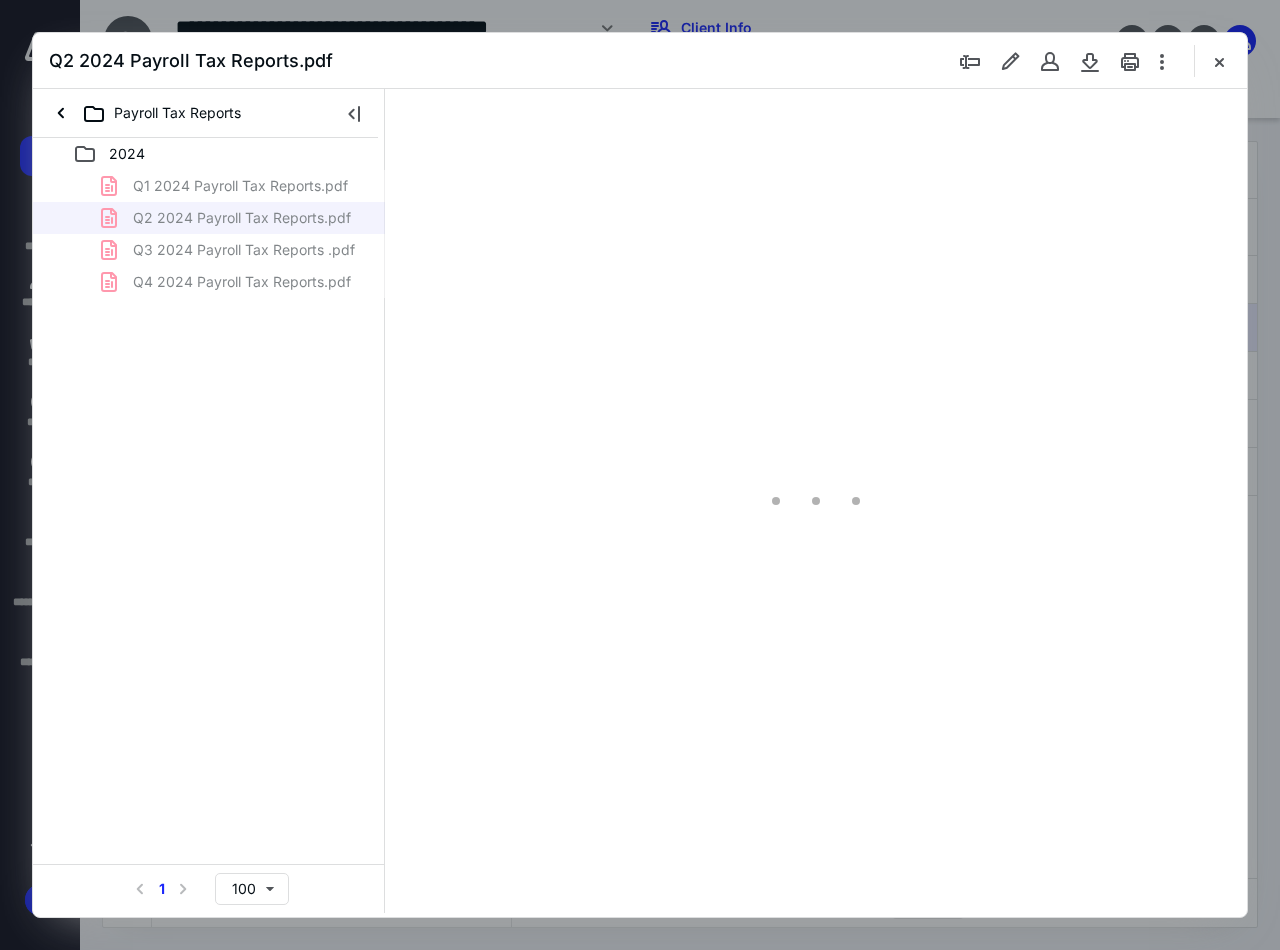 type on "90" 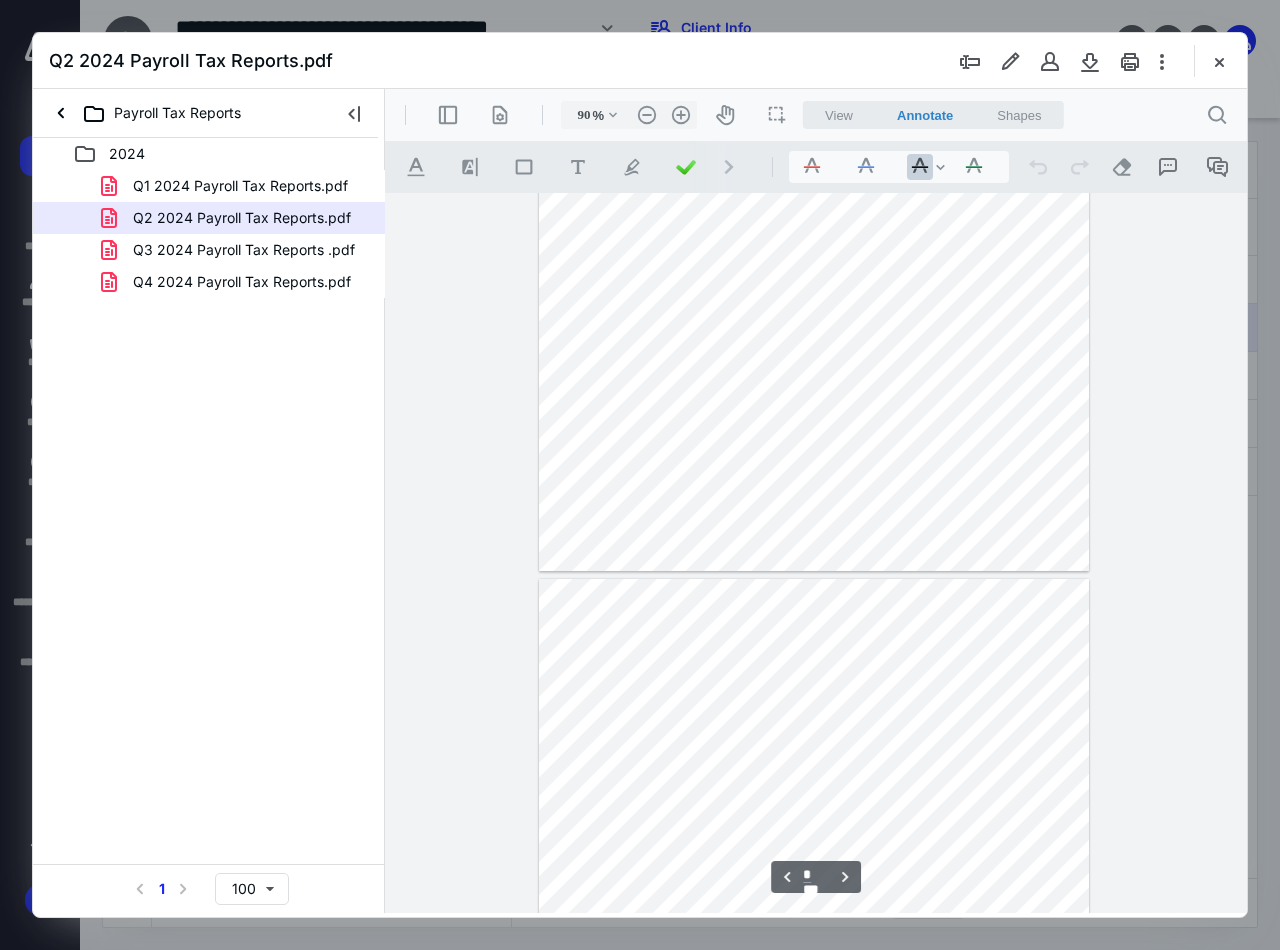 type on "*" 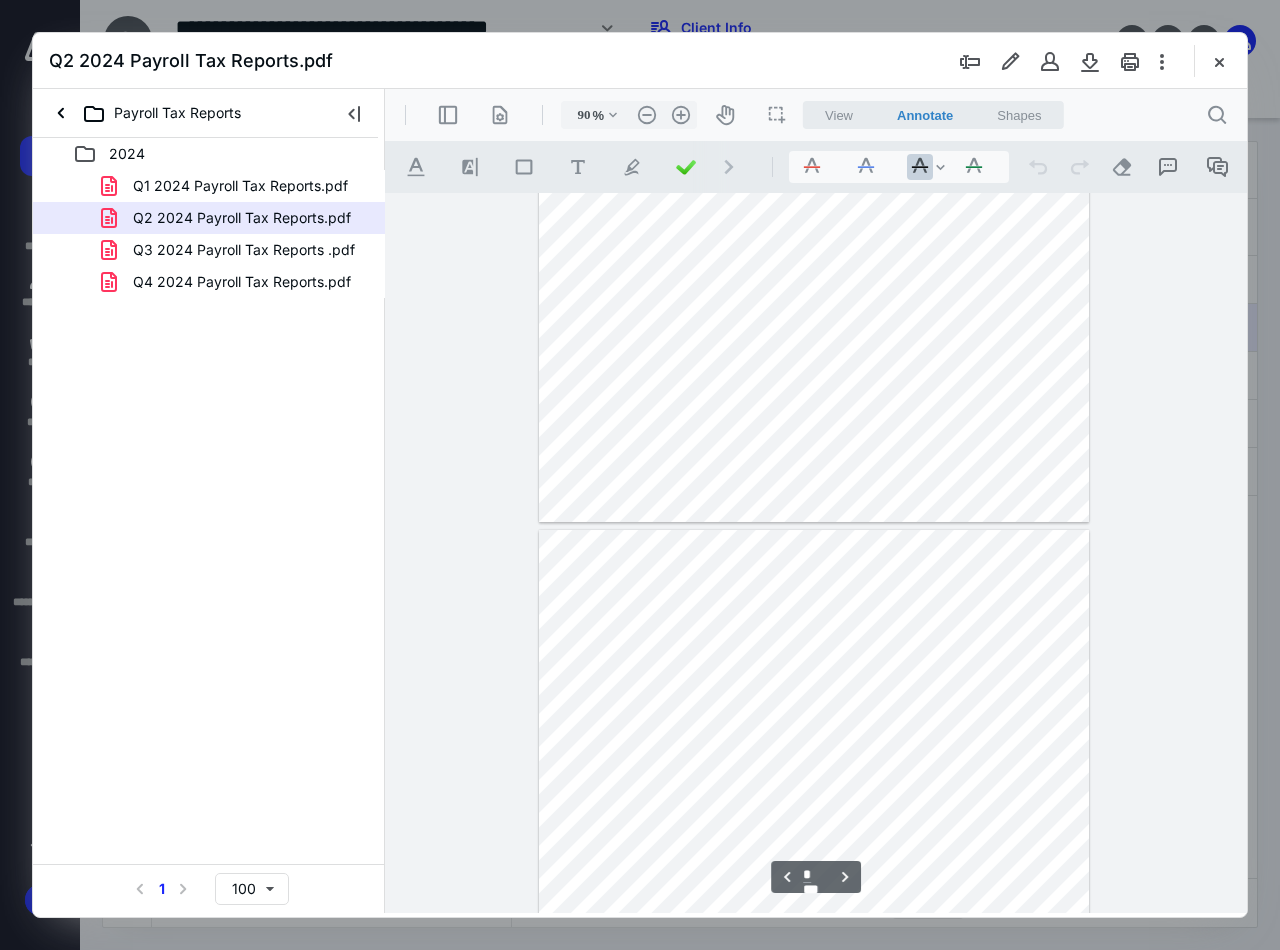 scroll, scrollTop: 1108, scrollLeft: 0, axis: vertical 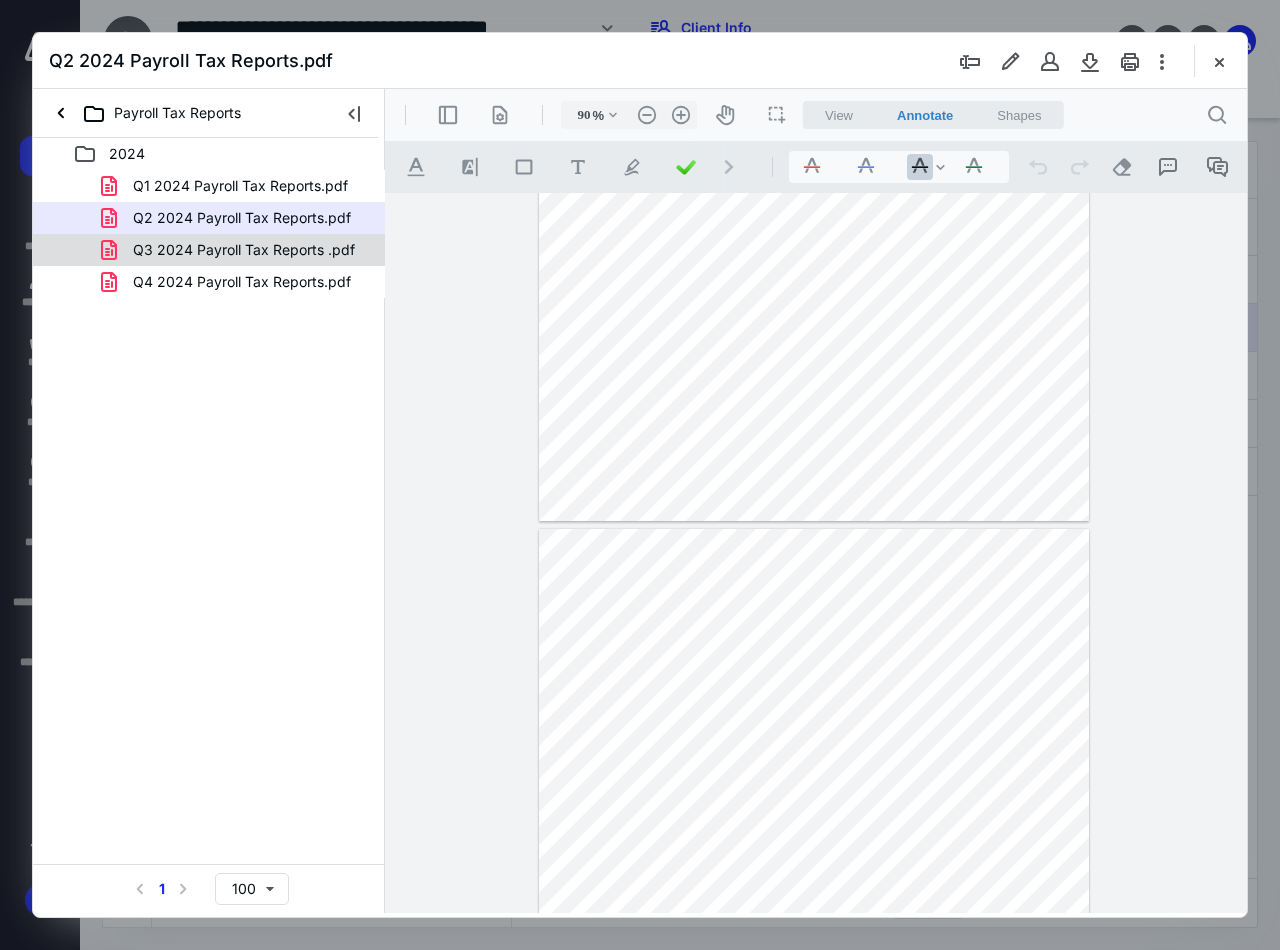 click on "Q3 2024 Payroll Tax Reports .pdf" at bounding box center (244, 250) 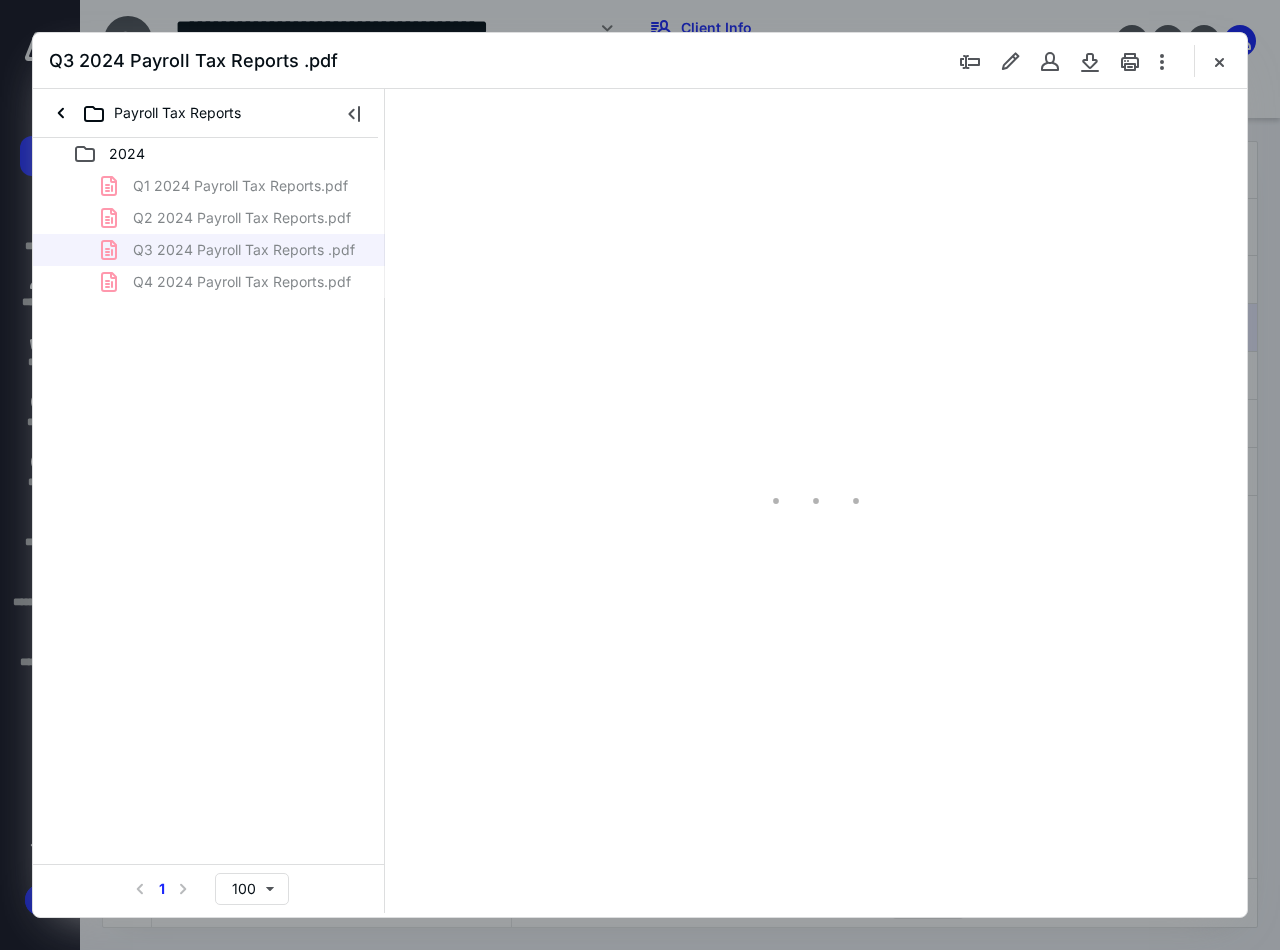 type on "90" 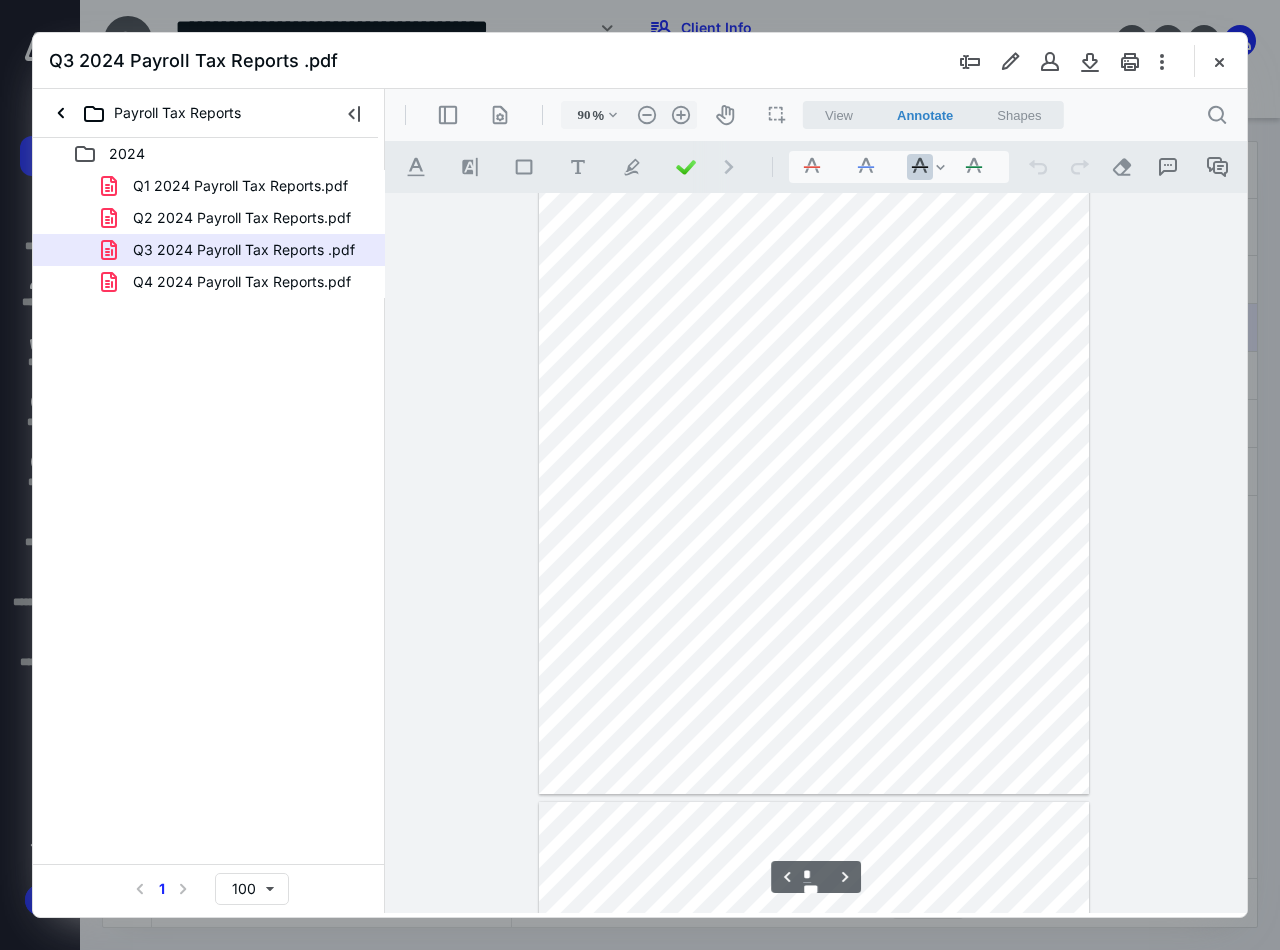 scroll, scrollTop: 3008, scrollLeft: 0, axis: vertical 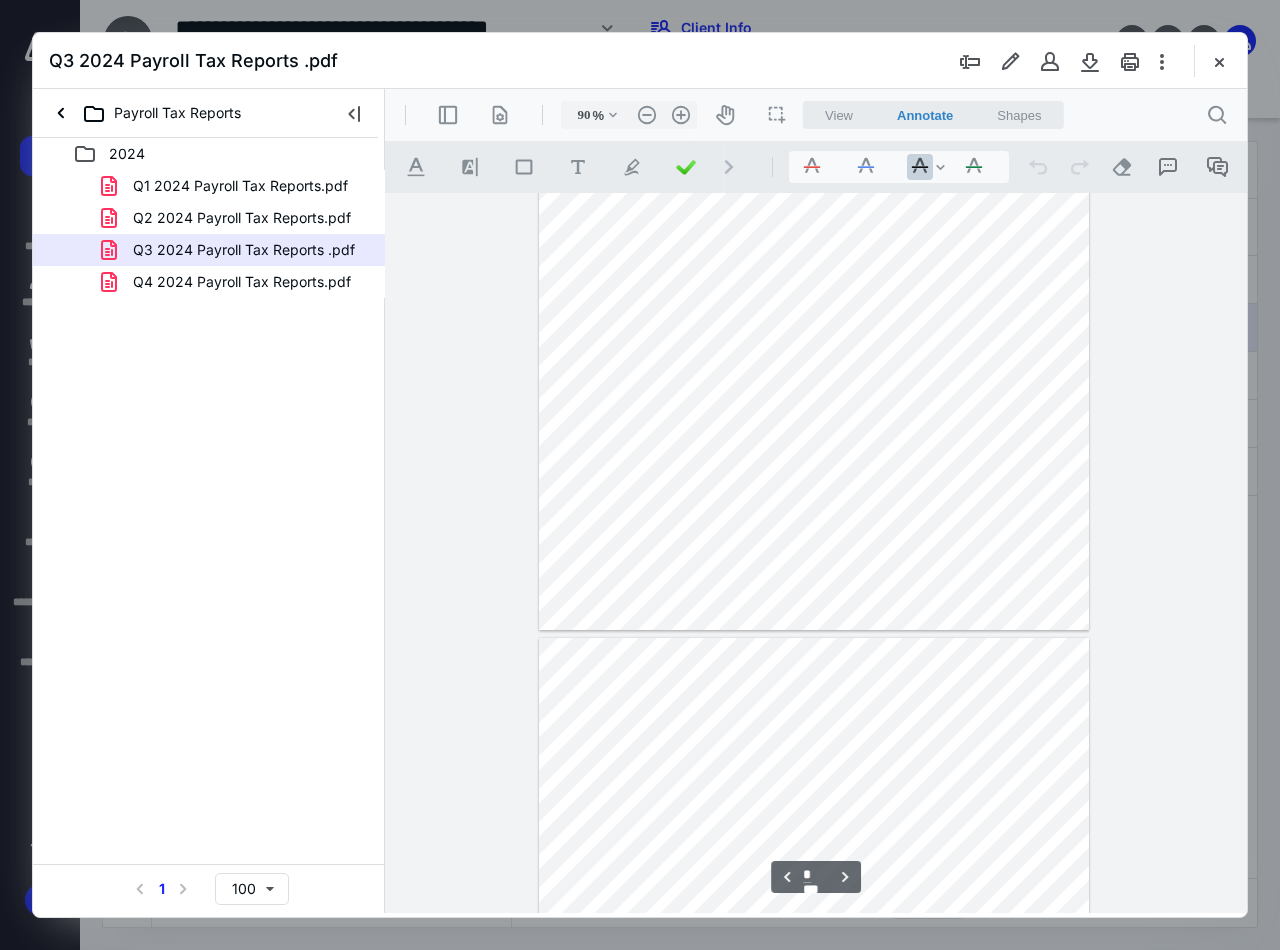 type on "*" 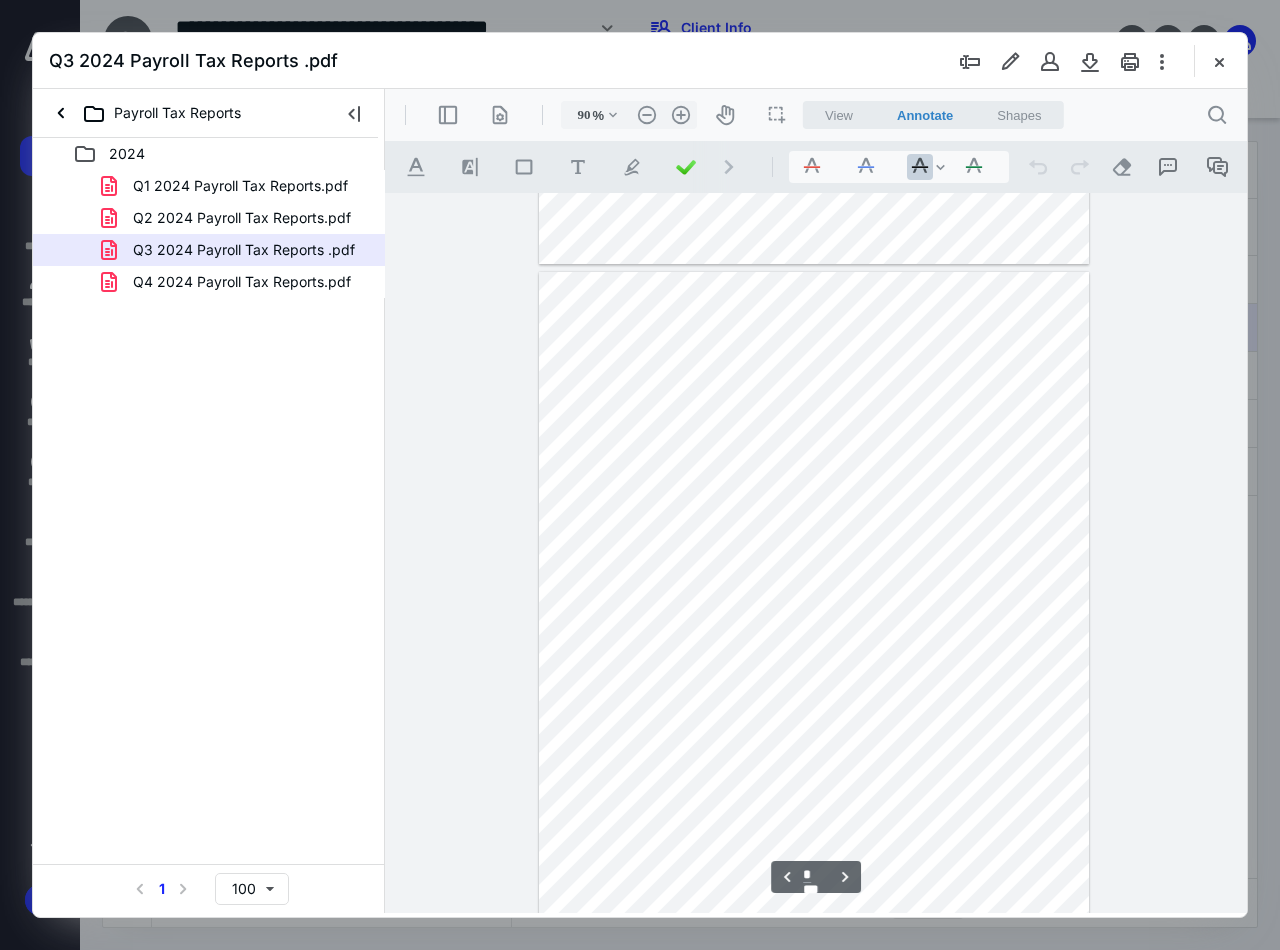 scroll, scrollTop: 5108, scrollLeft: 0, axis: vertical 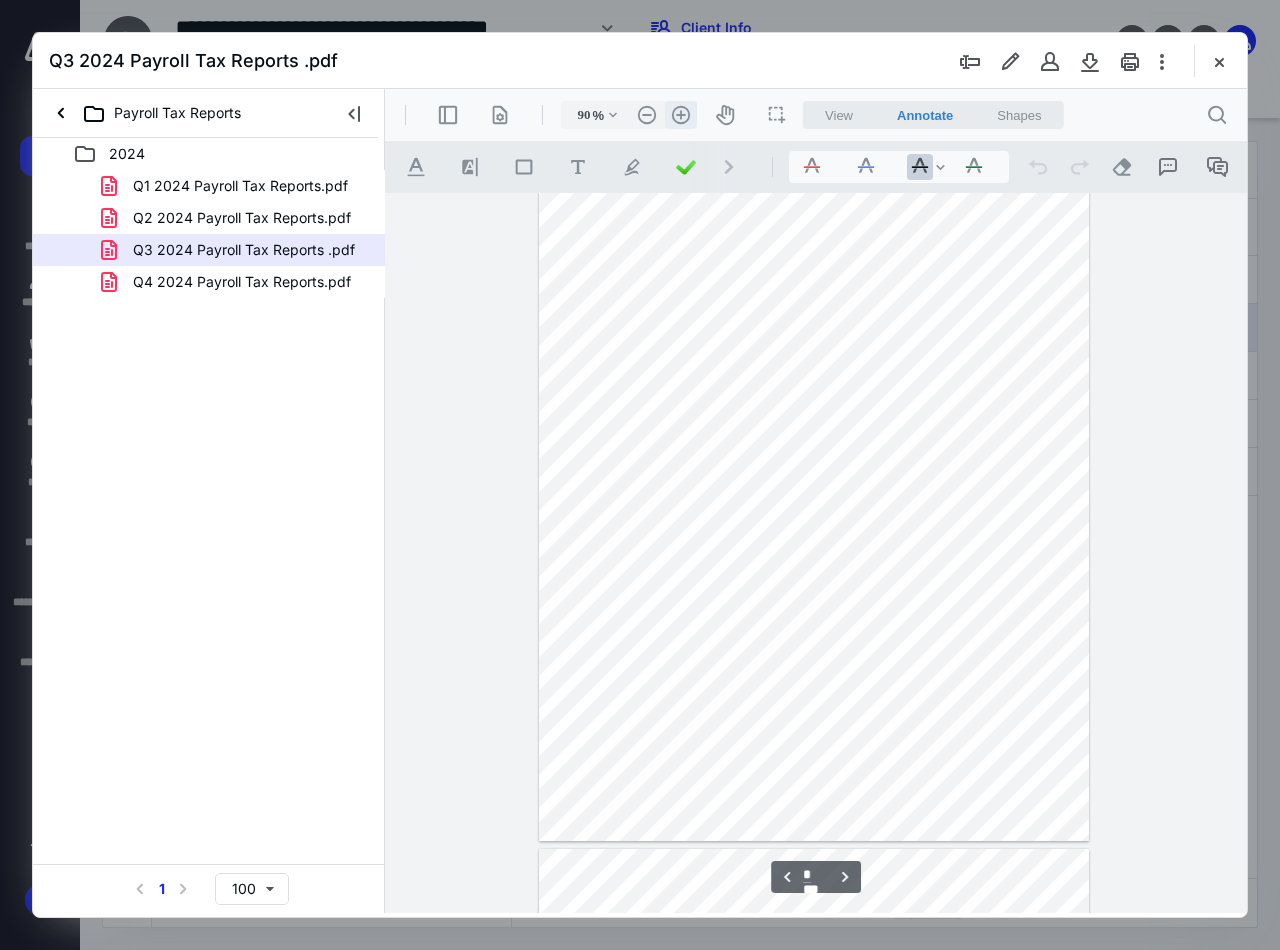 click on ".cls-1{fill:#abb0c4;} icon - header - zoom - in - line" at bounding box center (681, 115) 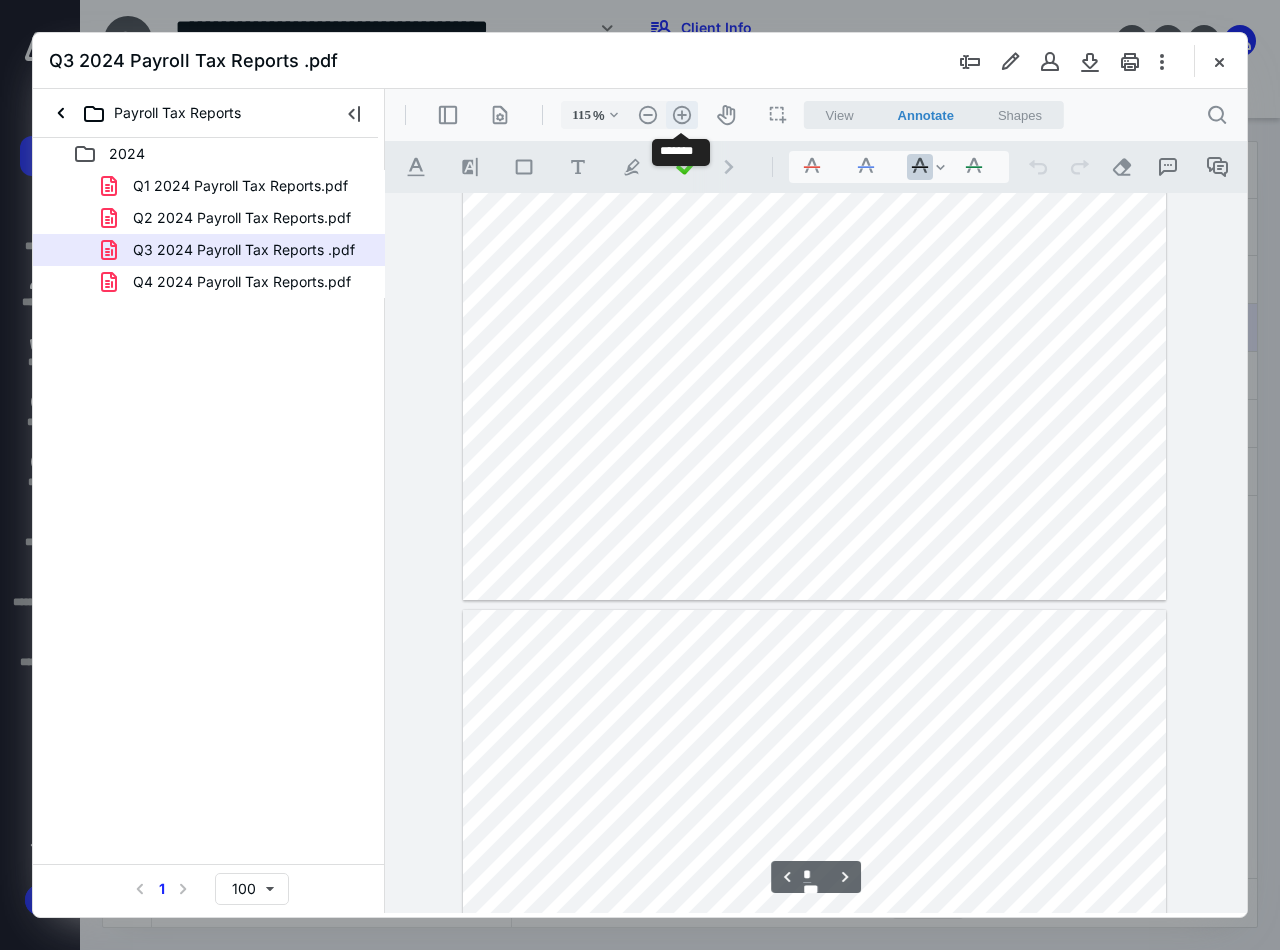 scroll, scrollTop: 6612, scrollLeft: 0, axis: vertical 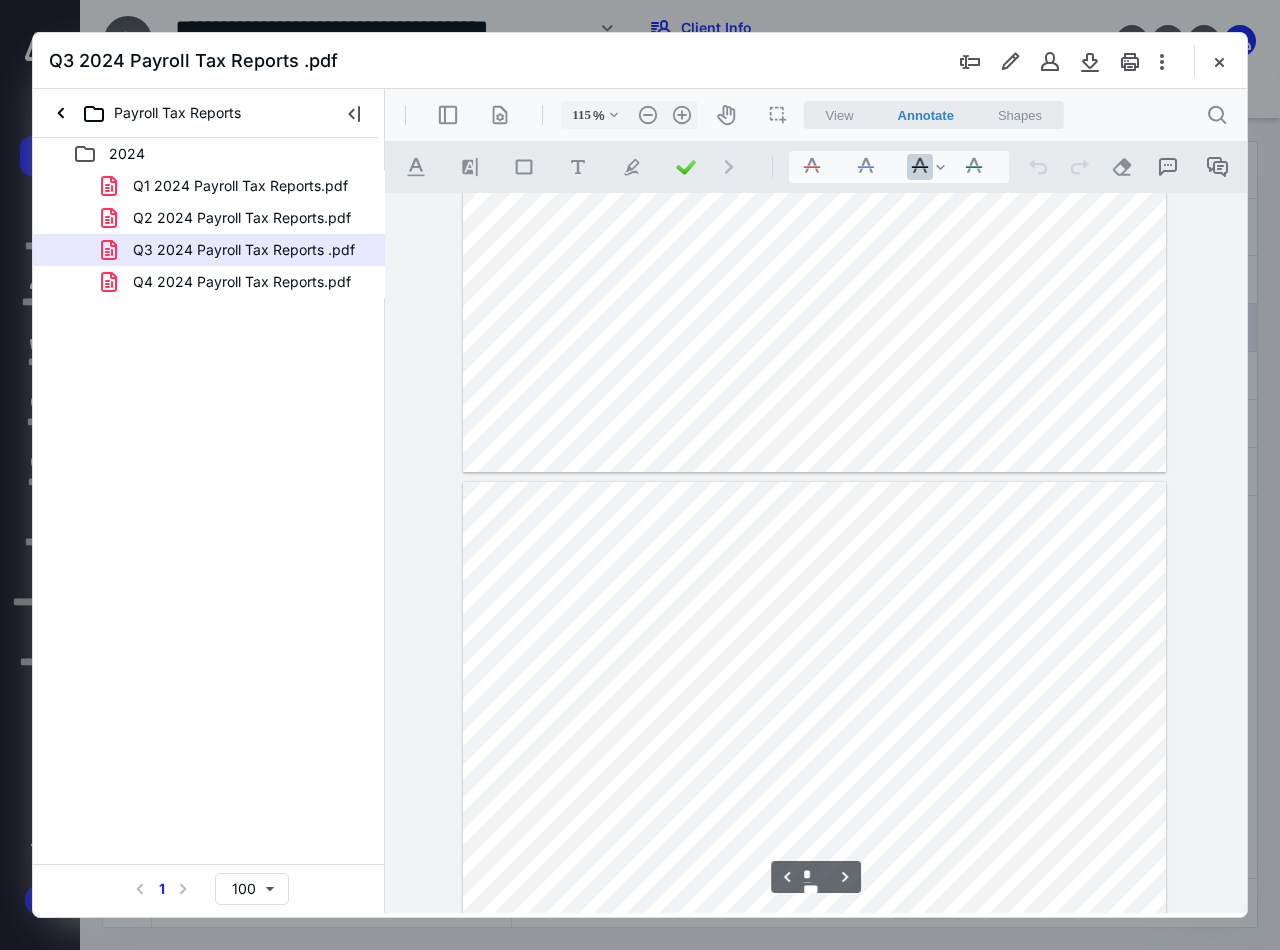 type on "*" 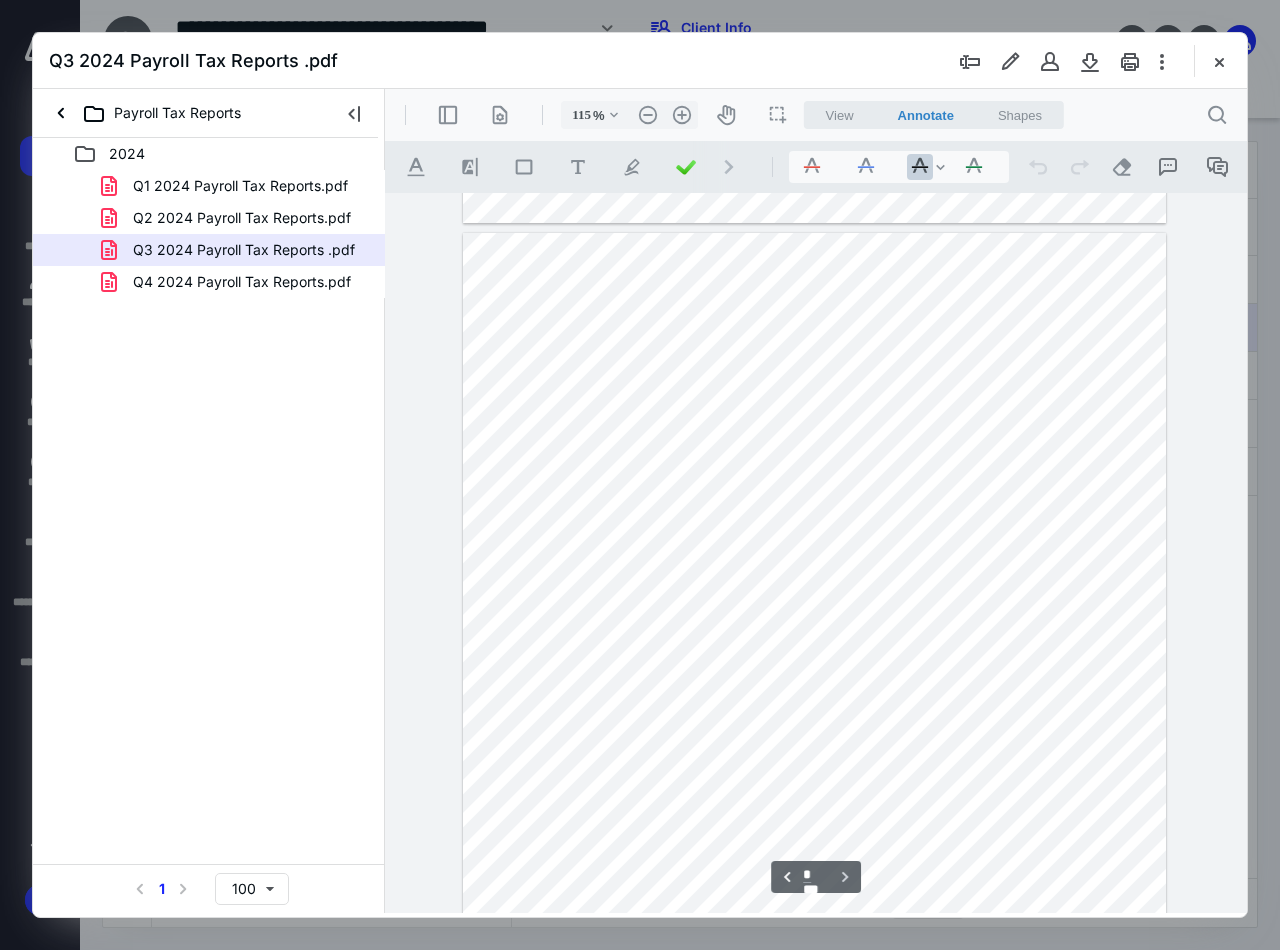 scroll, scrollTop: 7412, scrollLeft: 0, axis: vertical 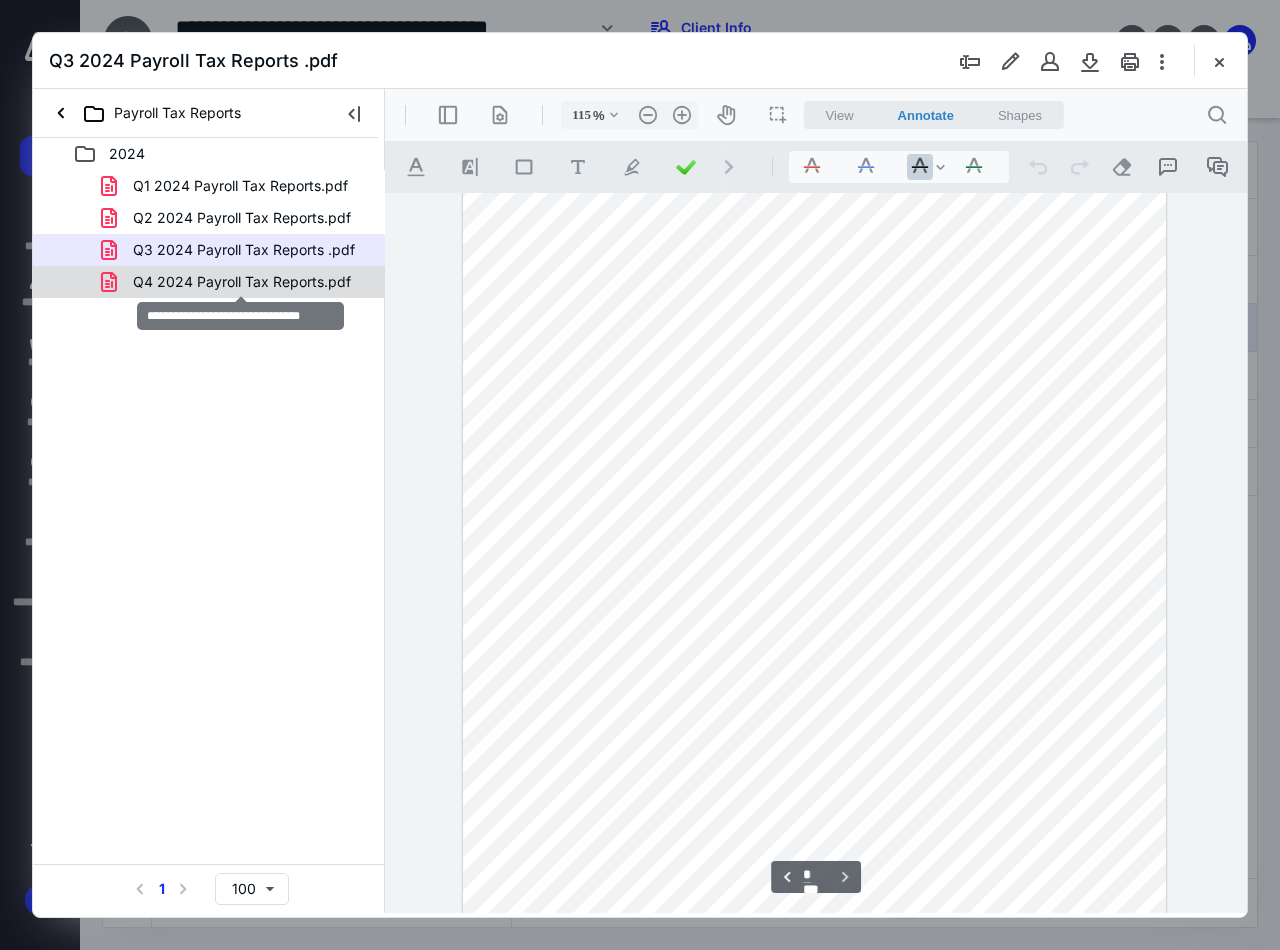 click on "Q4 2024 Payroll Tax Reports.pdf" at bounding box center (242, 282) 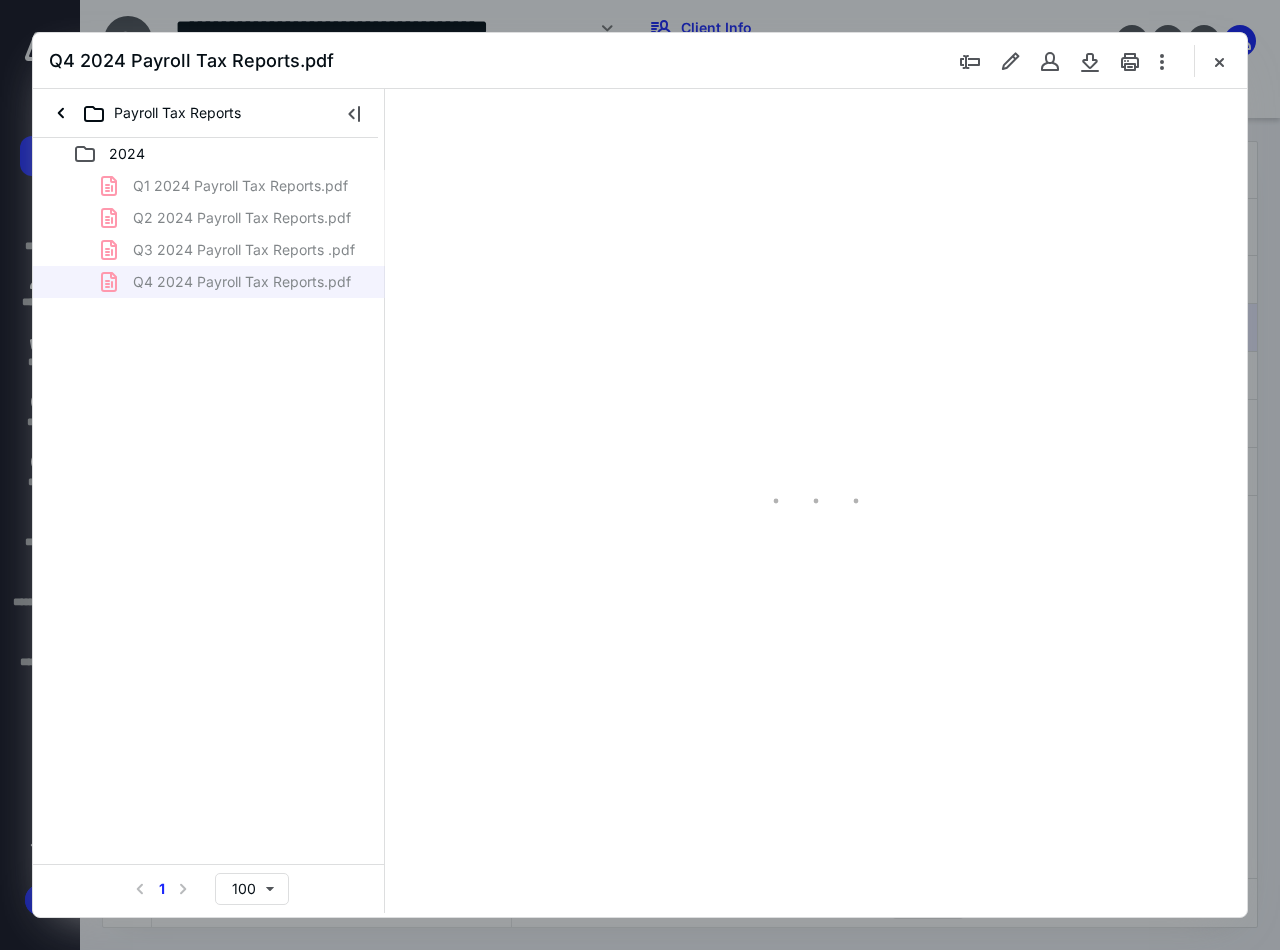 scroll, scrollTop: 108, scrollLeft: 0, axis: vertical 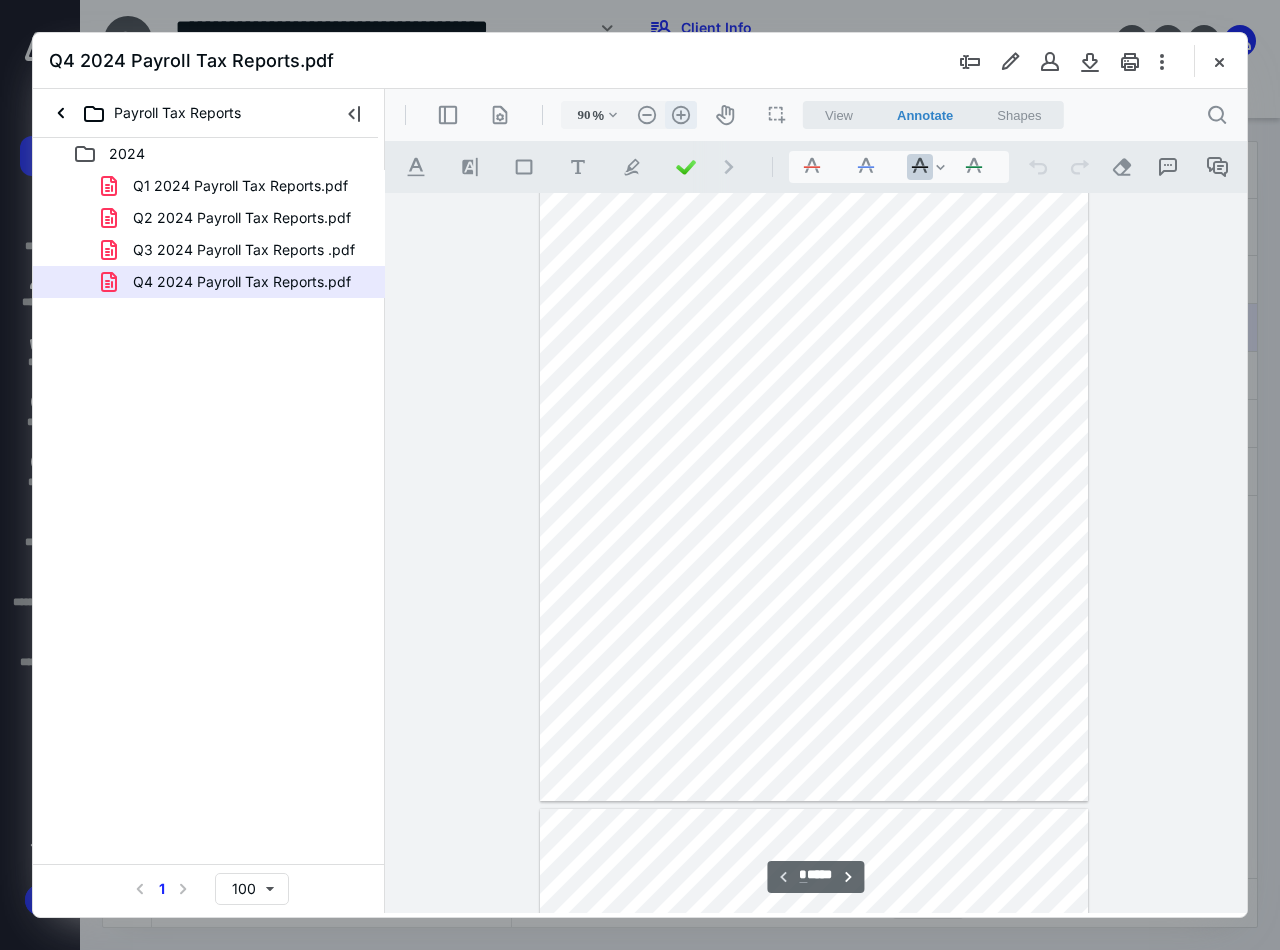 click on ".cls-1{fill:#abb0c4;} icon - header - zoom - in - line" at bounding box center (681, 115) 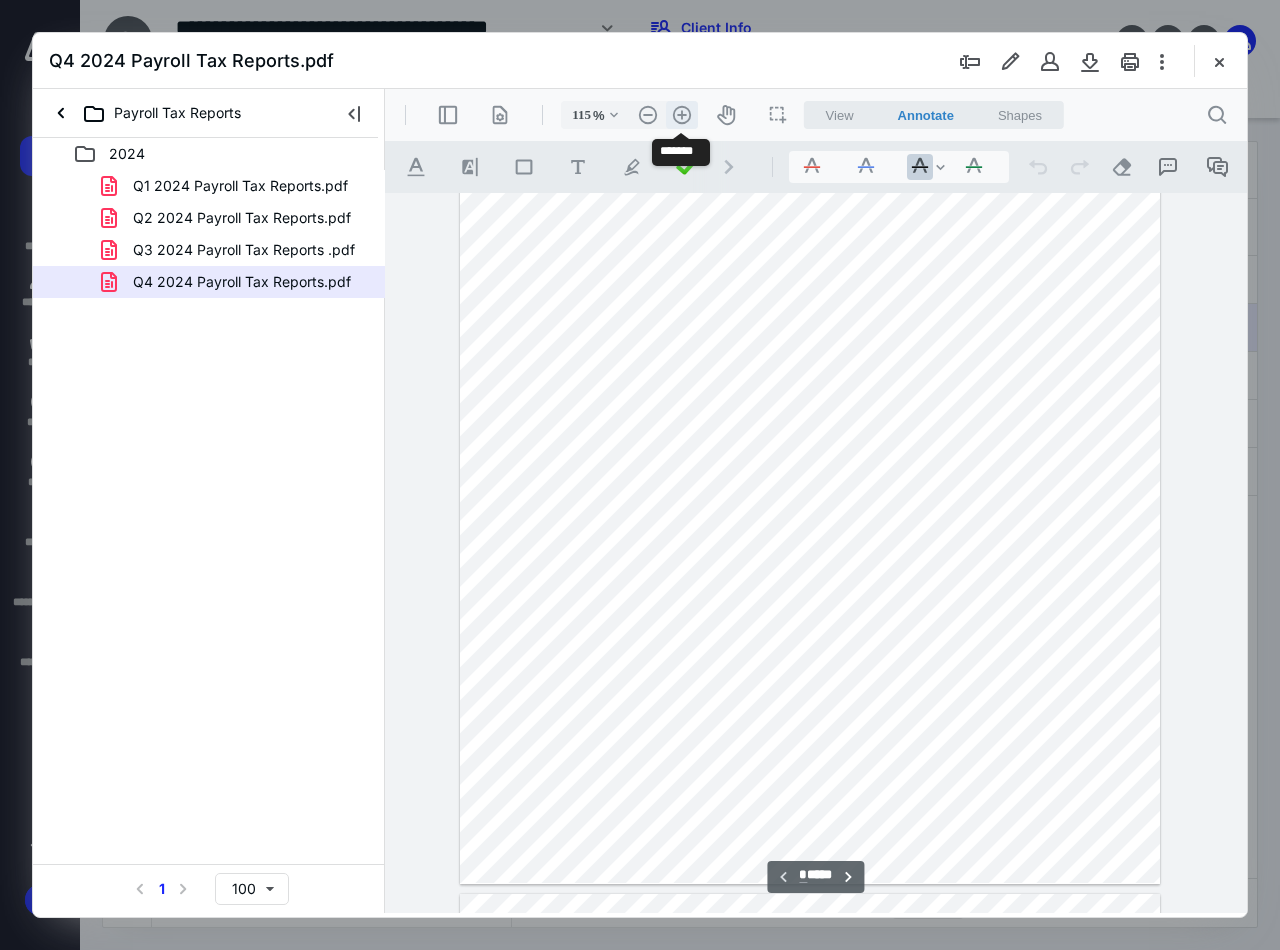 click on ".cls-1{fill:#abb0c4;} icon - header - zoom - in - line" at bounding box center [682, 115] 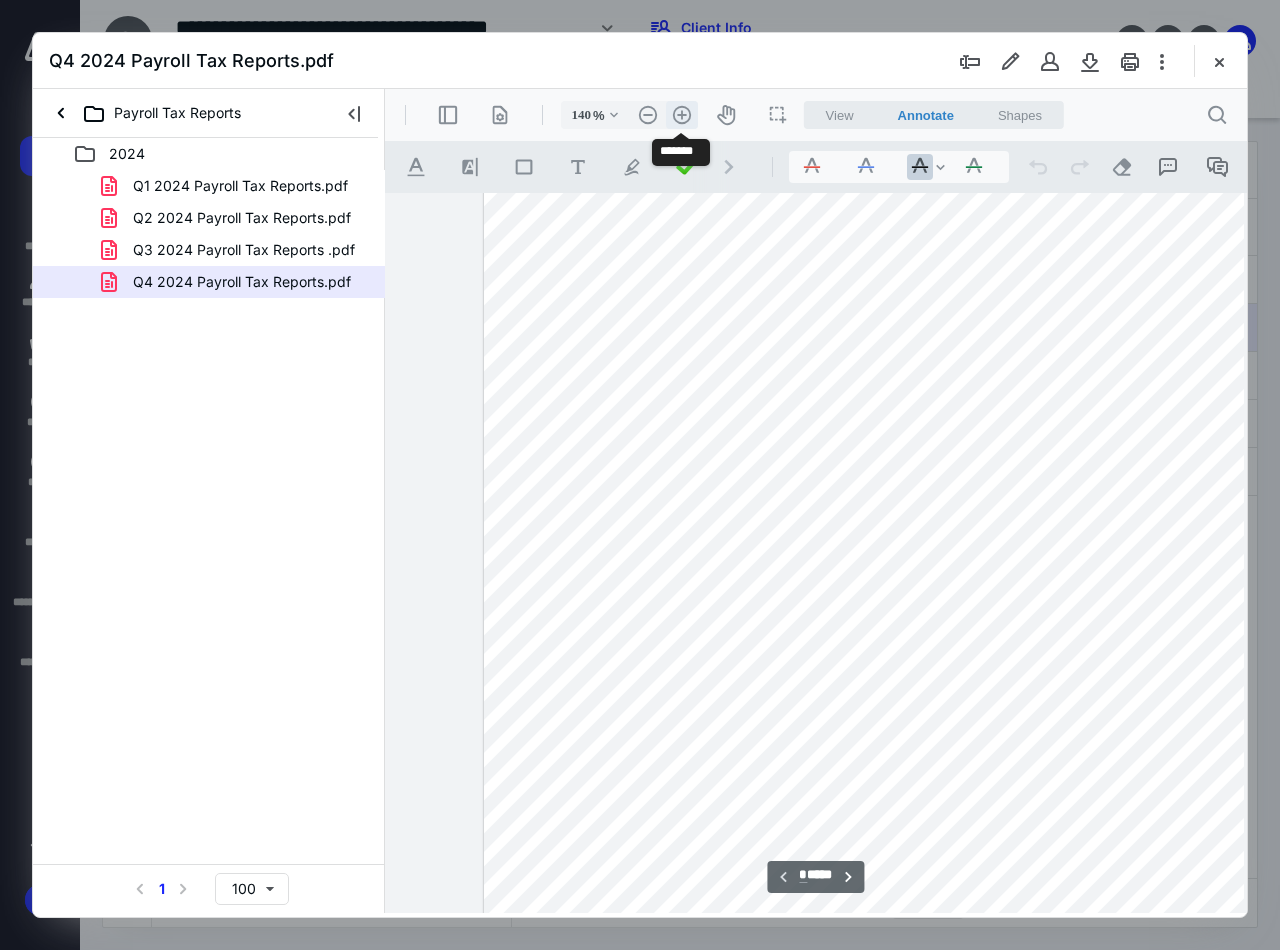scroll, scrollTop: 340, scrollLeft: 136, axis: both 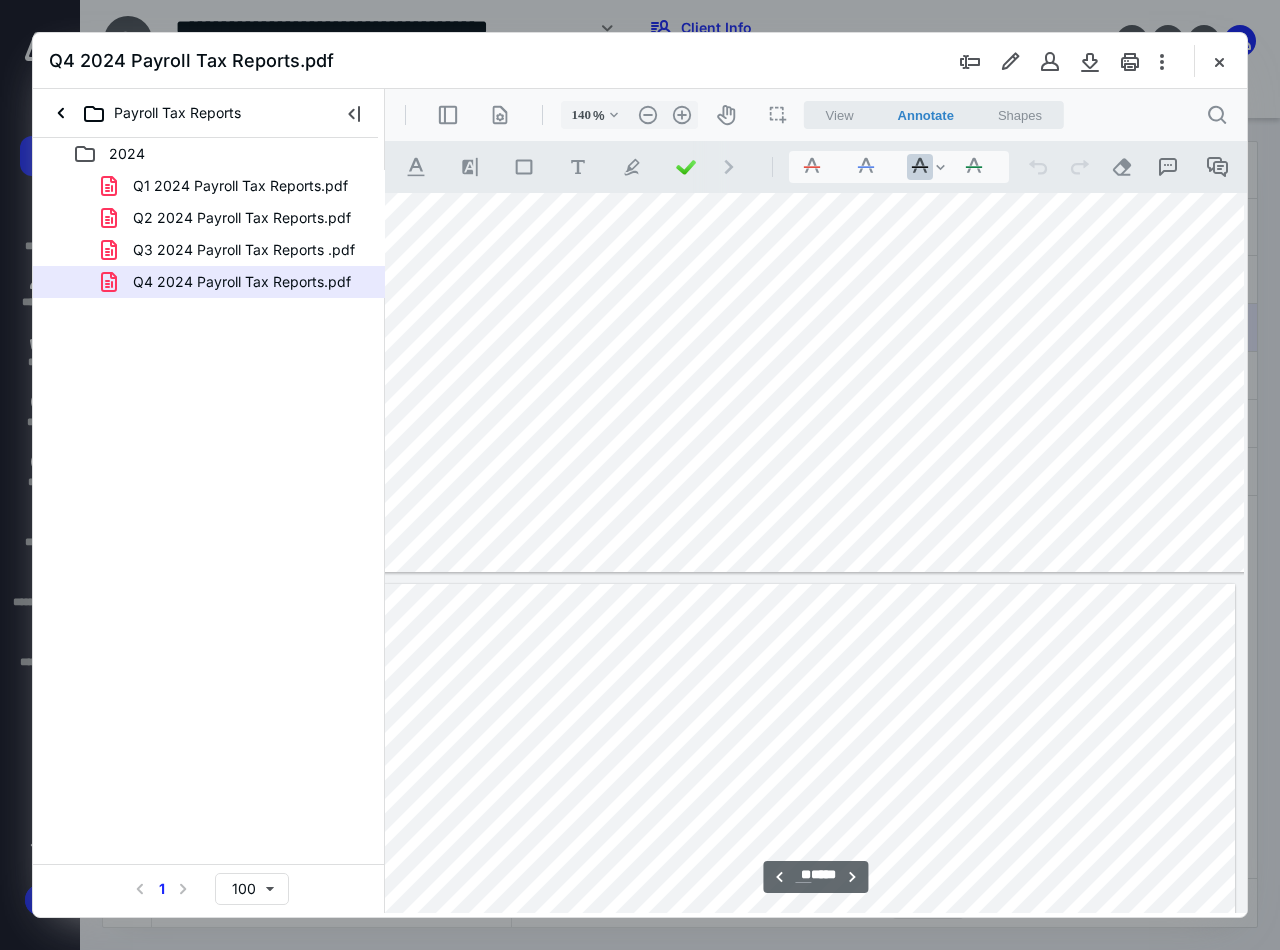 type on "**" 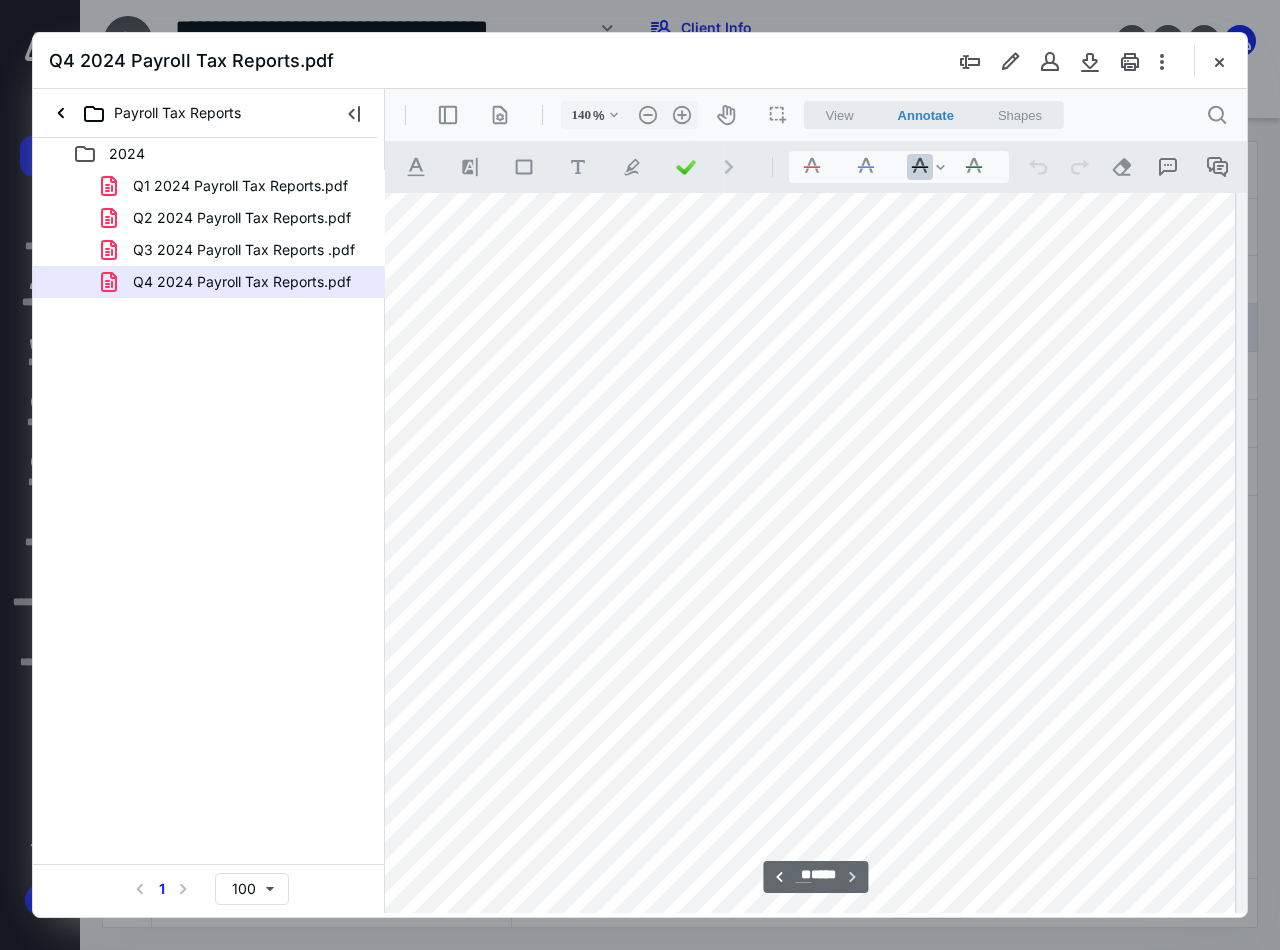 scroll, scrollTop: 13332, scrollLeft: 136, axis: both 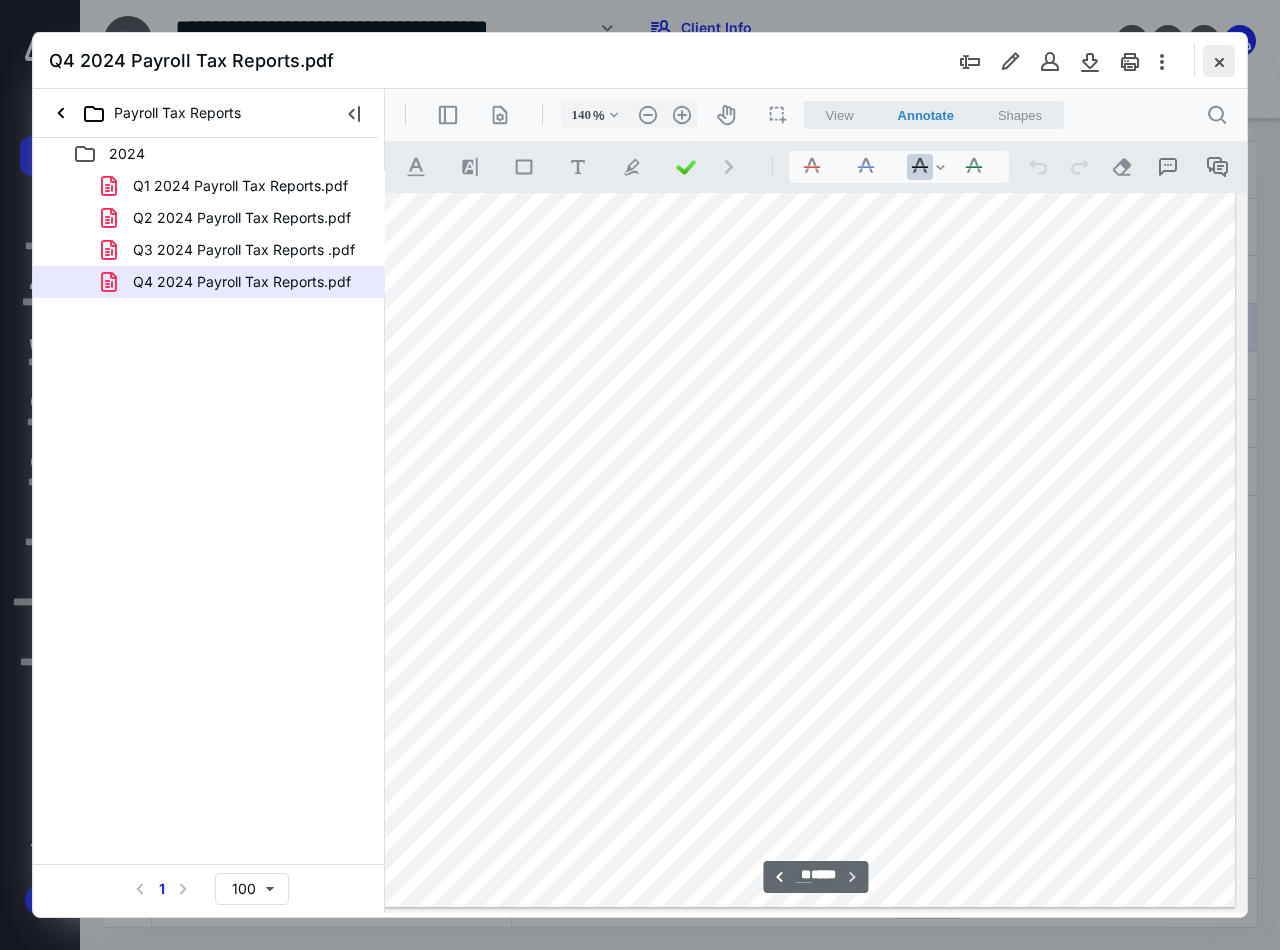 click at bounding box center [1219, 61] 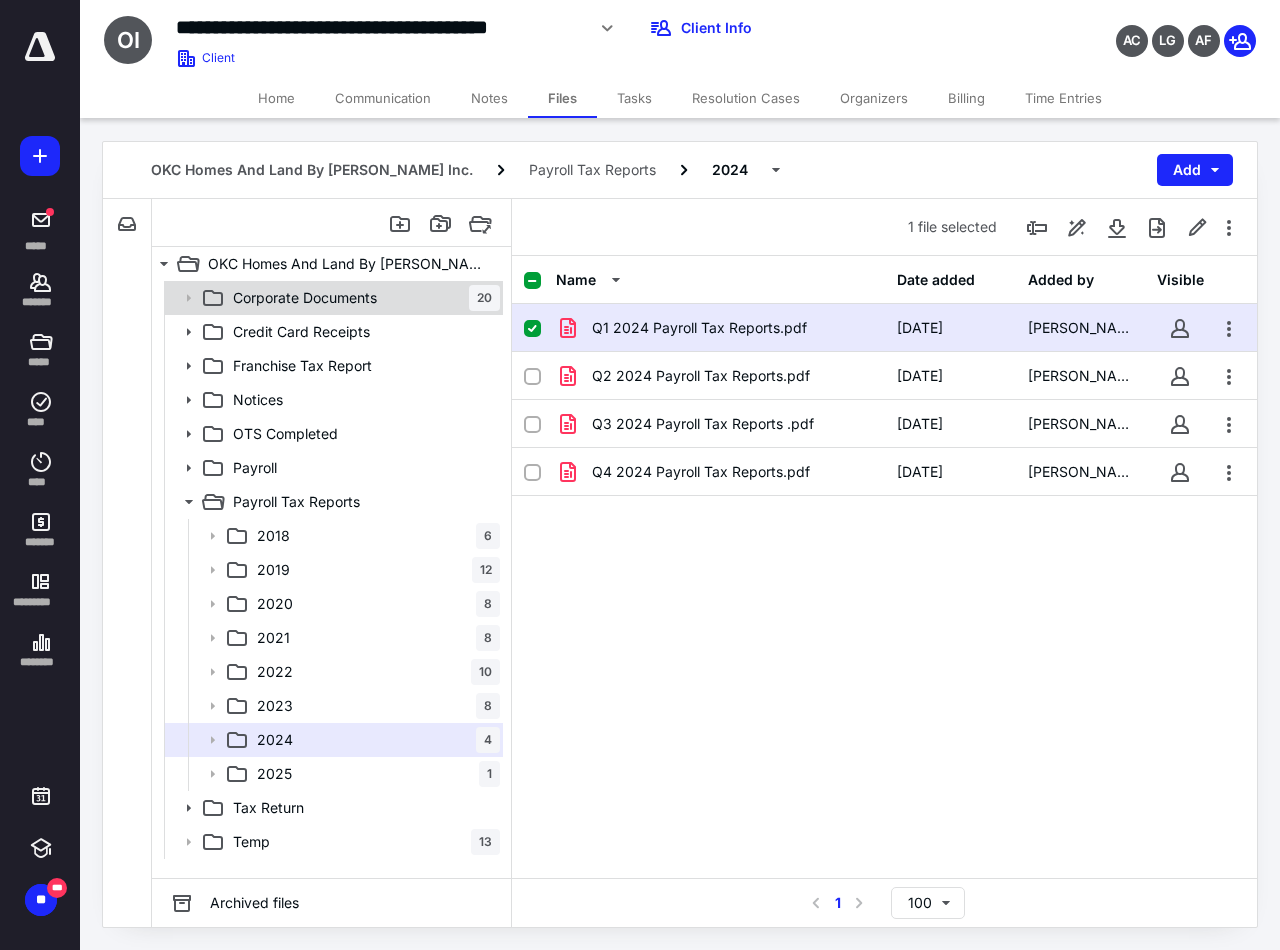 click on "Corporate Documents" at bounding box center (305, 298) 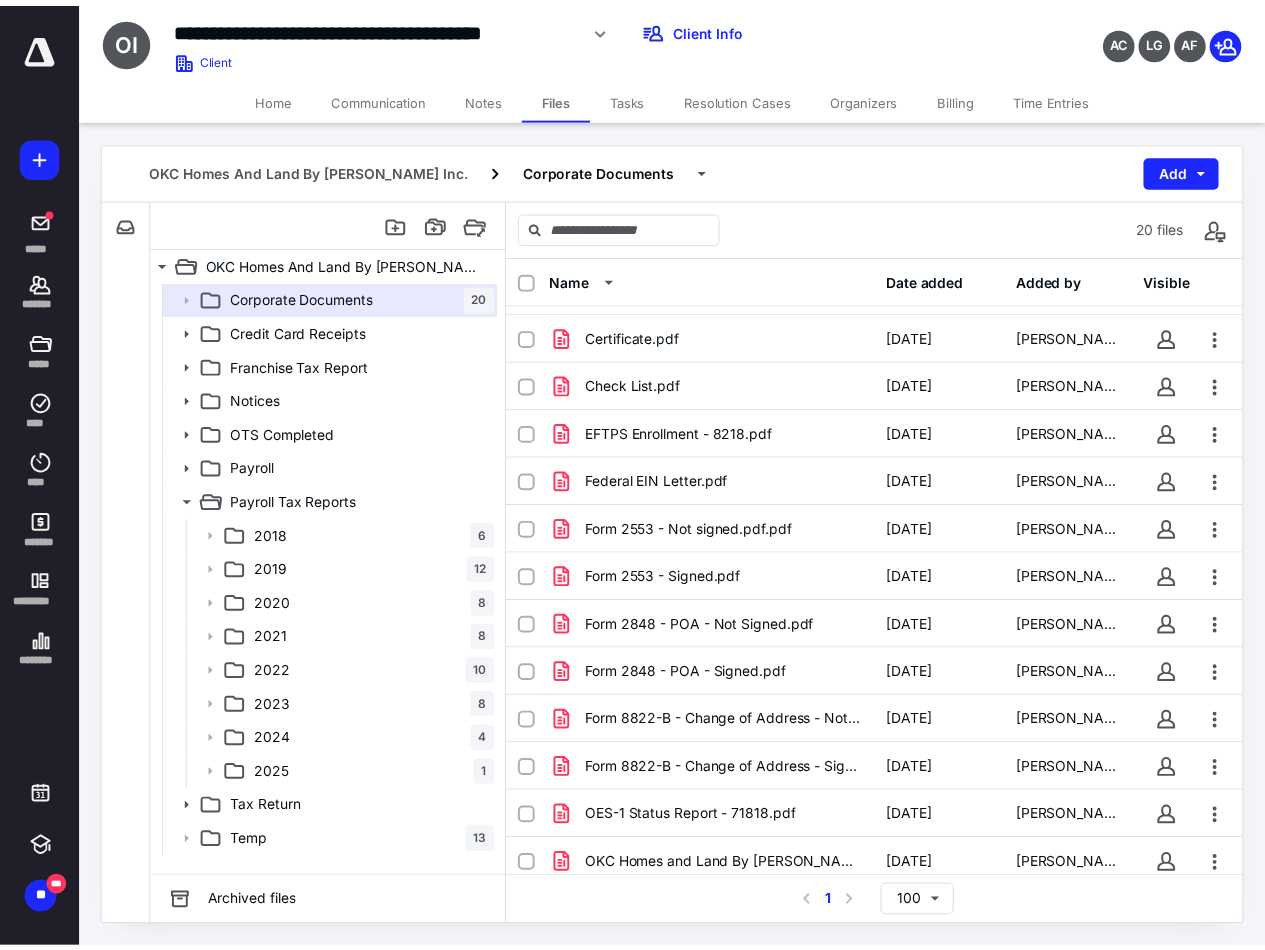 scroll, scrollTop: 0, scrollLeft: 0, axis: both 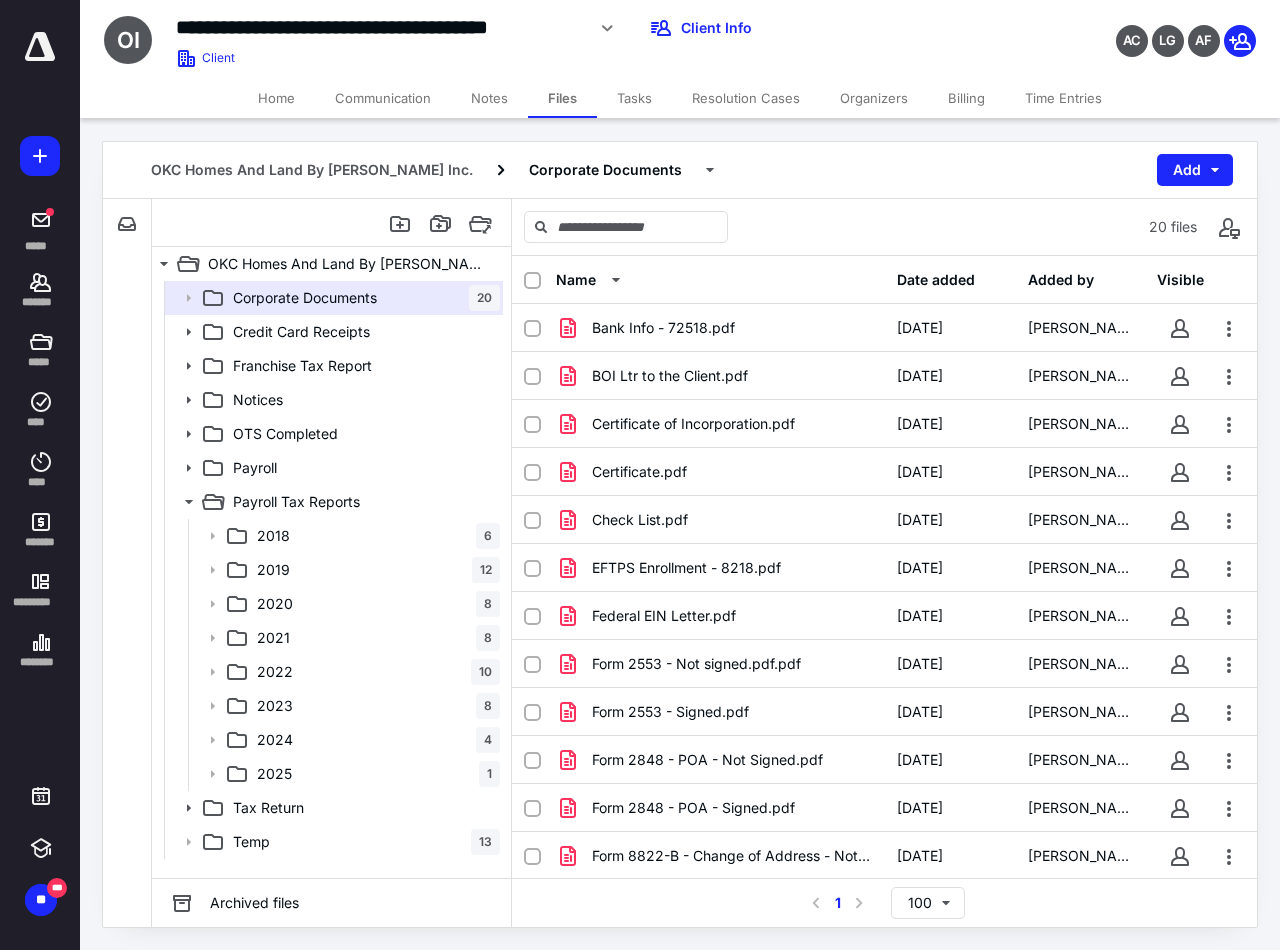 click on "Home" at bounding box center [276, 98] 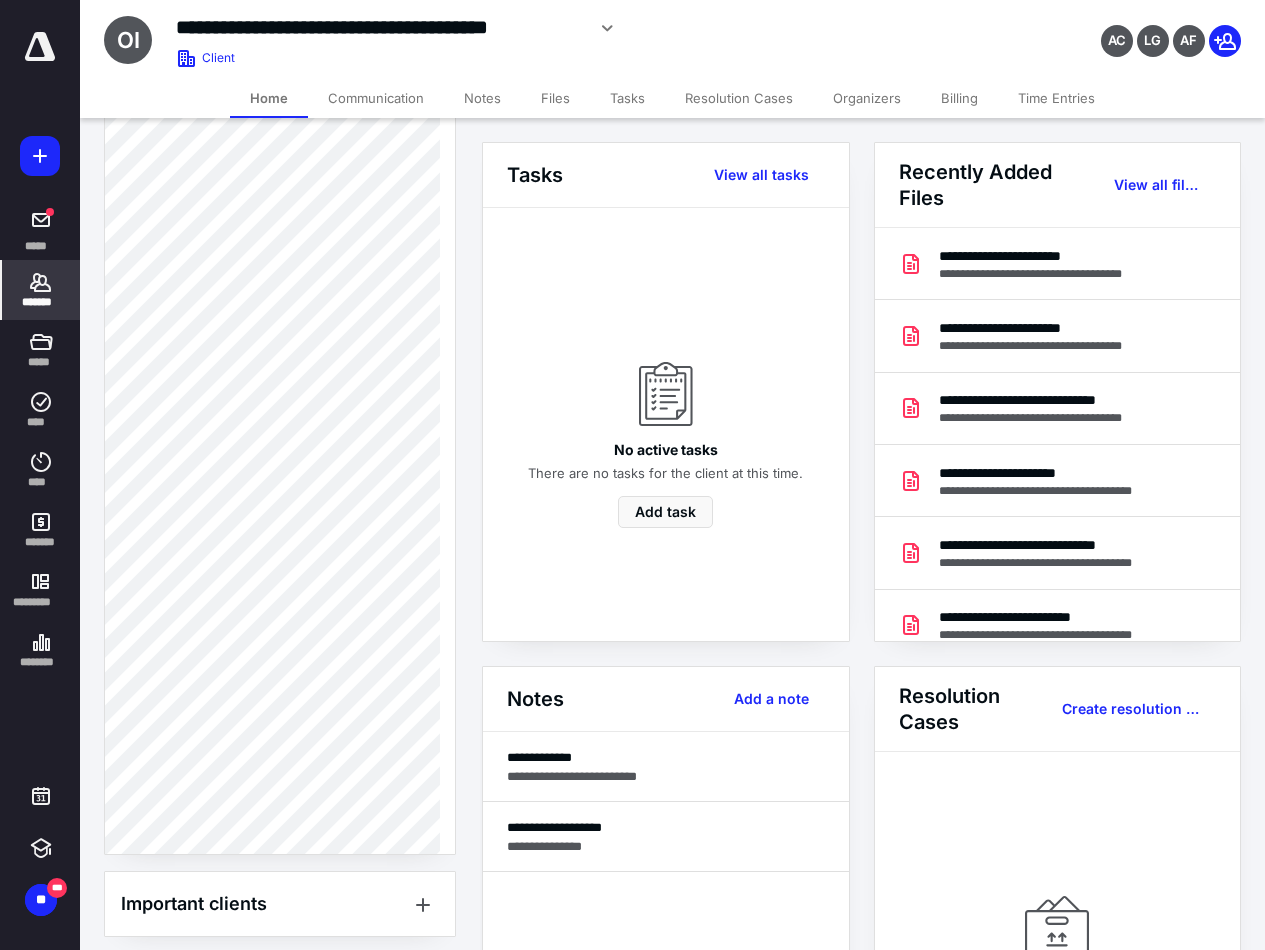scroll, scrollTop: 1300, scrollLeft: 0, axis: vertical 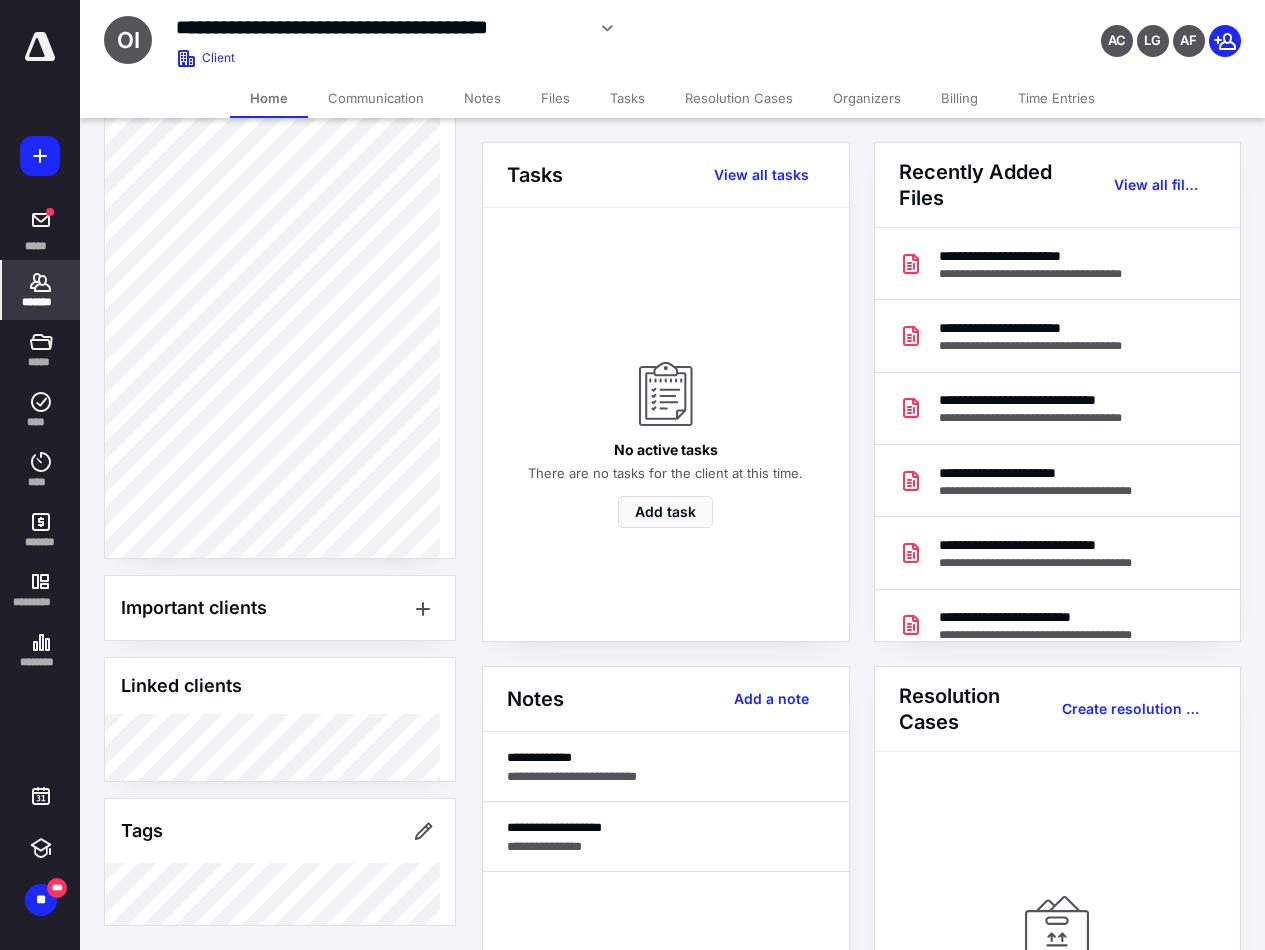click on "*******" at bounding box center [41, 290] 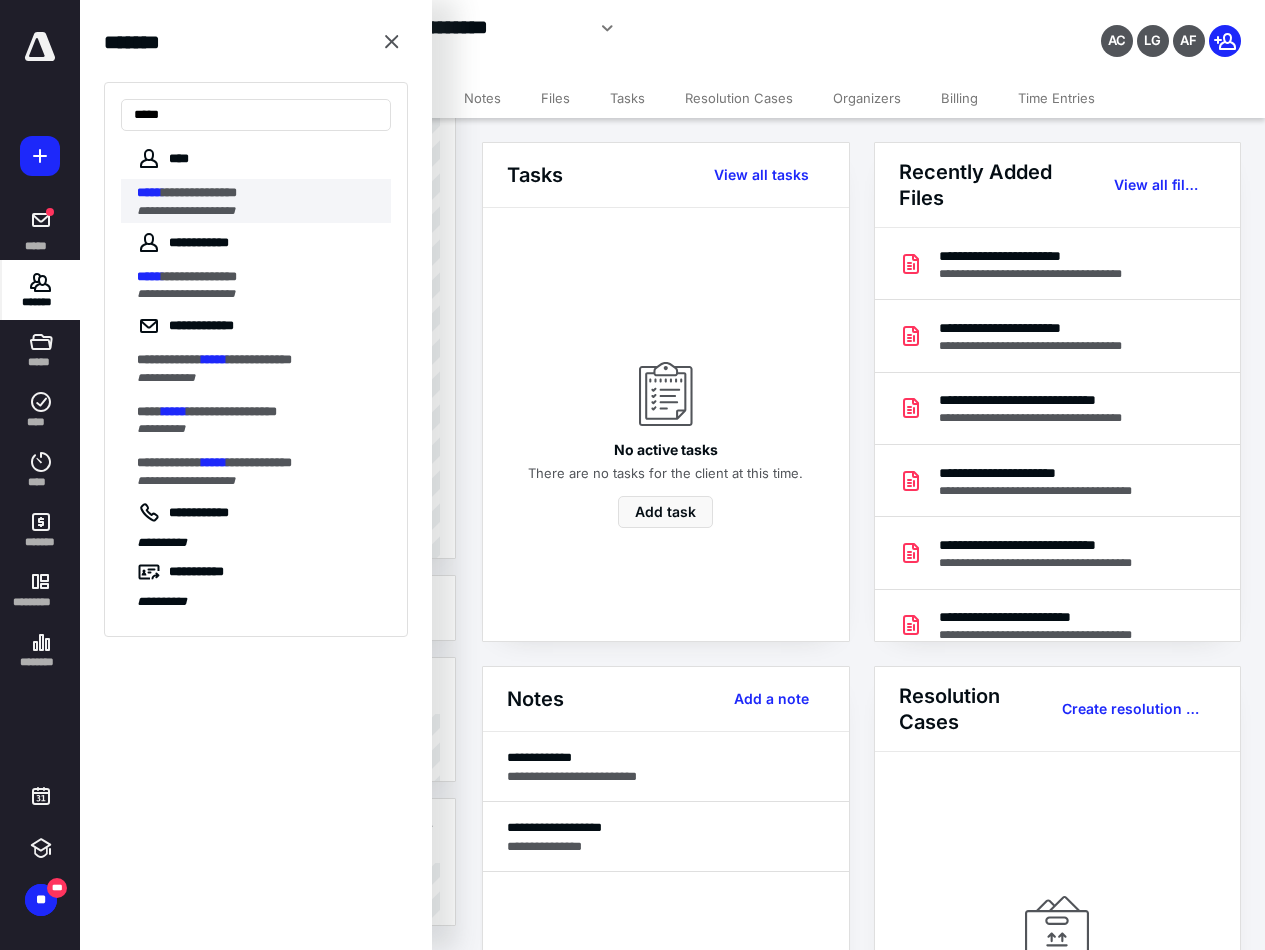type on "*****" 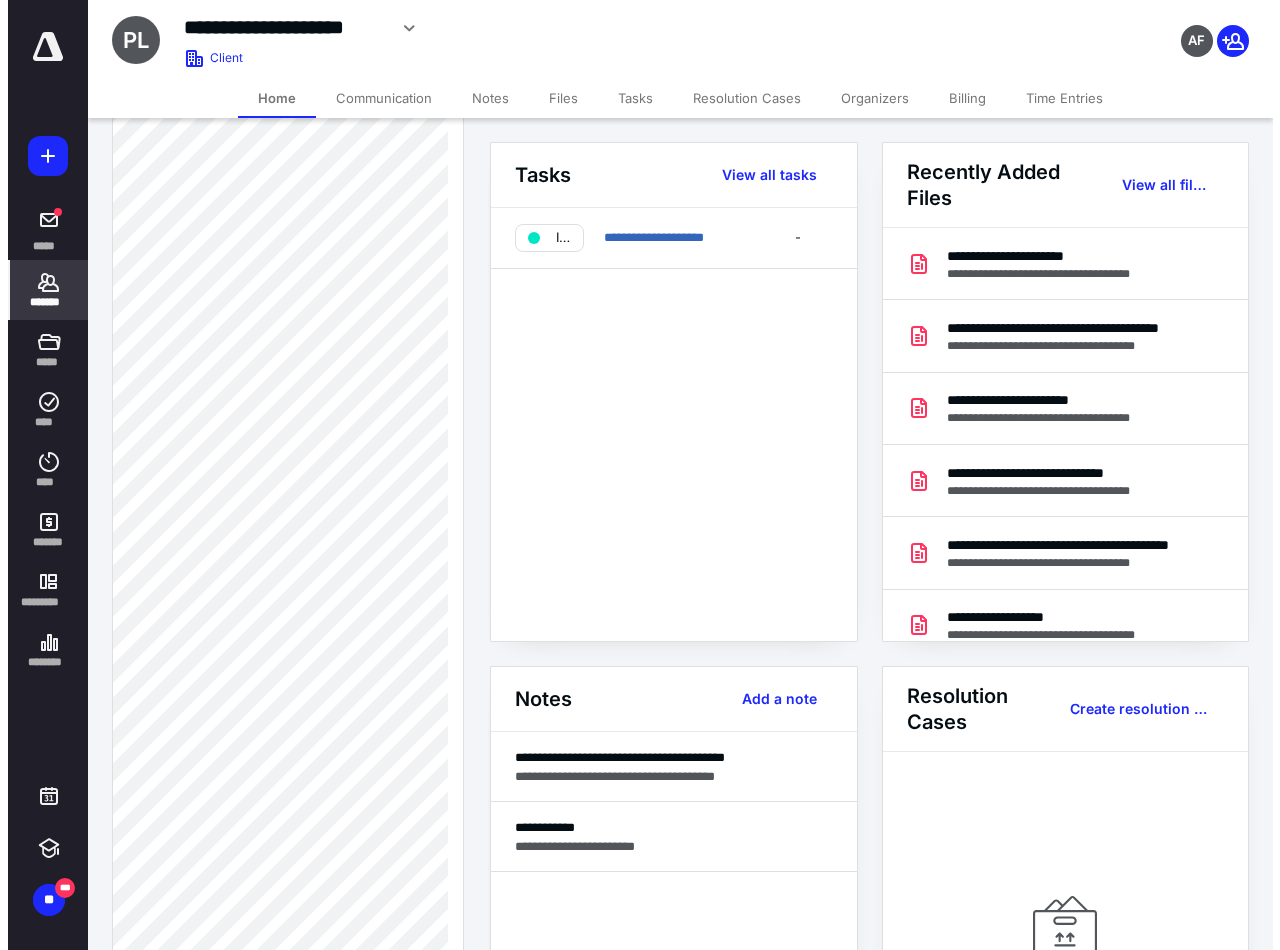 scroll, scrollTop: 900, scrollLeft: 0, axis: vertical 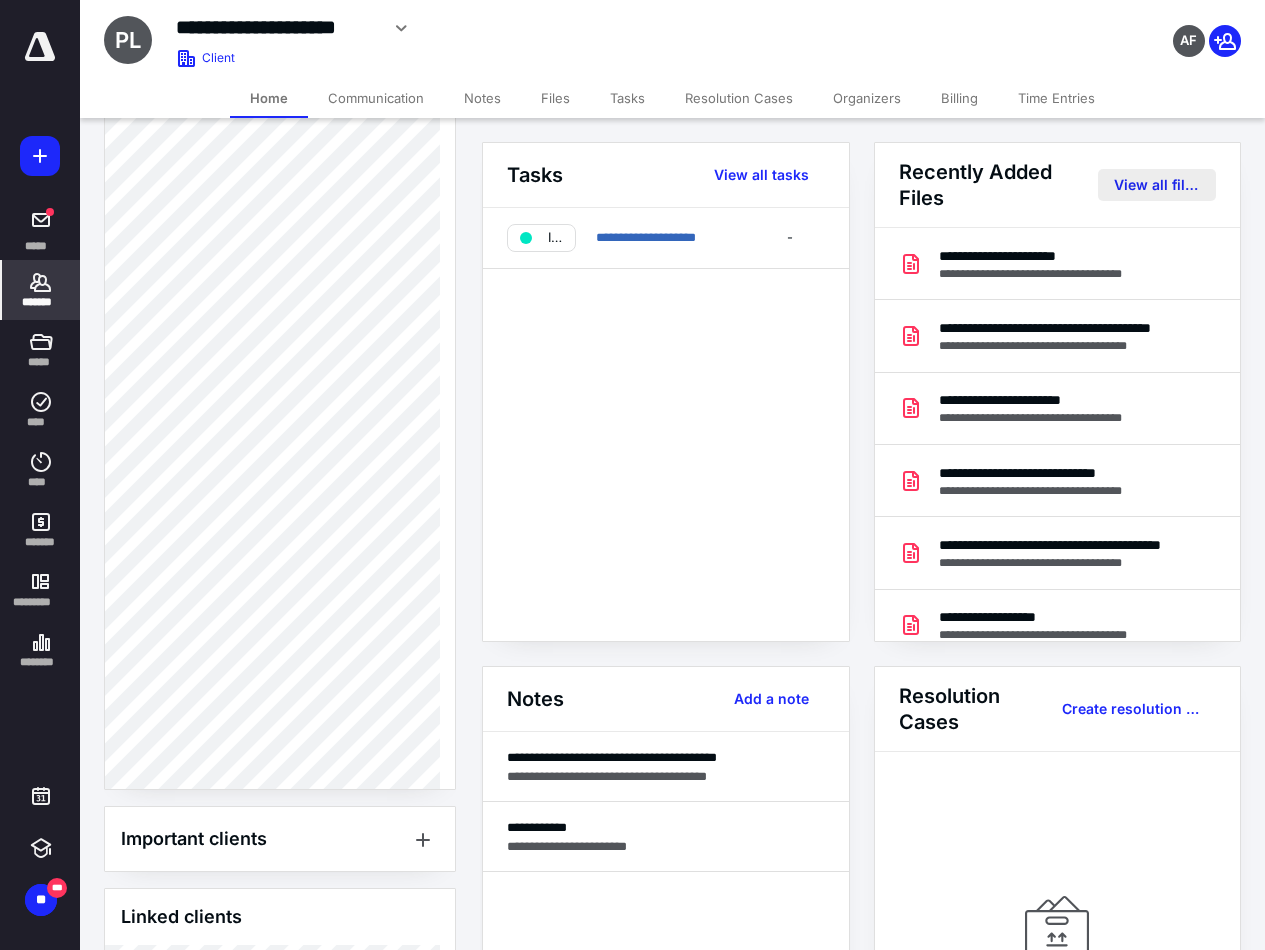 click on "View all files" at bounding box center (1157, 185) 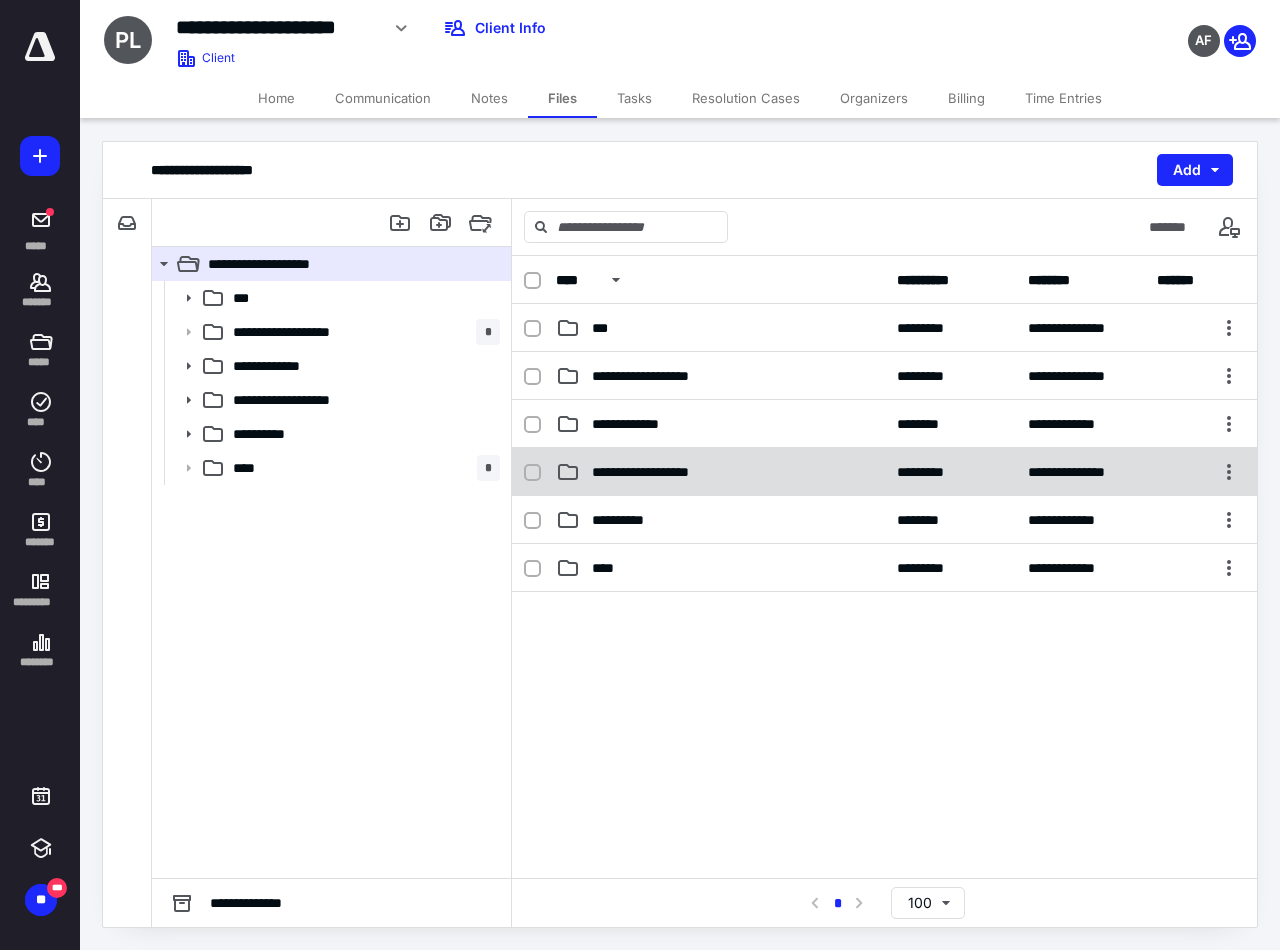 click on "**********" at bounding box center (655, 472) 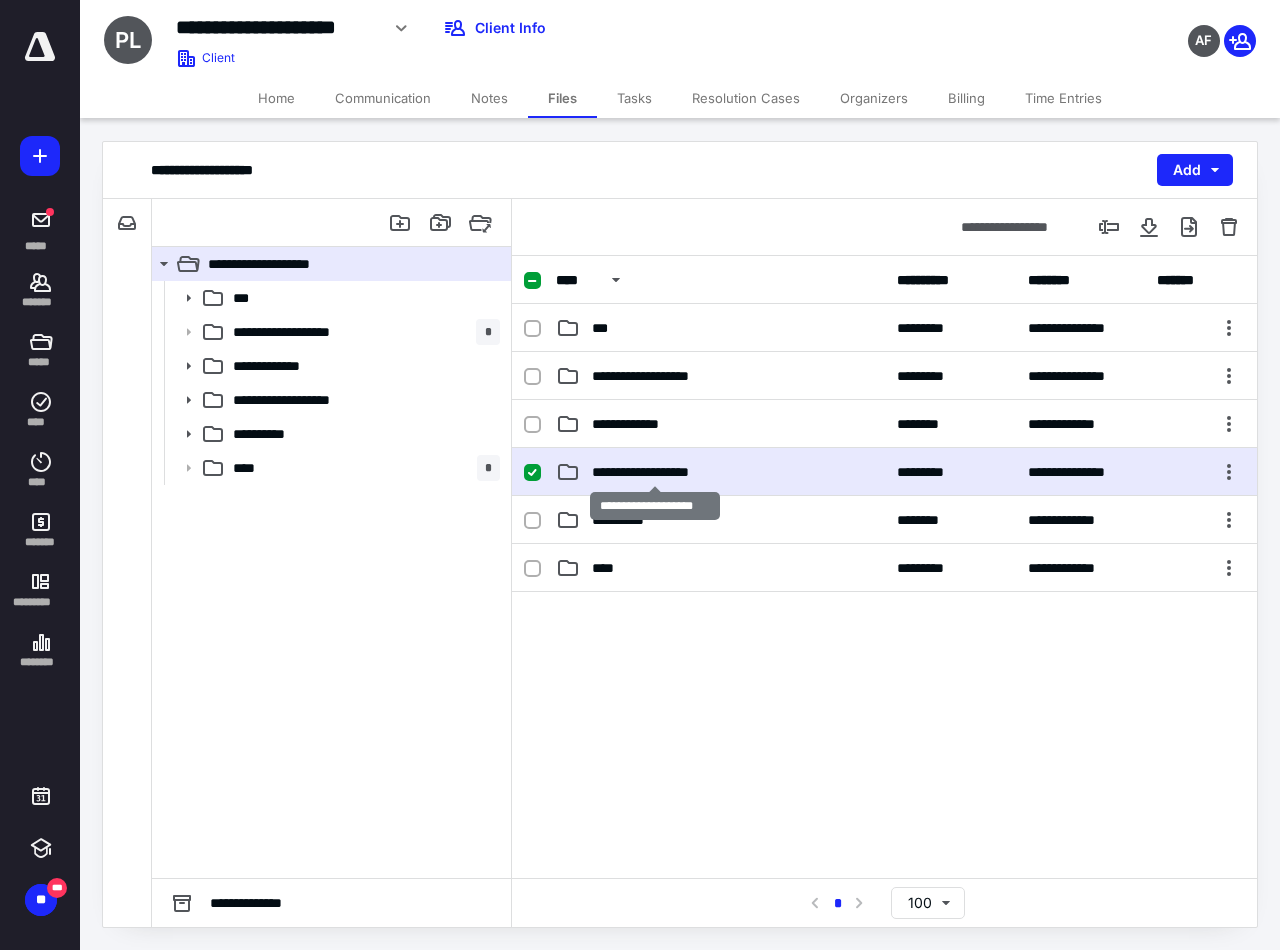 click on "**********" at bounding box center [655, 472] 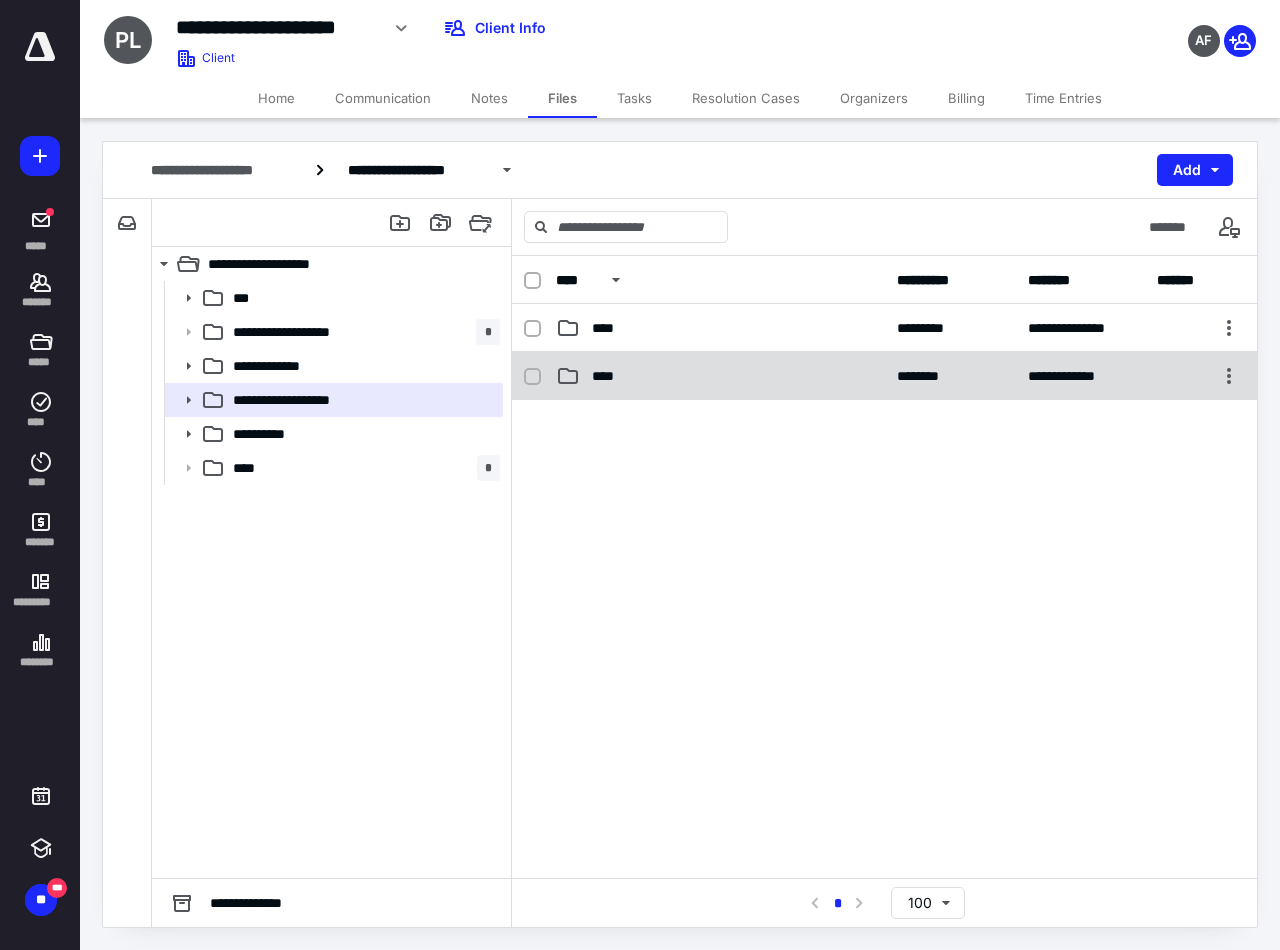 click on "****" at bounding box center (720, 376) 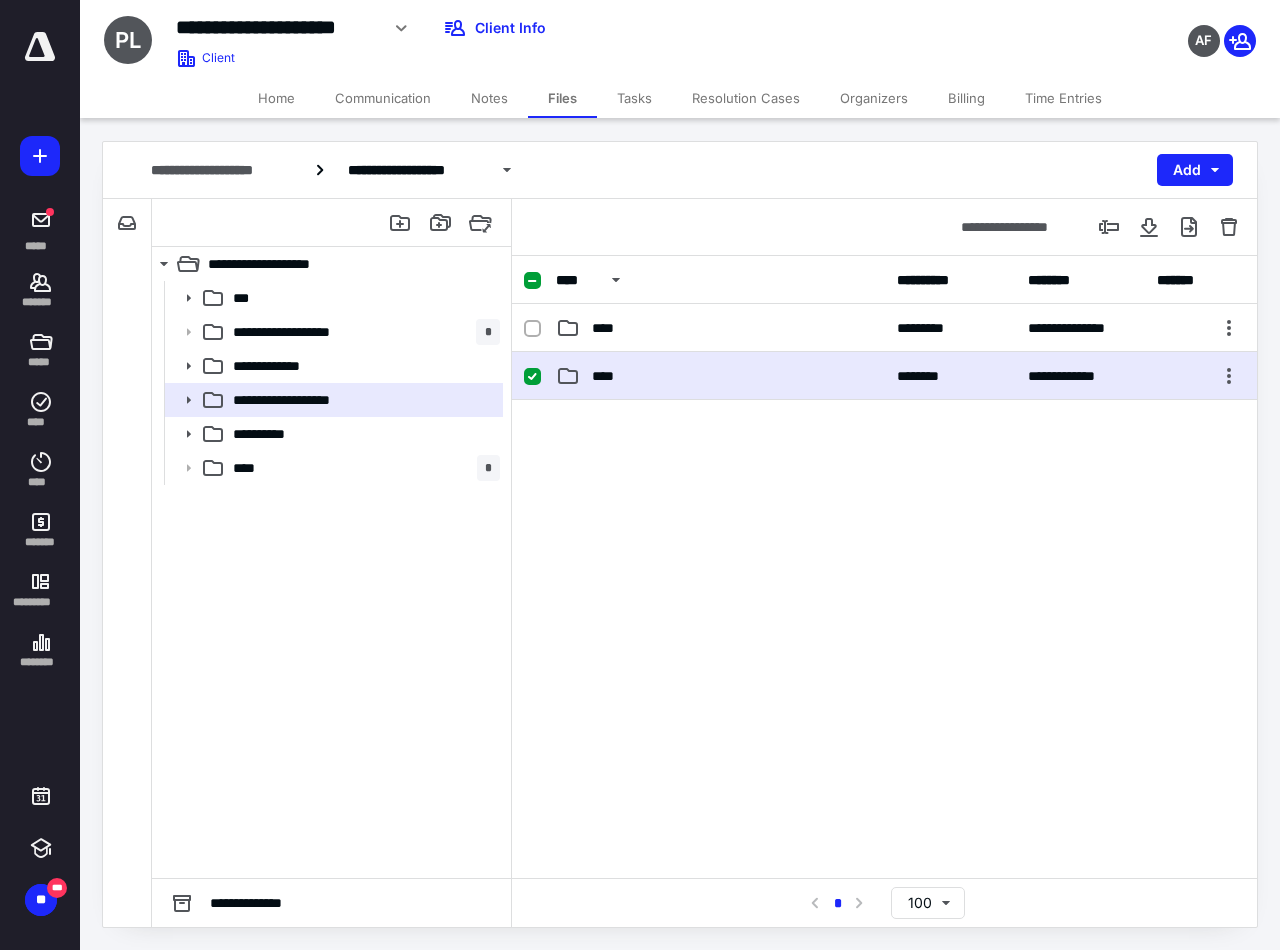 click on "****" at bounding box center (720, 376) 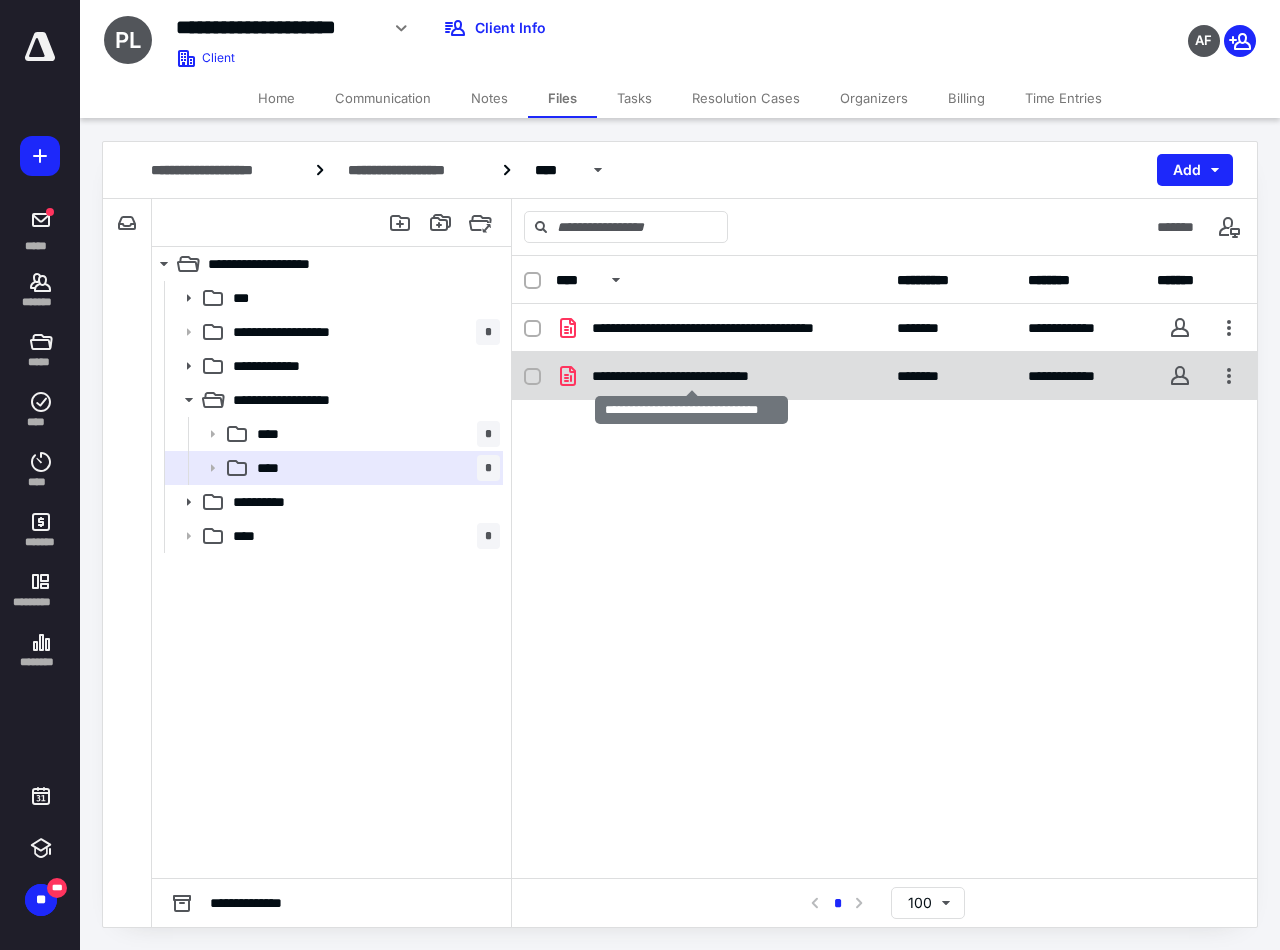 click on "**********" at bounding box center (692, 376) 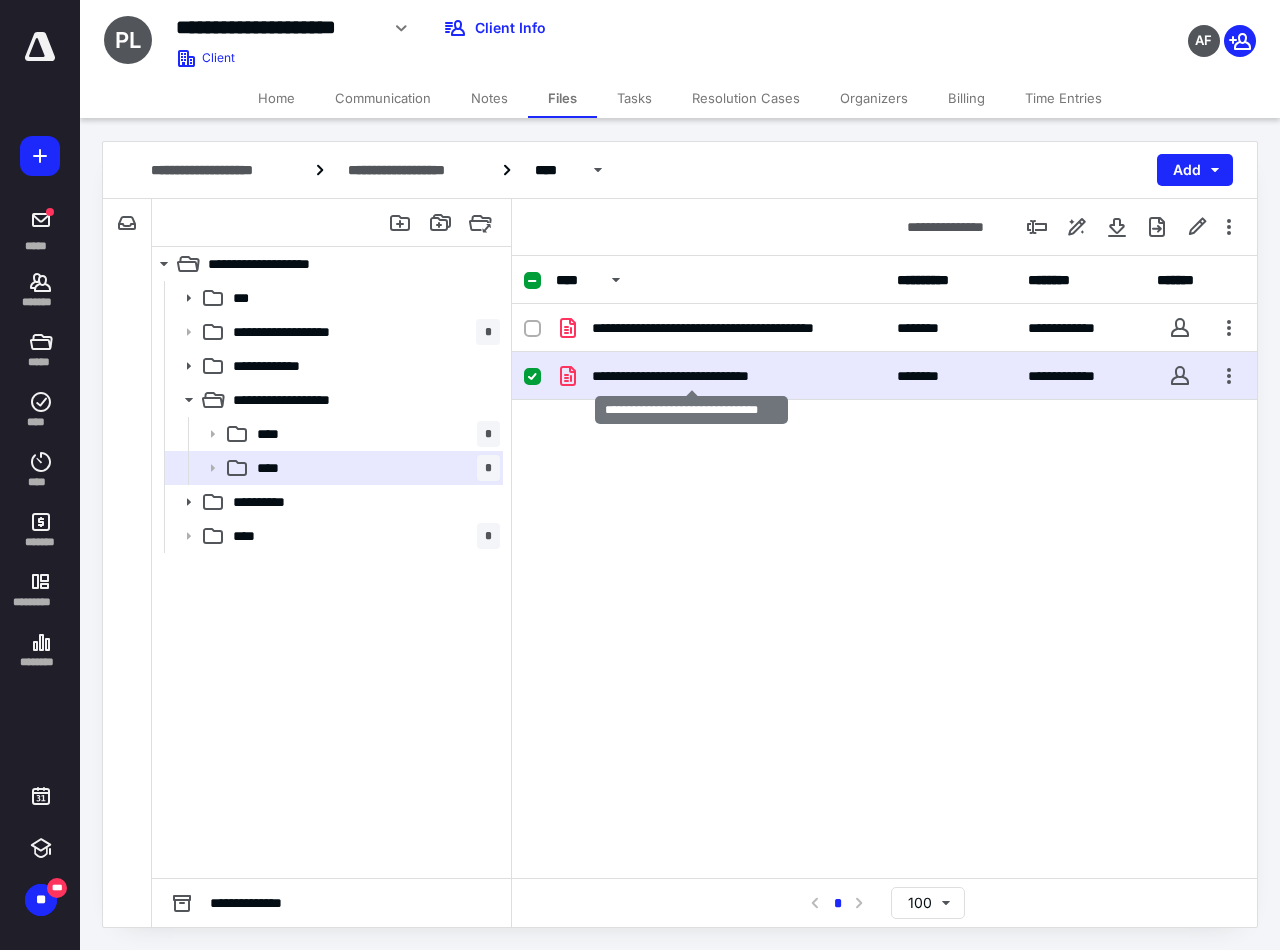 click on "**********" at bounding box center [692, 376] 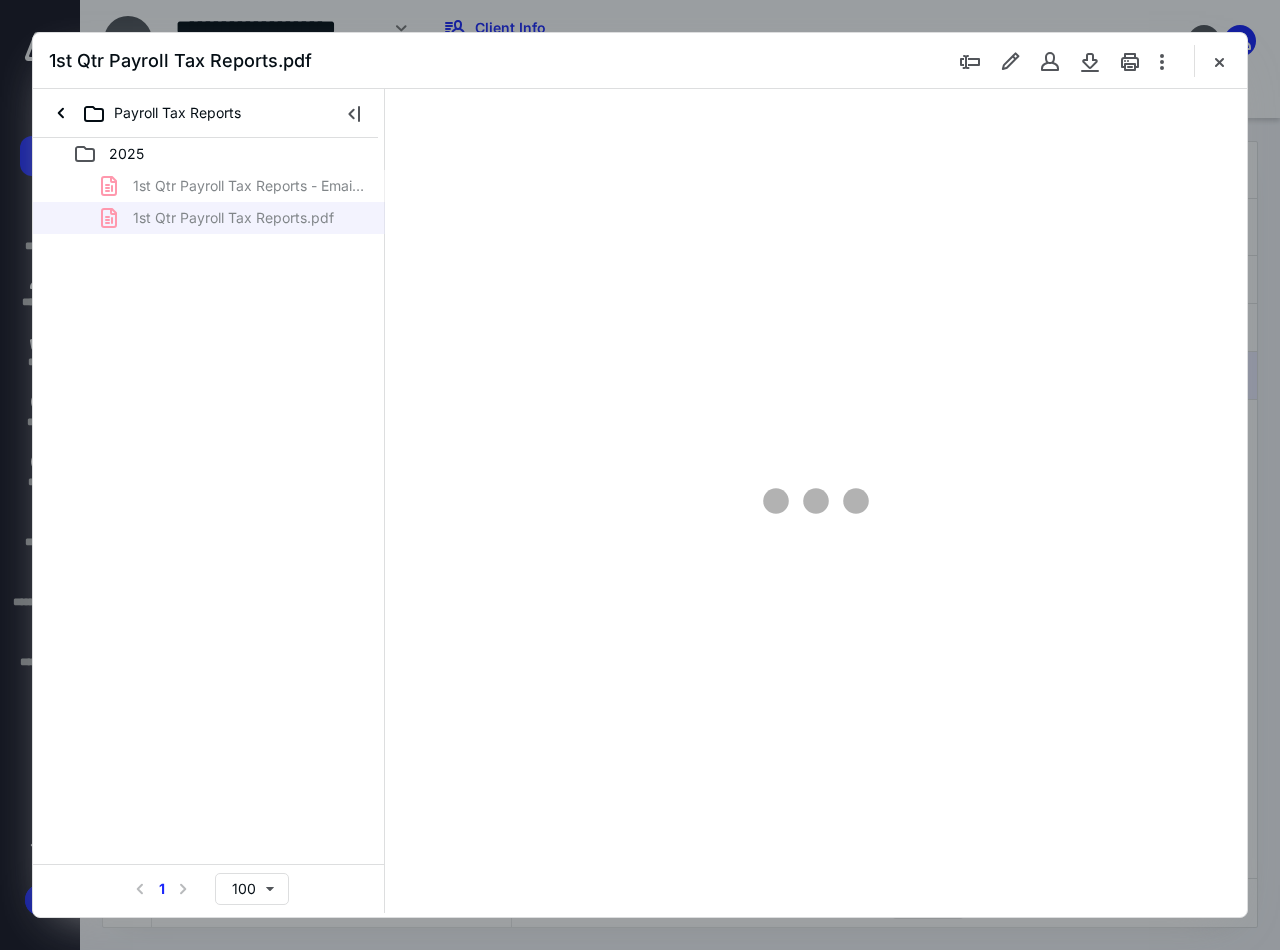 scroll, scrollTop: 0, scrollLeft: 0, axis: both 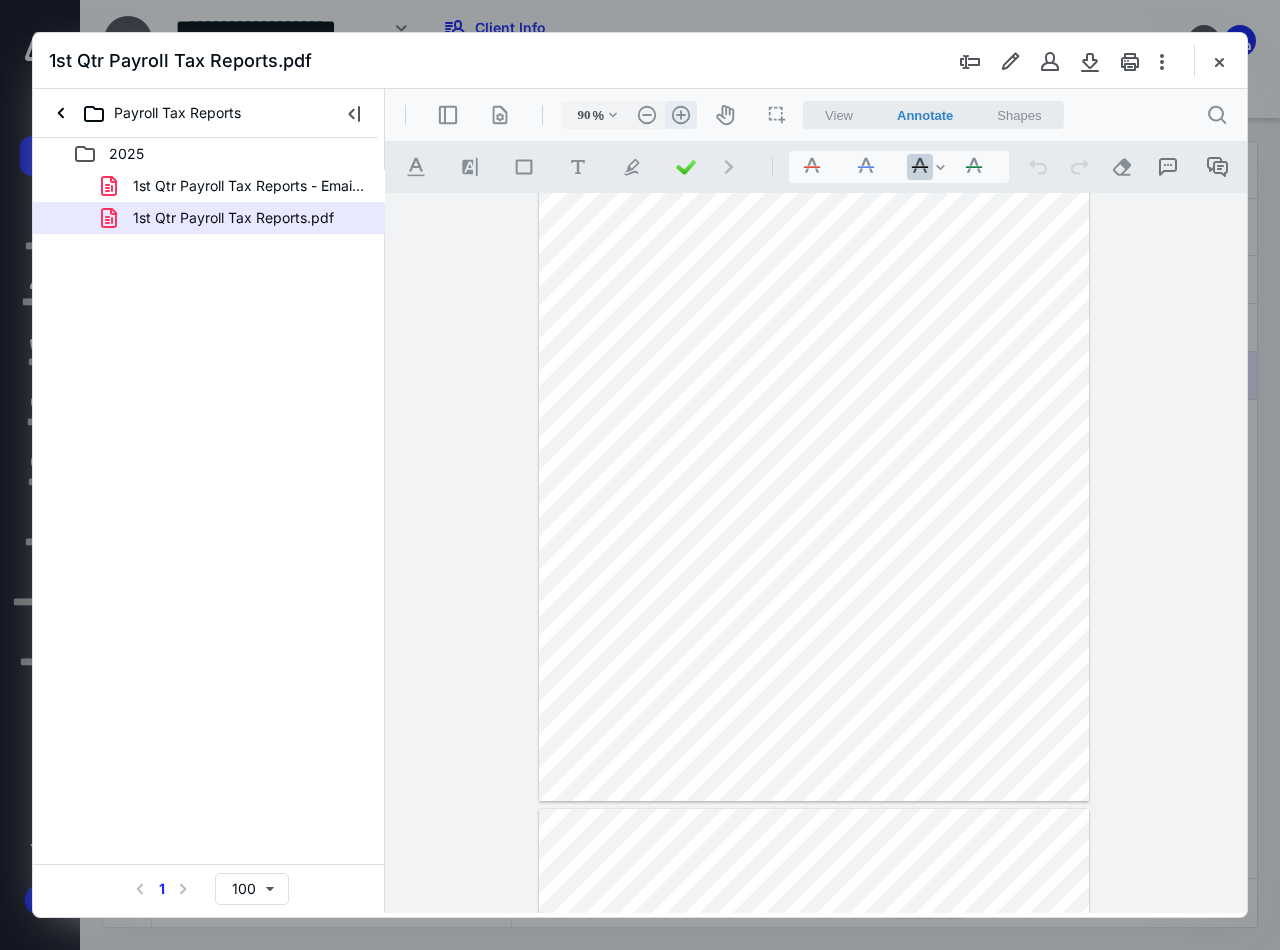 click on ".cls-1{fill:#abb0c4;} icon - header - zoom - in - line" at bounding box center (681, 115) 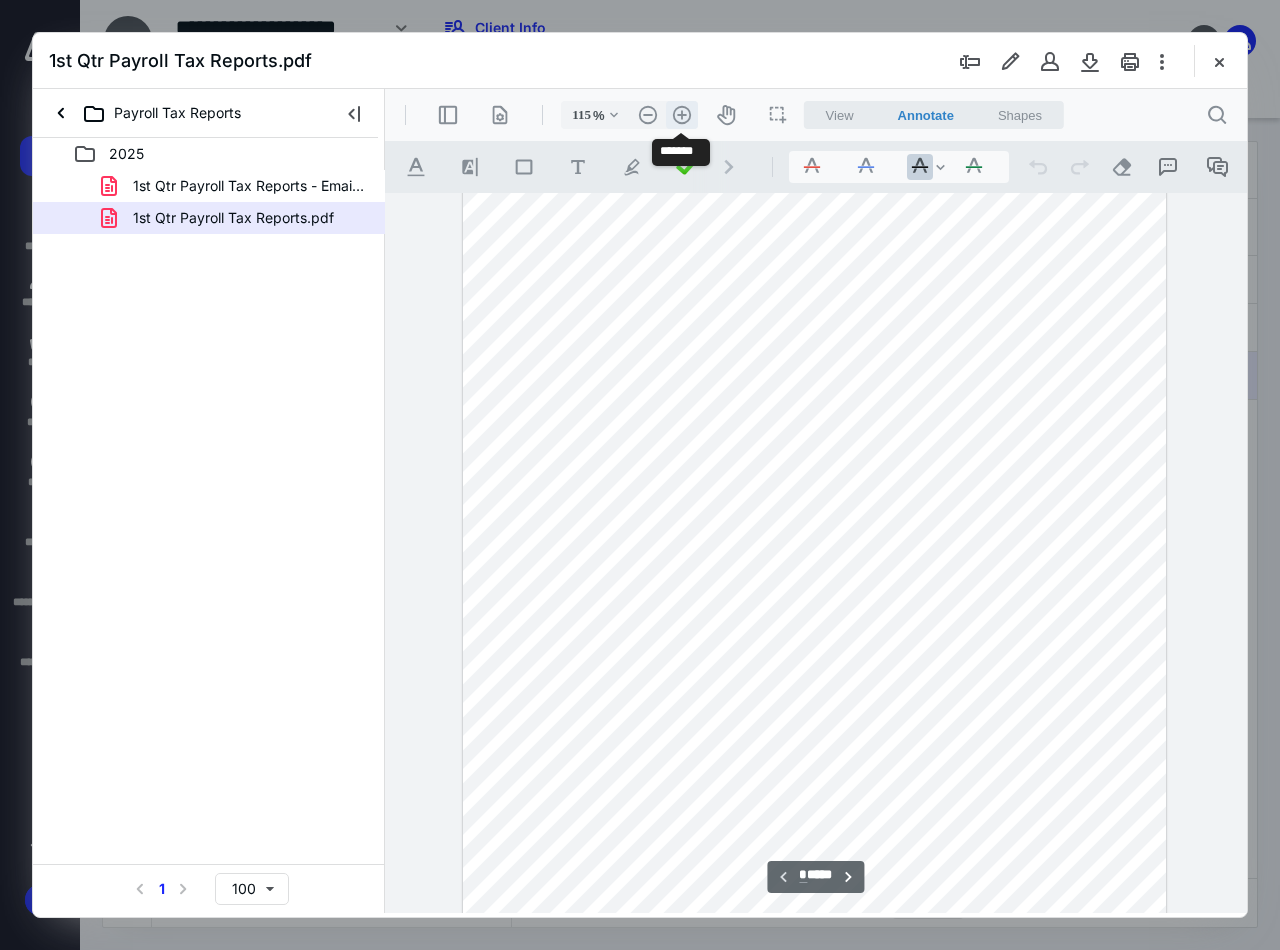 scroll, scrollTop: 224, scrollLeft: 0, axis: vertical 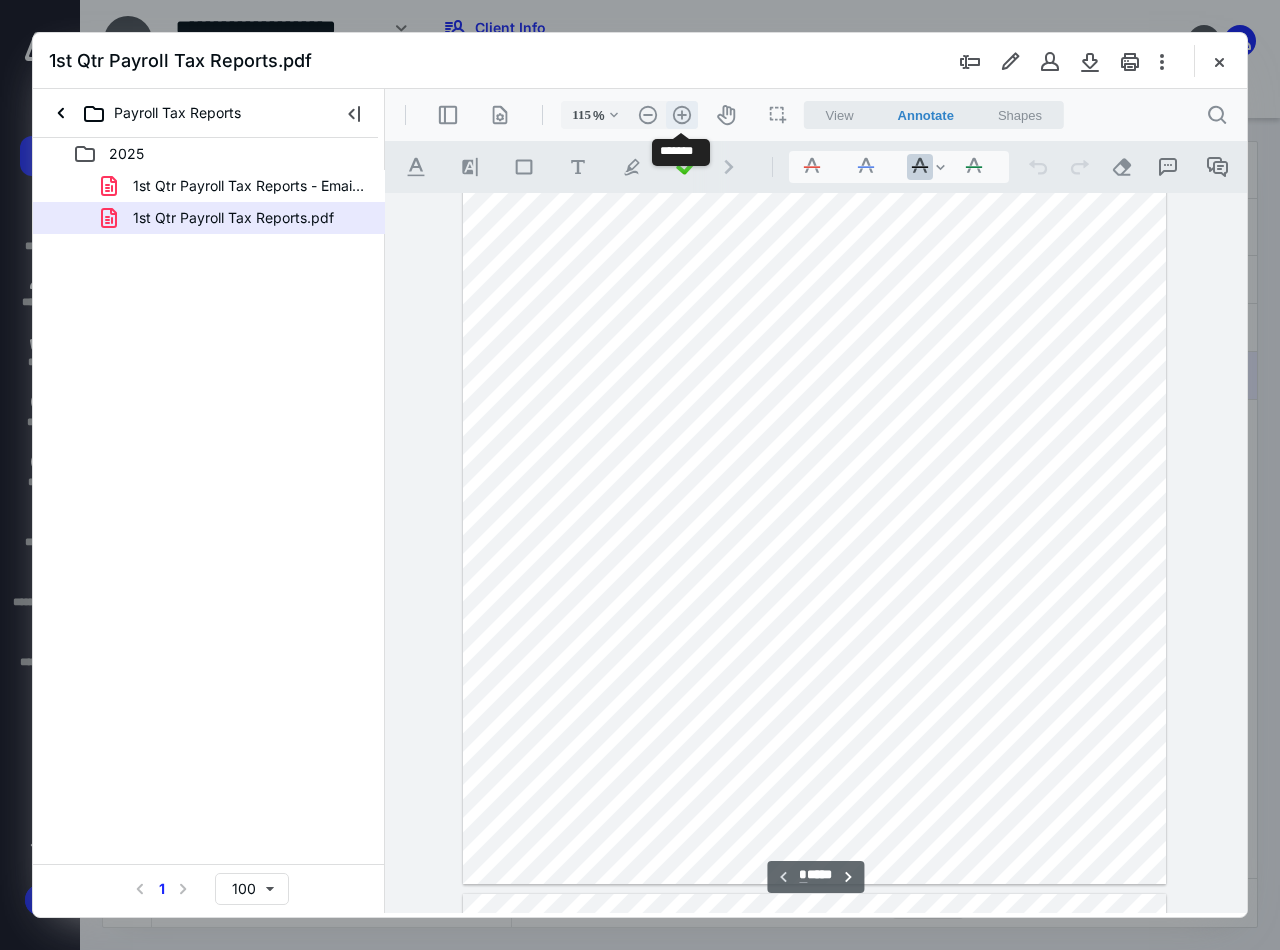 click on ".cls-1{fill:#abb0c4;} icon - header - zoom - in - line" at bounding box center [682, 115] 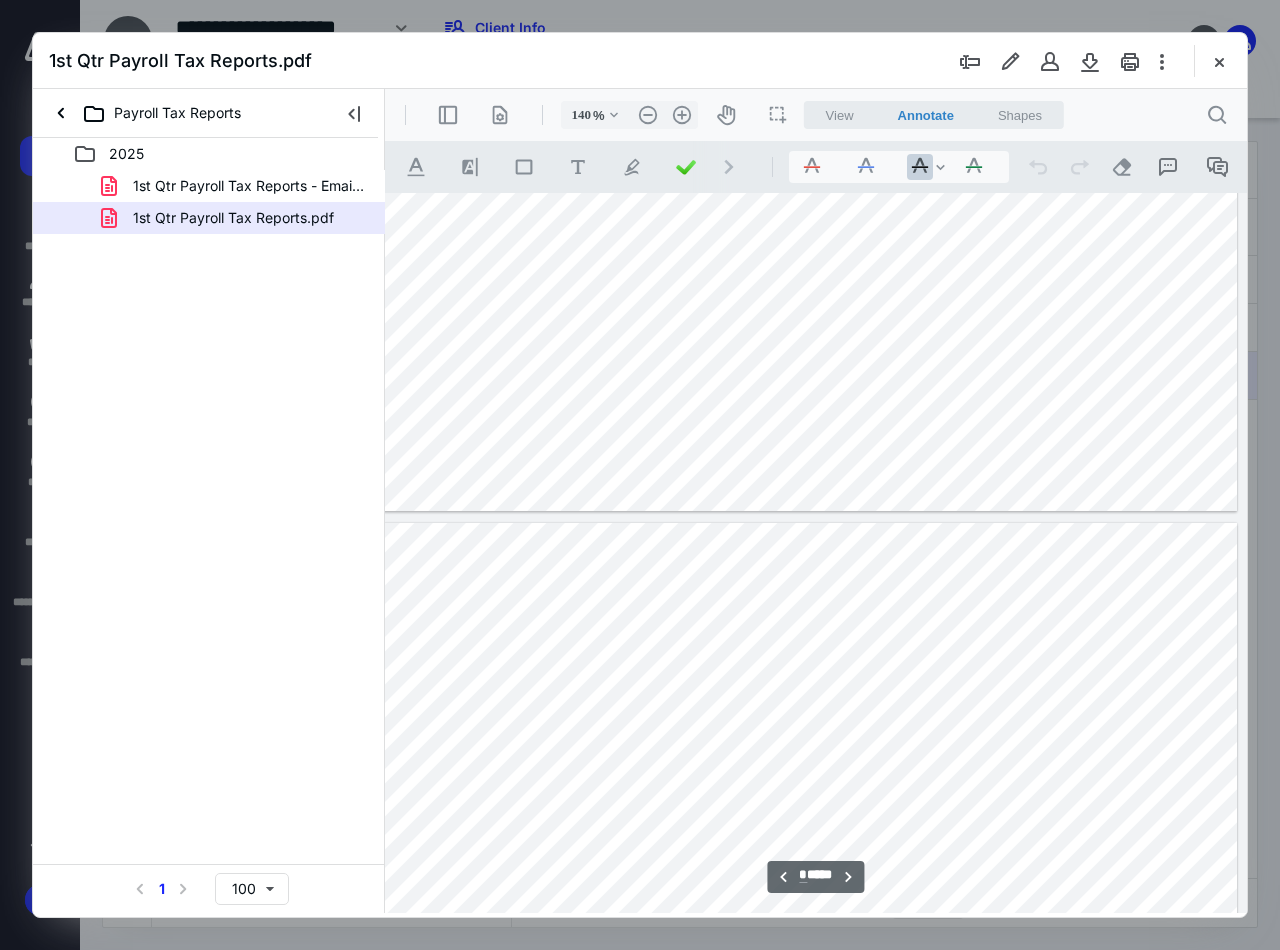 type on "*" 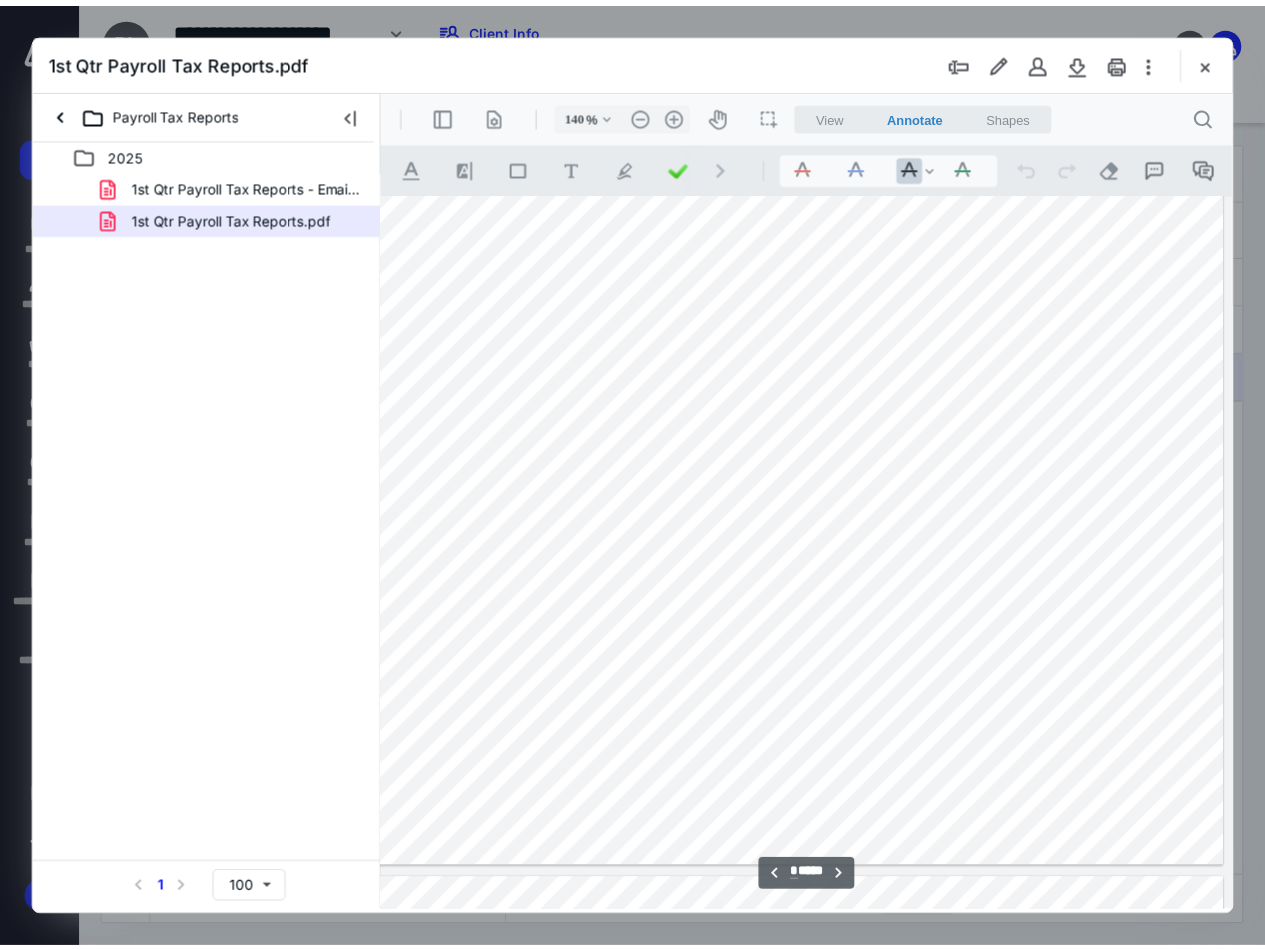 scroll, scrollTop: 6040, scrollLeft: 10, axis: both 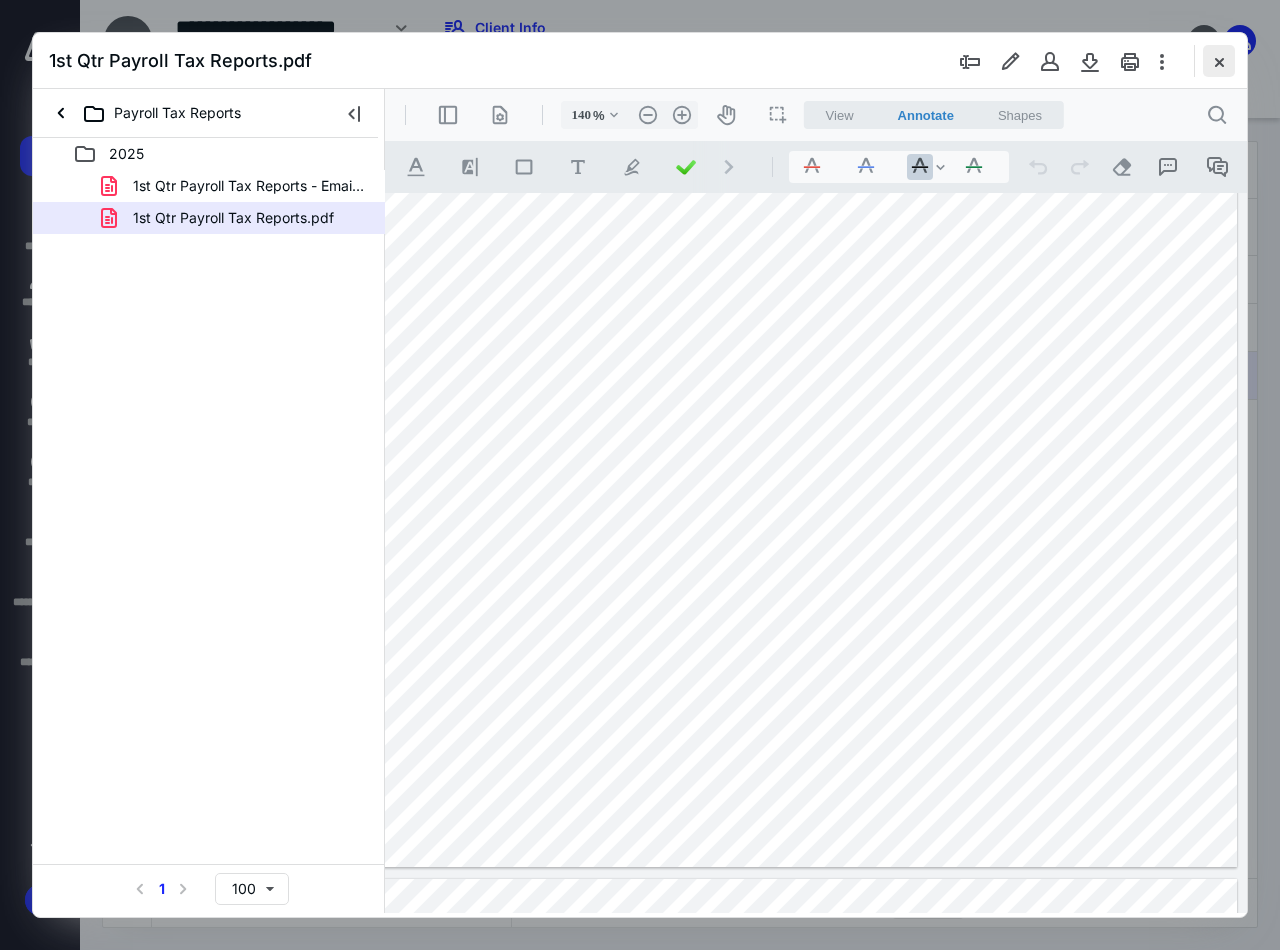 click at bounding box center [1219, 61] 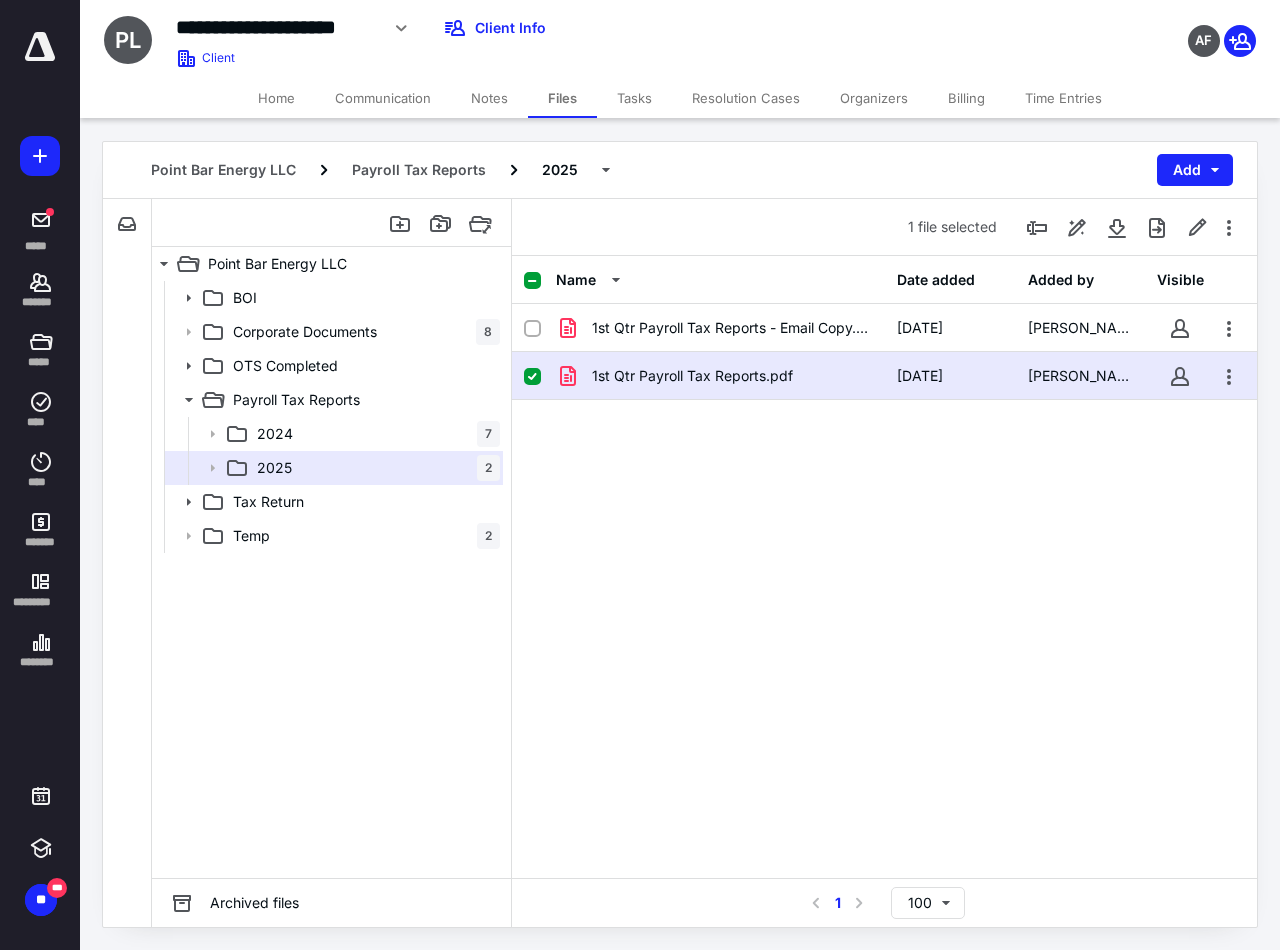 click on "Home" at bounding box center (276, 98) 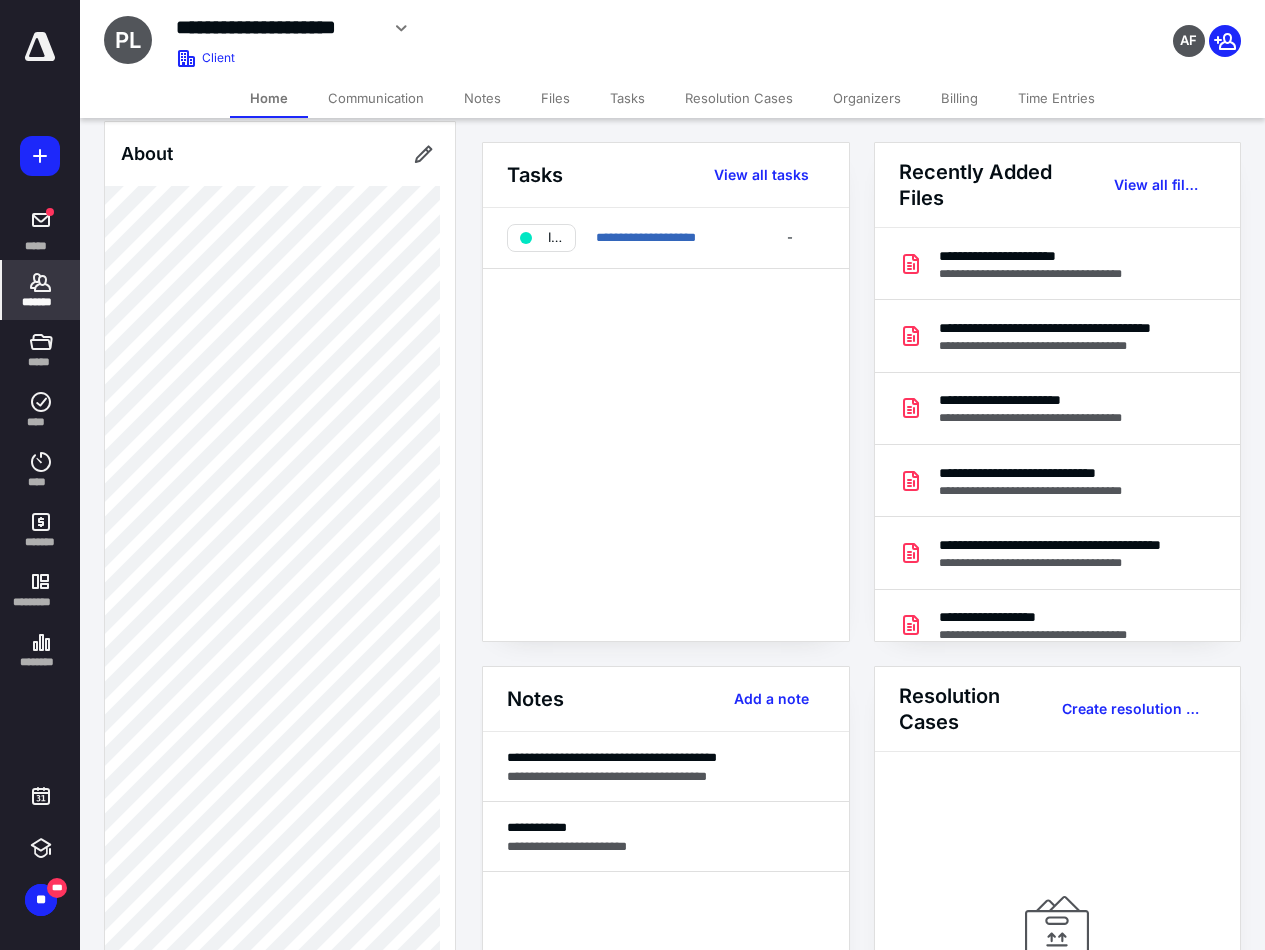 scroll, scrollTop: 1000, scrollLeft: 0, axis: vertical 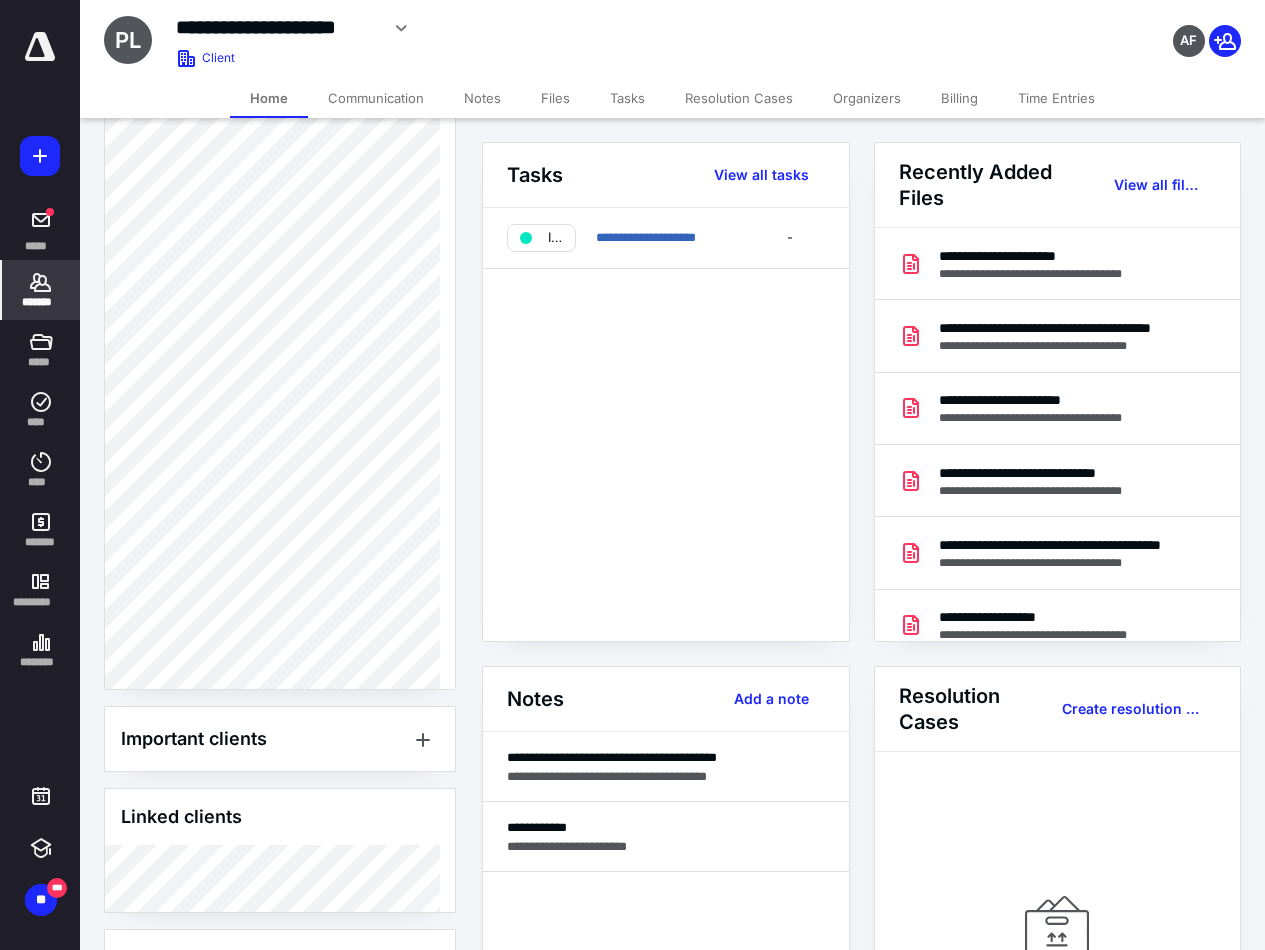 click on "*******" at bounding box center [41, 302] 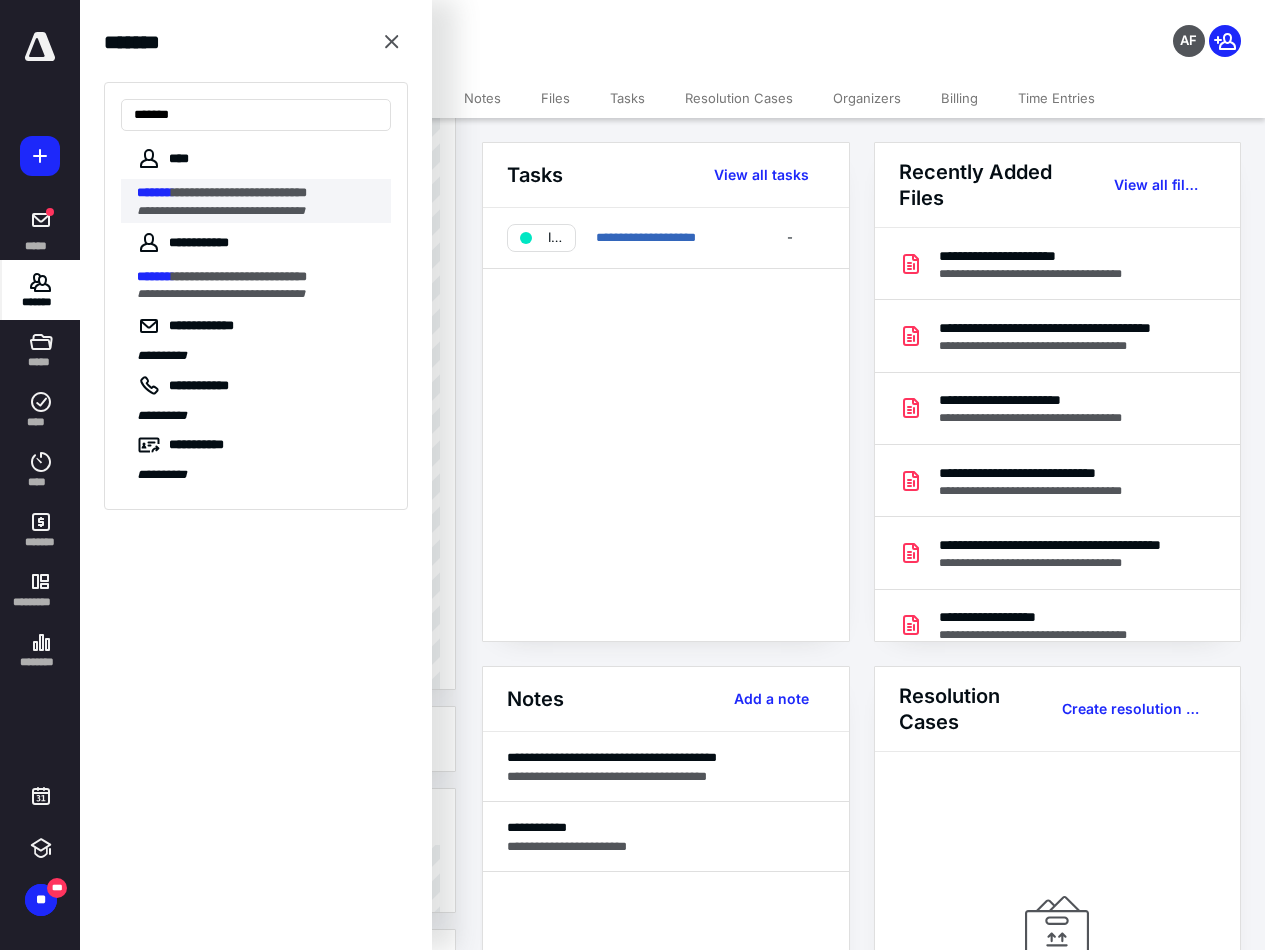 type on "*******" 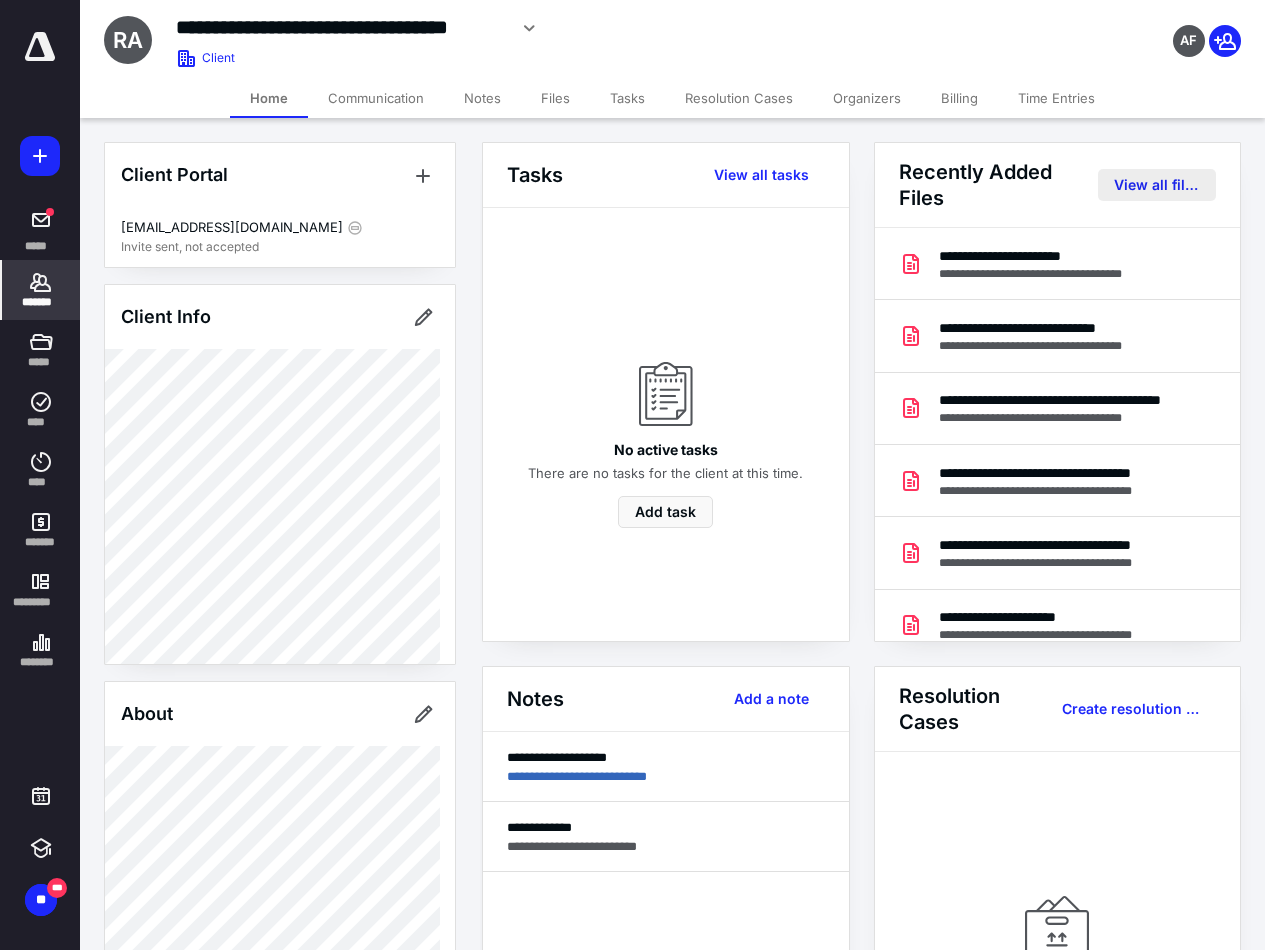 click on "View all files" at bounding box center (1157, 185) 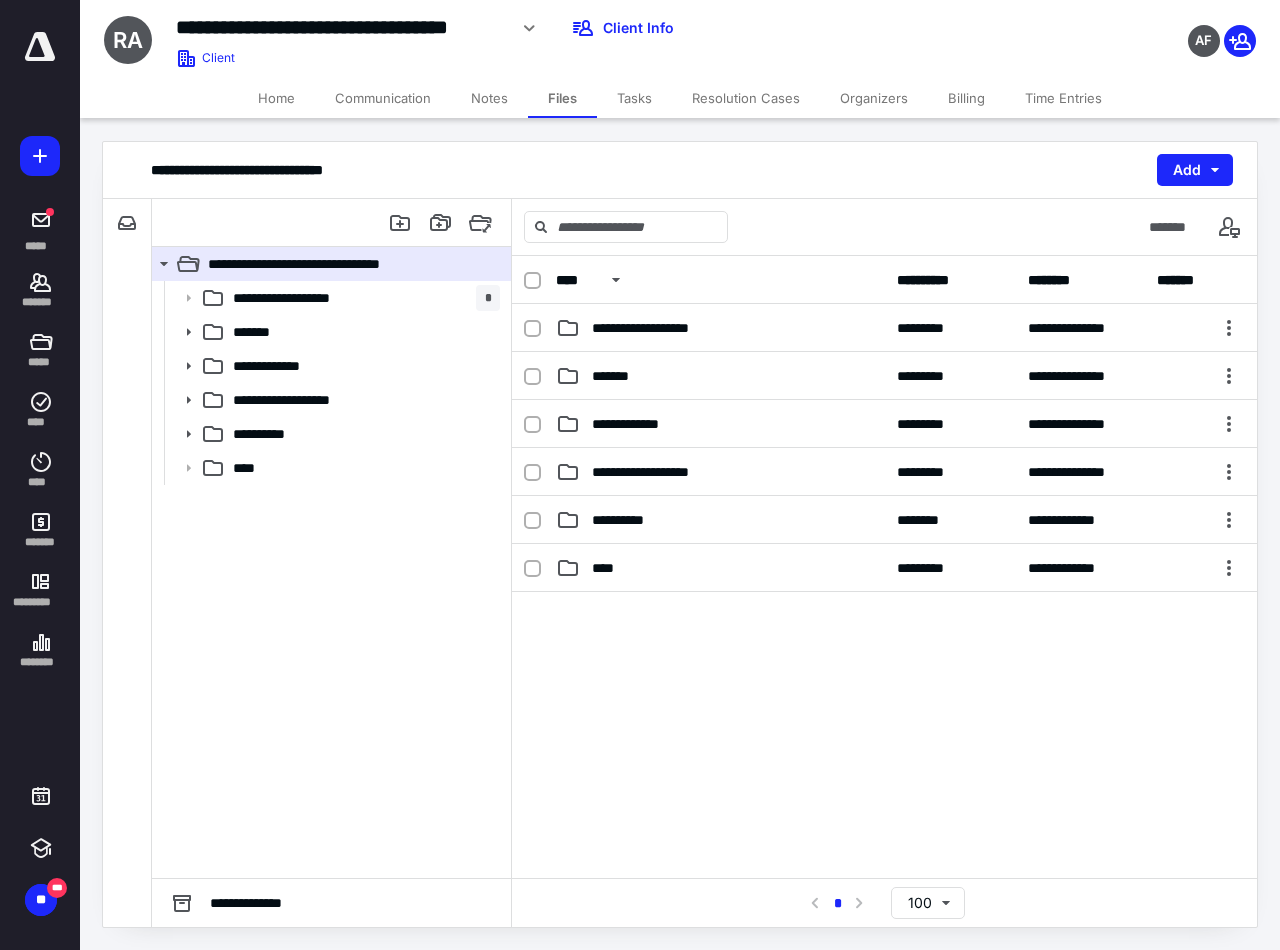 click on "Home" at bounding box center [276, 98] 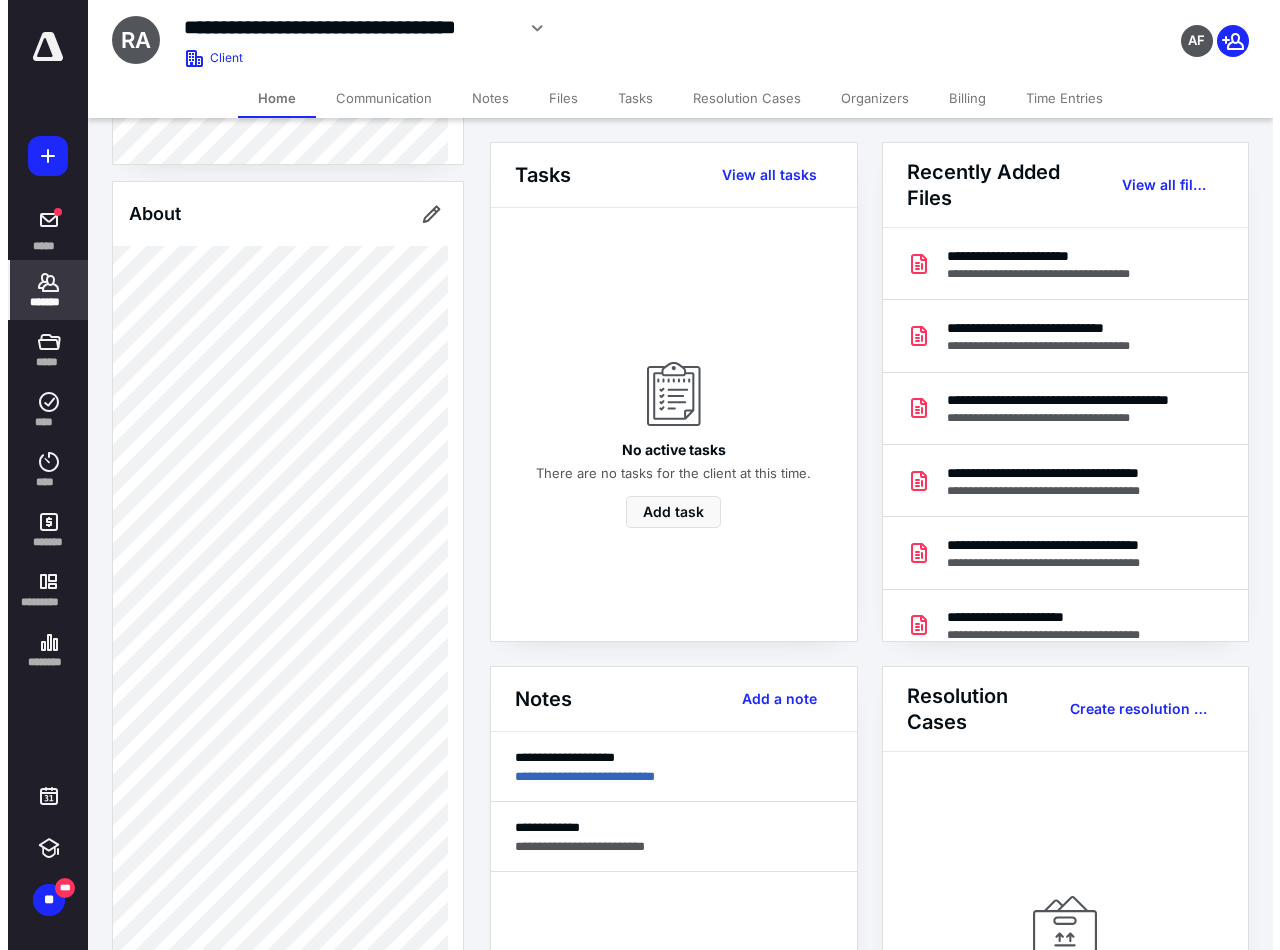 scroll, scrollTop: 754, scrollLeft: 0, axis: vertical 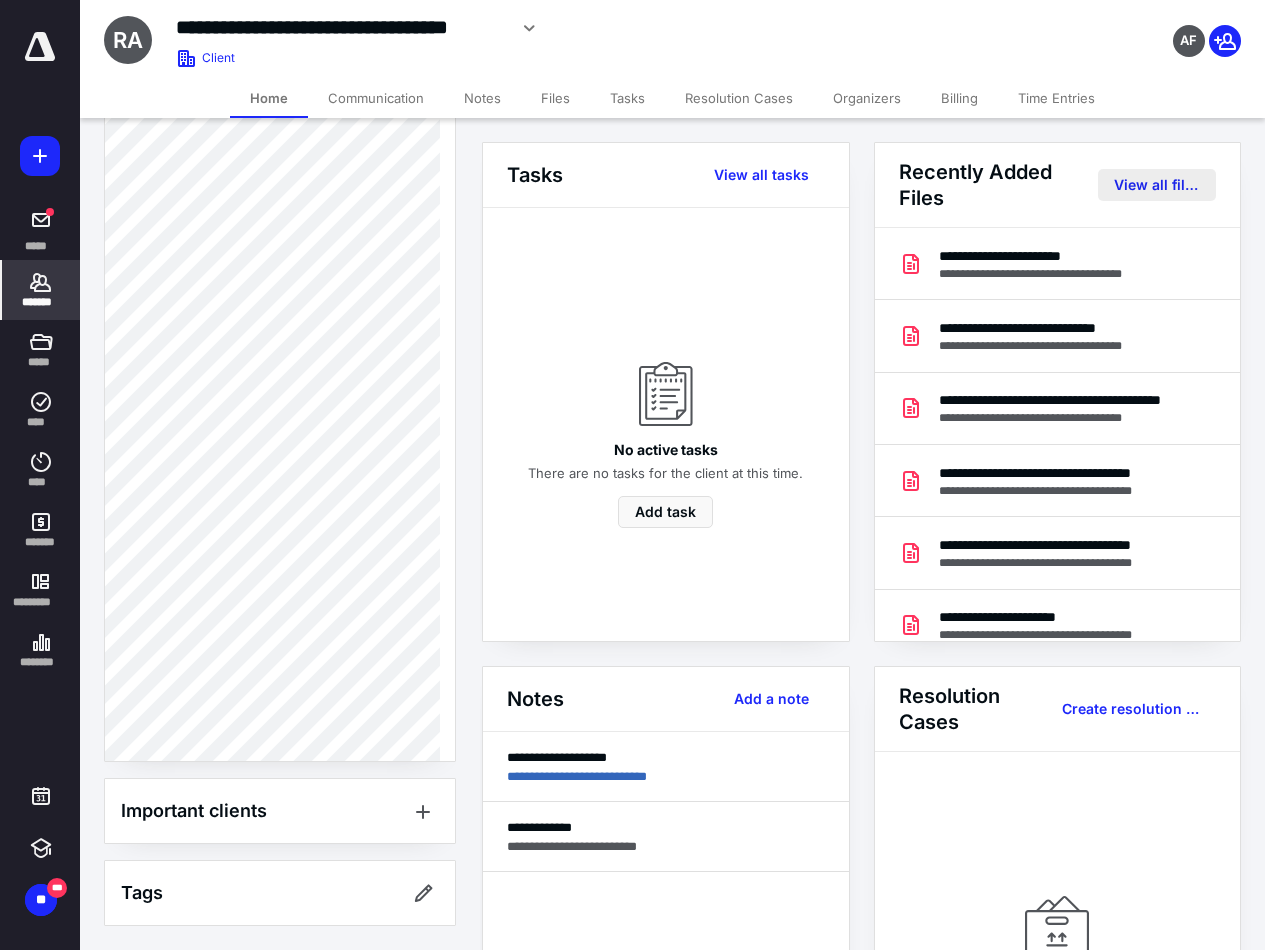 click on "View all files" at bounding box center [1157, 185] 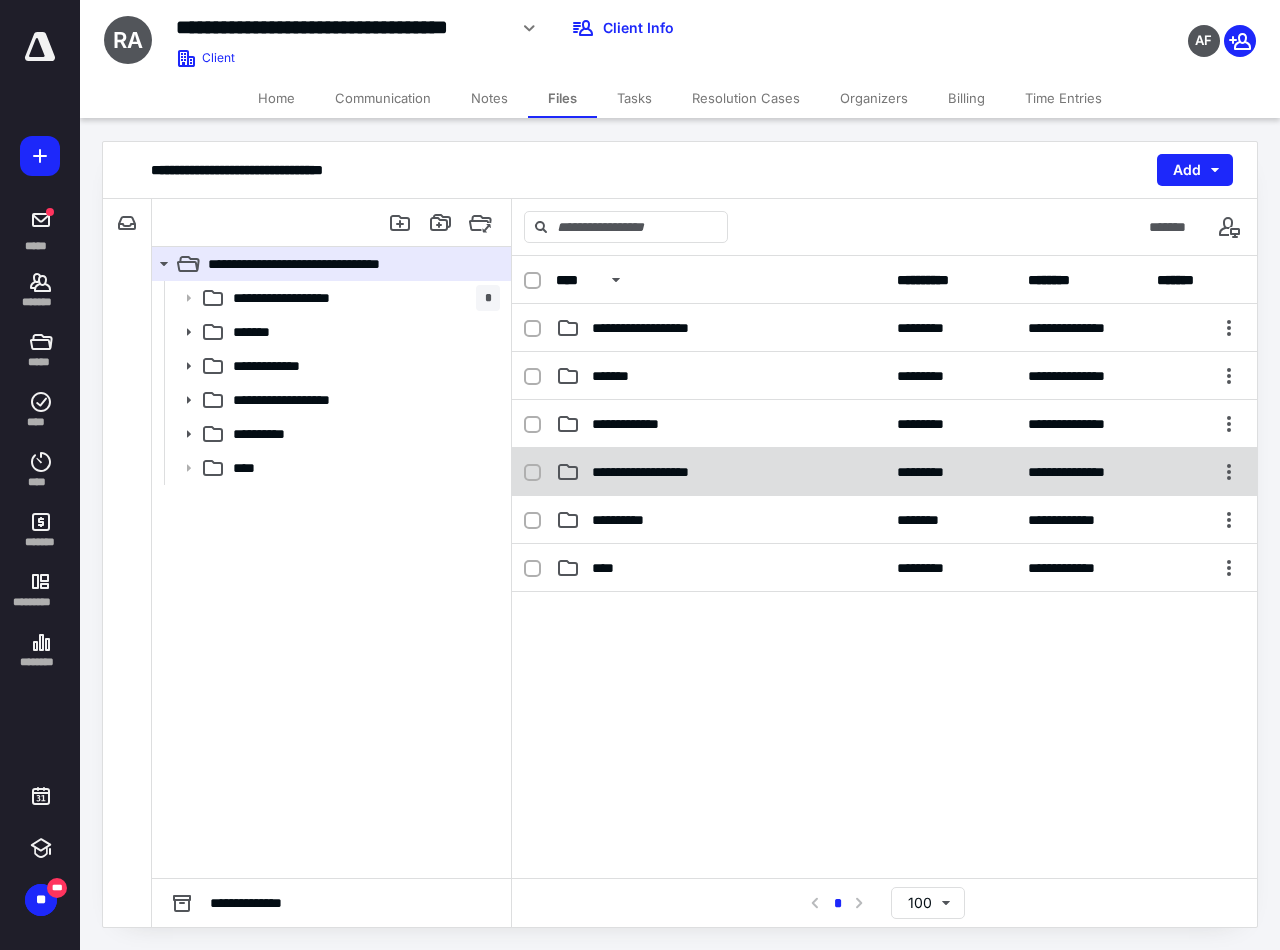 click on "**********" at bounding box center [655, 472] 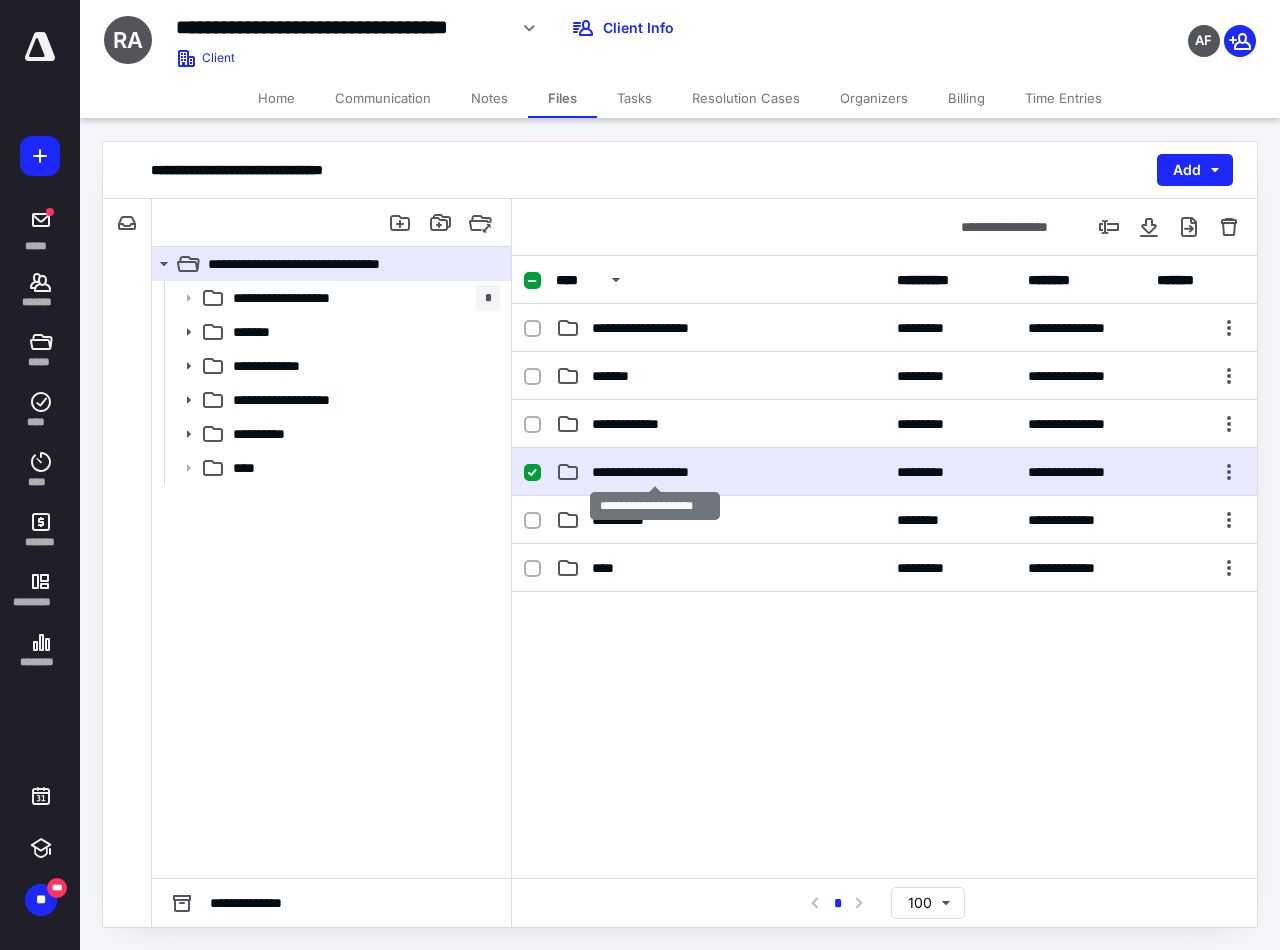 click on "**********" at bounding box center (655, 472) 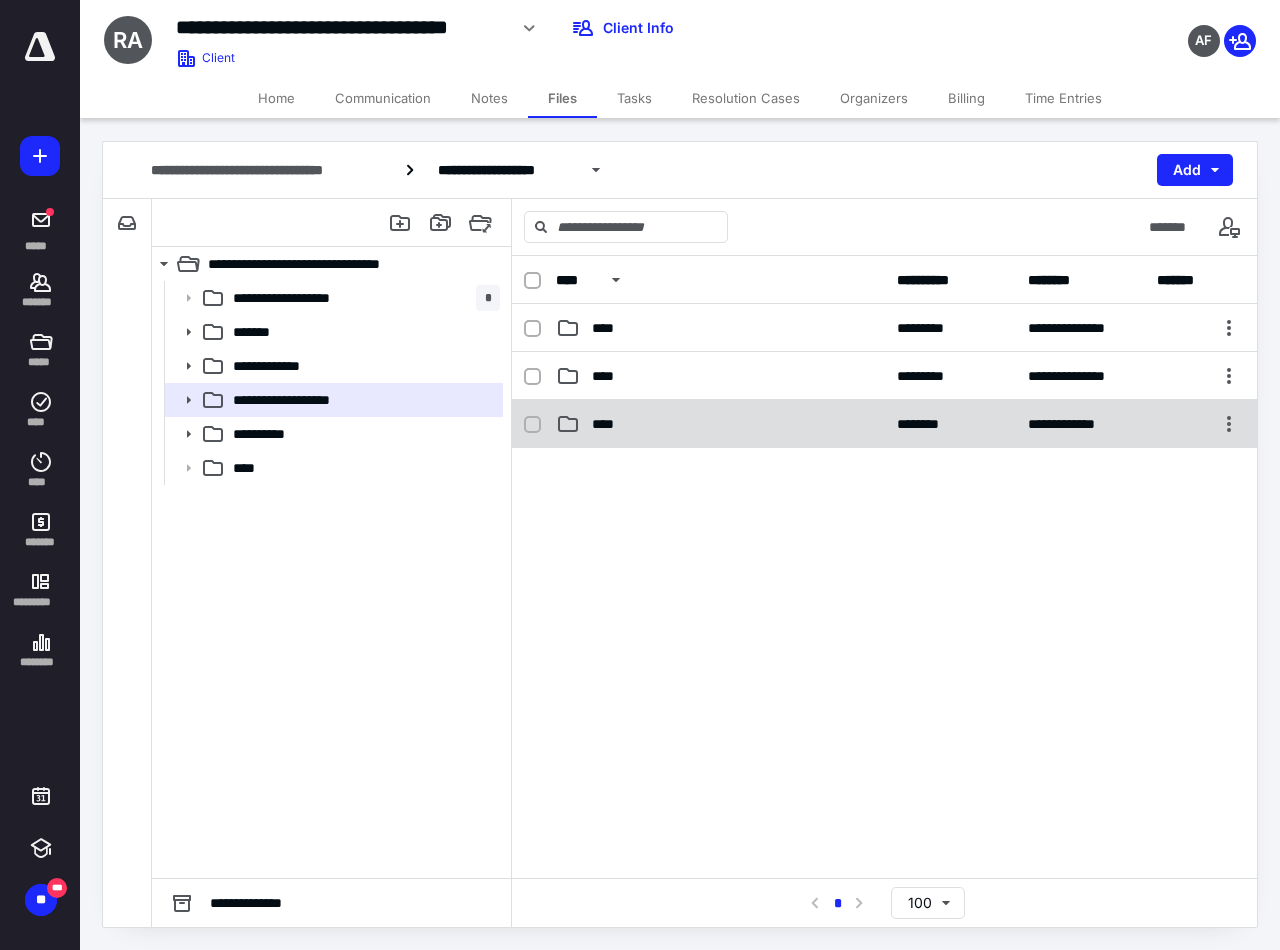 click on "****" at bounding box center (609, 424) 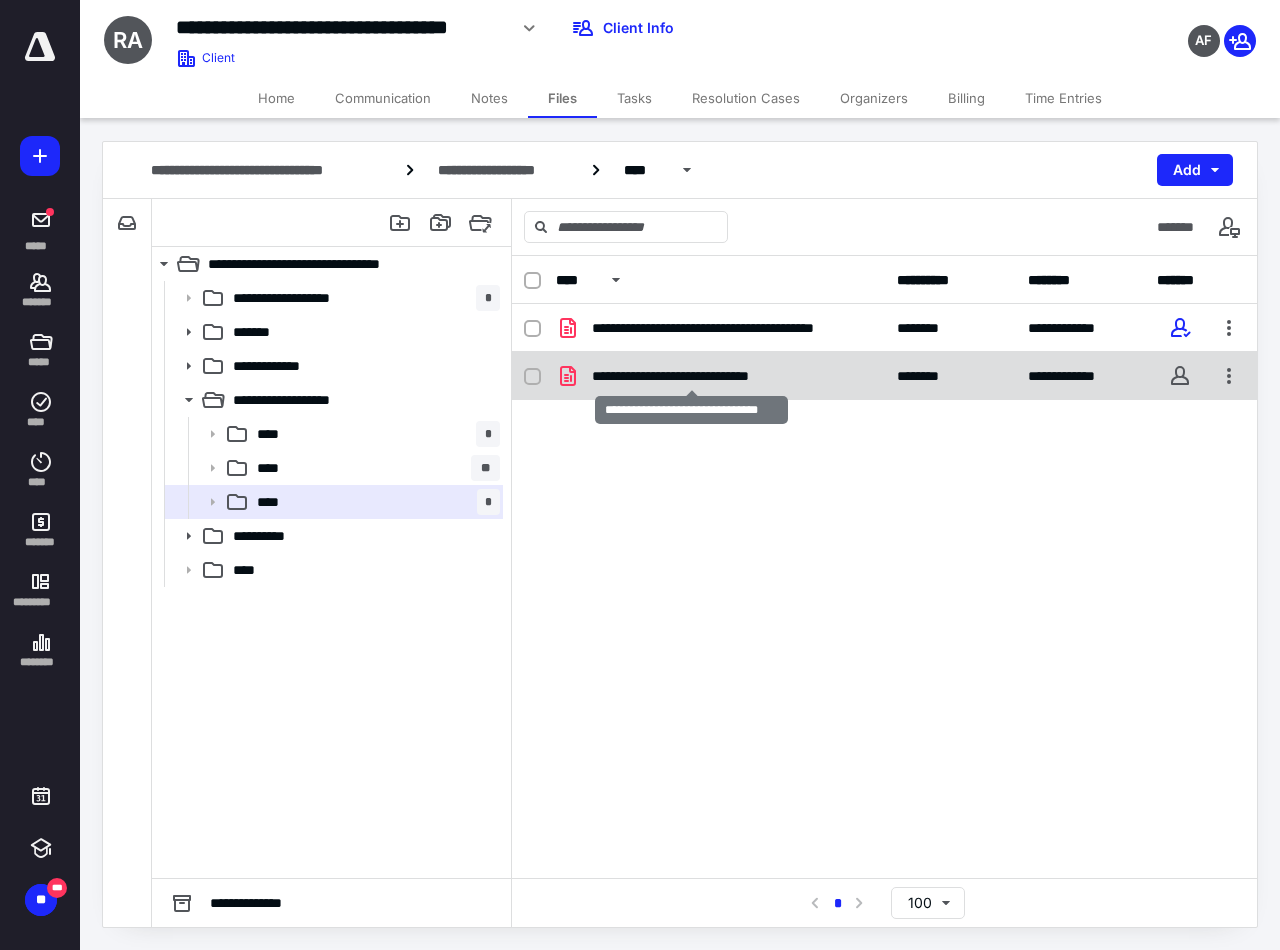 click on "**********" at bounding box center (692, 376) 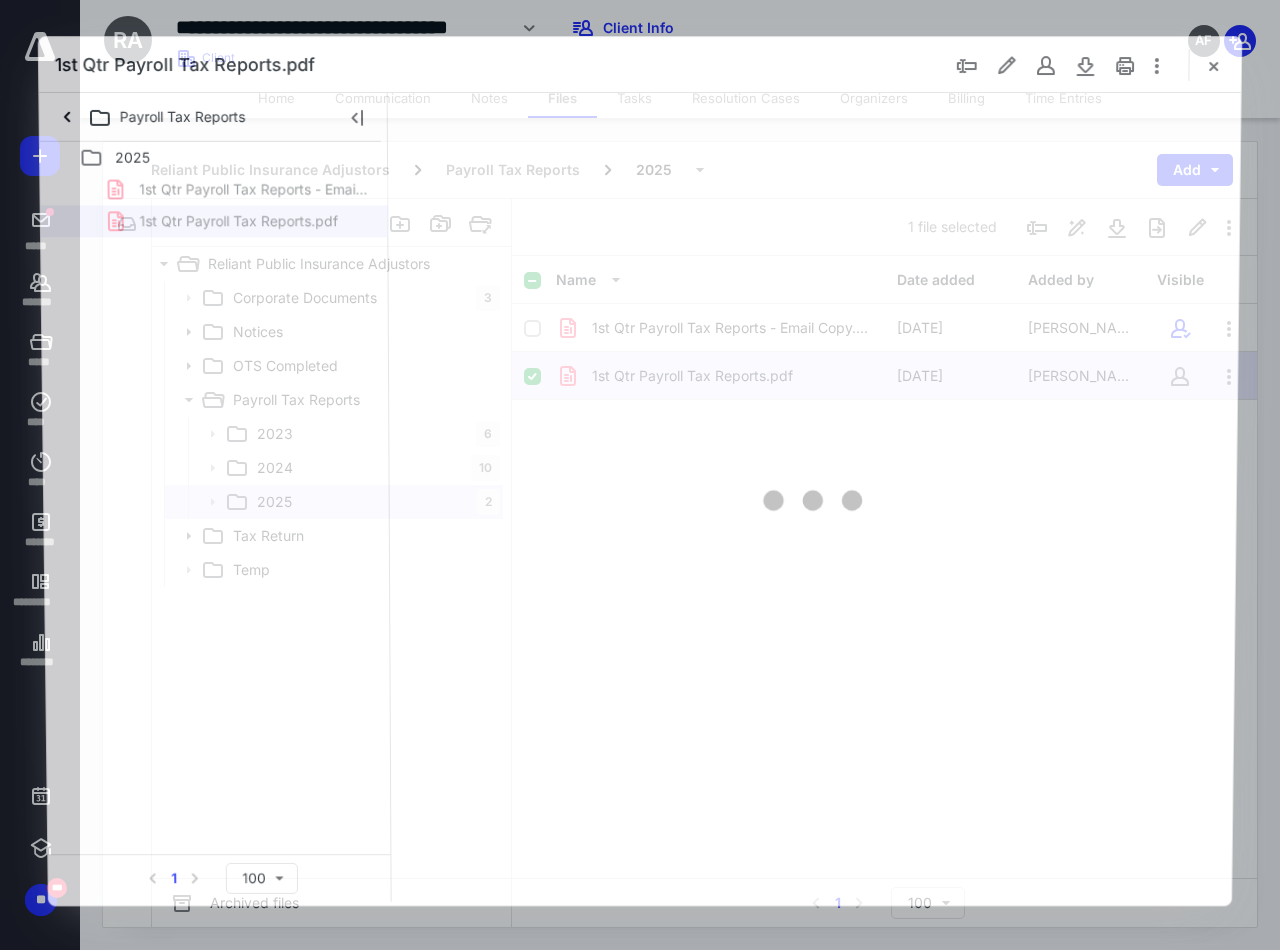 scroll, scrollTop: 0, scrollLeft: 0, axis: both 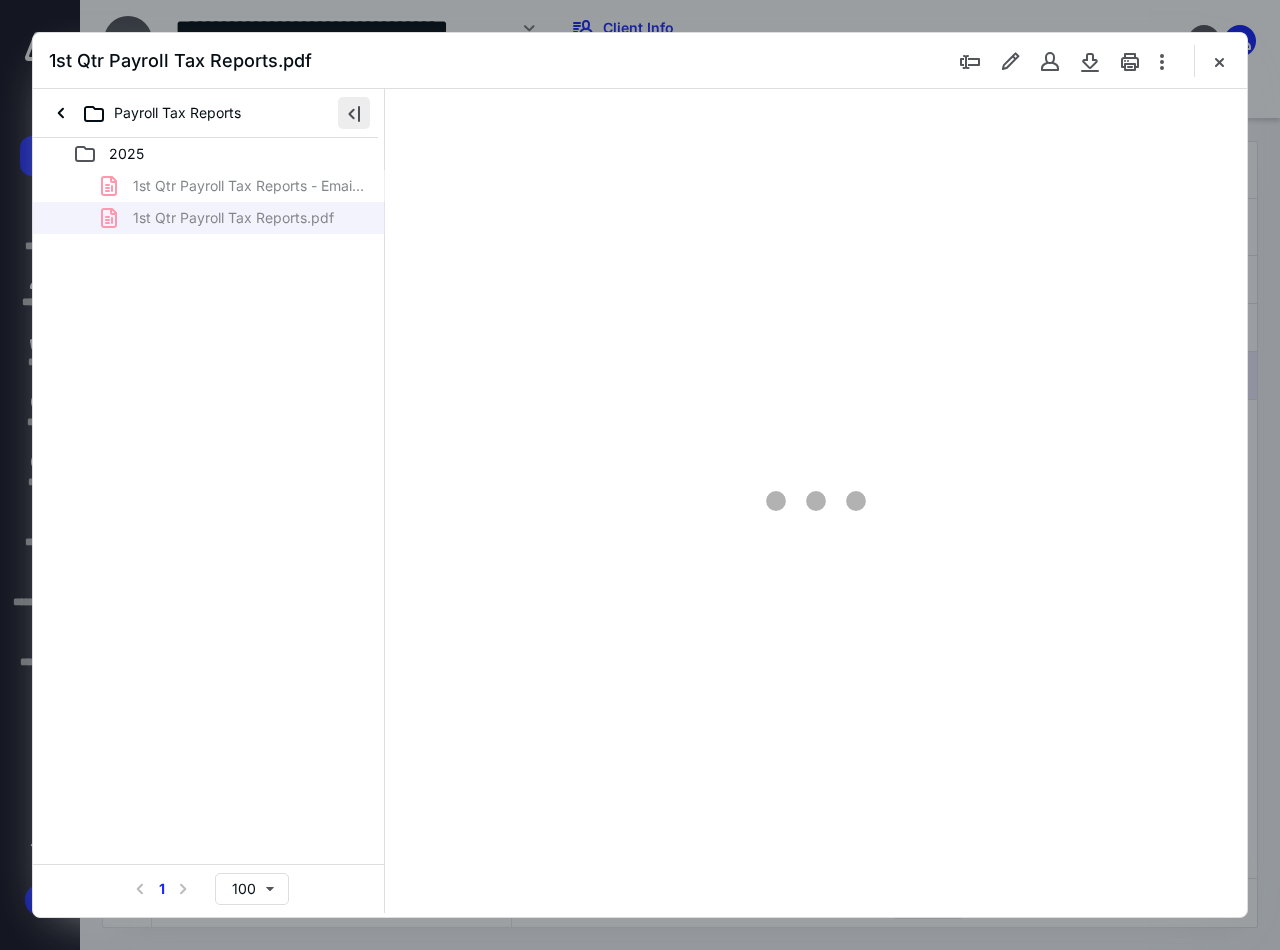 click at bounding box center (354, 113) 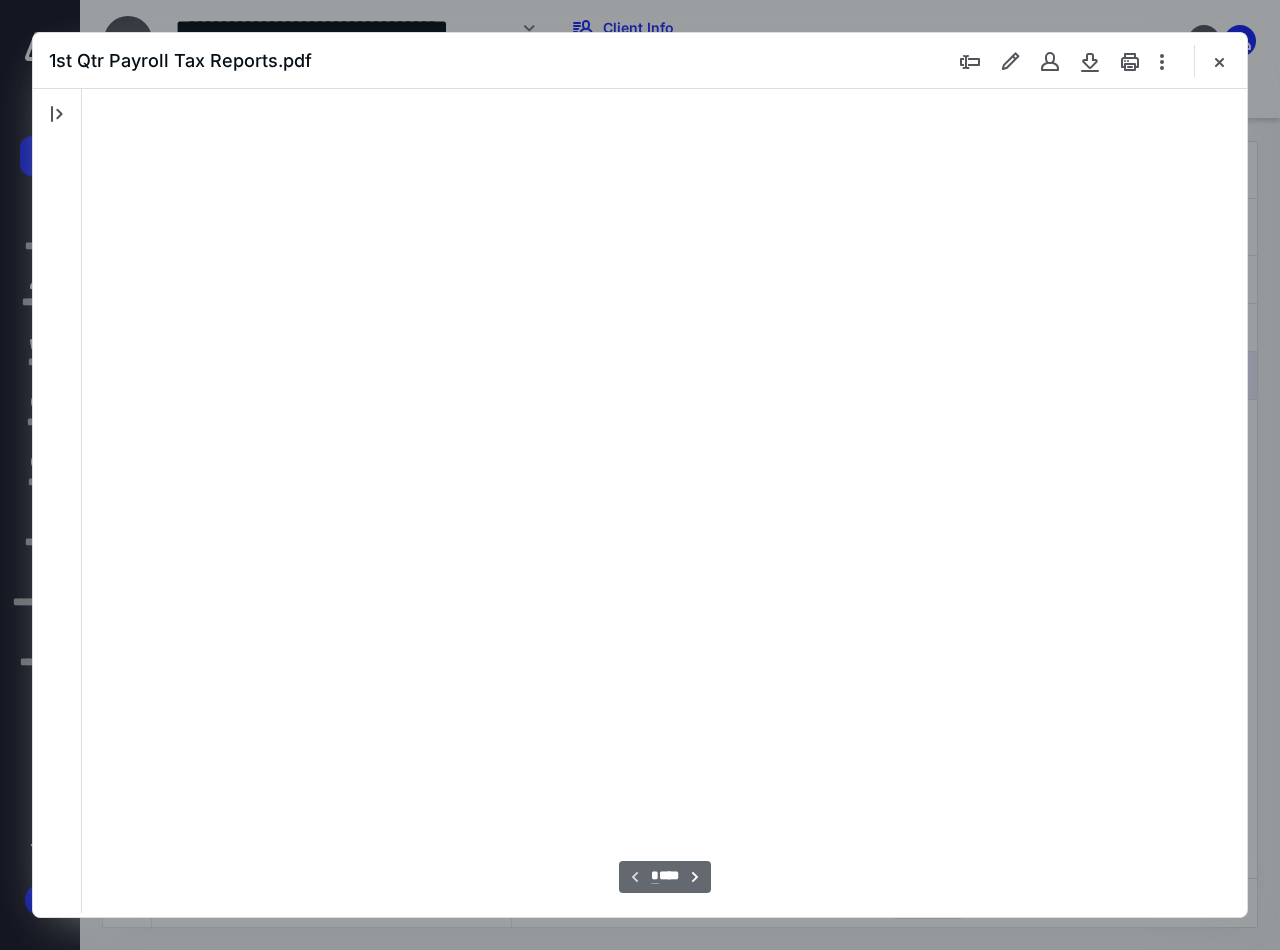 scroll, scrollTop: 80, scrollLeft: 0, axis: vertical 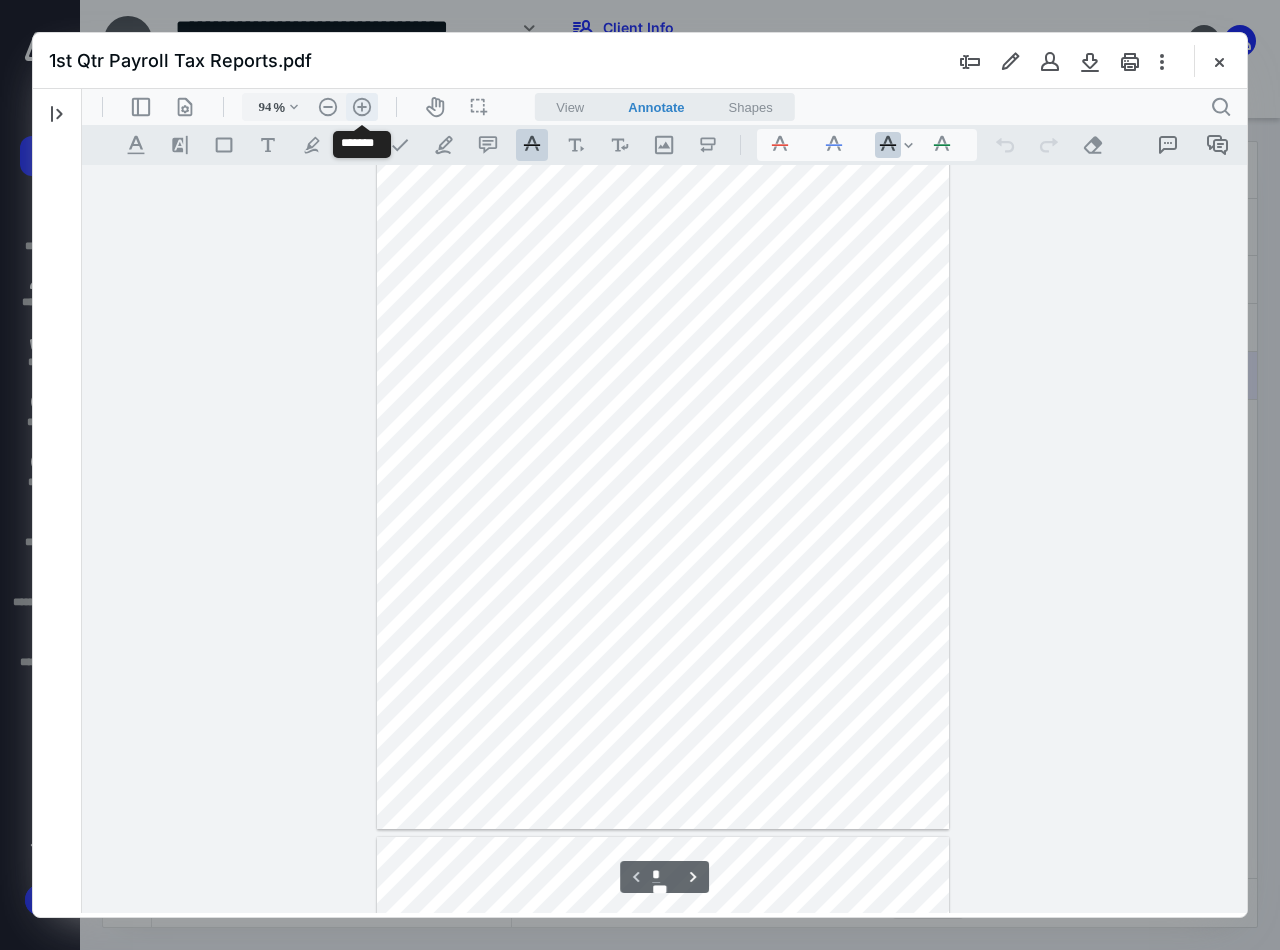 click on ".cls-1{fill:#abb0c4;} icon - header - zoom - in - line" at bounding box center (362, 107) 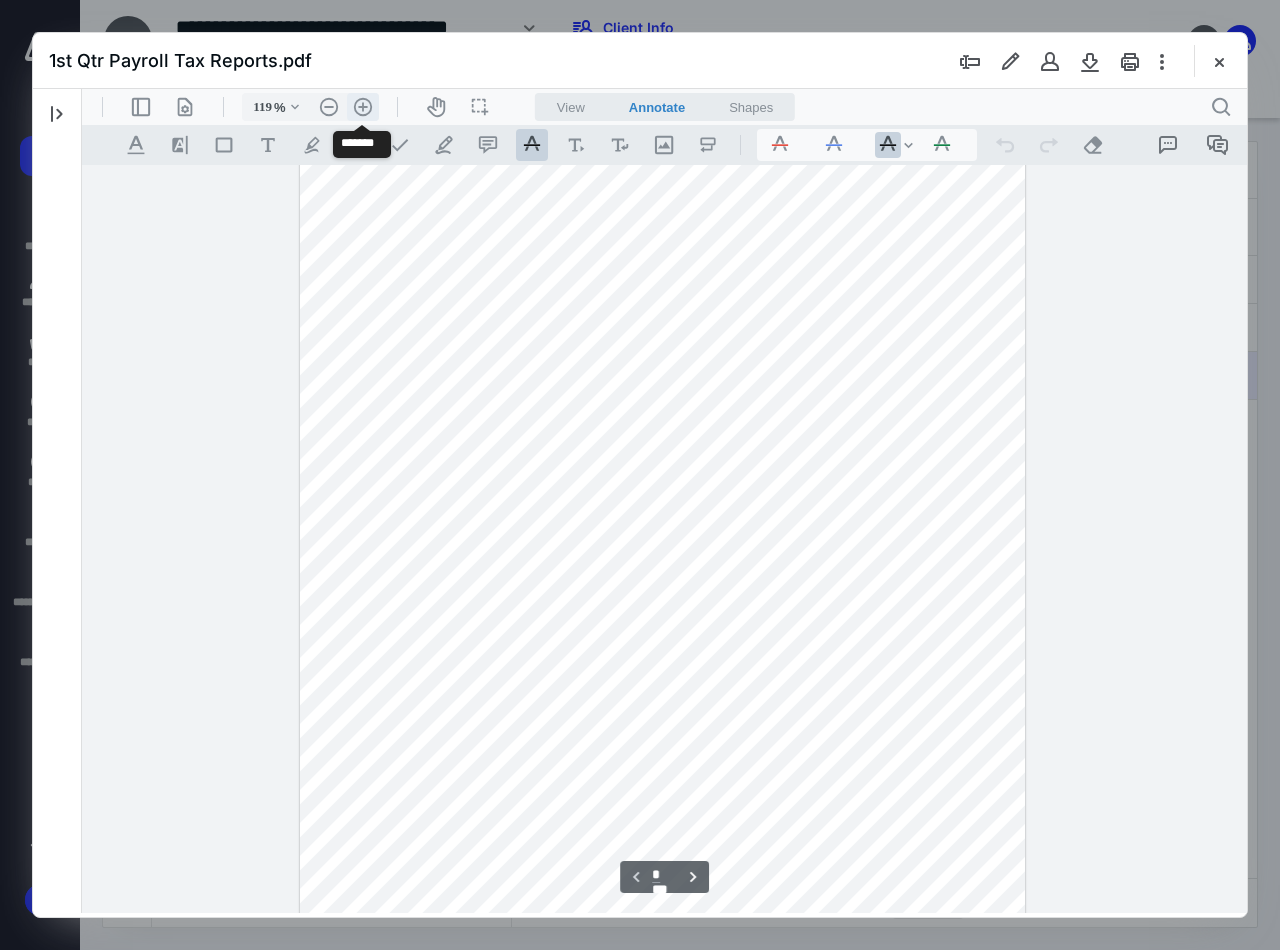 click on ".cls-1{fill:#abb0c4;} icon - header - zoom - in - line" at bounding box center (363, 107) 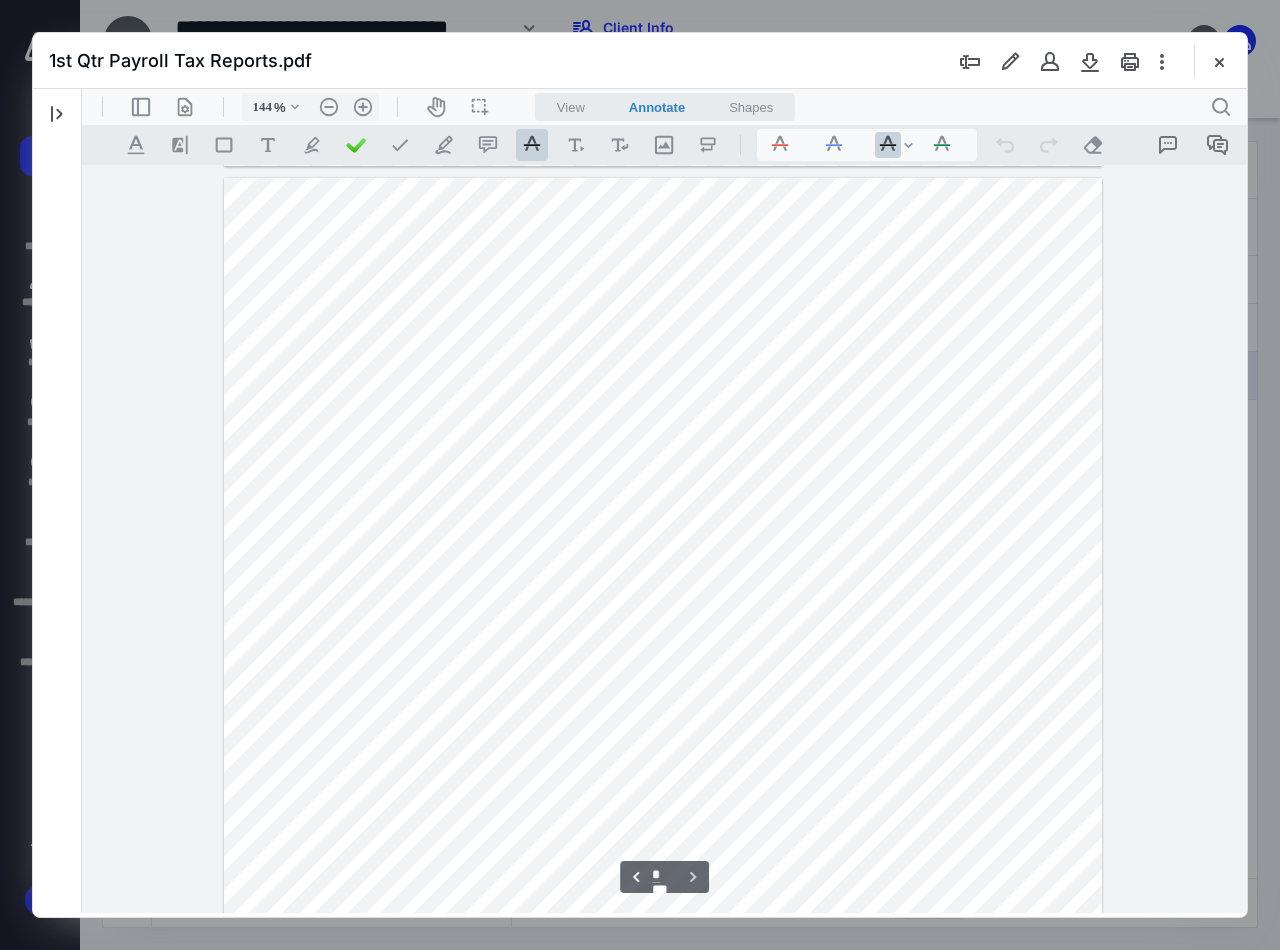scroll, scrollTop: 8002, scrollLeft: 0, axis: vertical 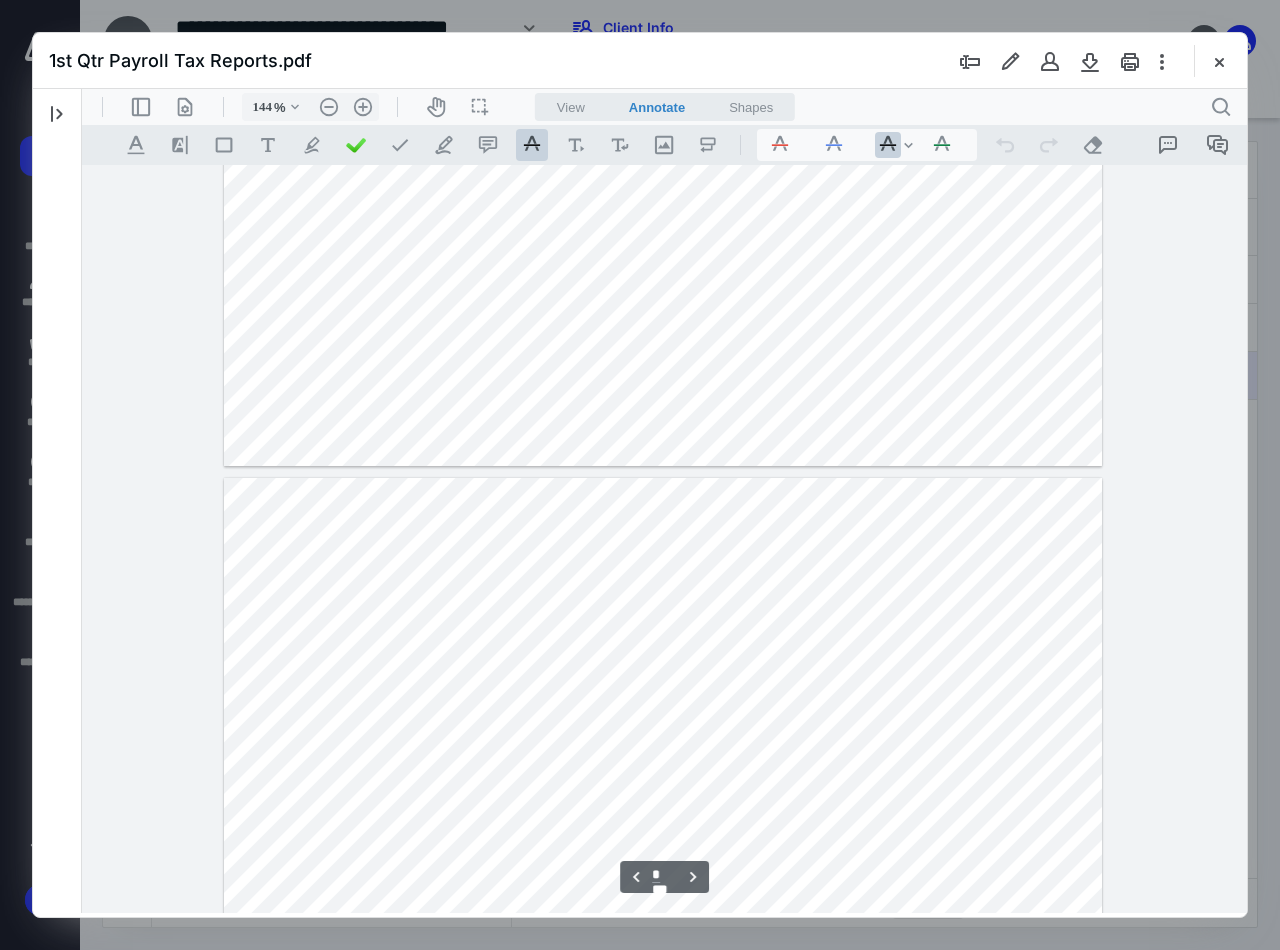 type on "*" 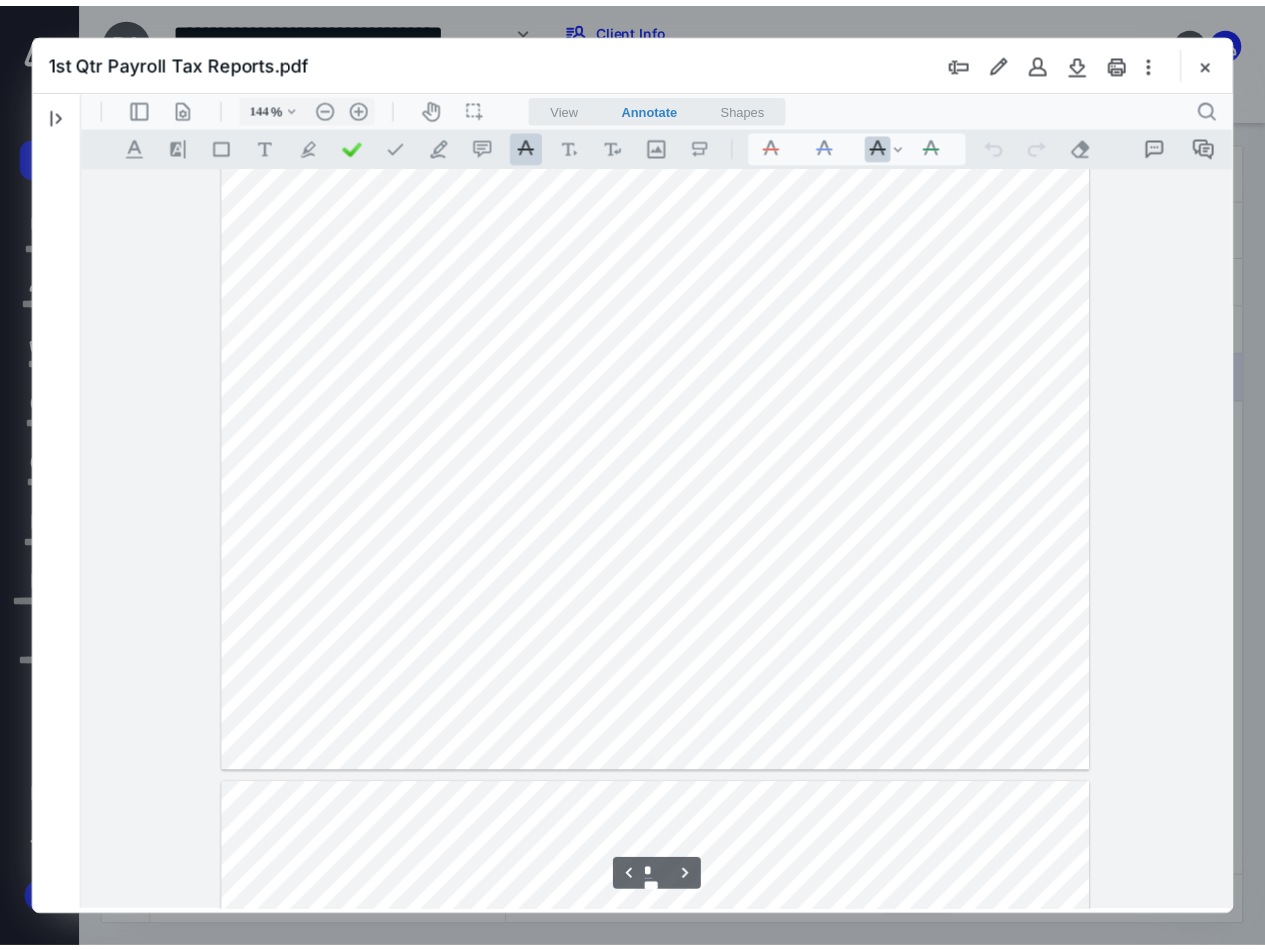 scroll, scrollTop: 3702, scrollLeft: 0, axis: vertical 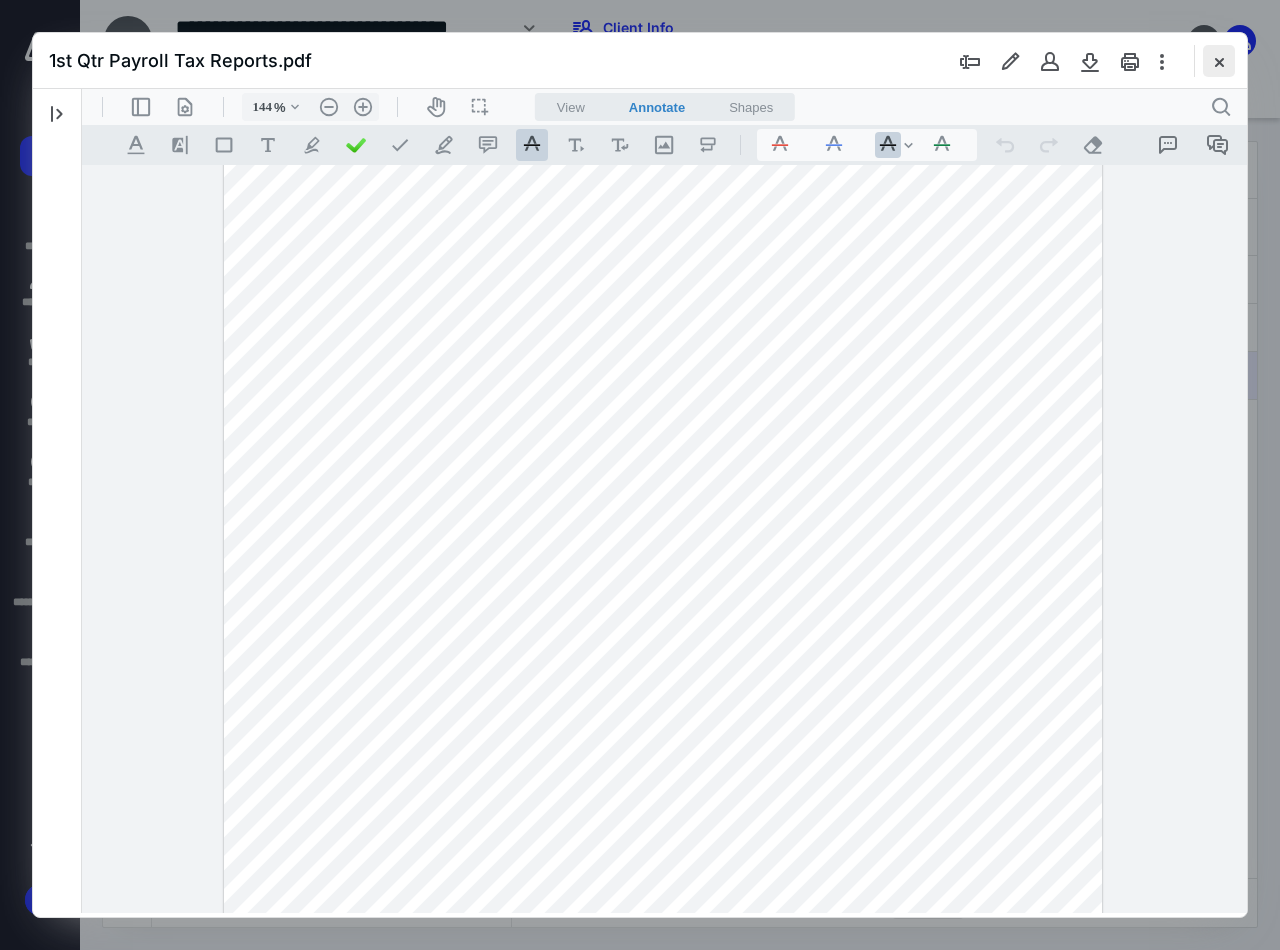 click at bounding box center [1219, 61] 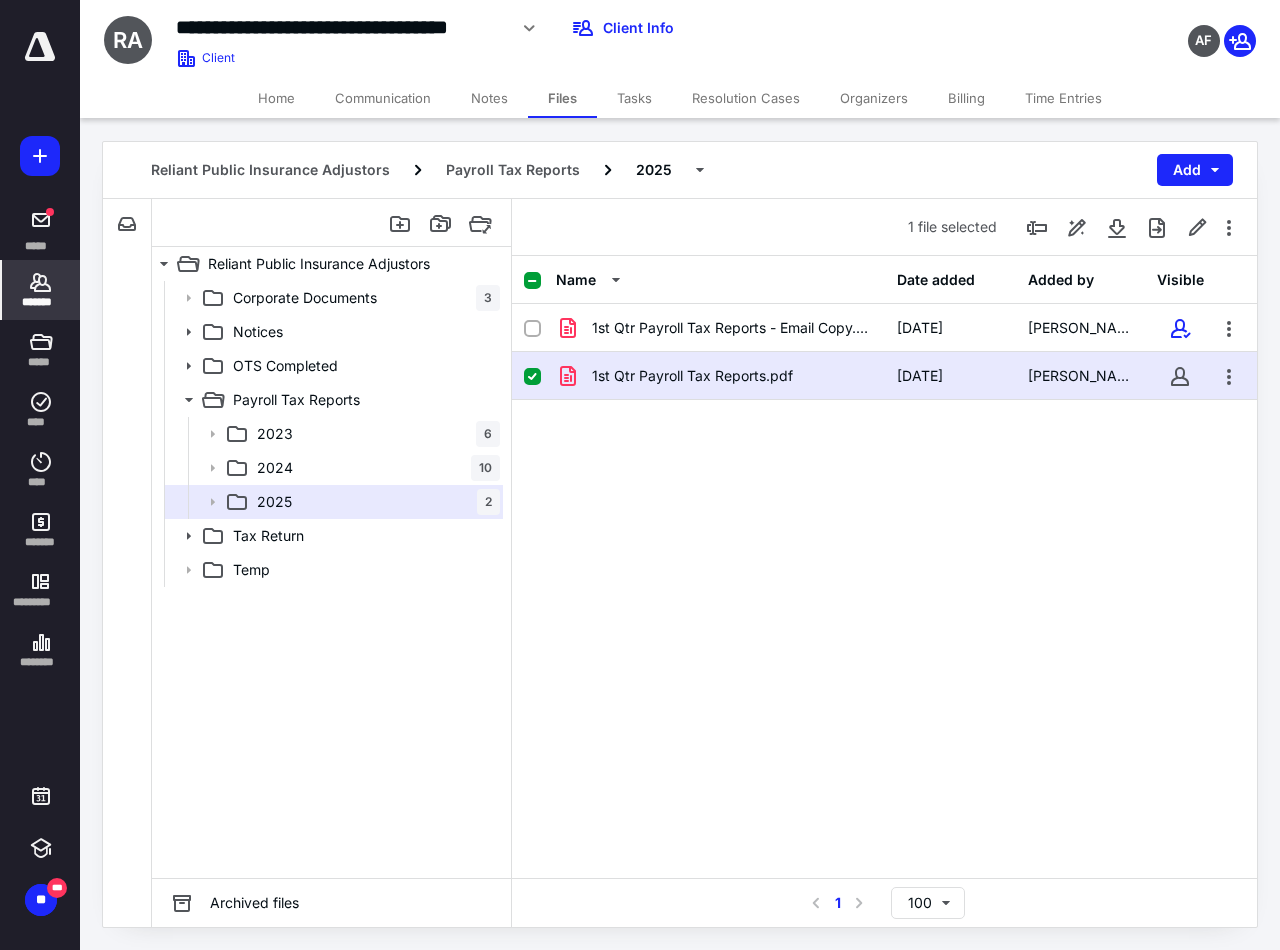 click on "*******" at bounding box center [41, 302] 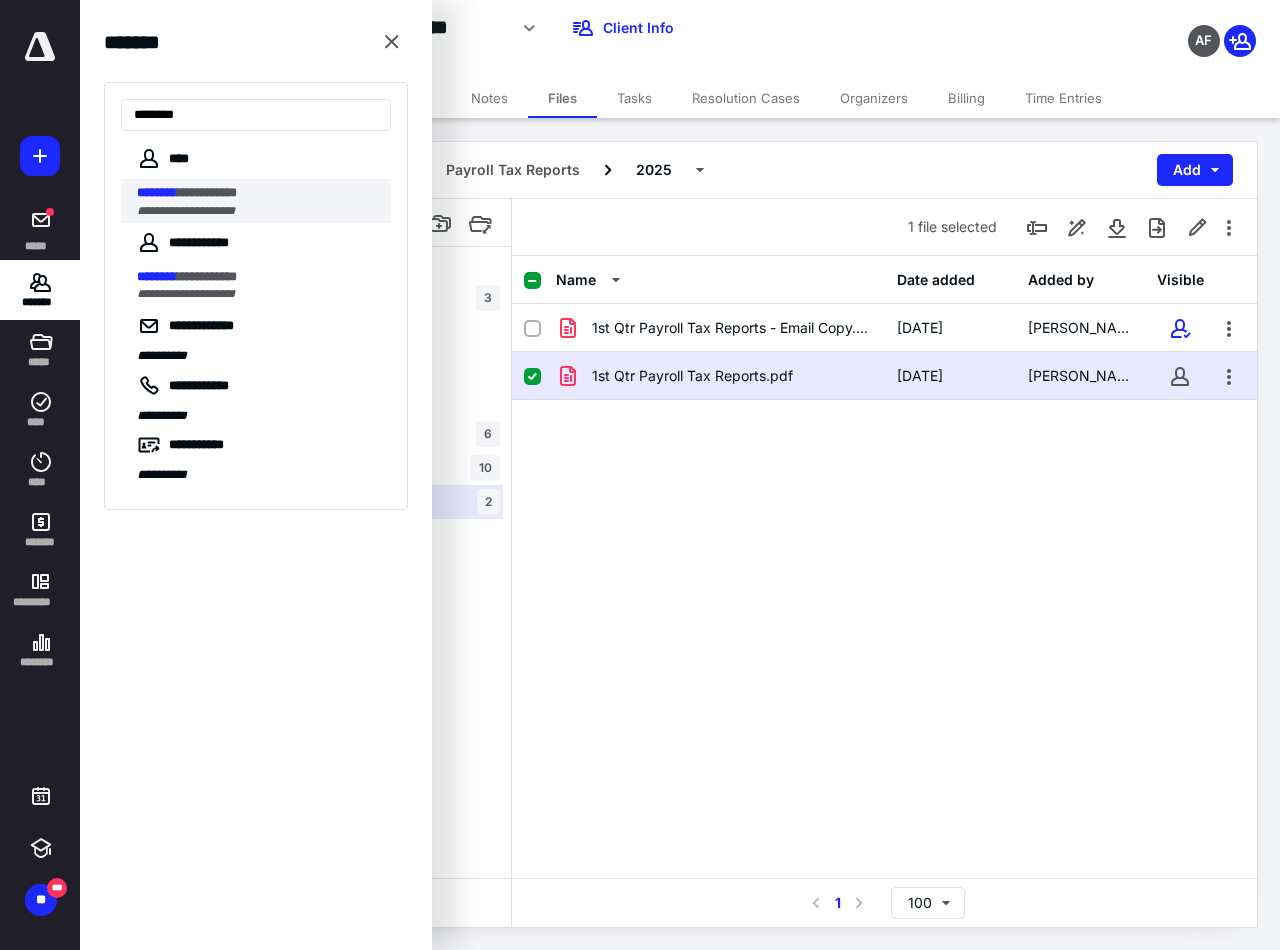 type on "********" 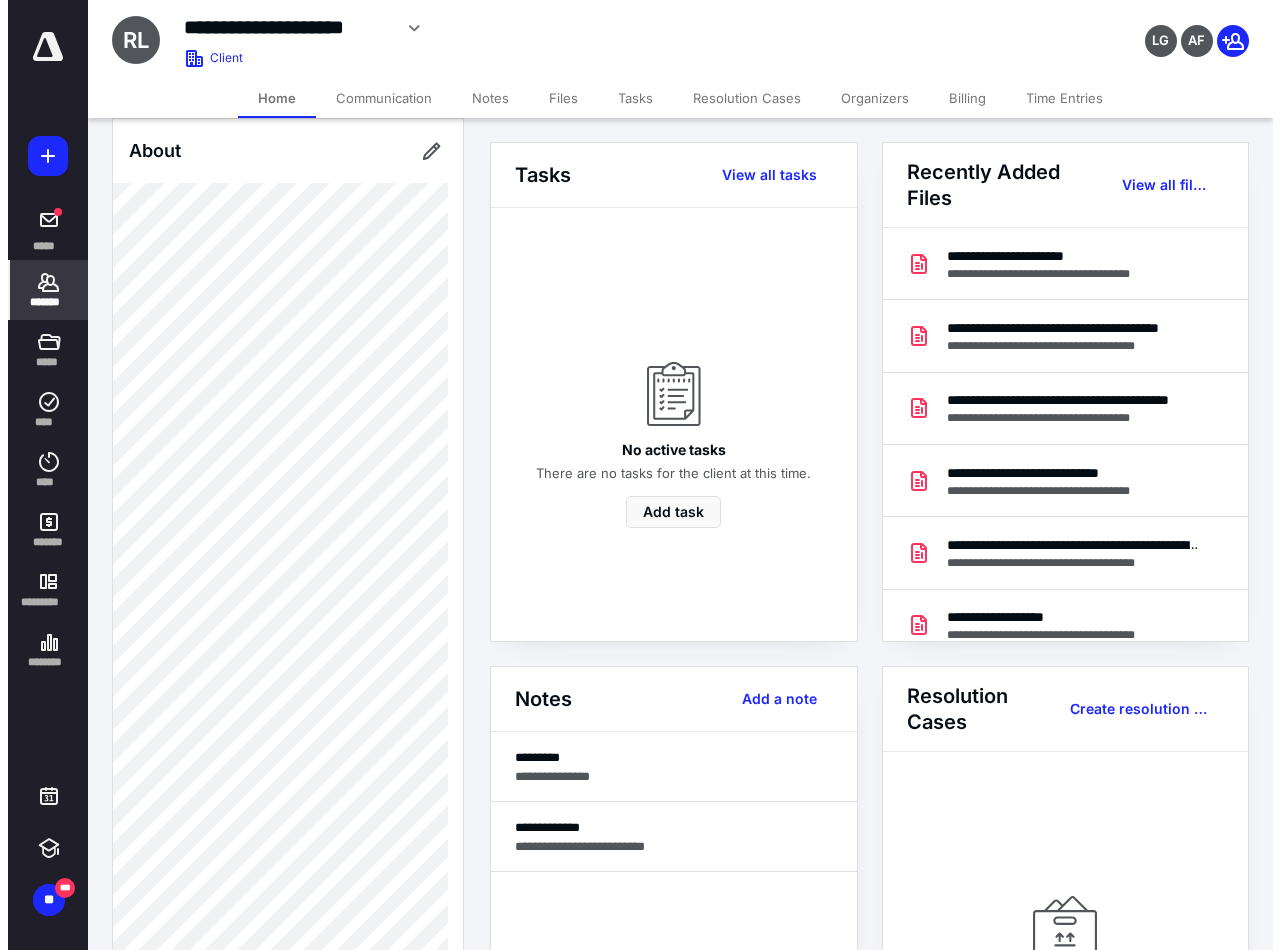 scroll, scrollTop: 917, scrollLeft: 0, axis: vertical 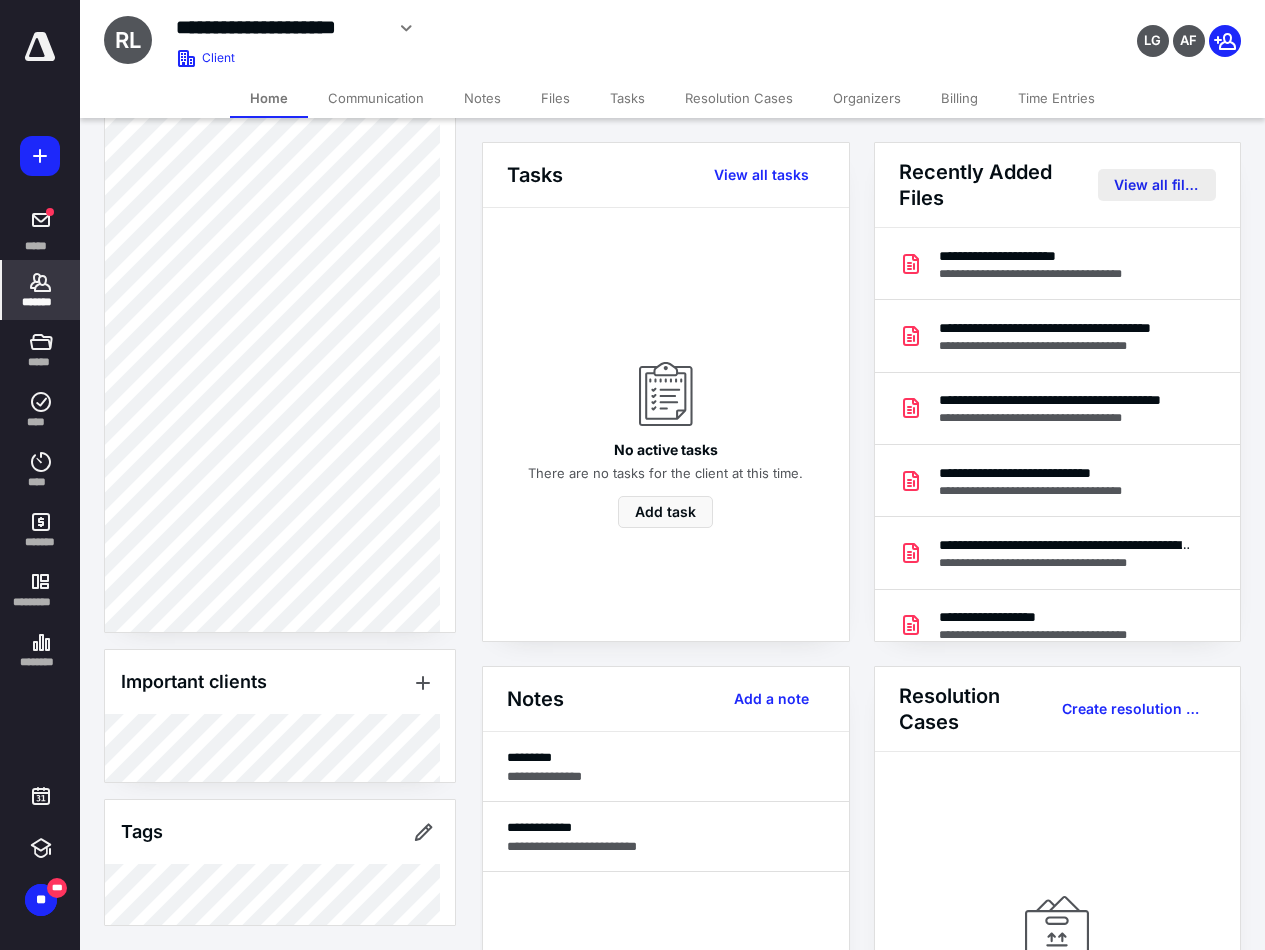 click on "View all files" at bounding box center [1157, 185] 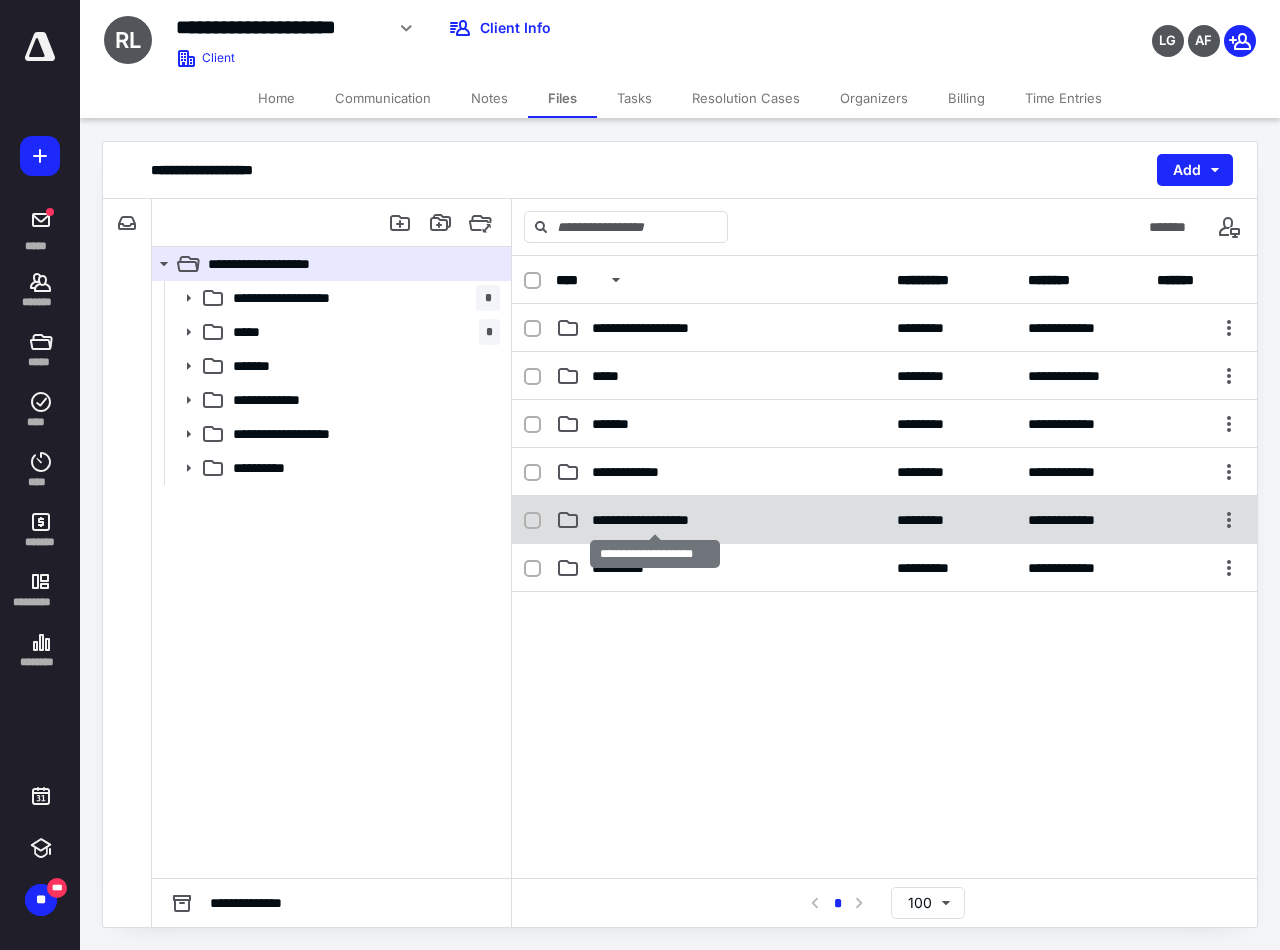 click on "**********" at bounding box center (655, 520) 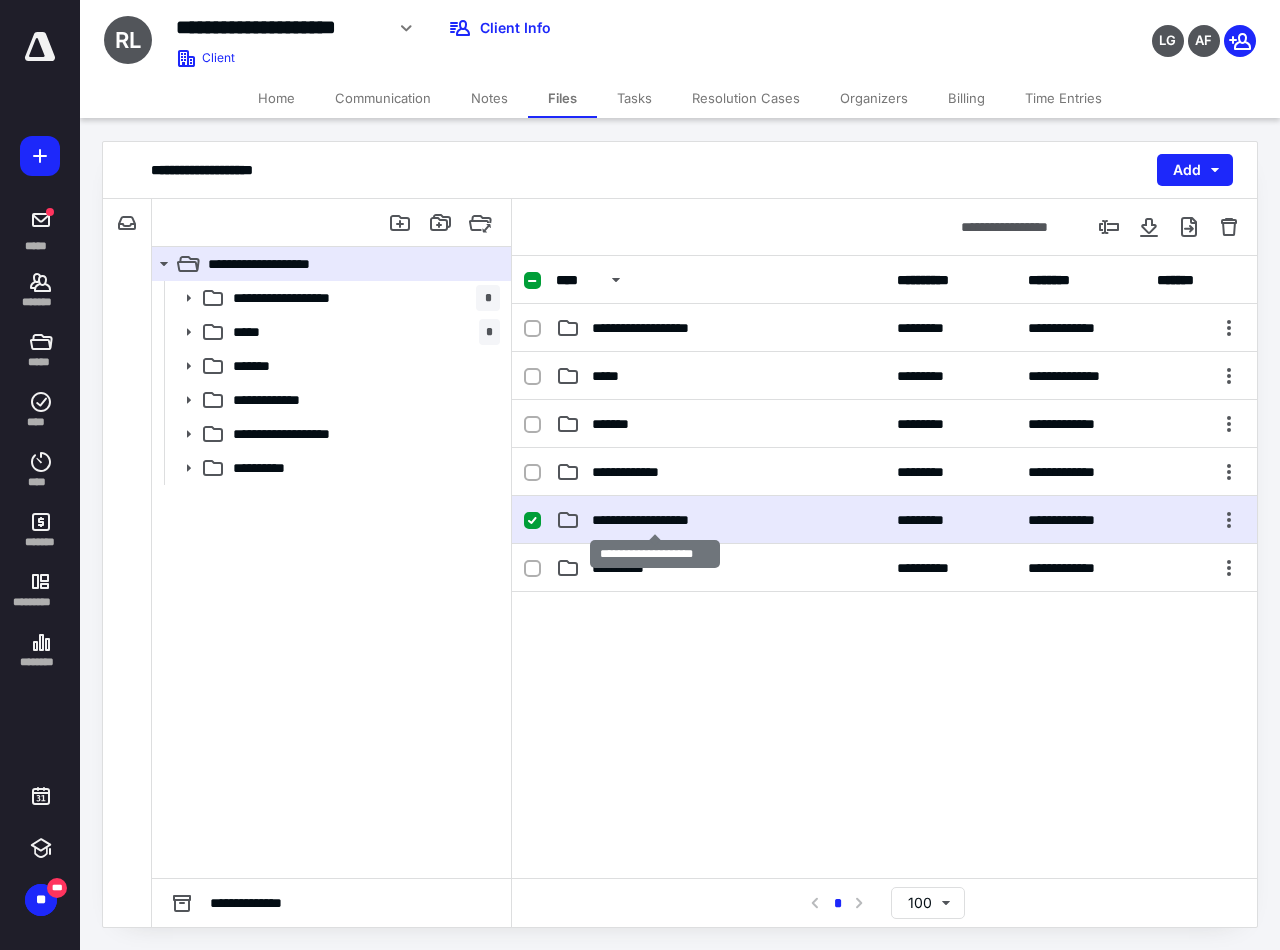 click on "**********" at bounding box center [655, 520] 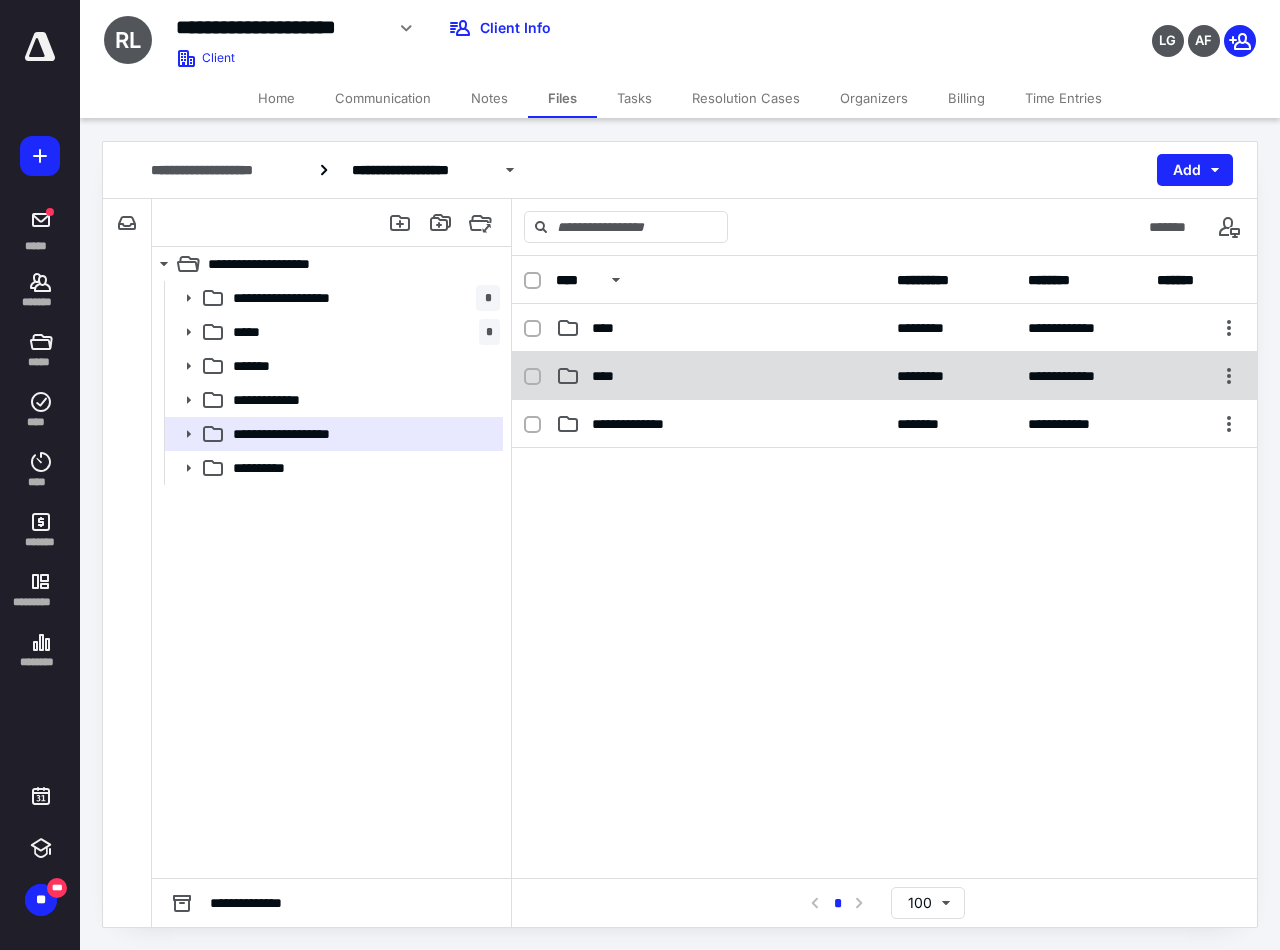 click on "****" at bounding box center [609, 376] 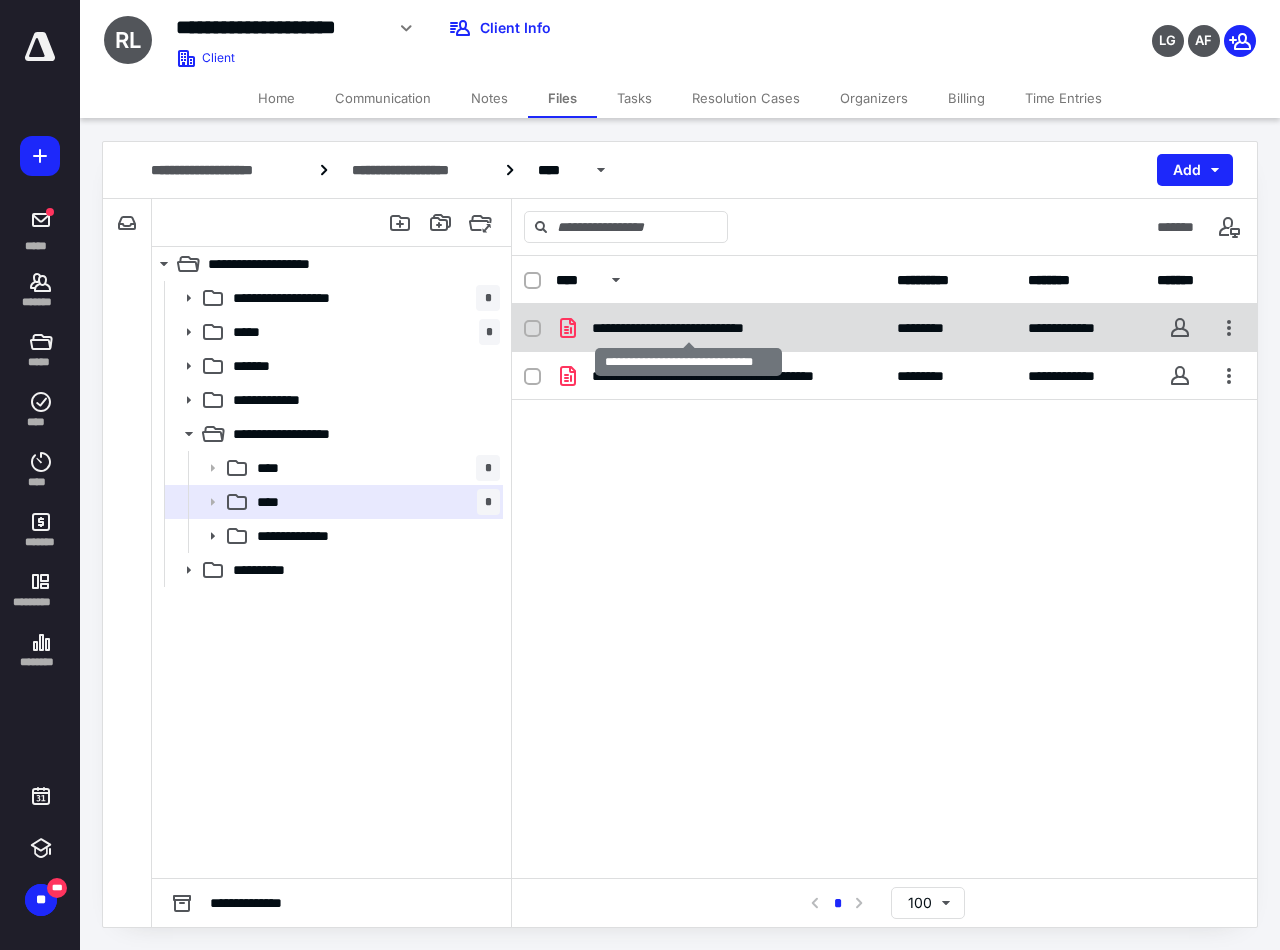 click on "**********" at bounding box center [688, 328] 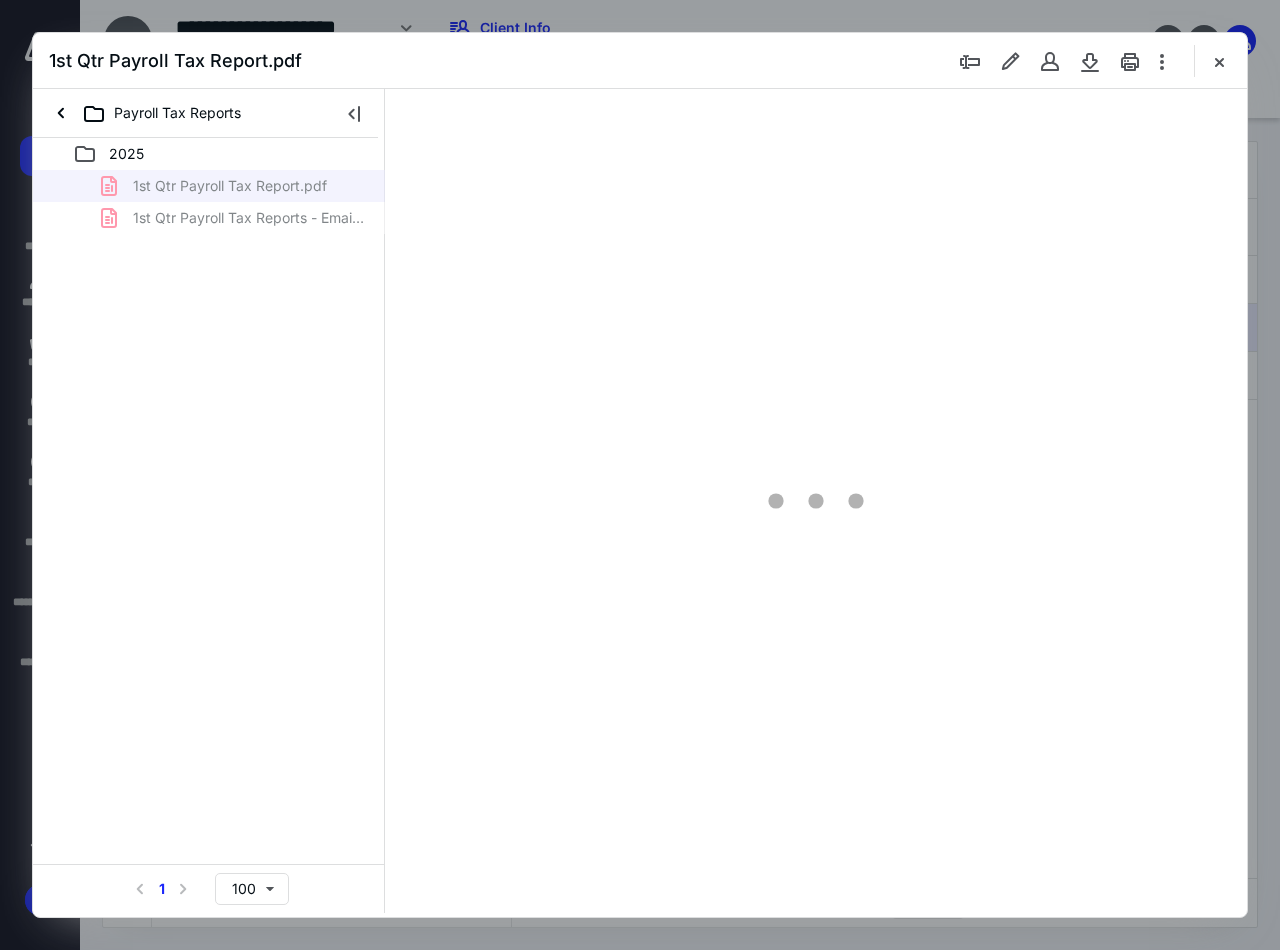 scroll, scrollTop: 0, scrollLeft: 0, axis: both 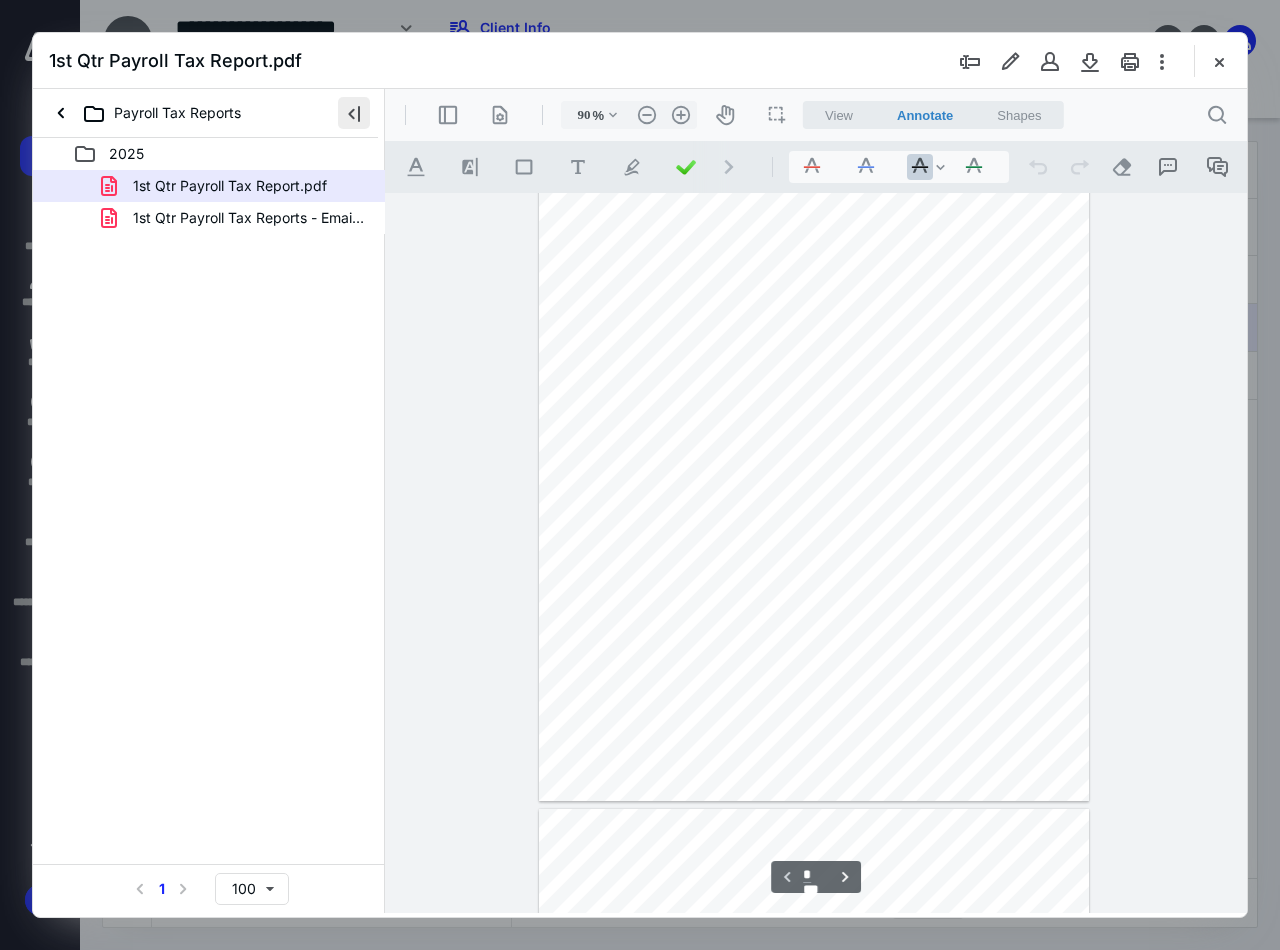 click at bounding box center [354, 113] 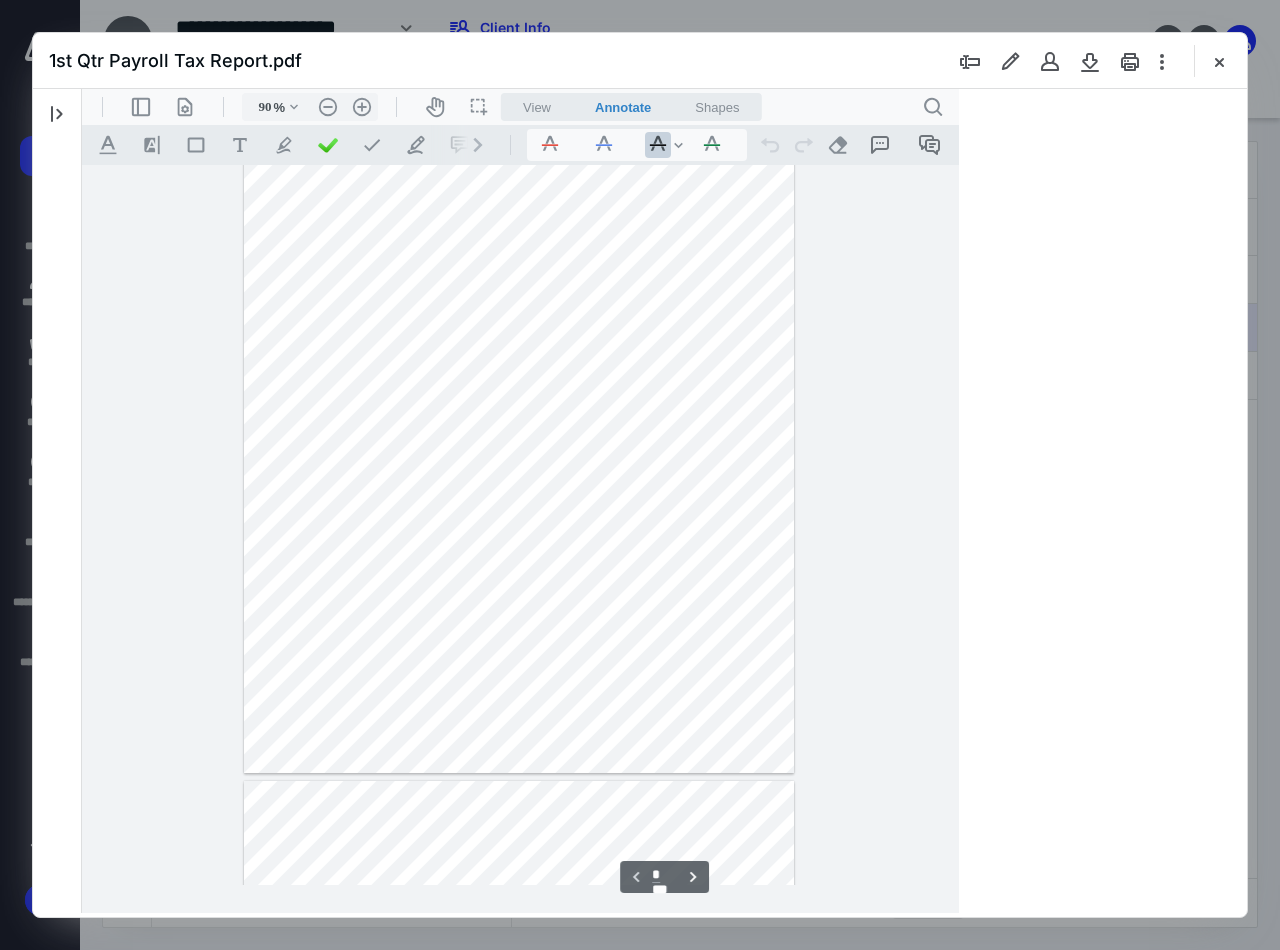 type on "94" 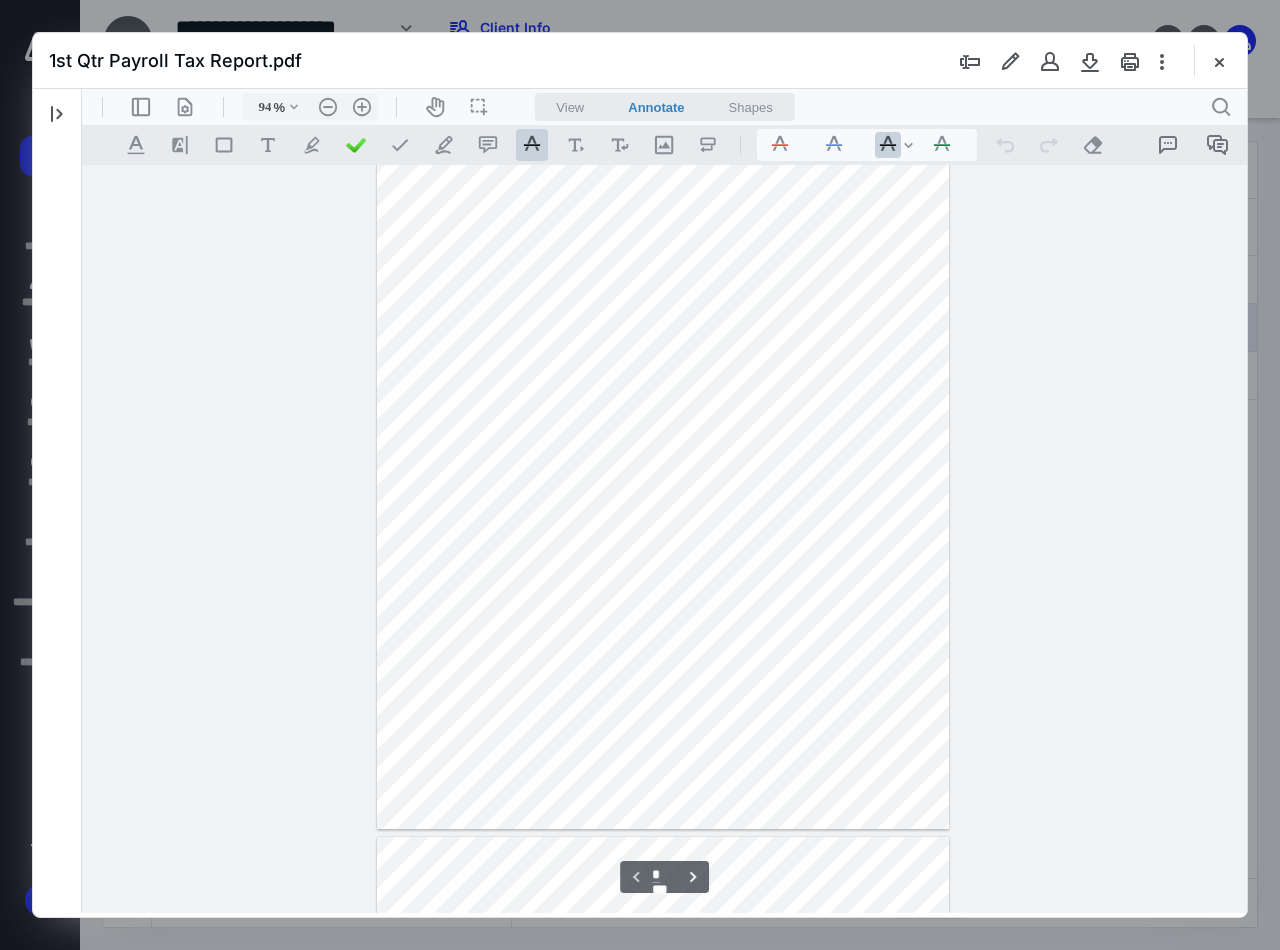 scroll, scrollTop: 0, scrollLeft: 0, axis: both 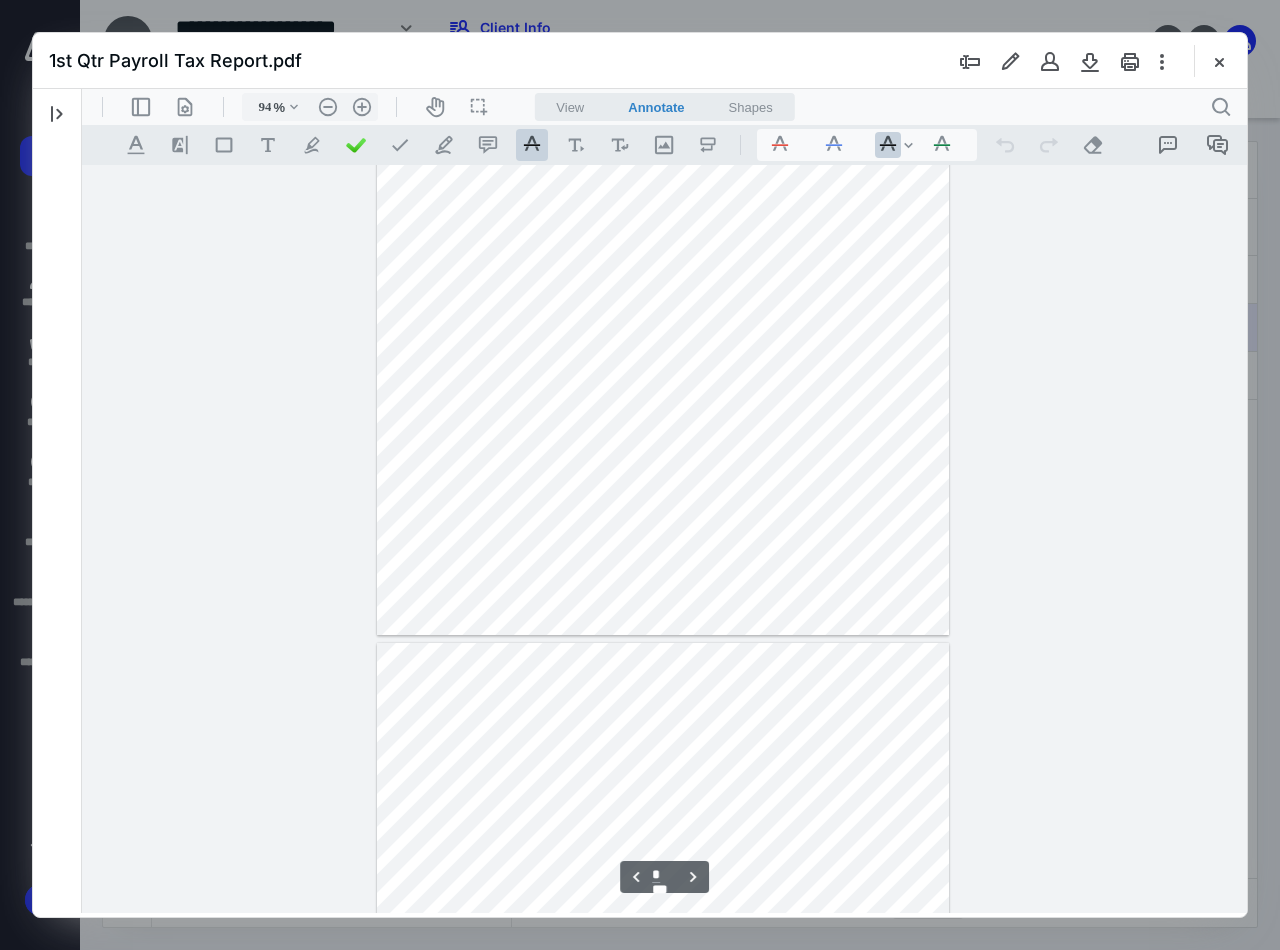 type on "*" 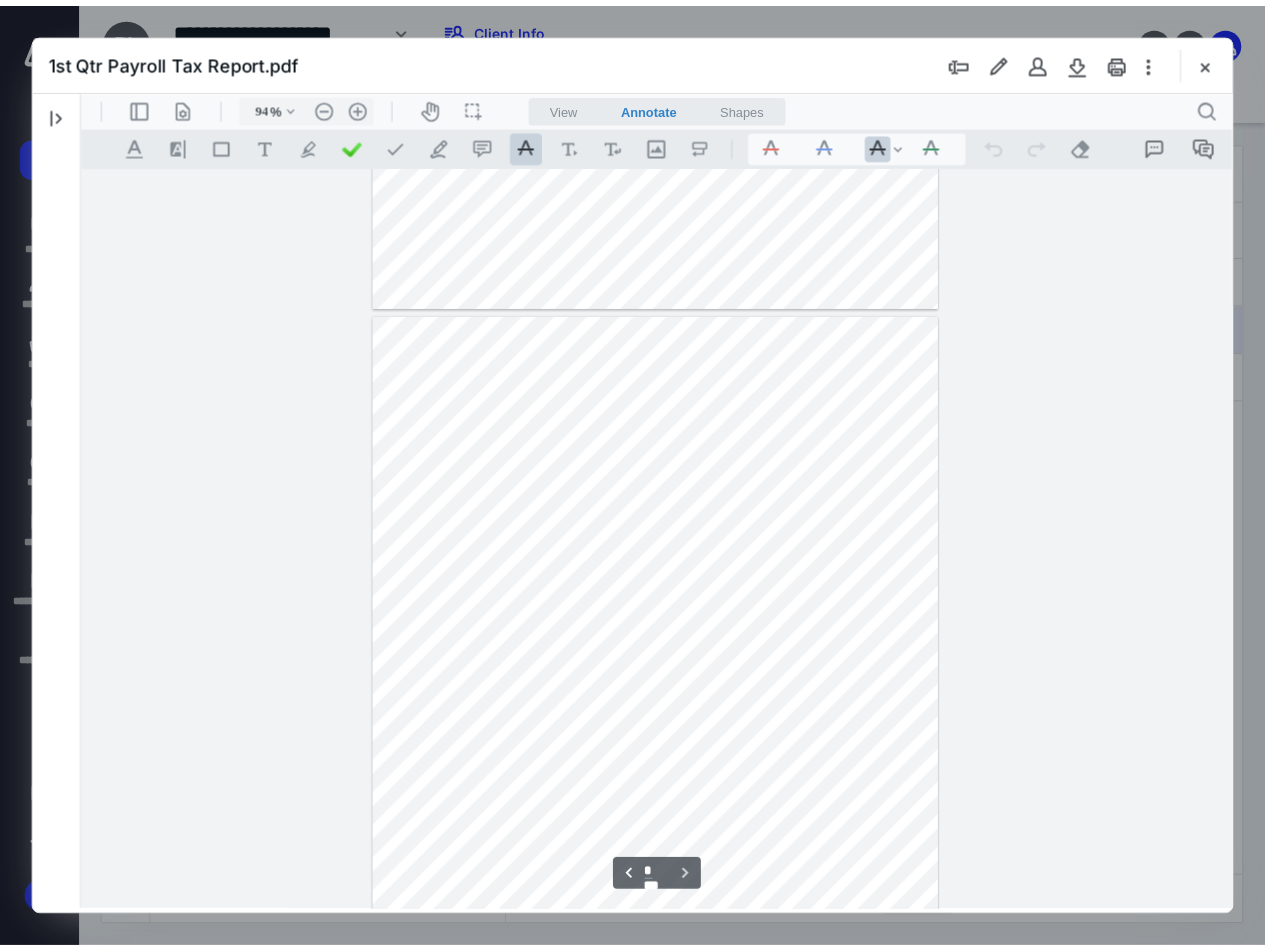 scroll, scrollTop: 5984, scrollLeft: 0, axis: vertical 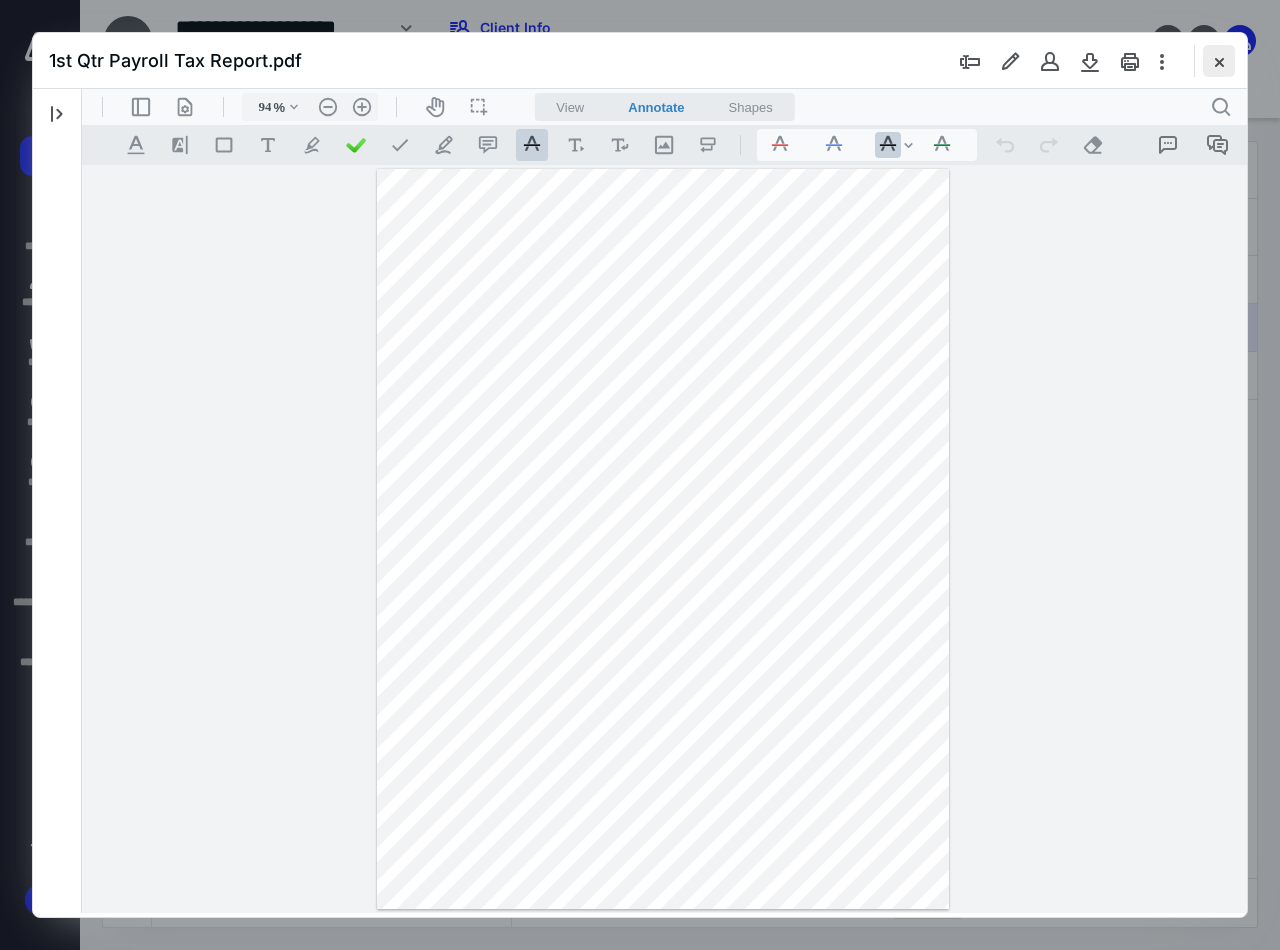 click at bounding box center (1219, 61) 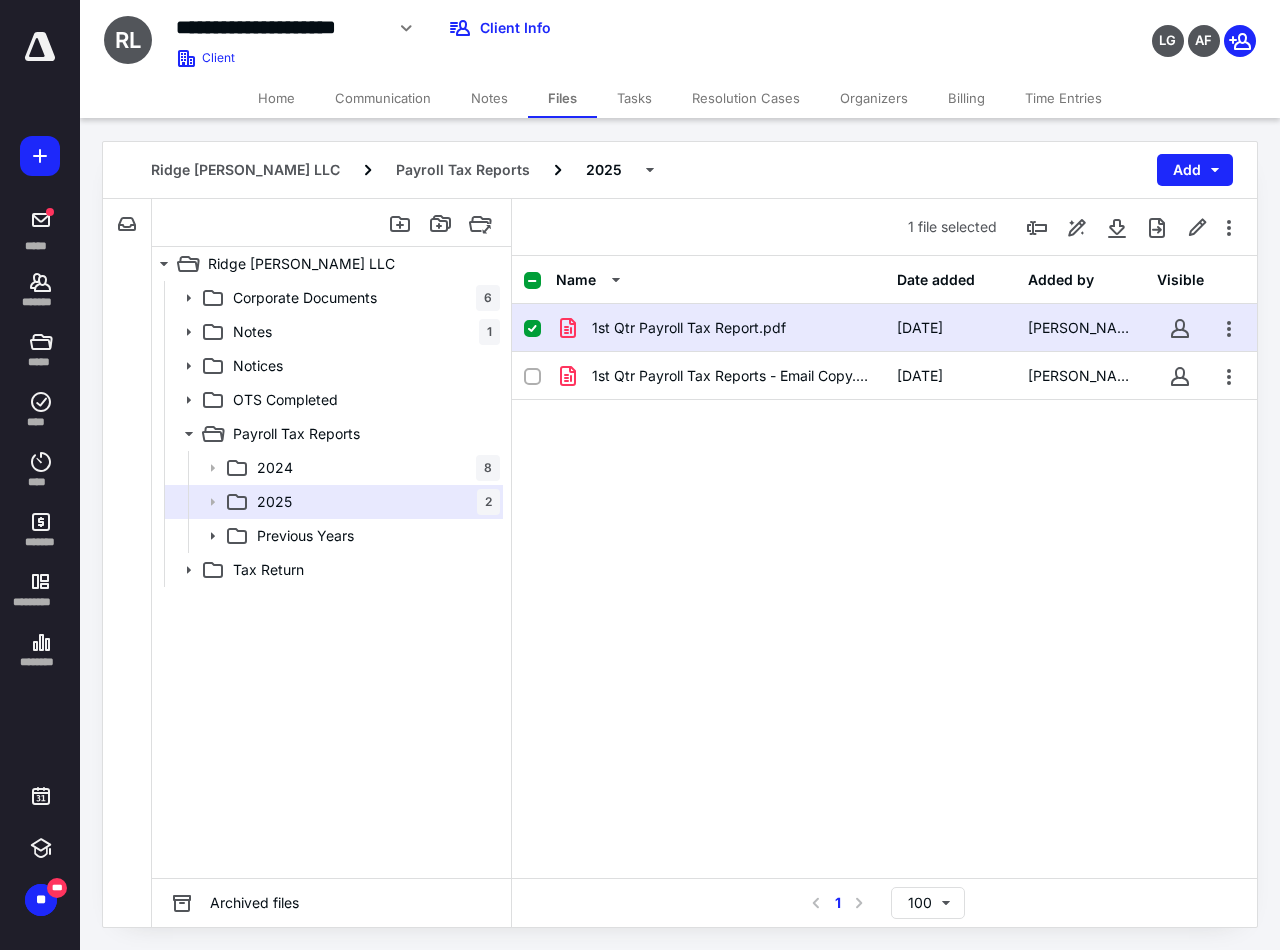 click on "Home" at bounding box center (276, 98) 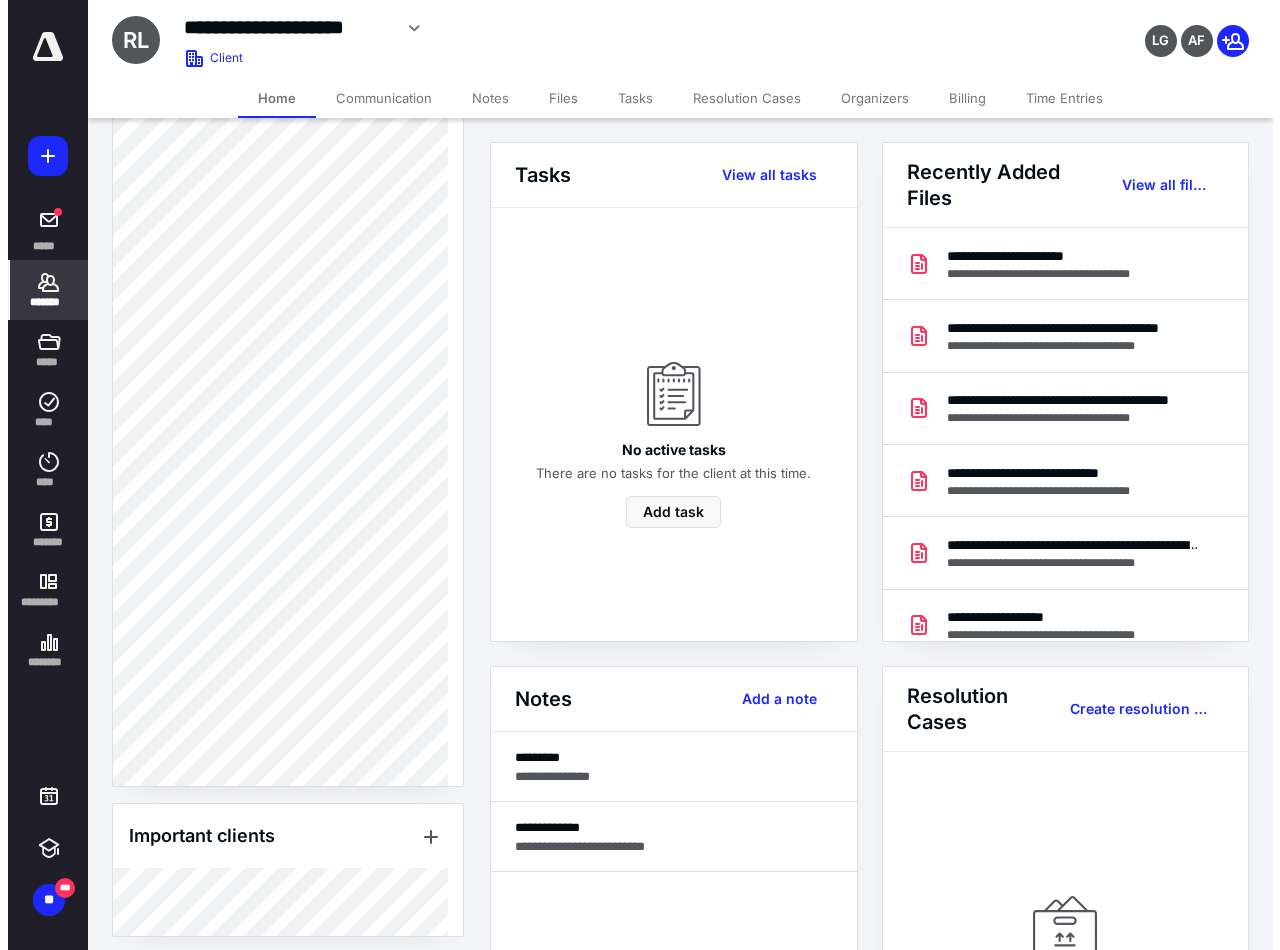 scroll, scrollTop: 700, scrollLeft: 0, axis: vertical 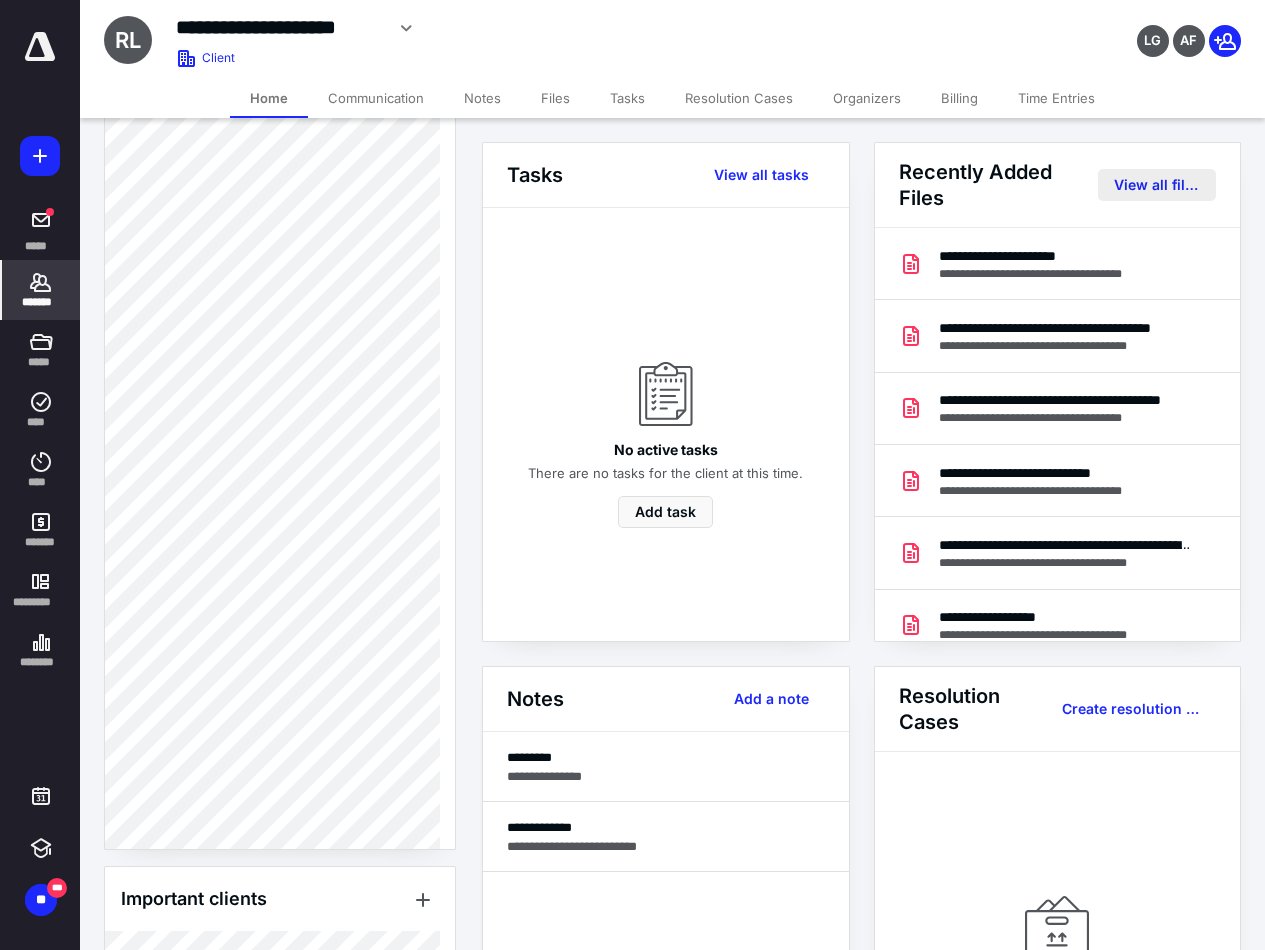 click on "View all files" at bounding box center (1157, 185) 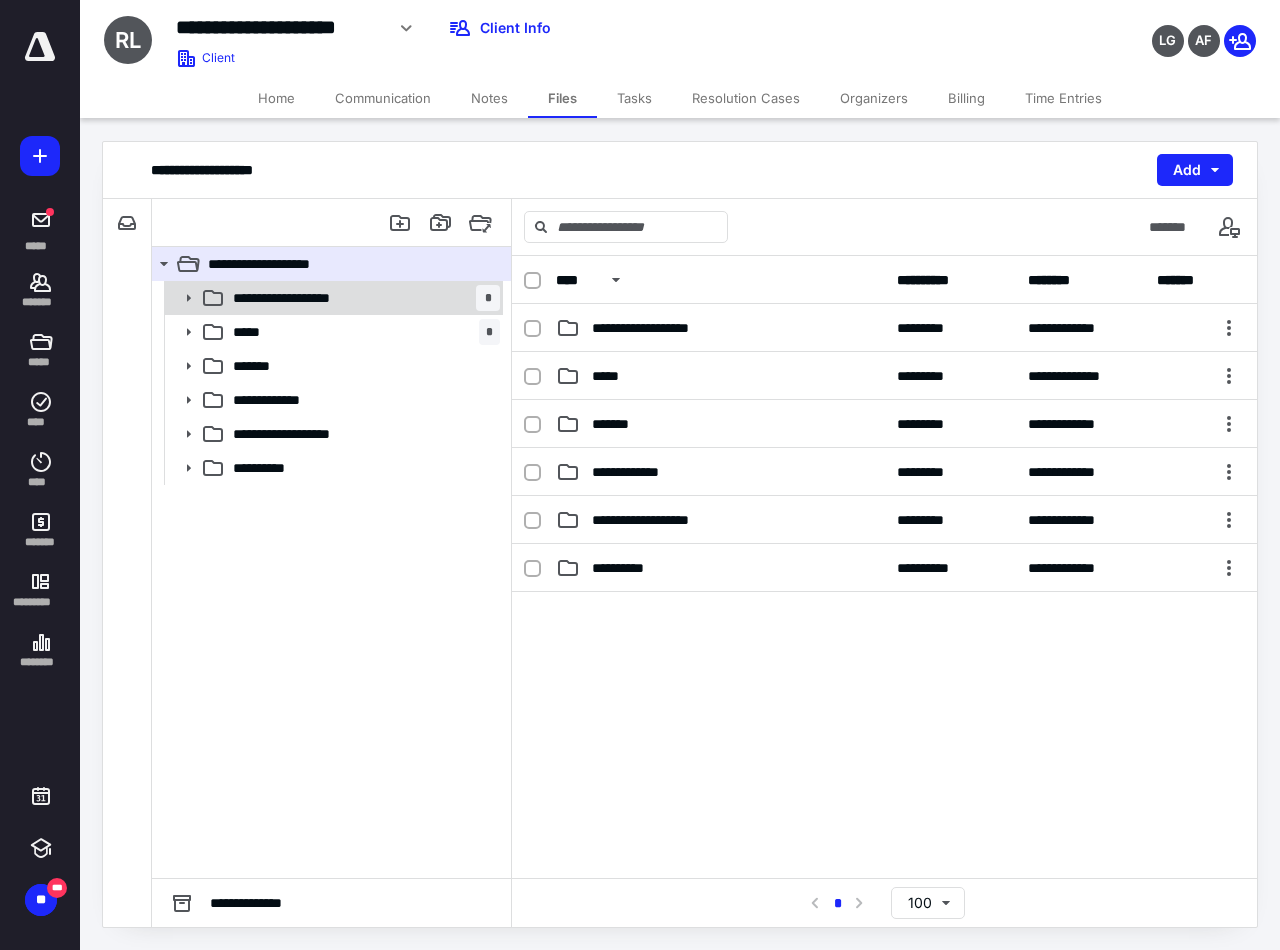 click on "**********" at bounding box center [306, 298] 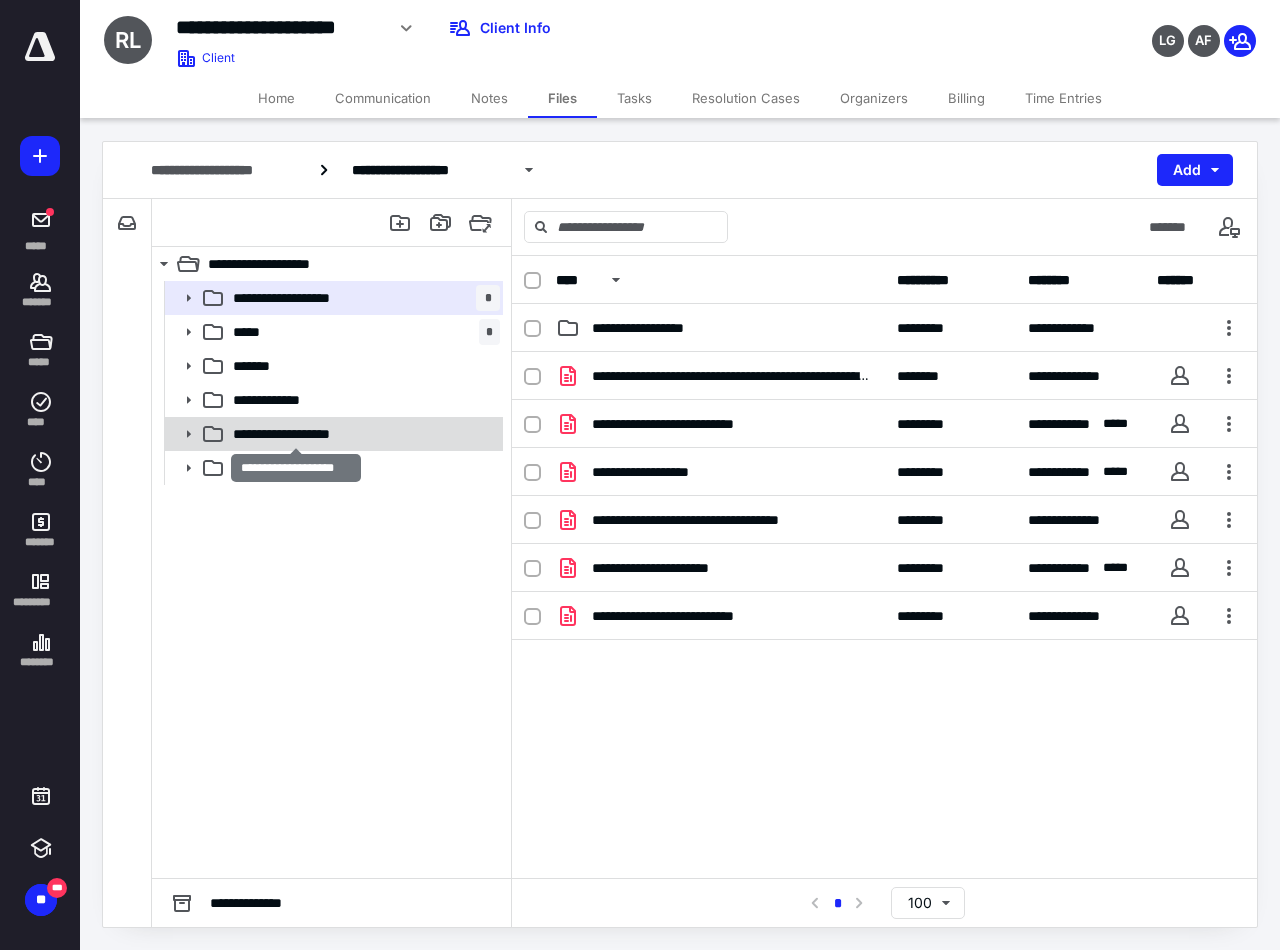 click on "**********" at bounding box center [296, 434] 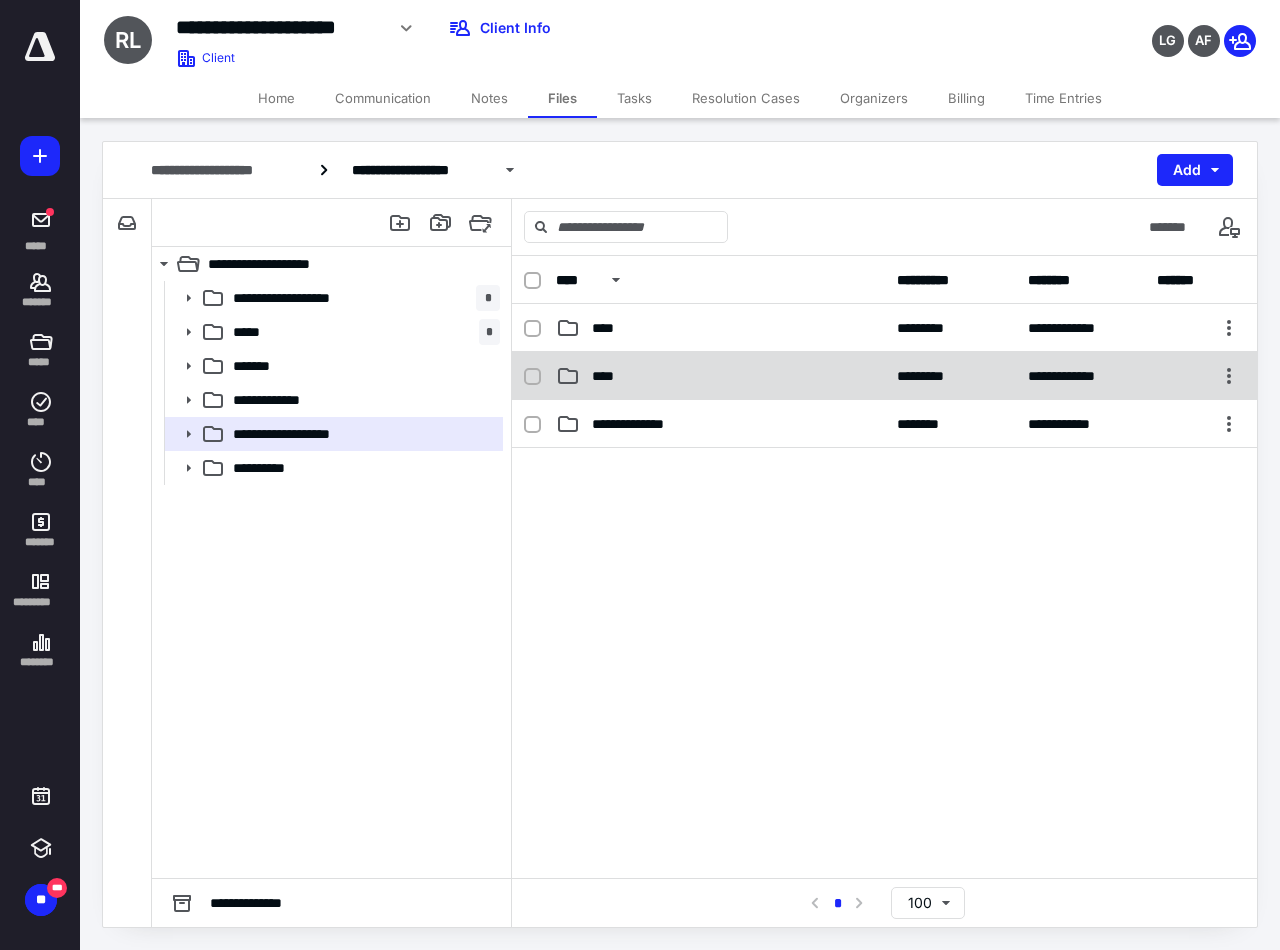 click on "****" at bounding box center (720, 376) 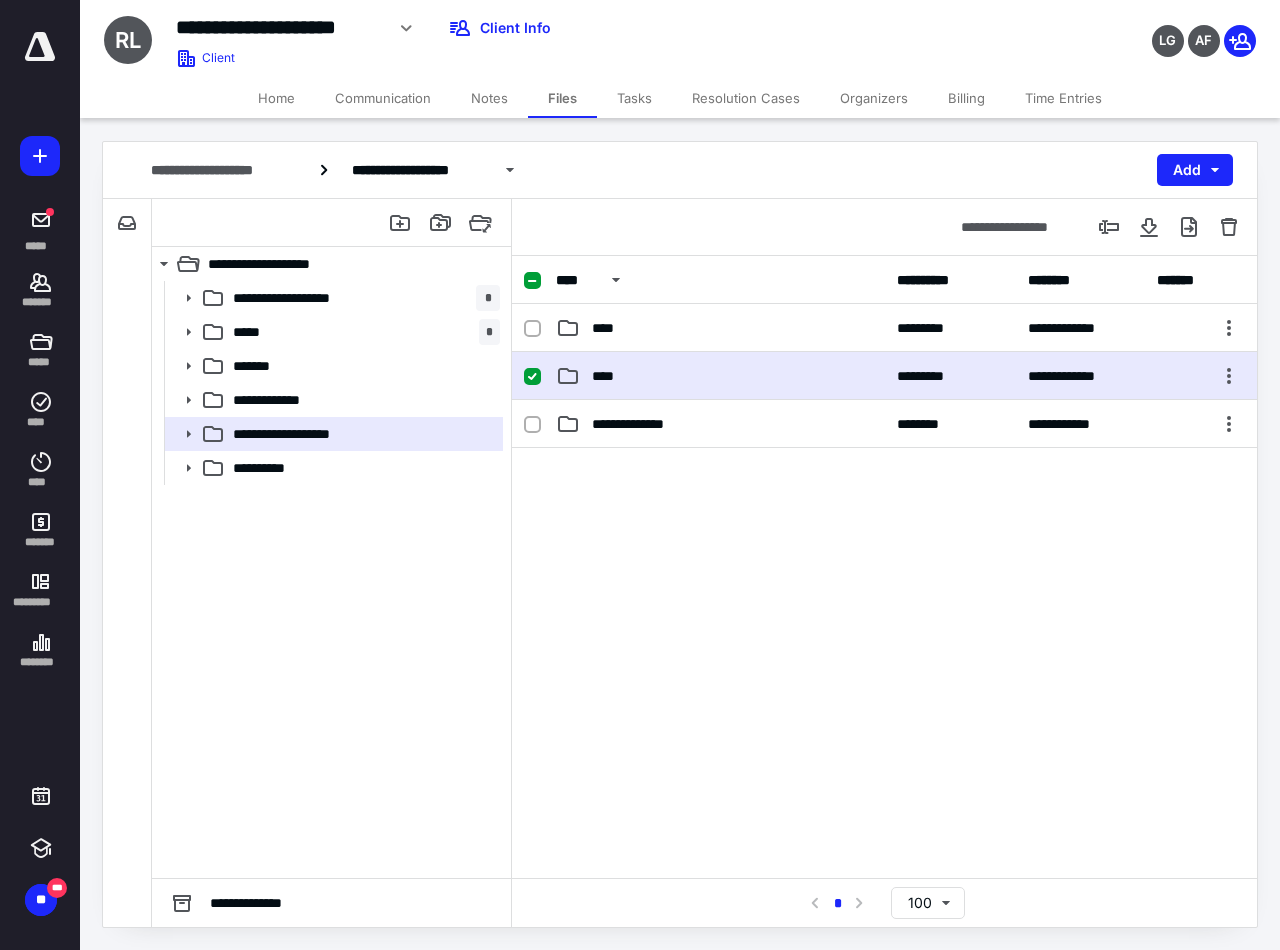 click on "****" at bounding box center (720, 376) 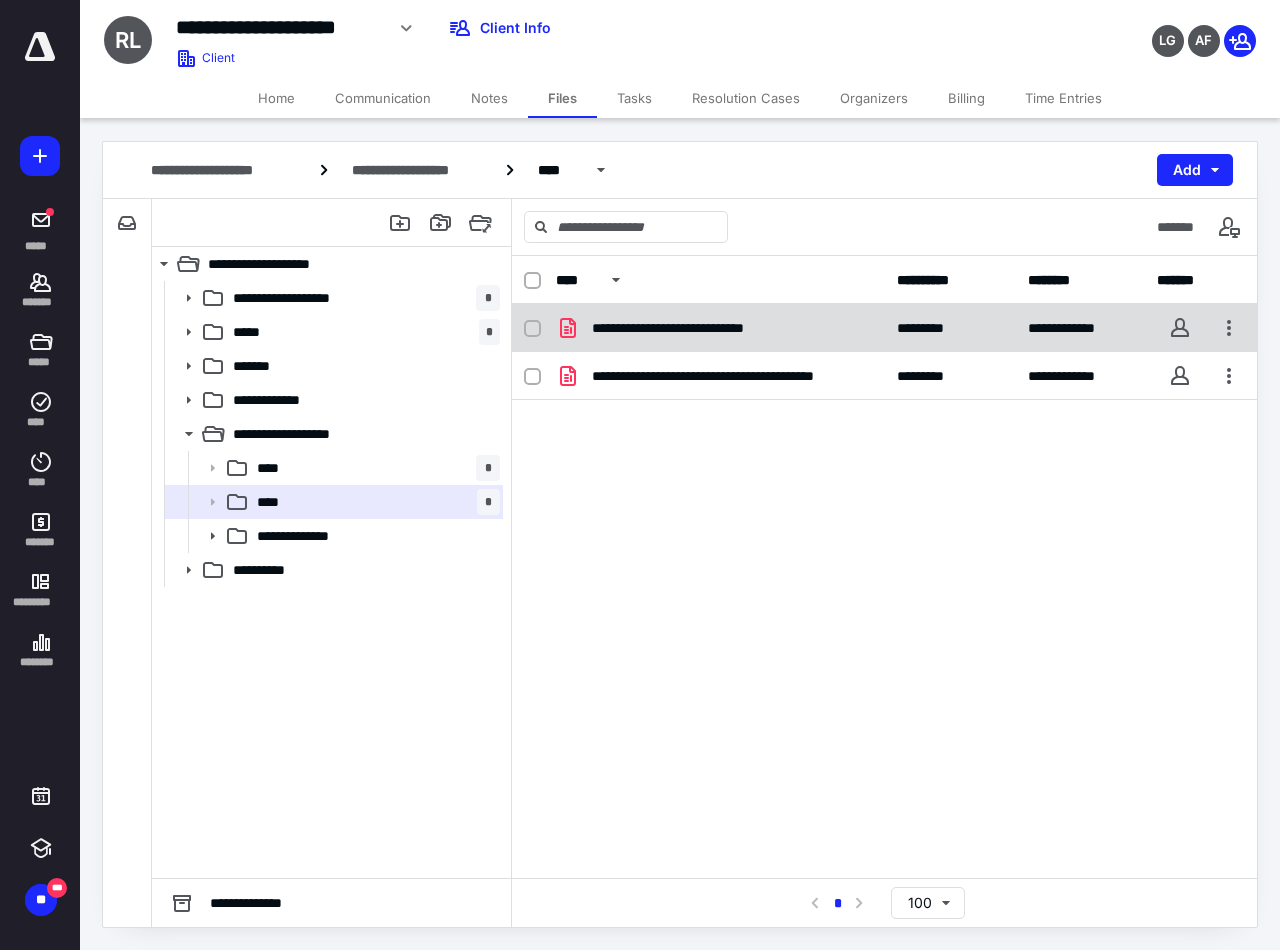 click on "**********" at bounding box center [688, 328] 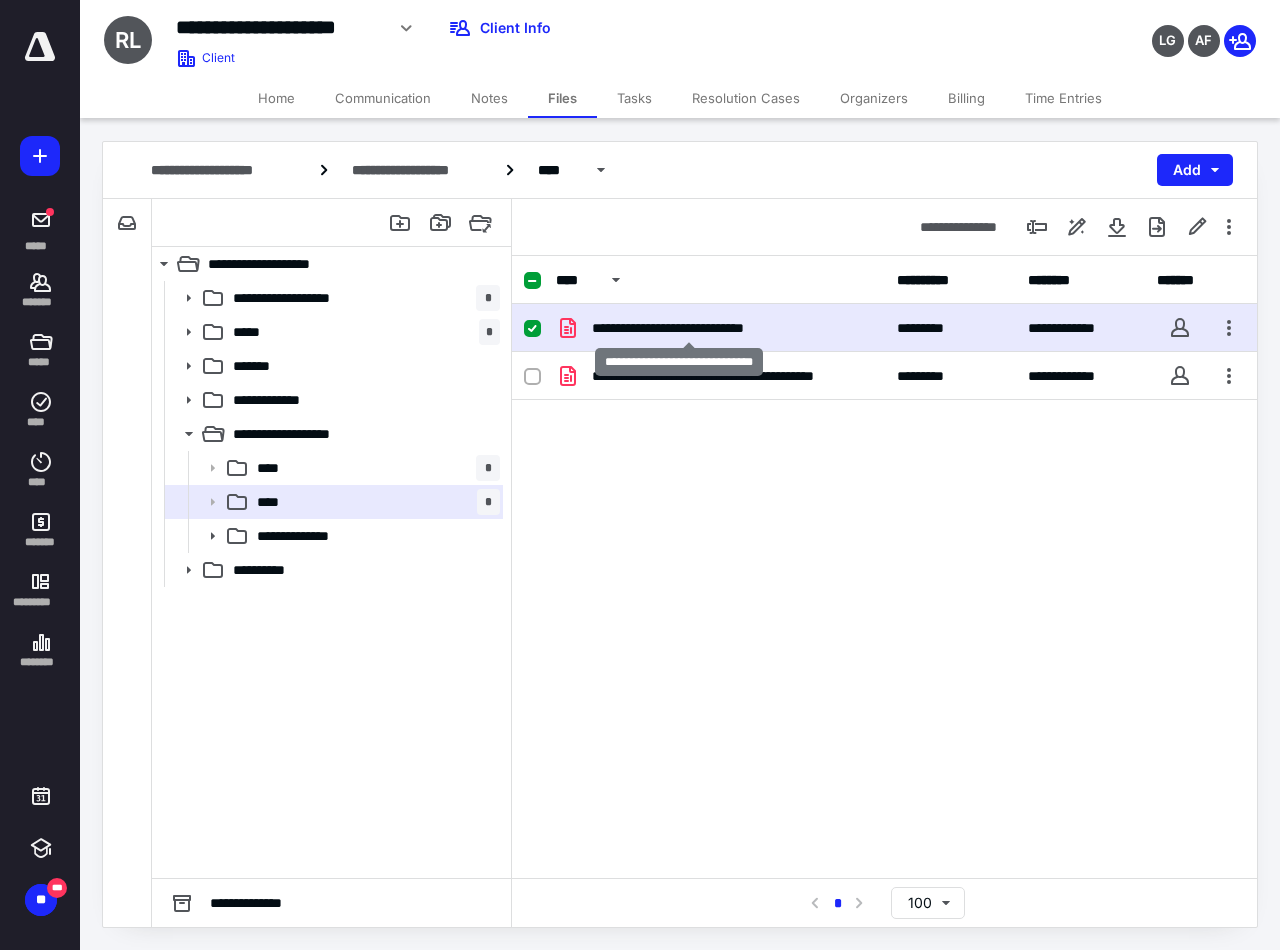 click on "**********" at bounding box center (688, 328) 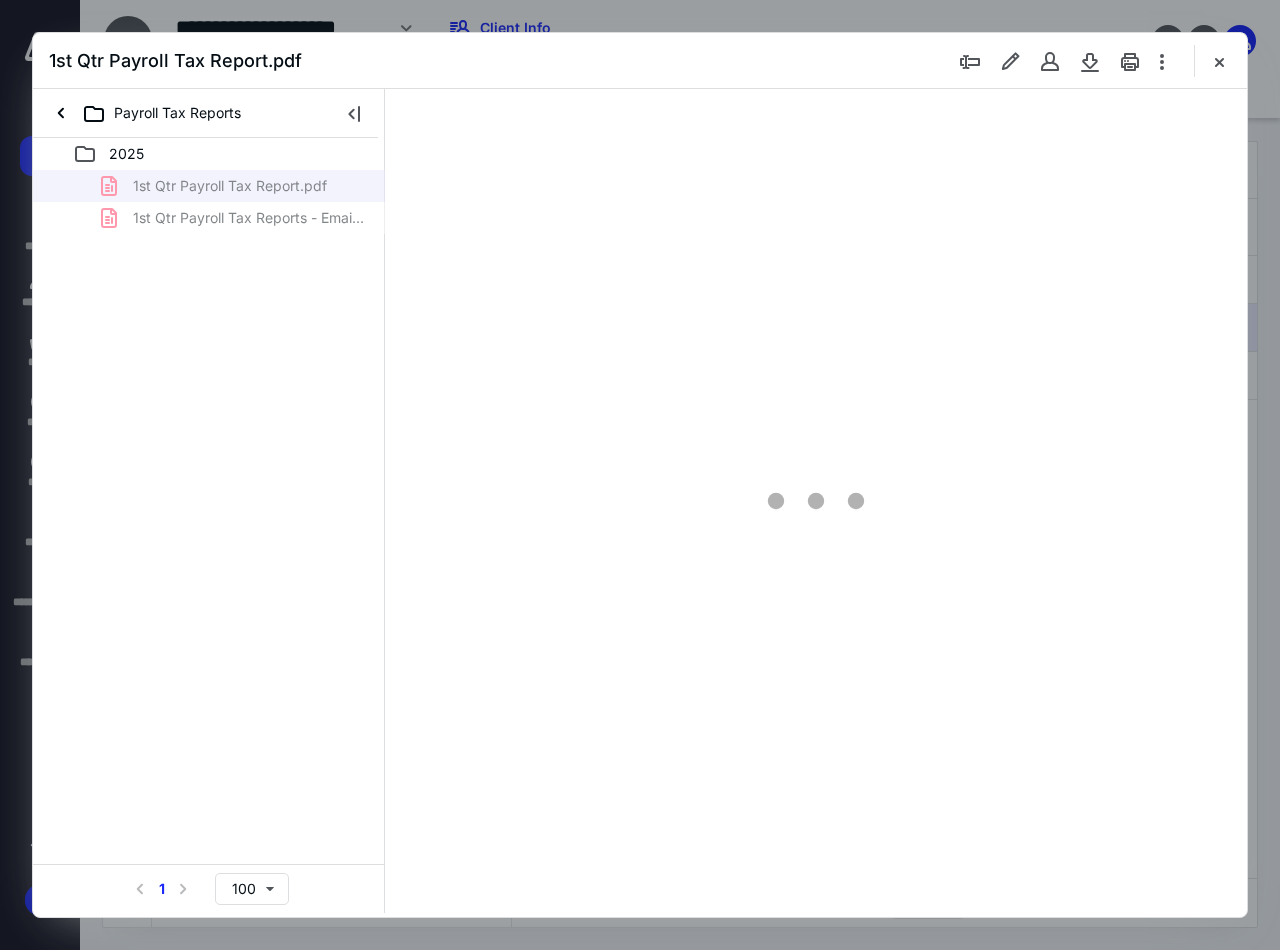 scroll, scrollTop: 0, scrollLeft: 0, axis: both 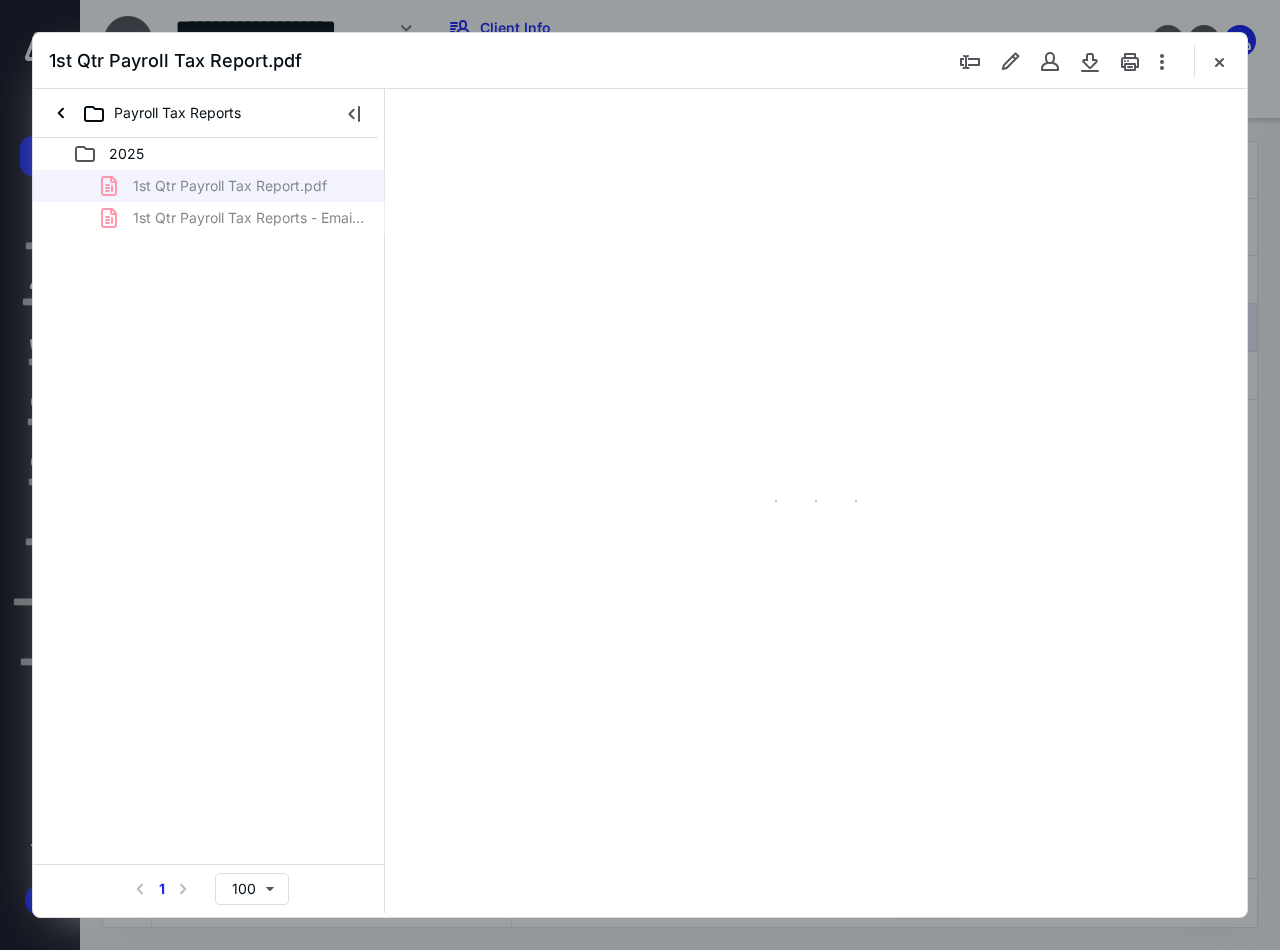 type on "90" 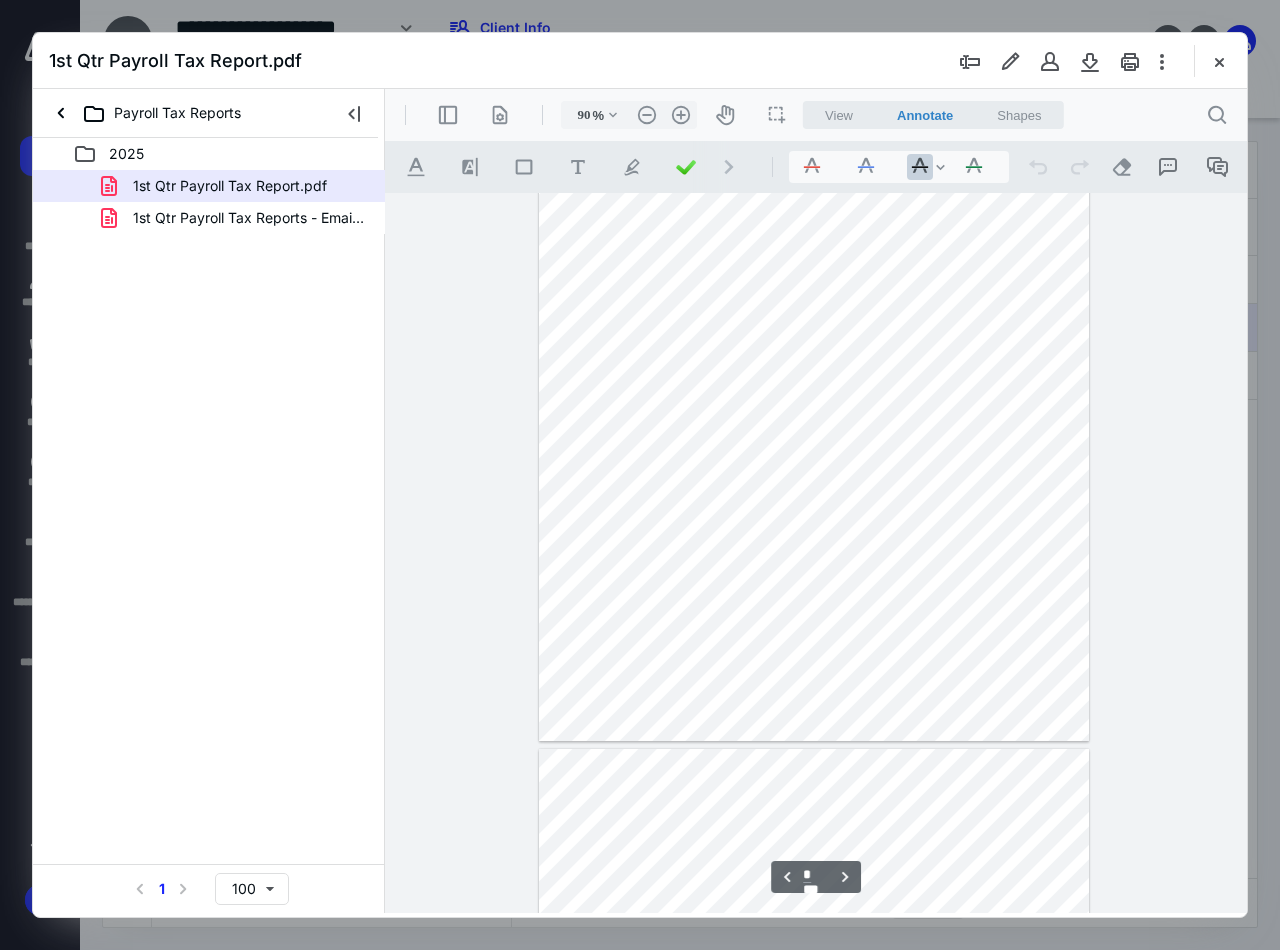 type on "*" 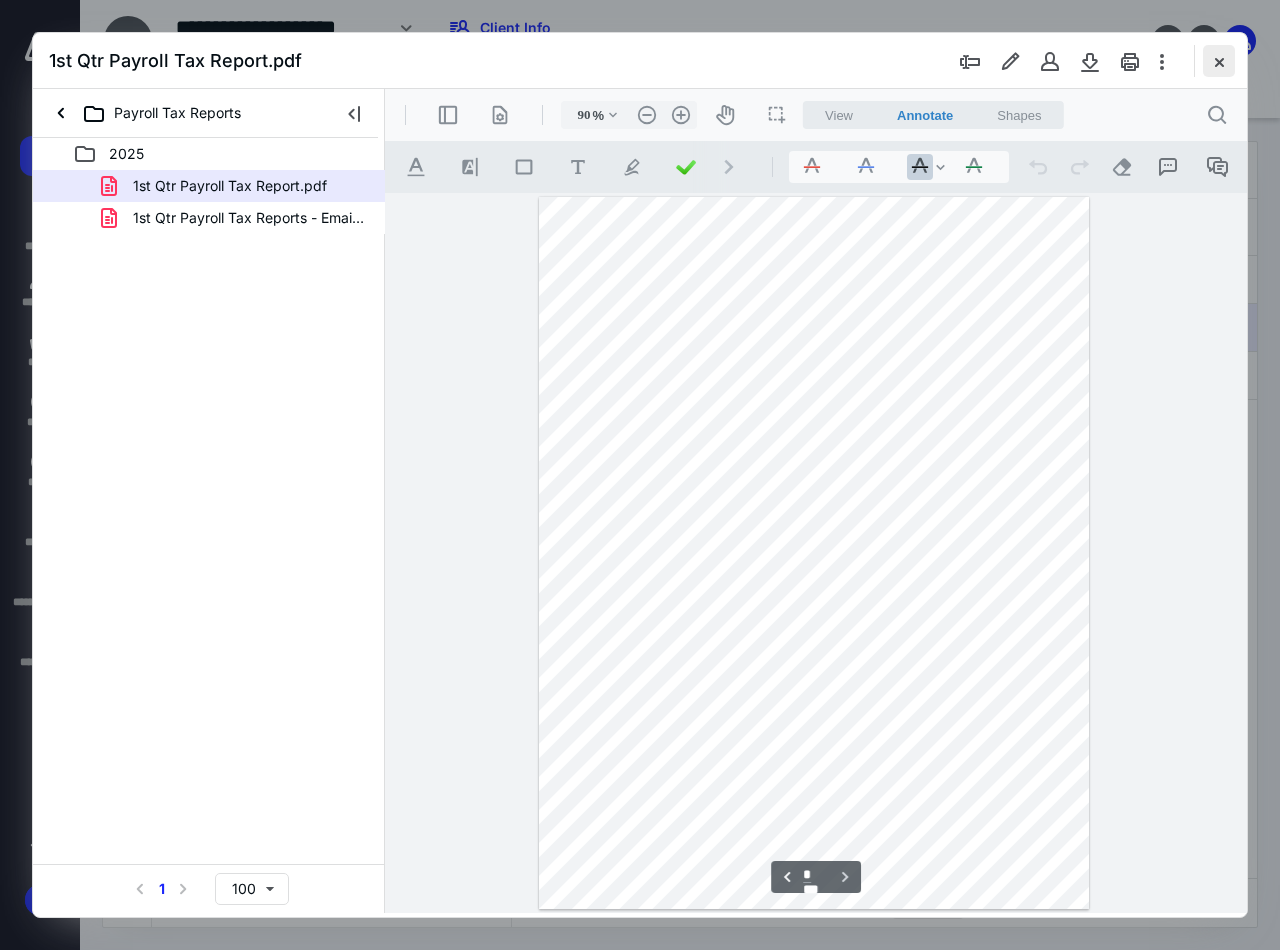 click at bounding box center [1219, 61] 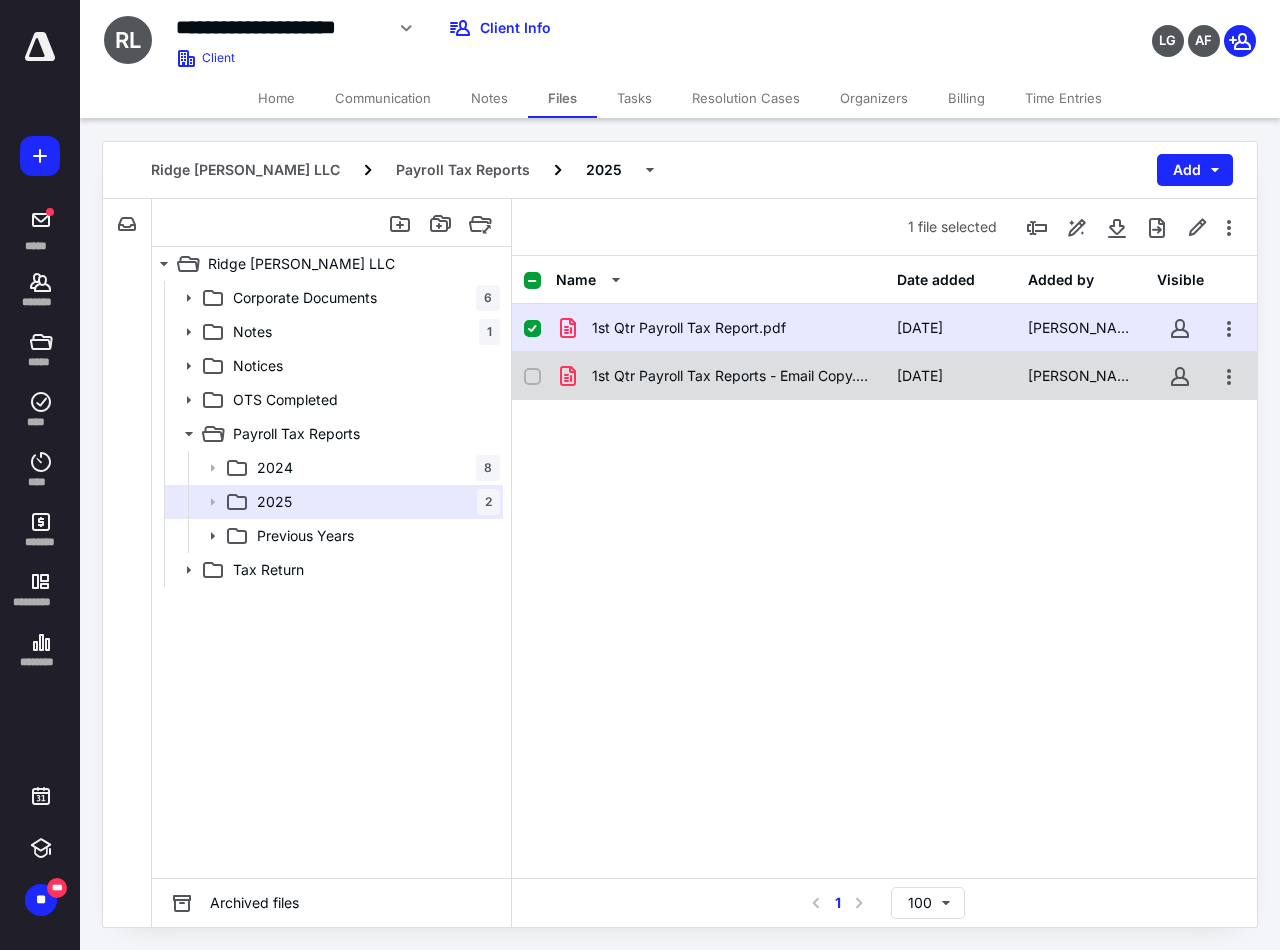 click on "1st Qtr Payroll Tax Reports - Email Copy.pdf [DATE] [PERSON_NAME]" at bounding box center (884, 376) 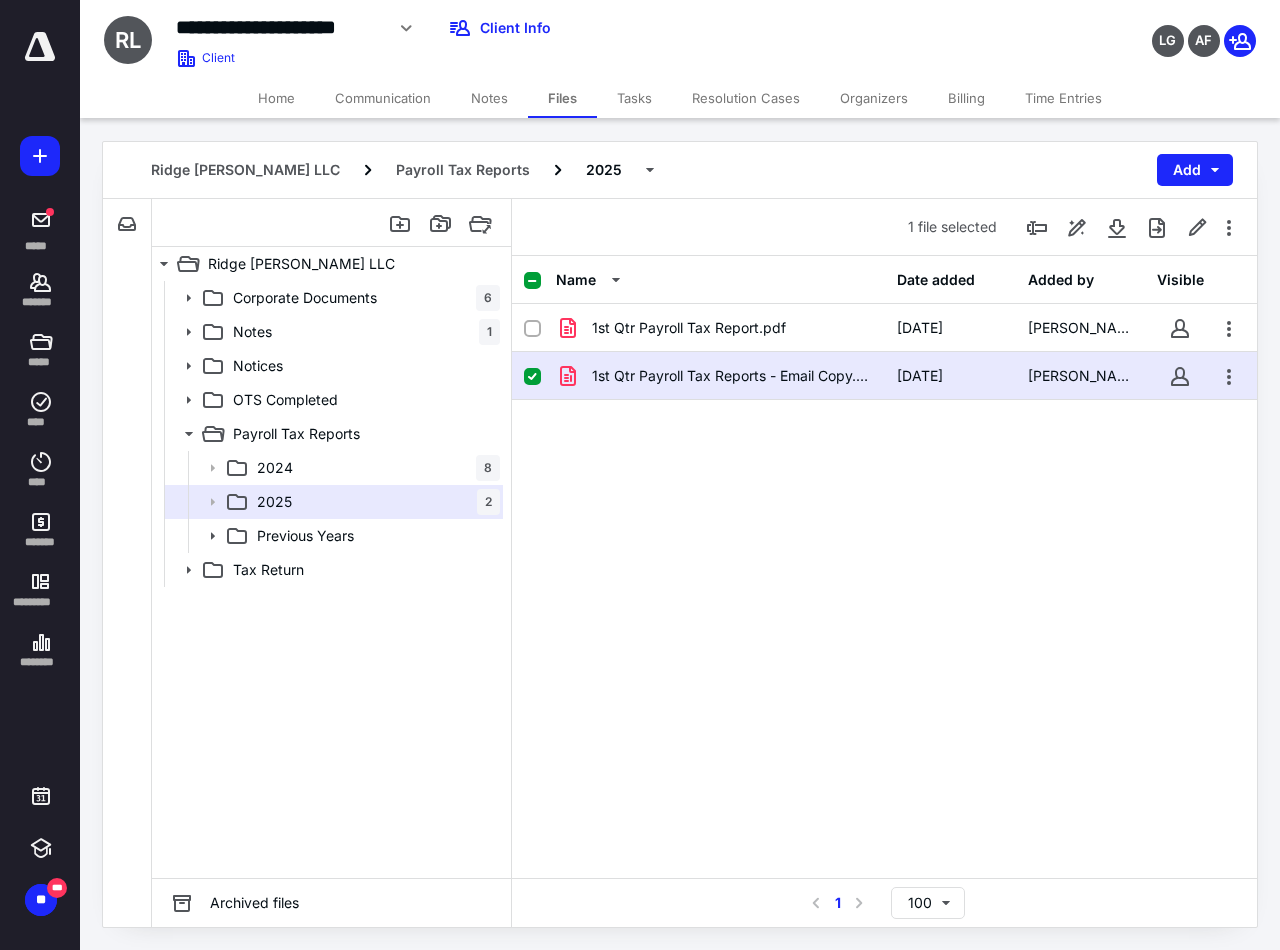 click on "1st Qtr Payroll Tax Reports - Email Copy.pdf [DATE] [PERSON_NAME]" at bounding box center [884, 376] 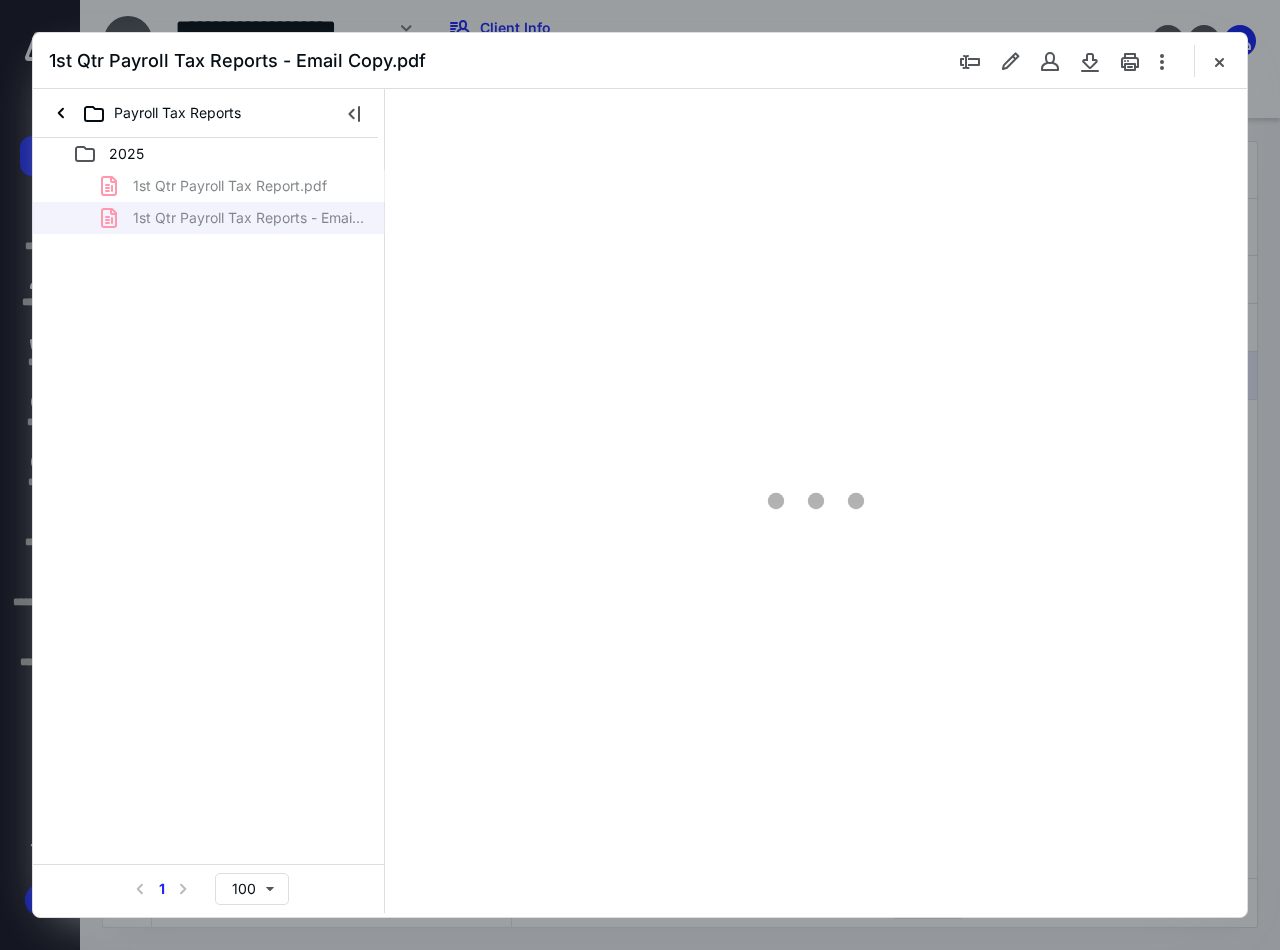 scroll, scrollTop: 0, scrollLeft: 0, axis: both 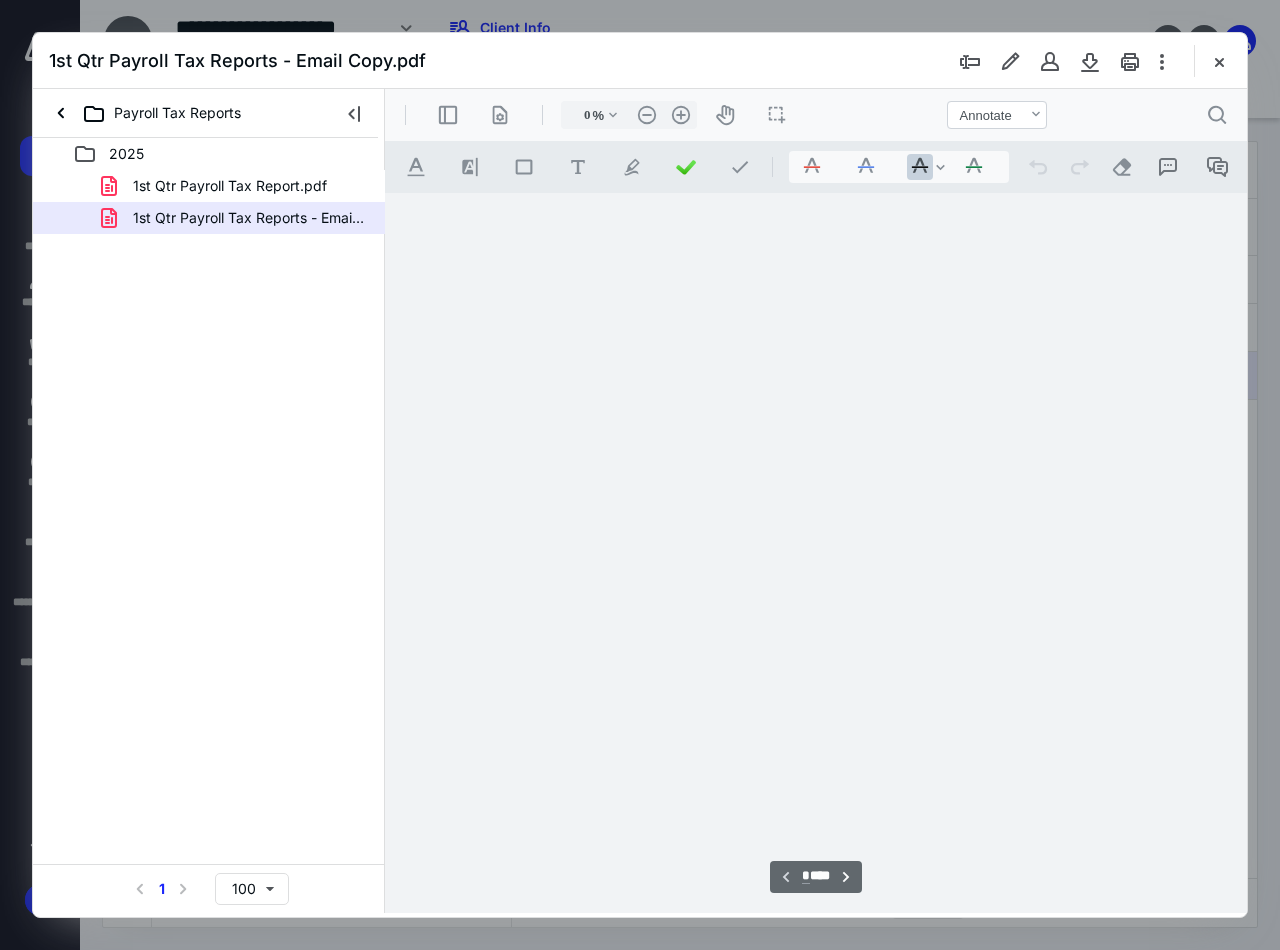 type on "90" 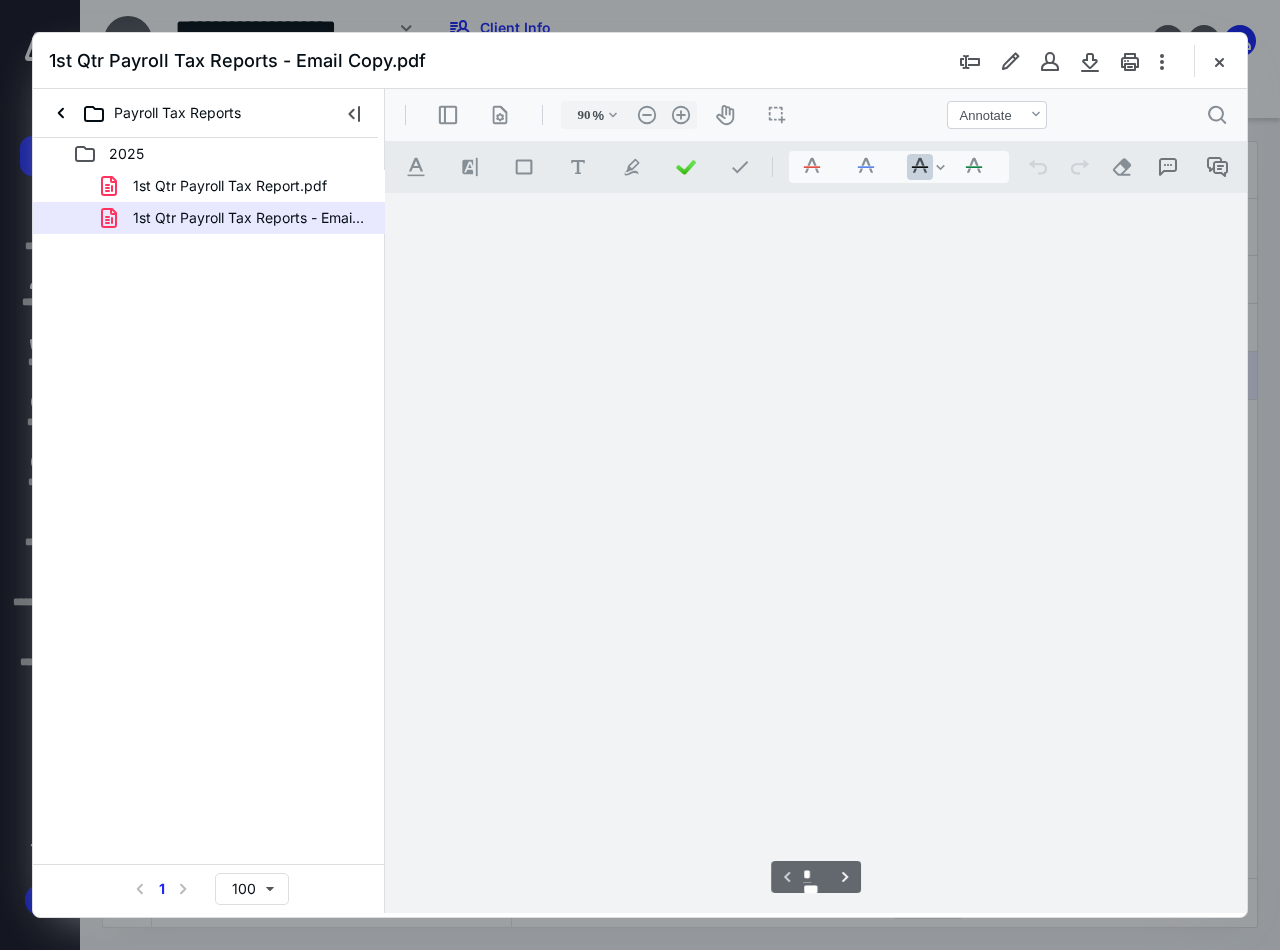 scroll, scrollTop: 108, scrollLeft: 0, axis: vertical 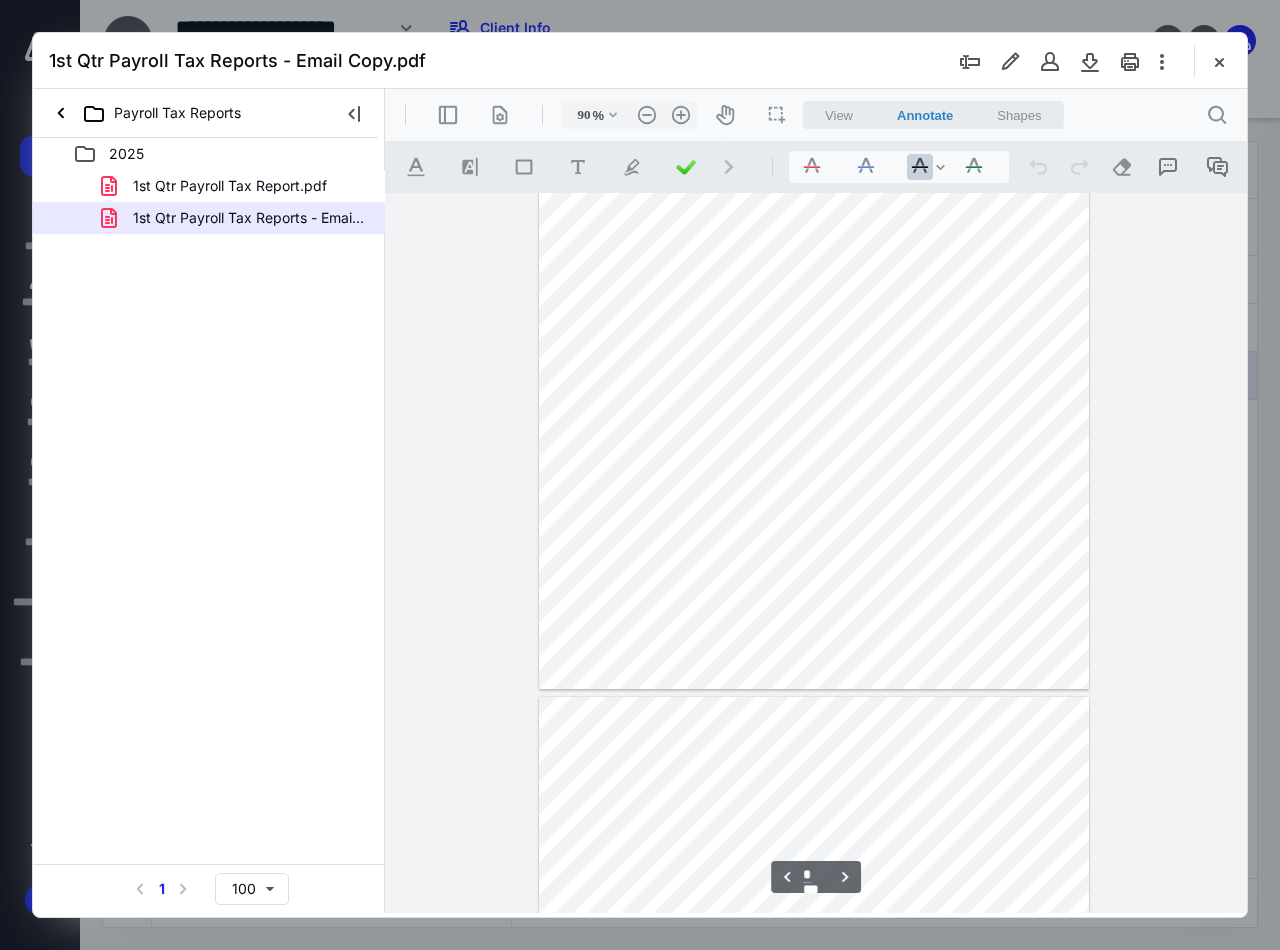 type on "*" 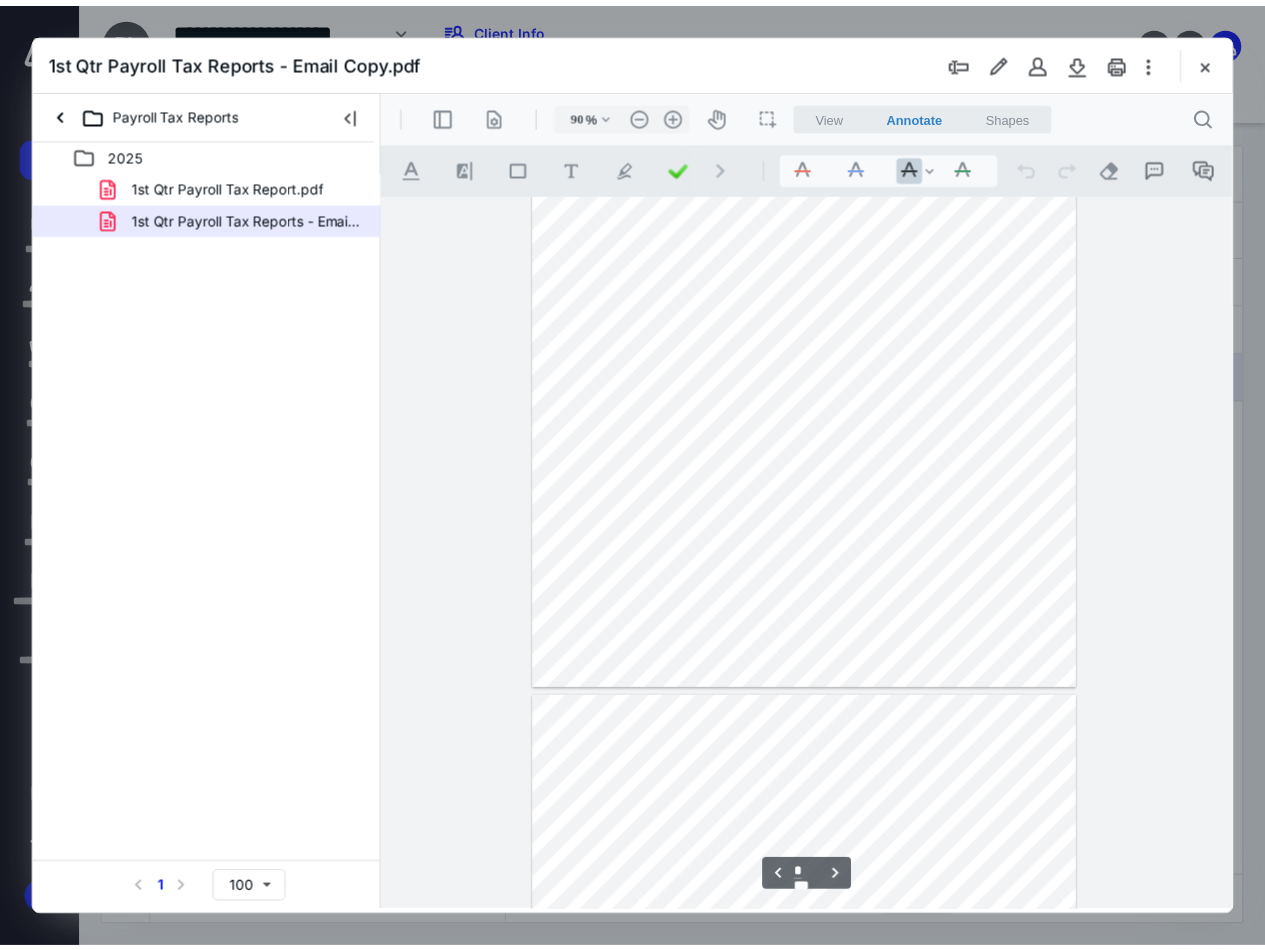 scroll, scrollTop: 3600, scrollLeft: 0, axis: vertical 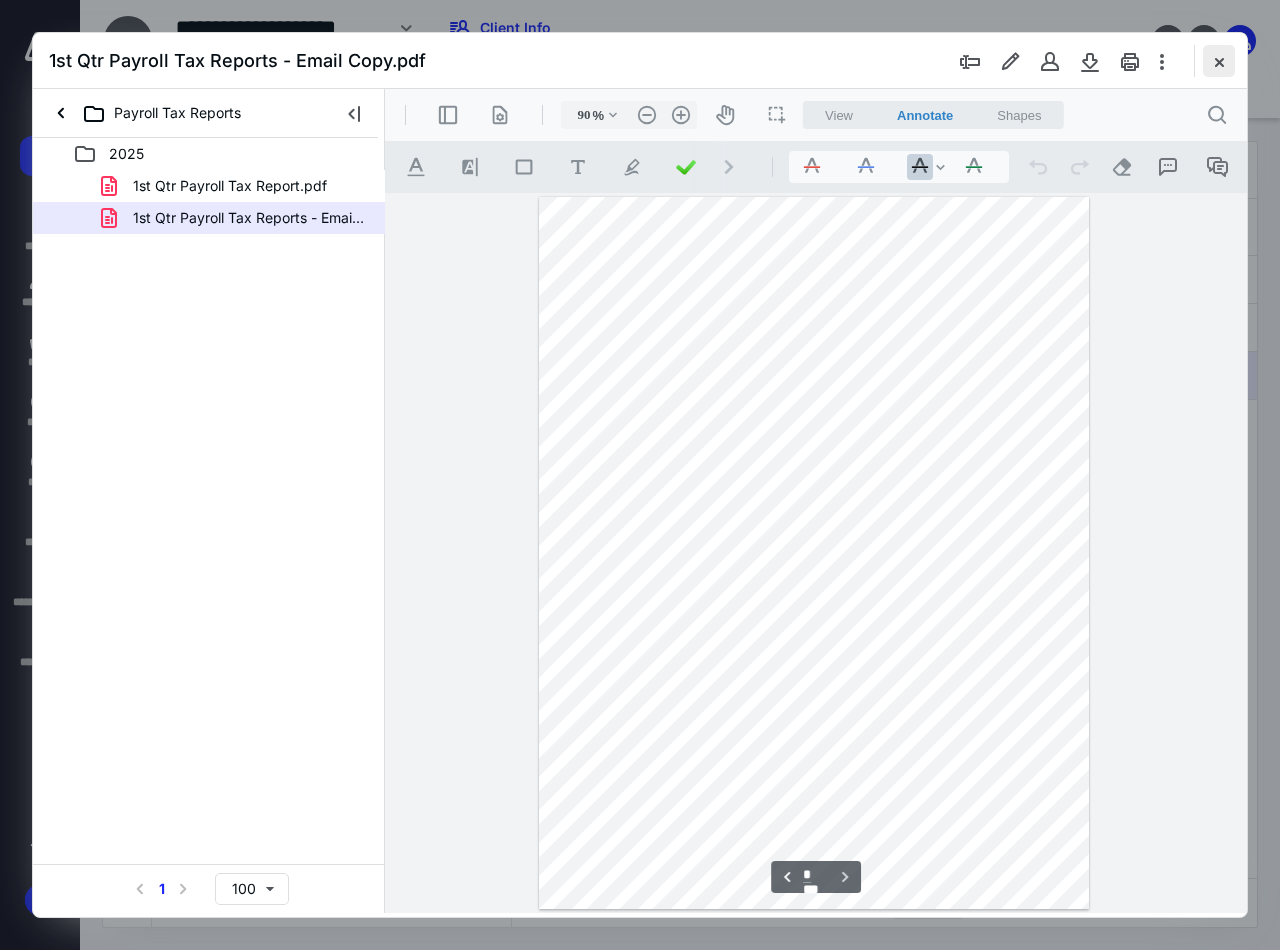 click at bounding box center [1219, 61] 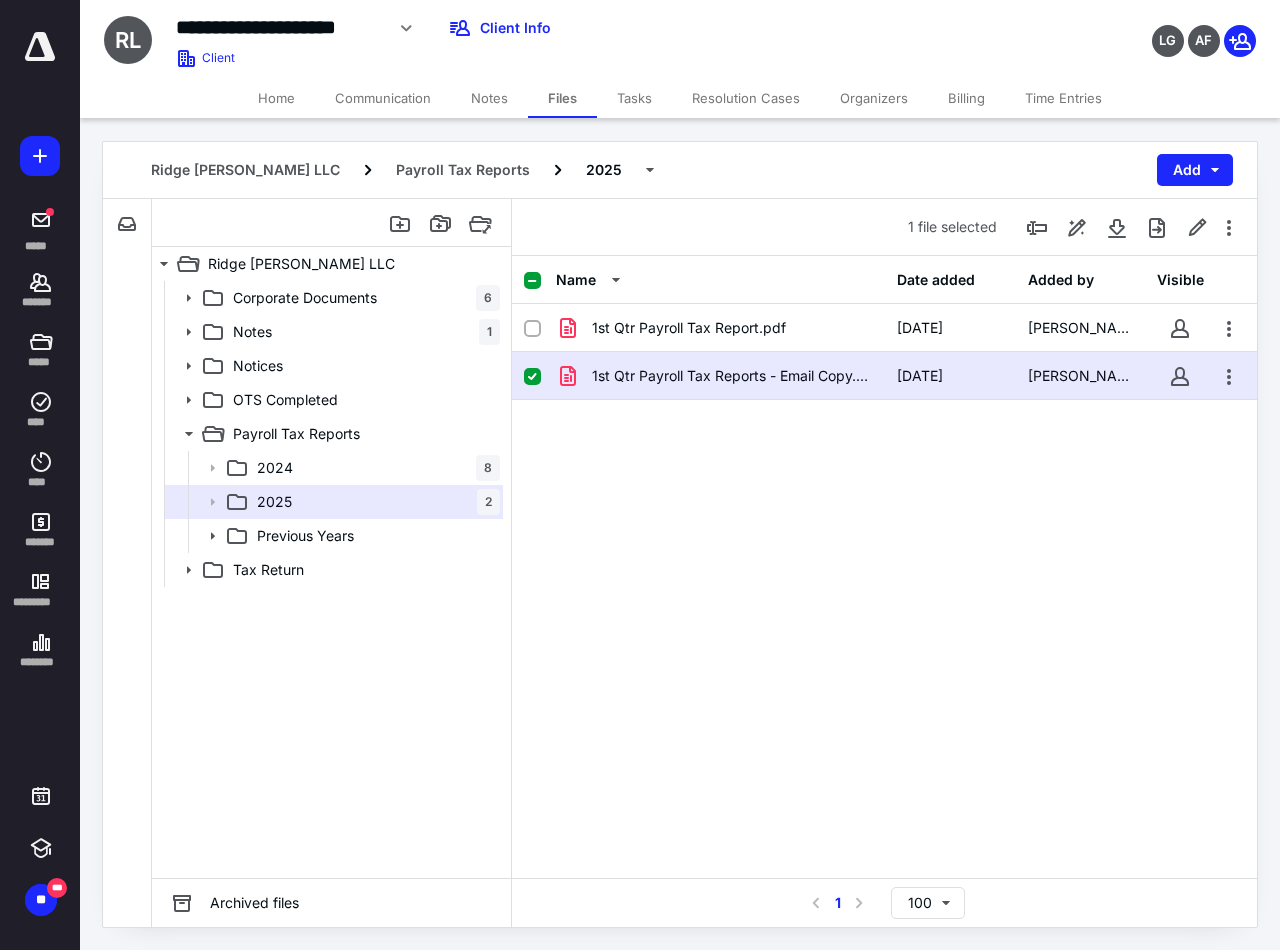 click on "Home" at bounding box center (276, 98) 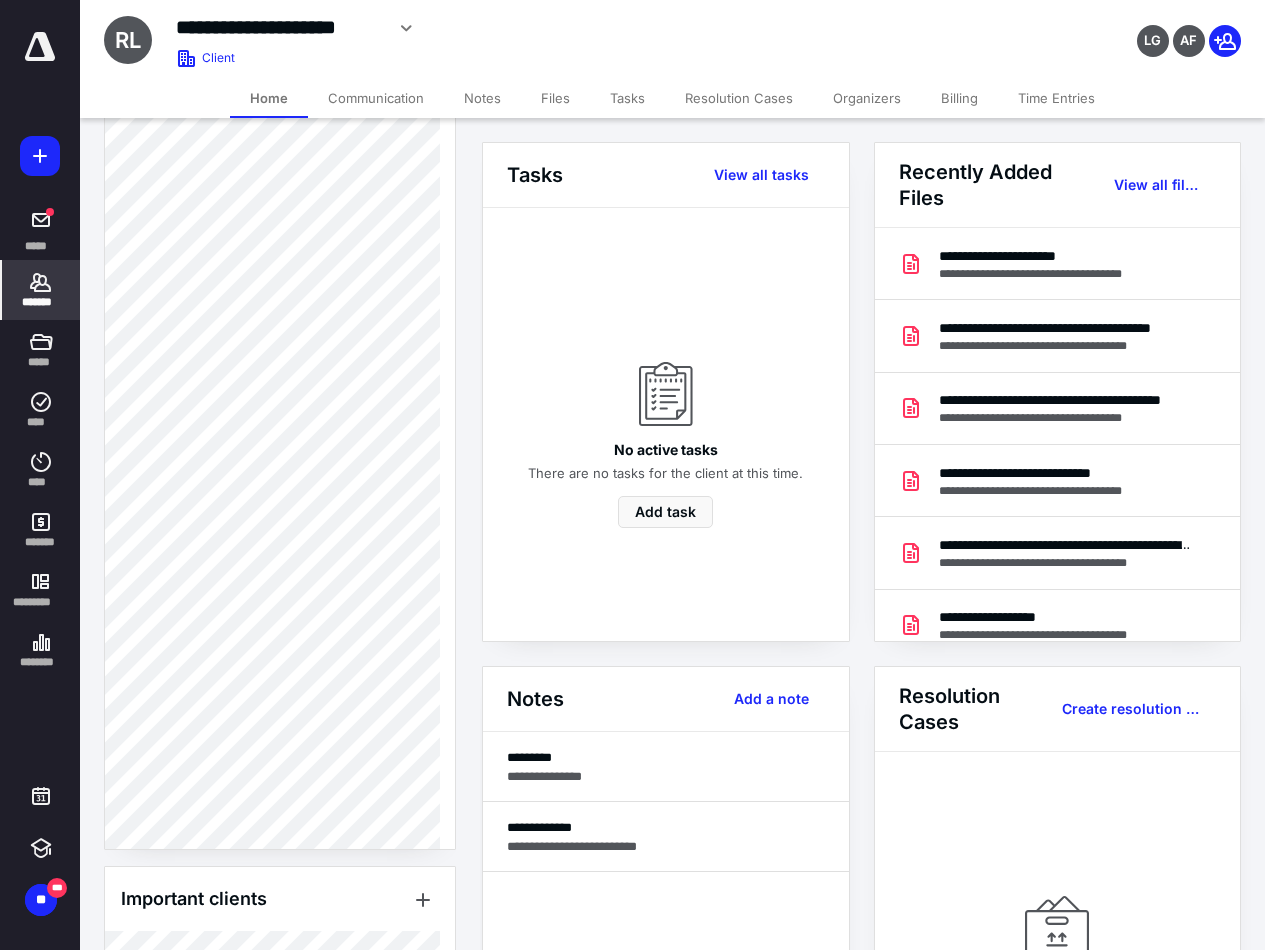 scroll, scrollTop: 917, scrollLeft: 0, axis: vertical 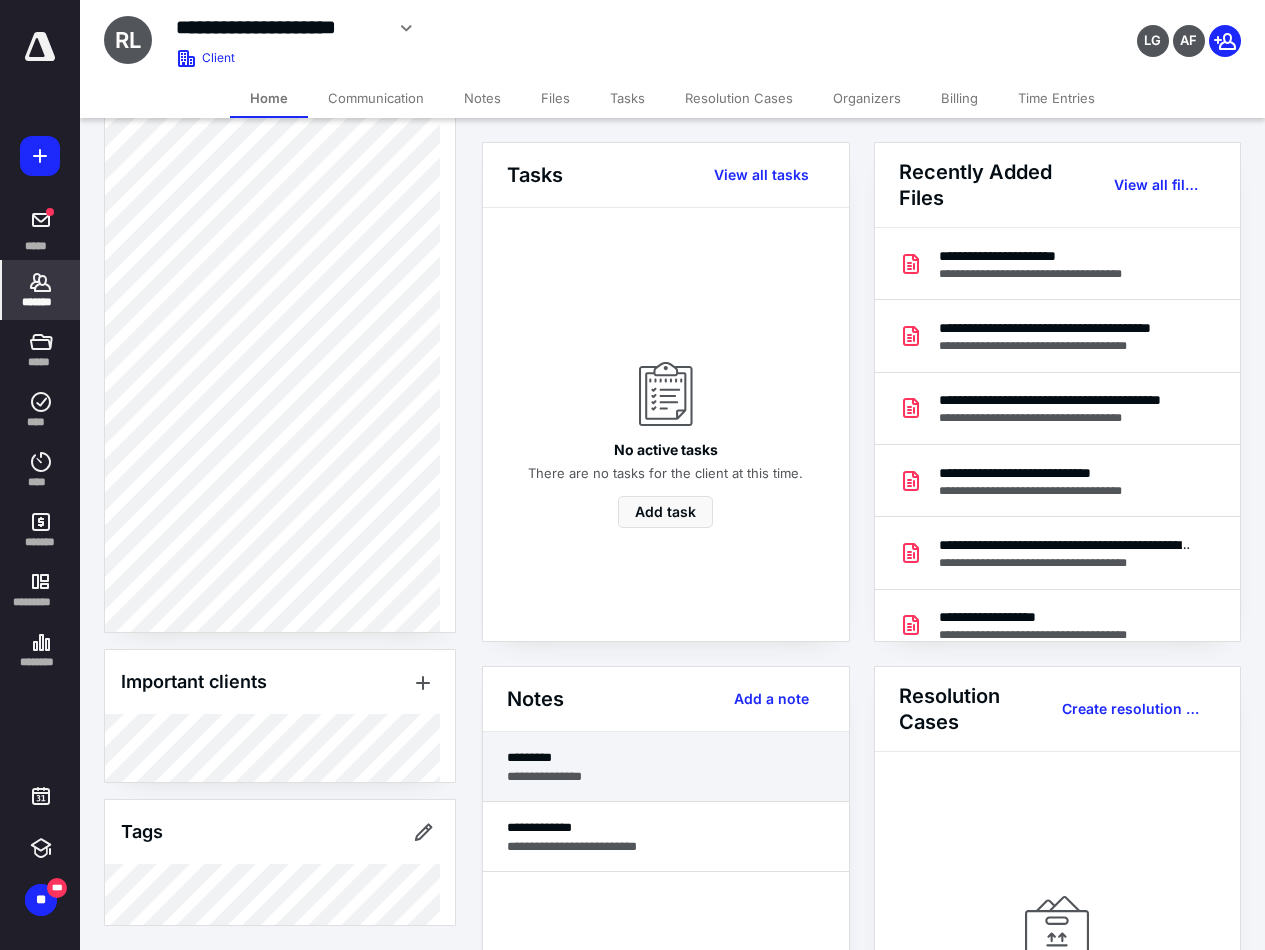 click on "*********" at bounding box center [666, 757] 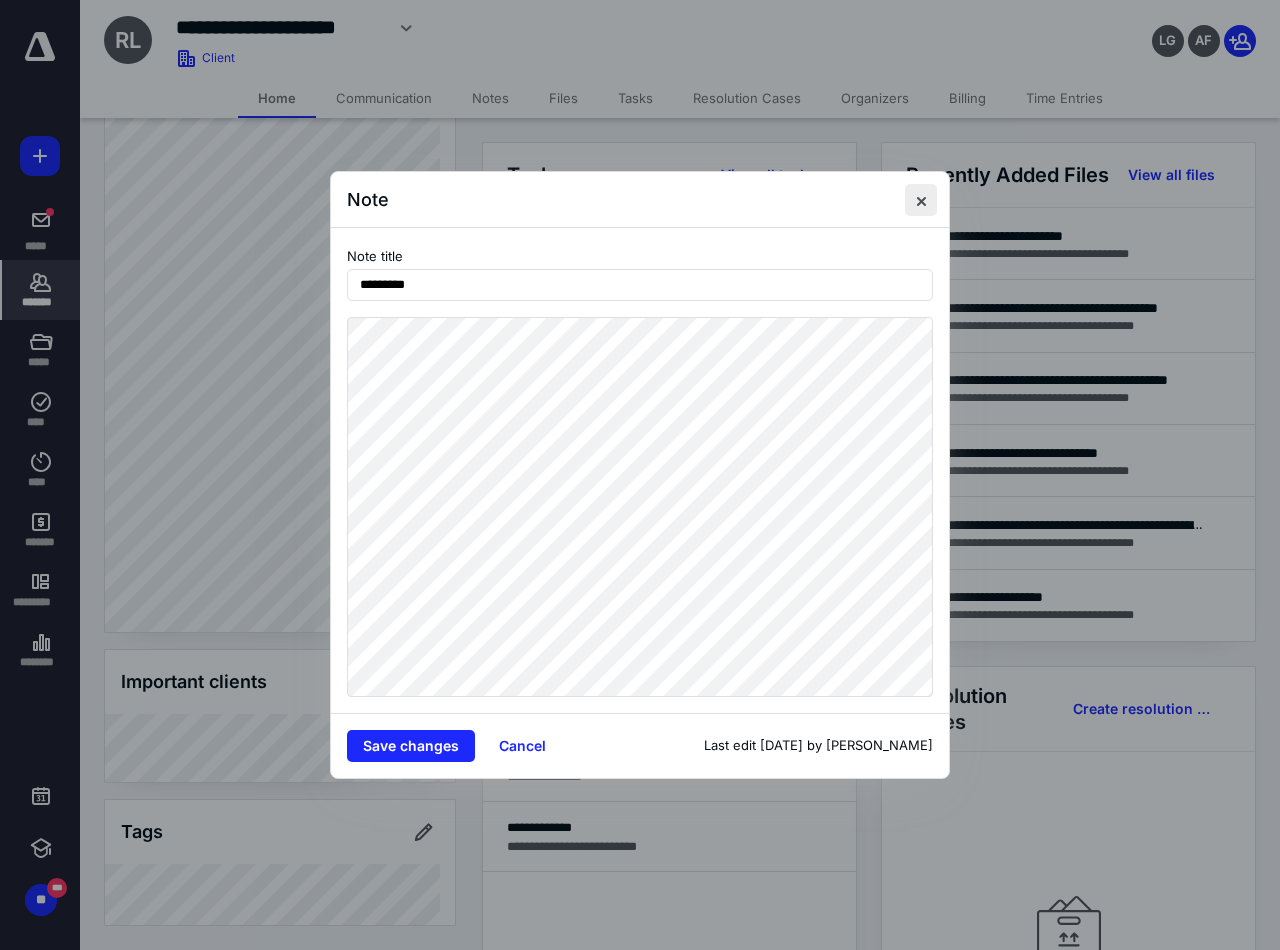 click at bounding box center [921, 200] 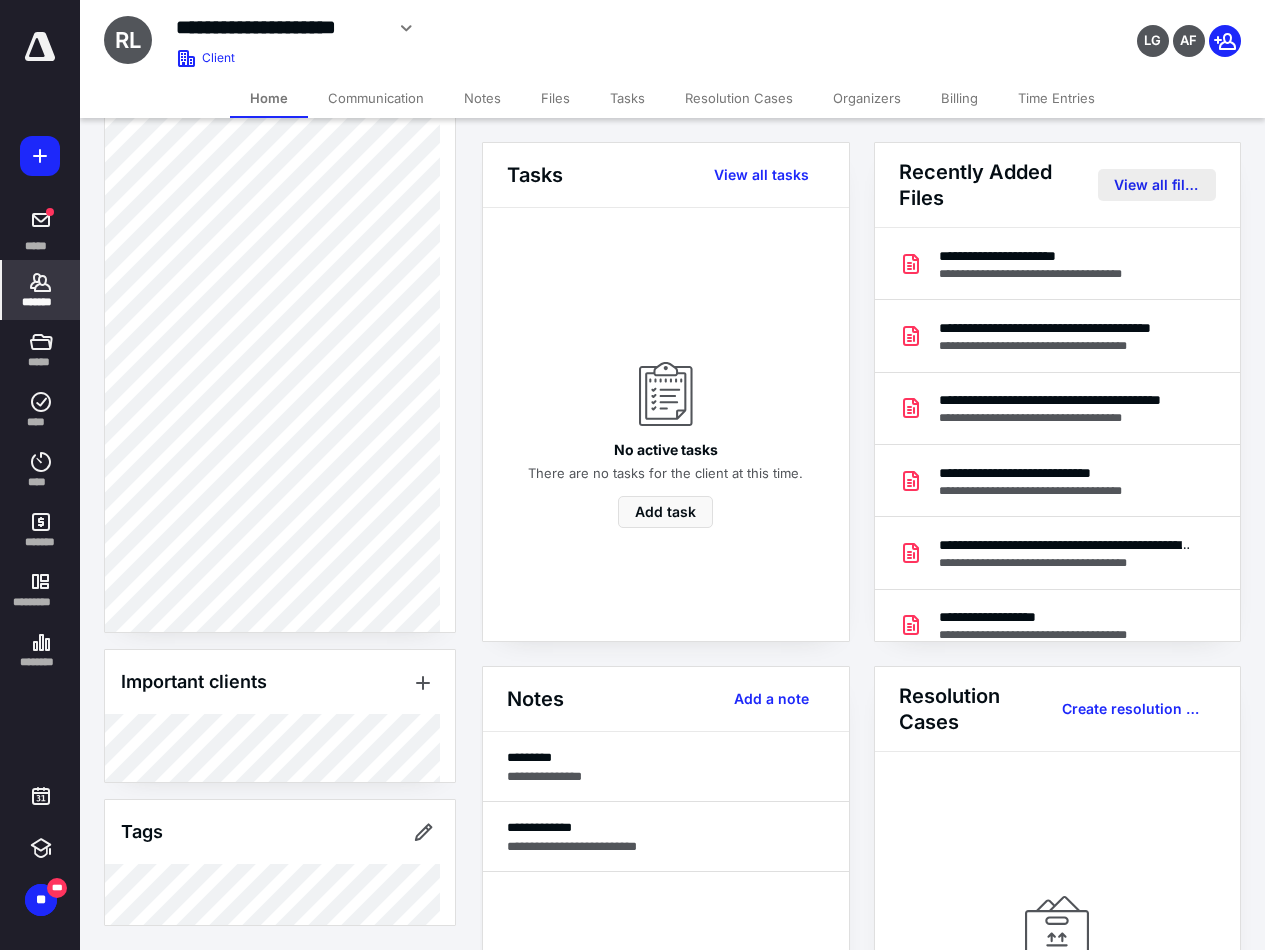 click on "View all files" at bounding box center (1157, 185) 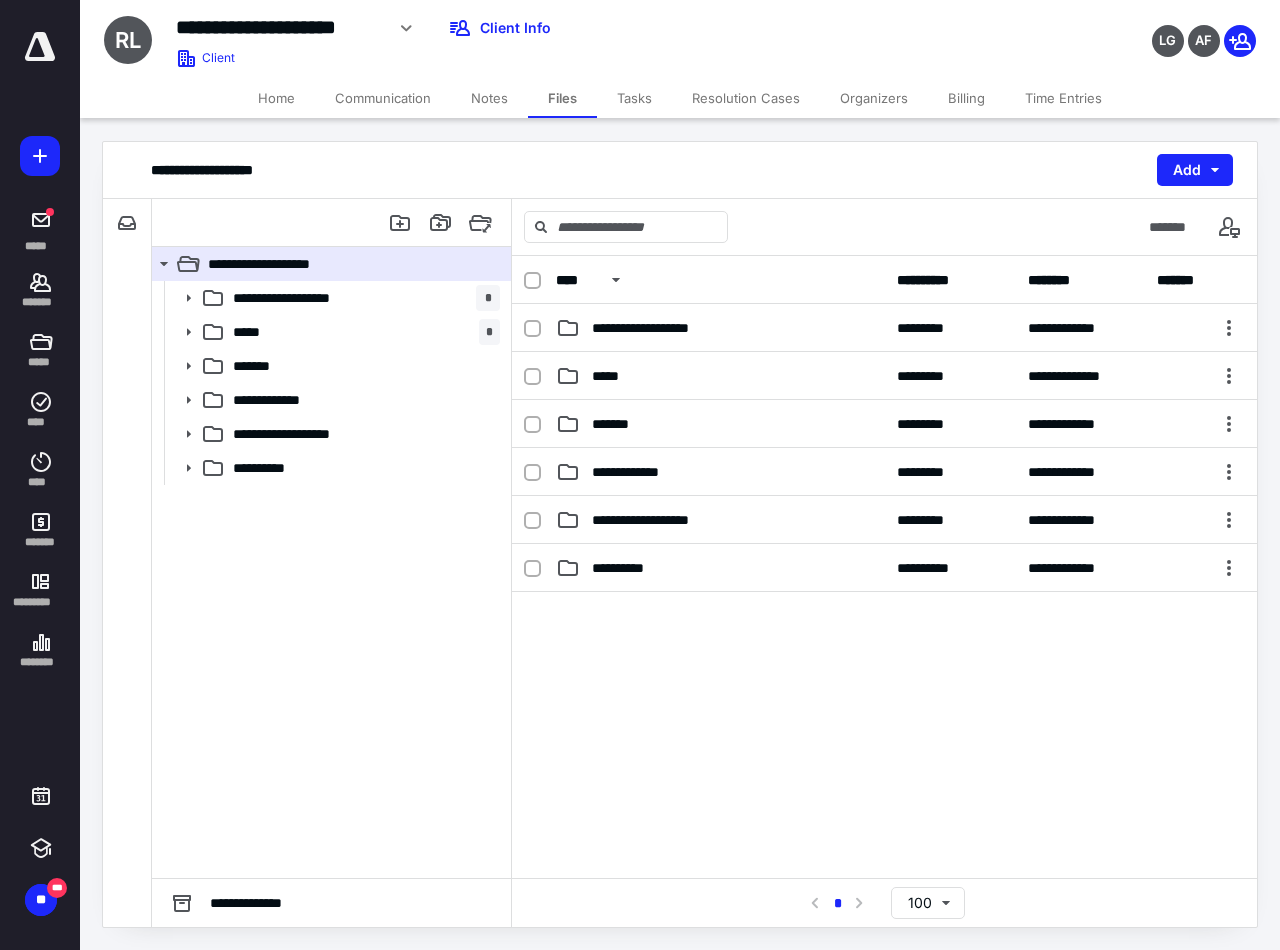 click on "Home" at bounding box center [276, 98] 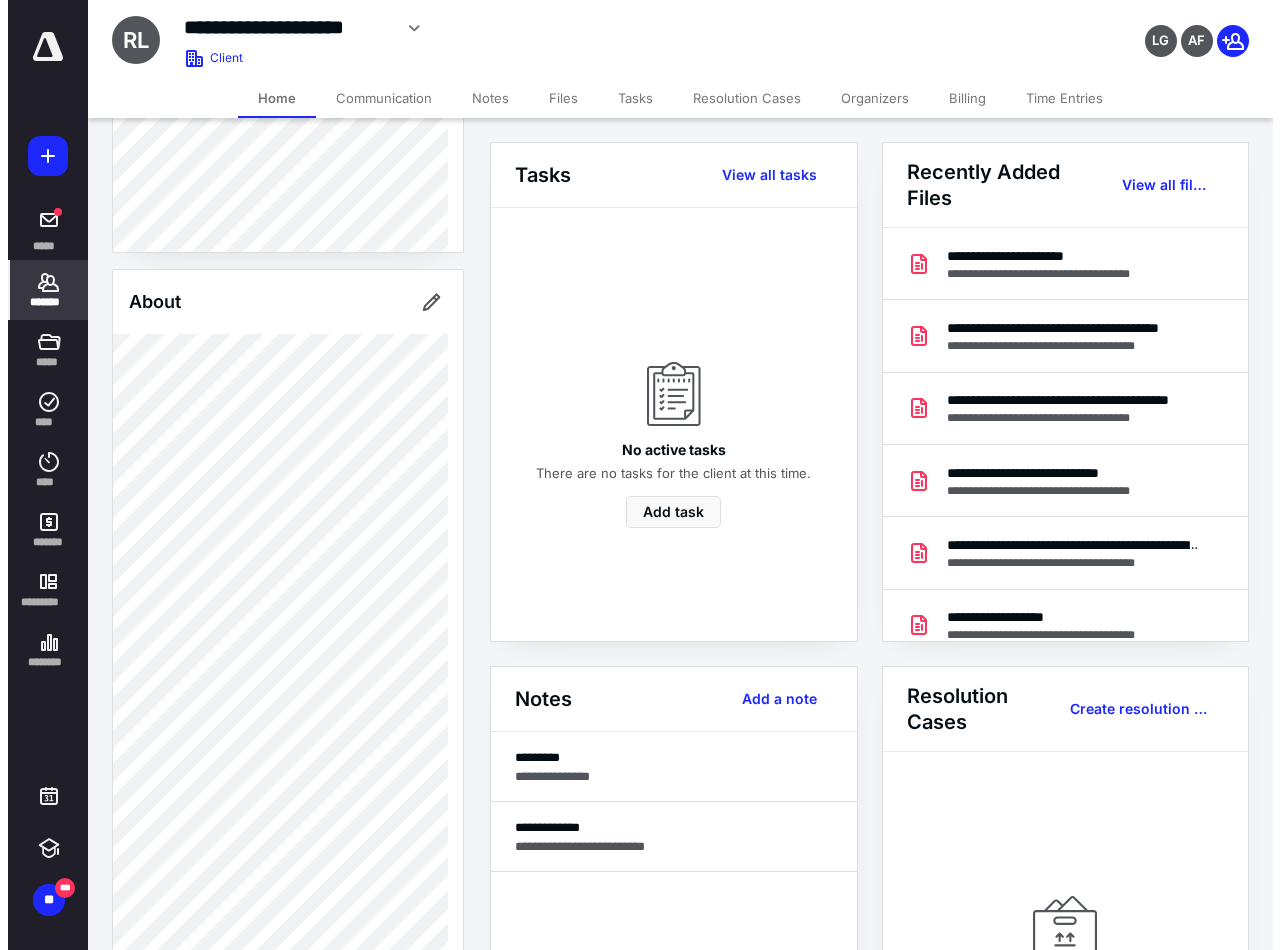 scroll, scrollTop: 300, scrollLeft: 0, axis: vertical 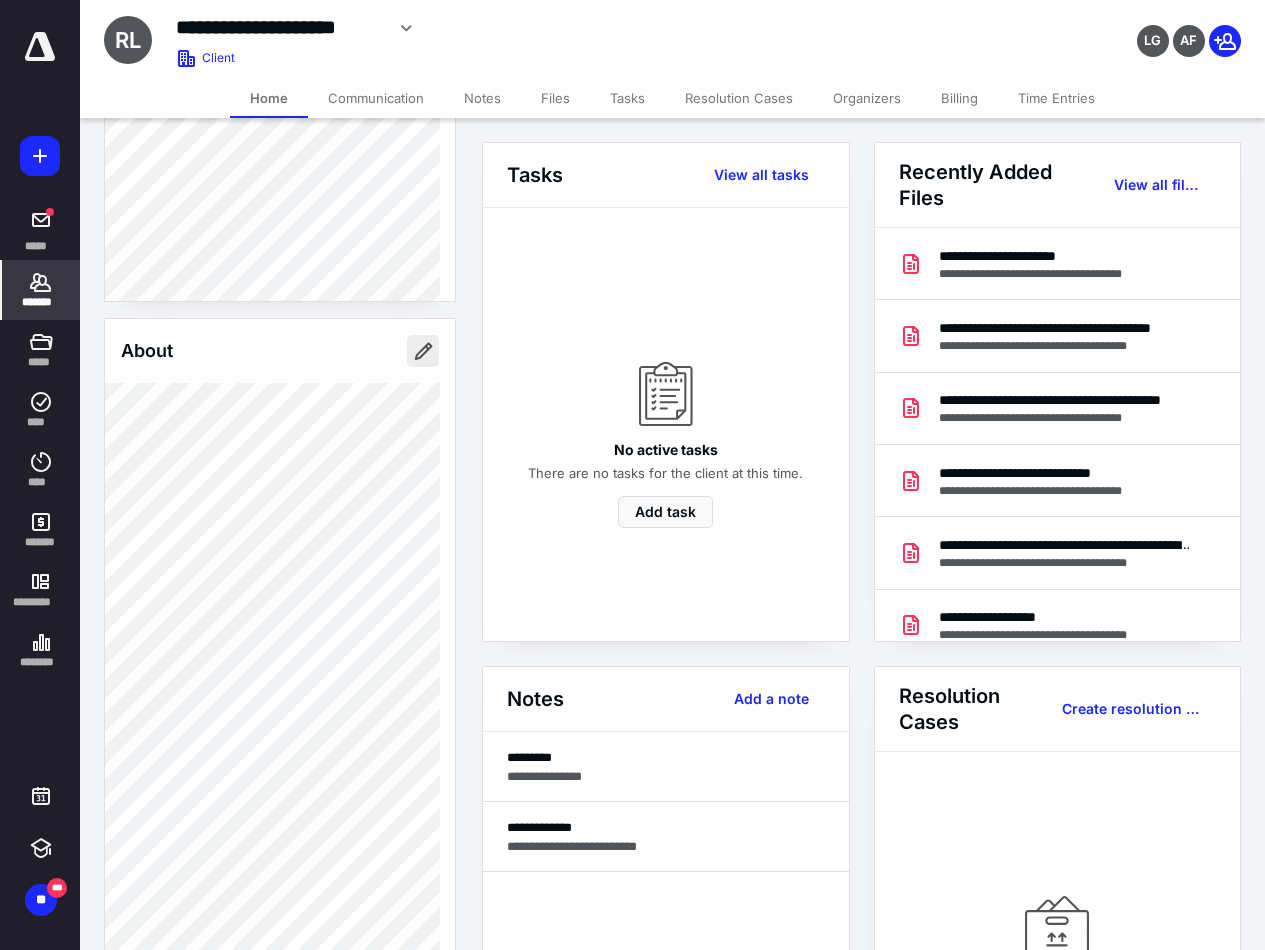 click at bounding box center [423, 351] 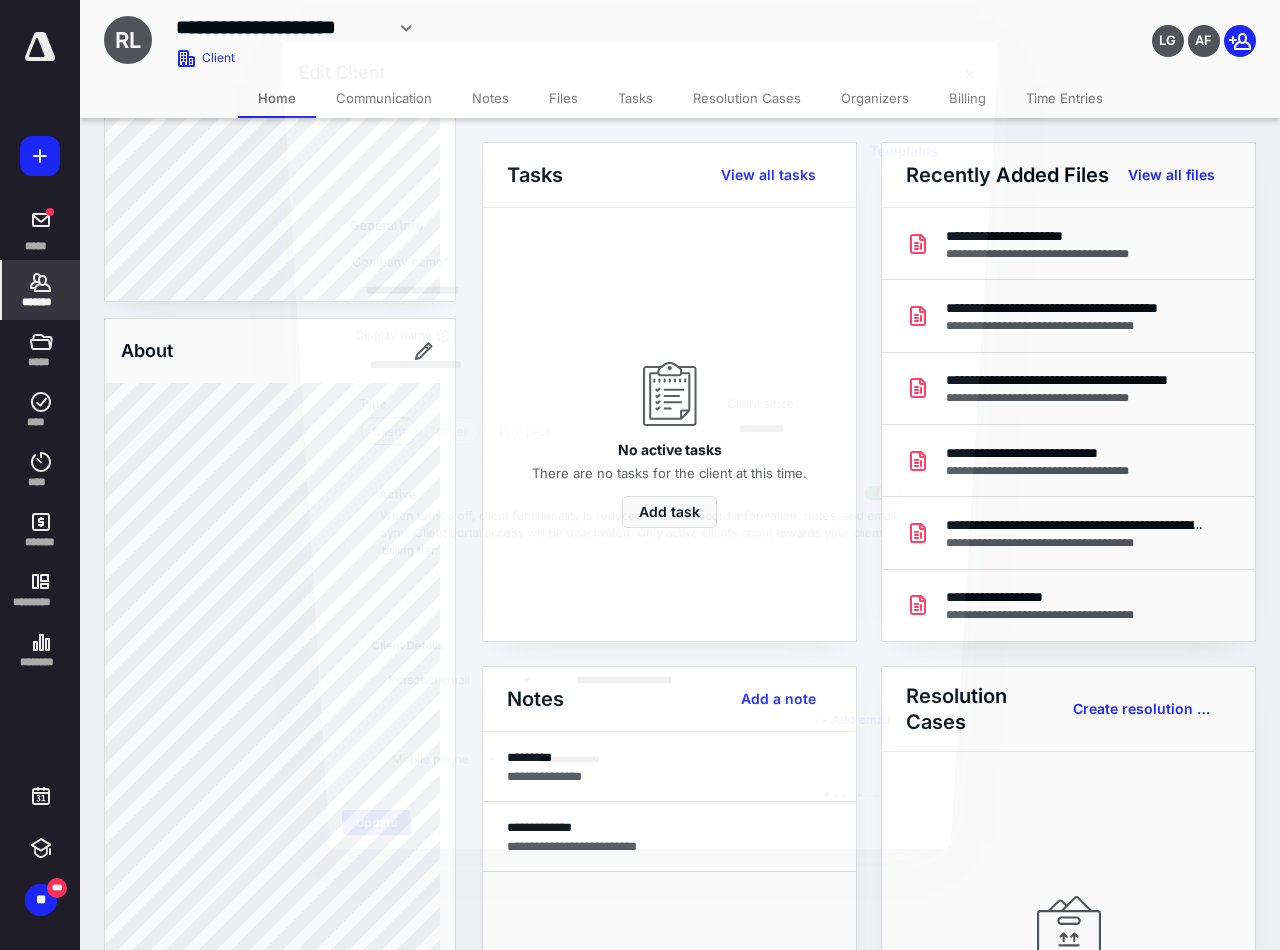 type on "**********" 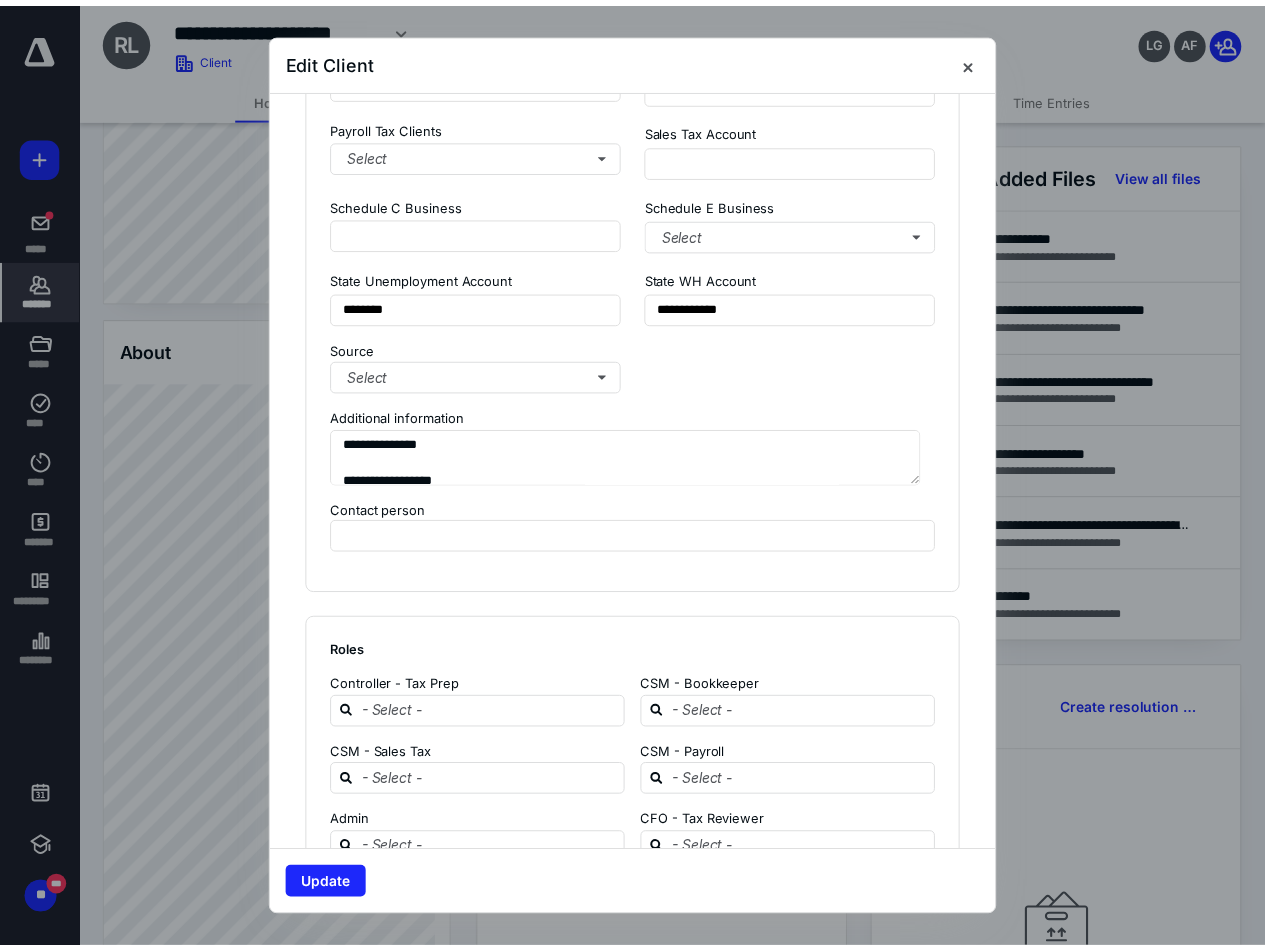 scroll, scrollTop: 1700, scrollLeft: 0, axis: vertical 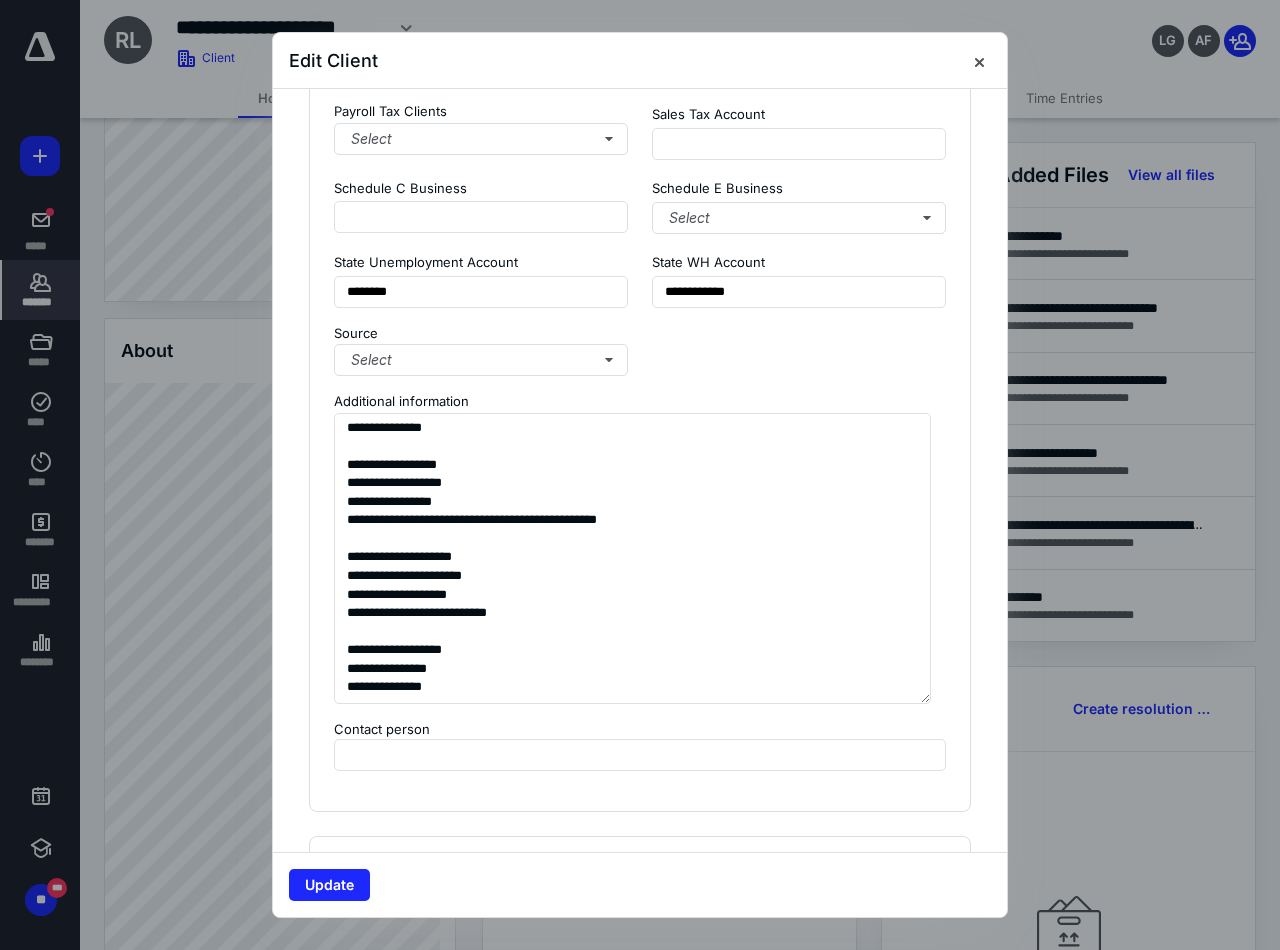 drag, startPoint x: 922, startPoint y: 463, endPoint x: 963, endPoint y: 698, distance: 238.54979 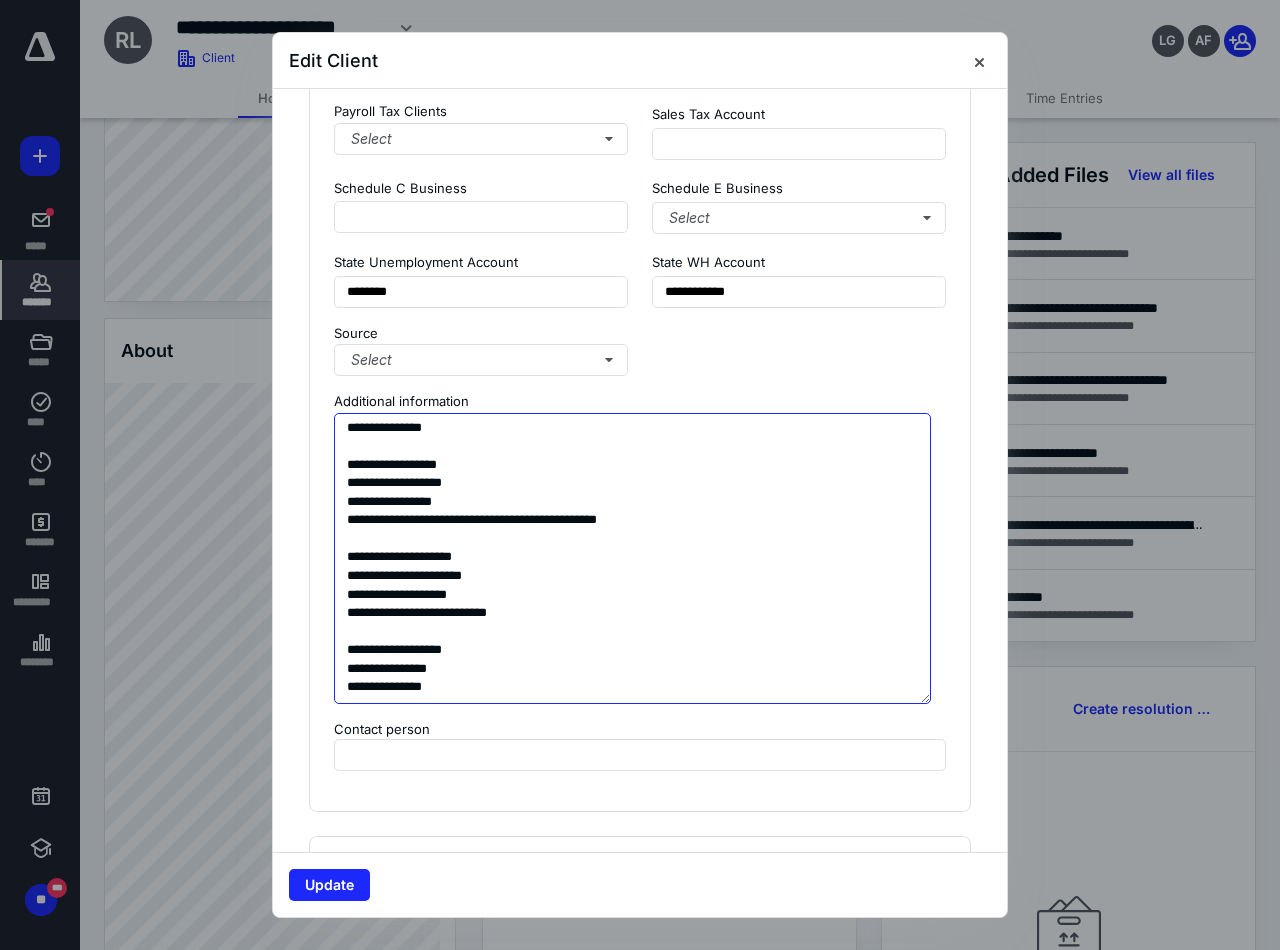 click on "**********" at bounding box center [632, 558] 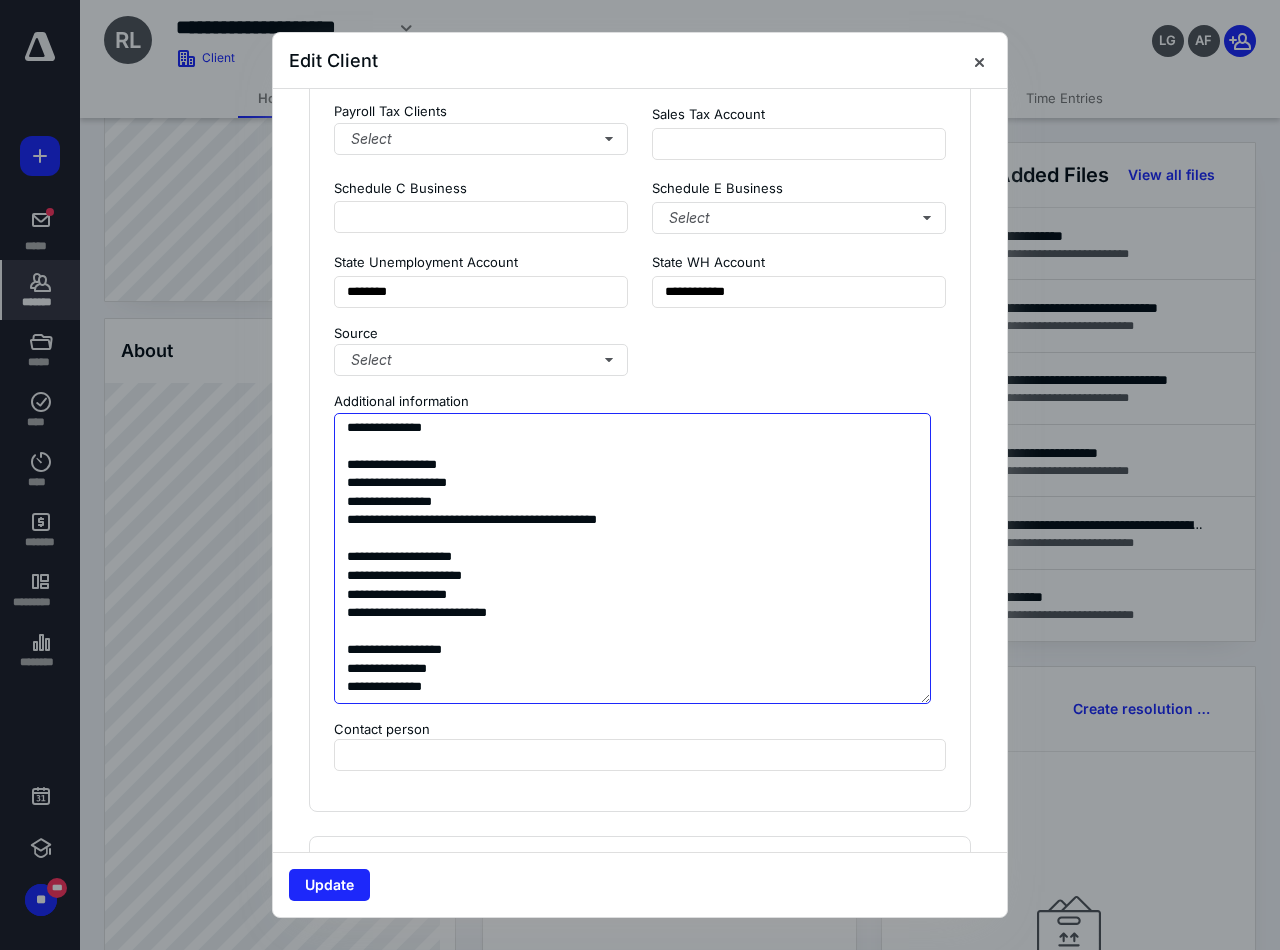 click on "**********" at bounding box center [632, 558] 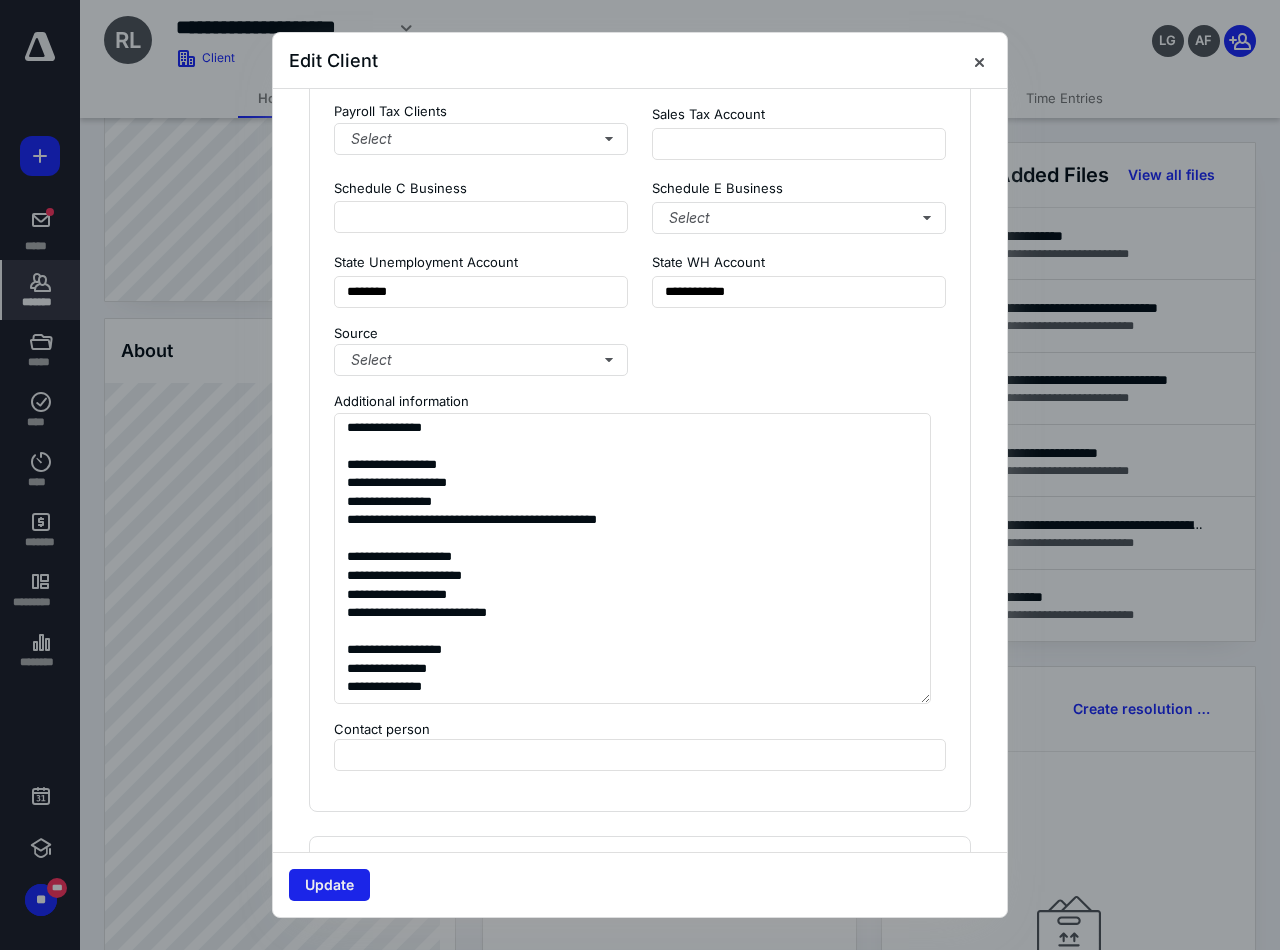 click on "Update" at bounding box center (329, 885) 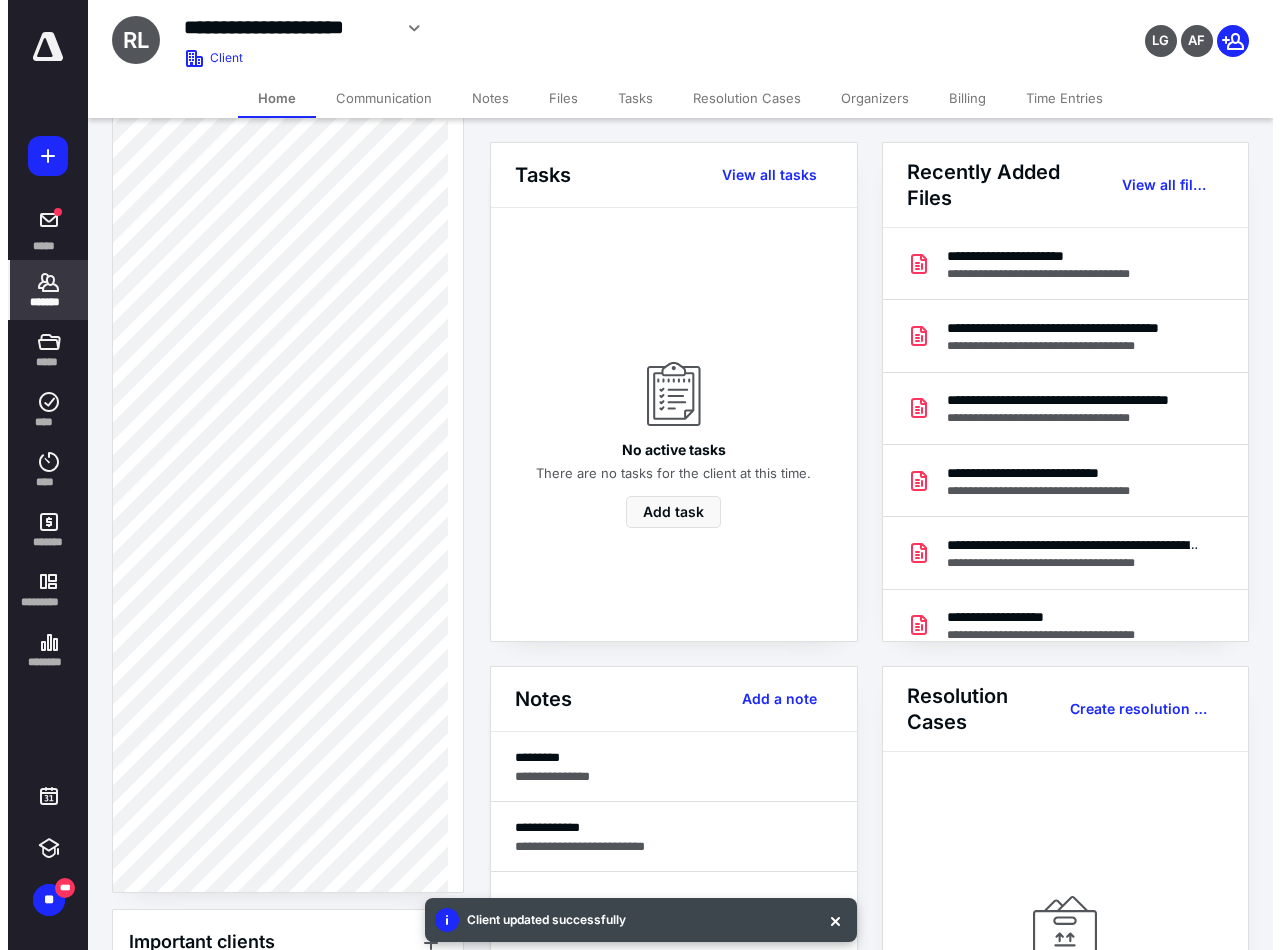 scroll, scrollTop: 700, scrollLeft: 0, axis: vertical 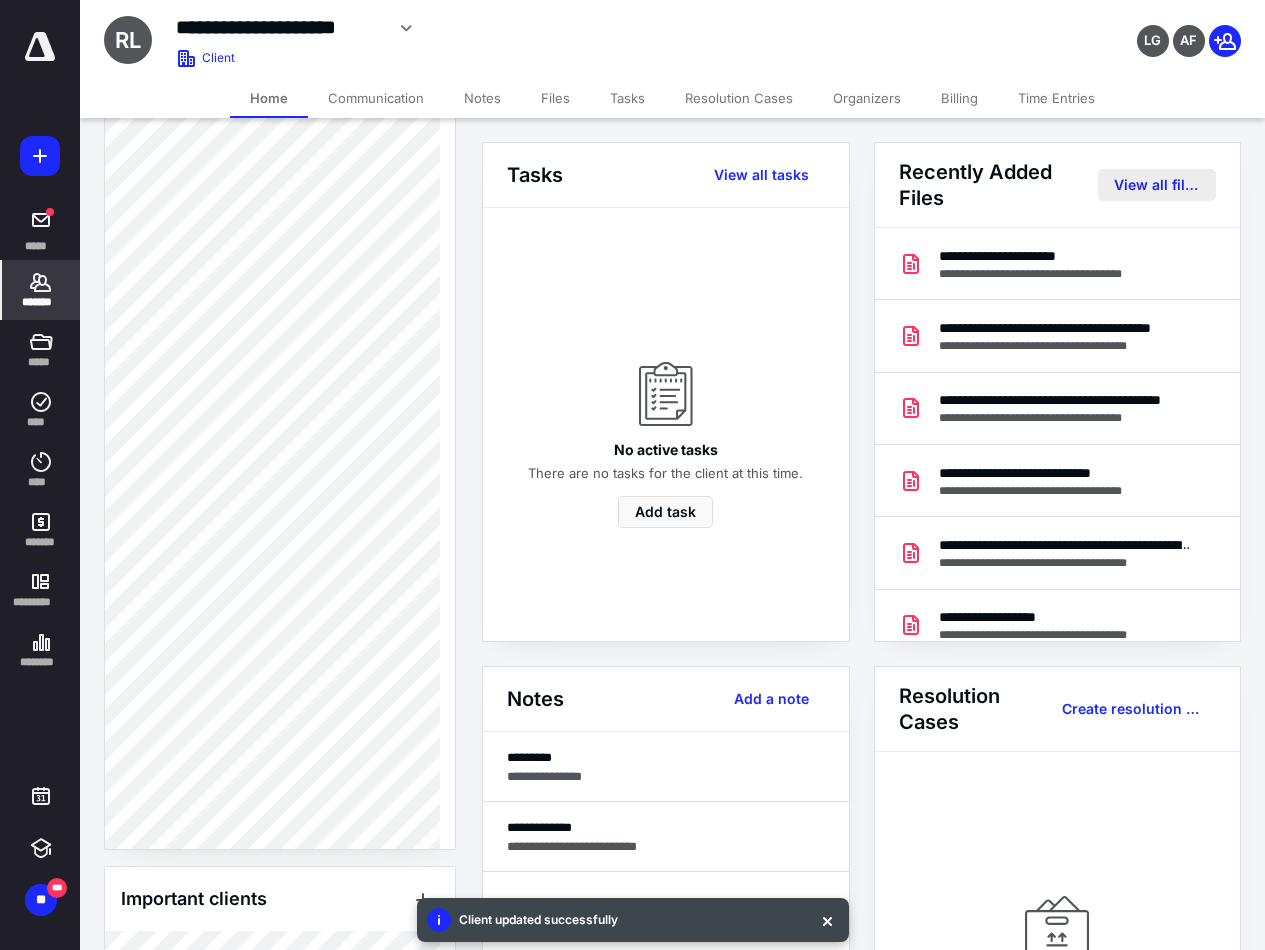 click on "View all files" at bounding box center [1157, 185] 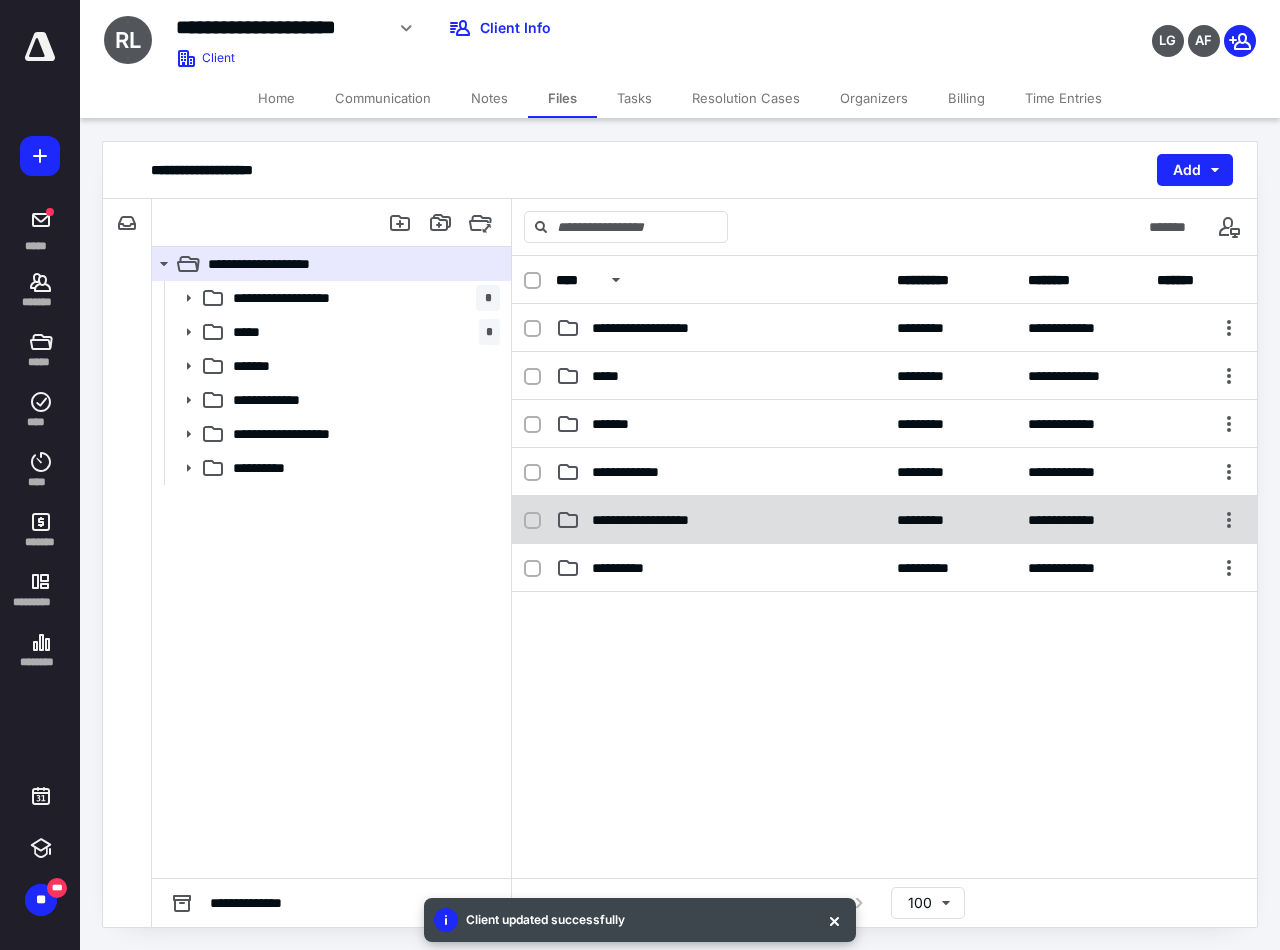 click on "**********" at bounding box center (655, 520) 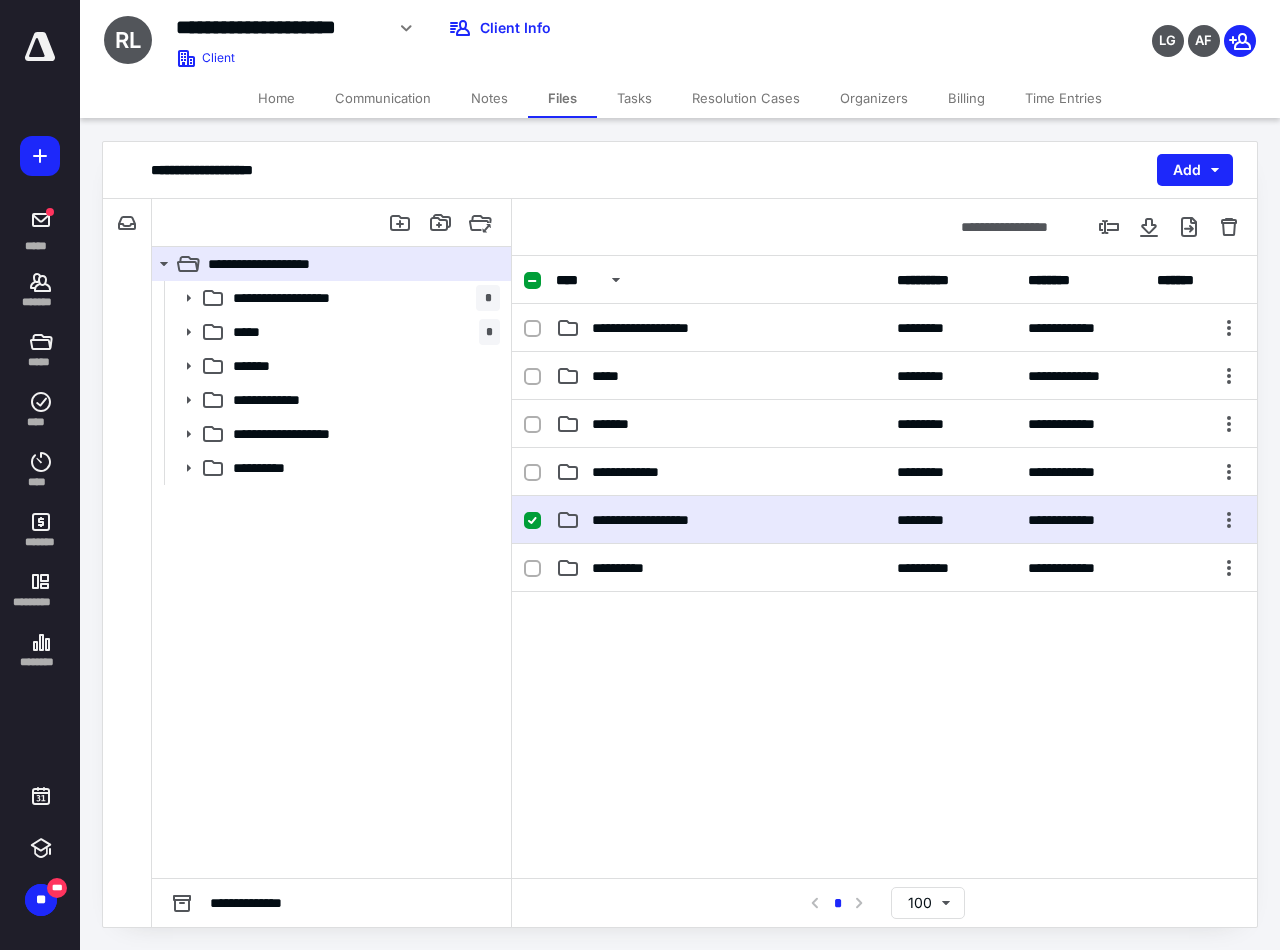 click on "Home" at bounding box center [276, 98] 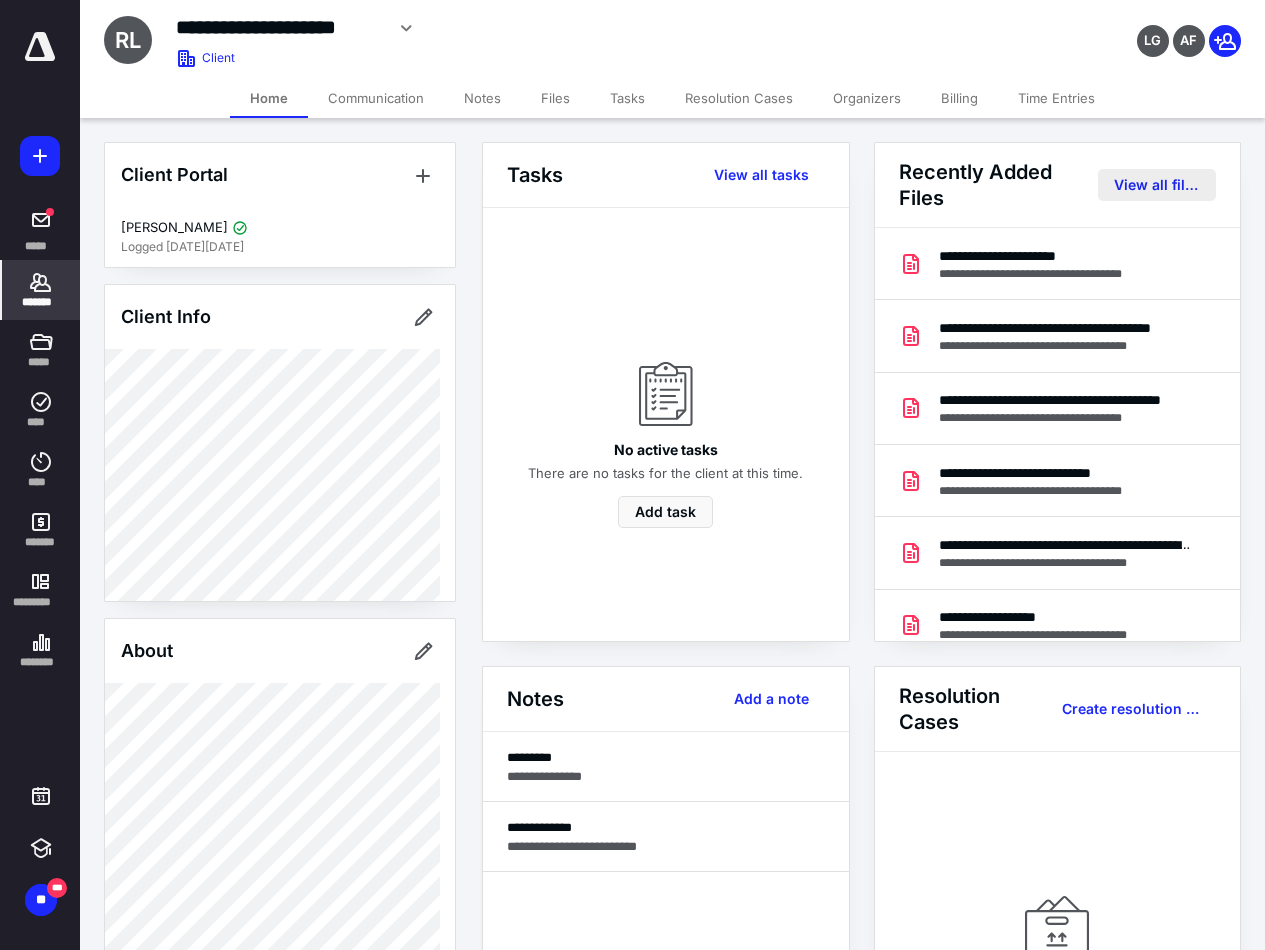 click on "View all files" at bounding box center (1157, 185) 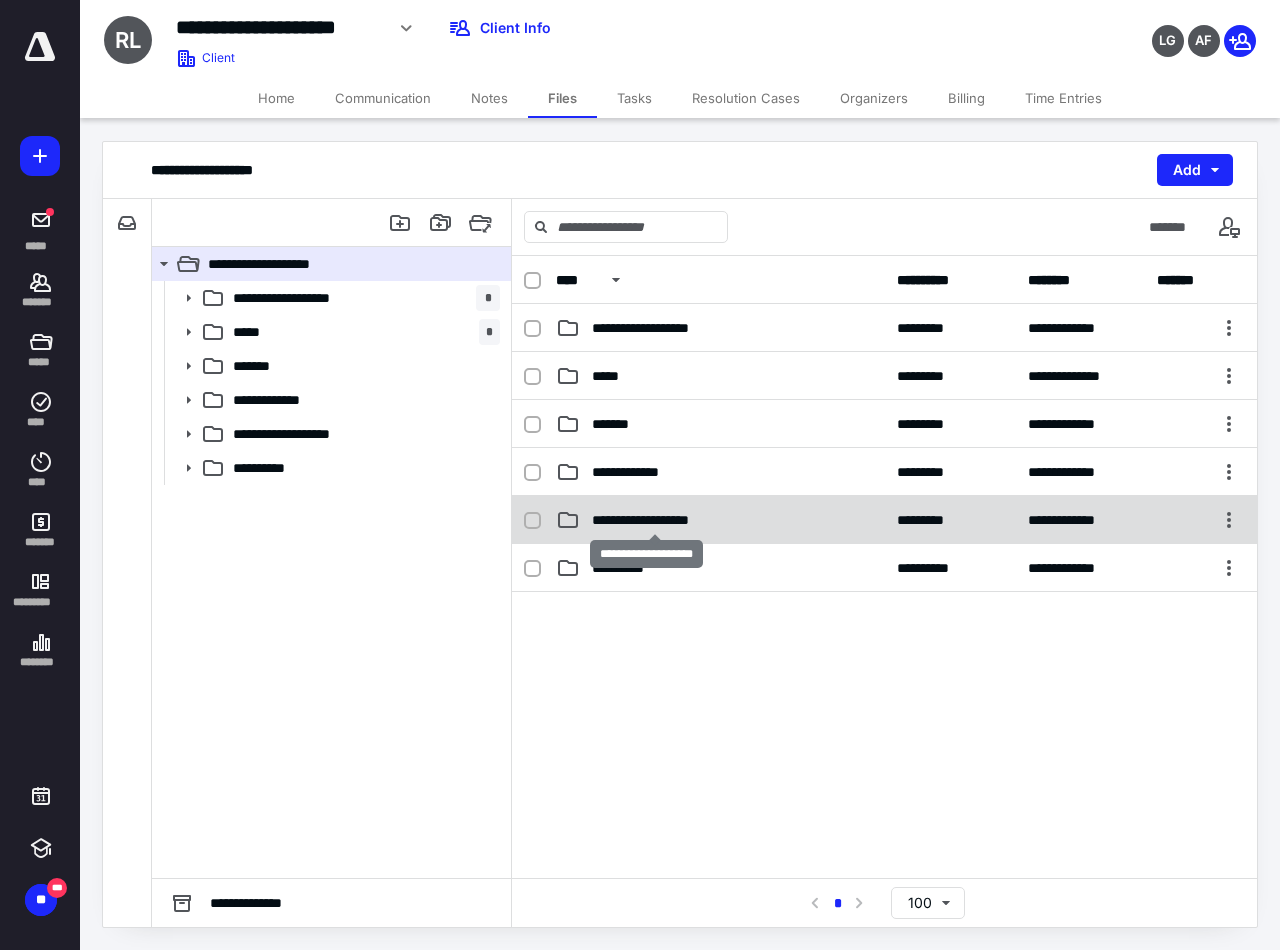 click on "**********" at bounding box center (655, 520) 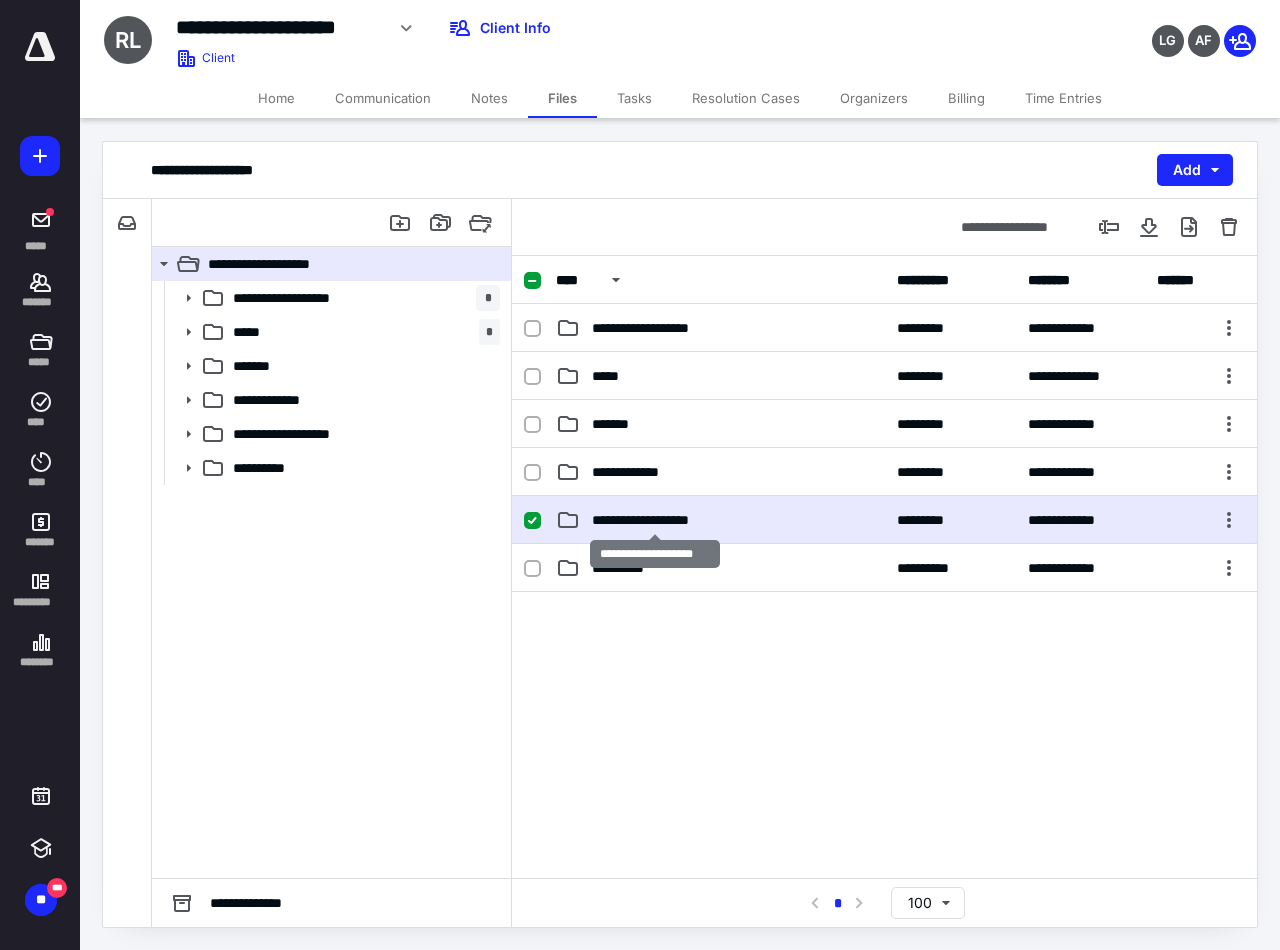 click on "**********" at bounding box center (655, 520) 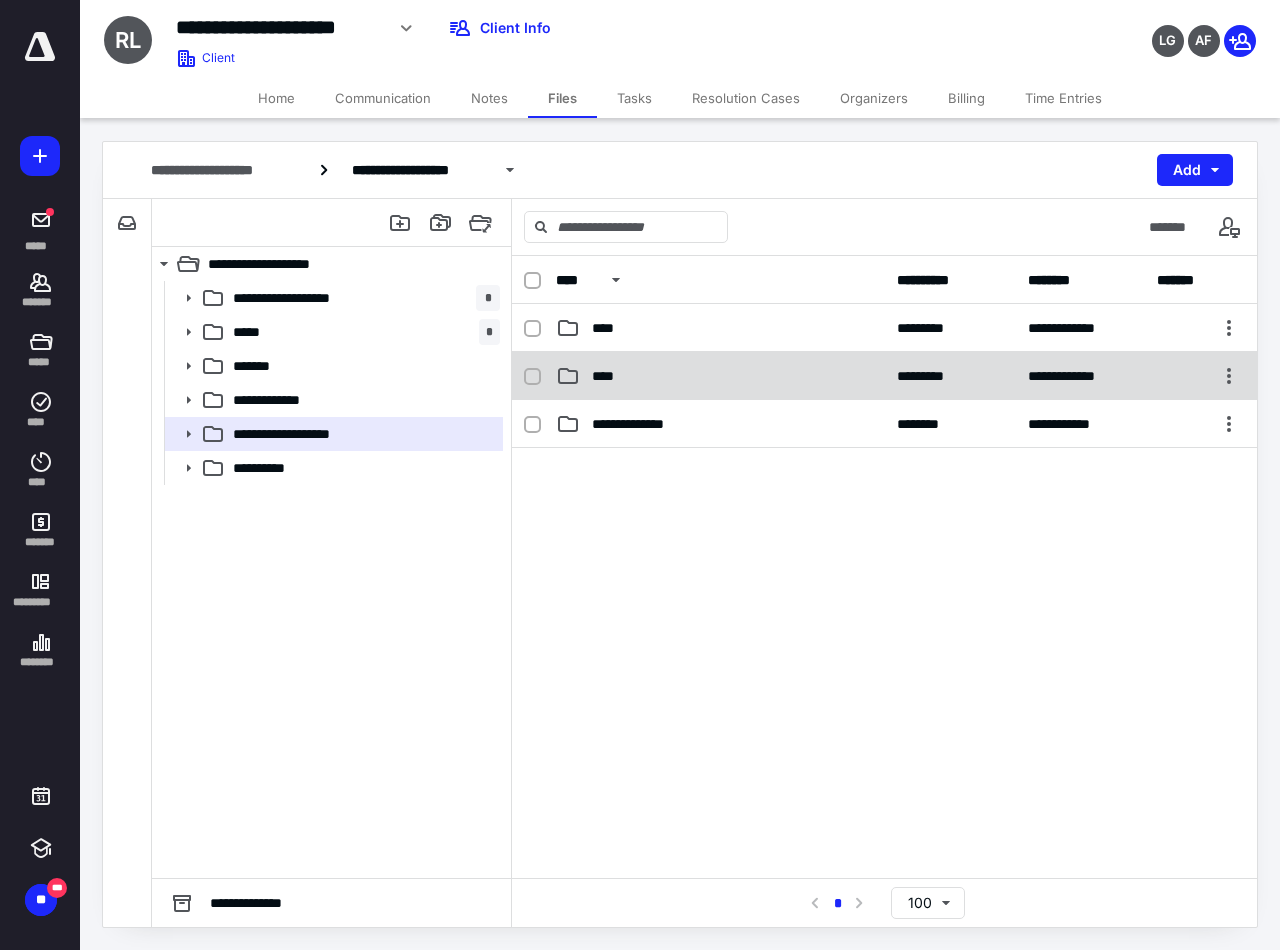 click on "****" at bounding box center [720, 376] 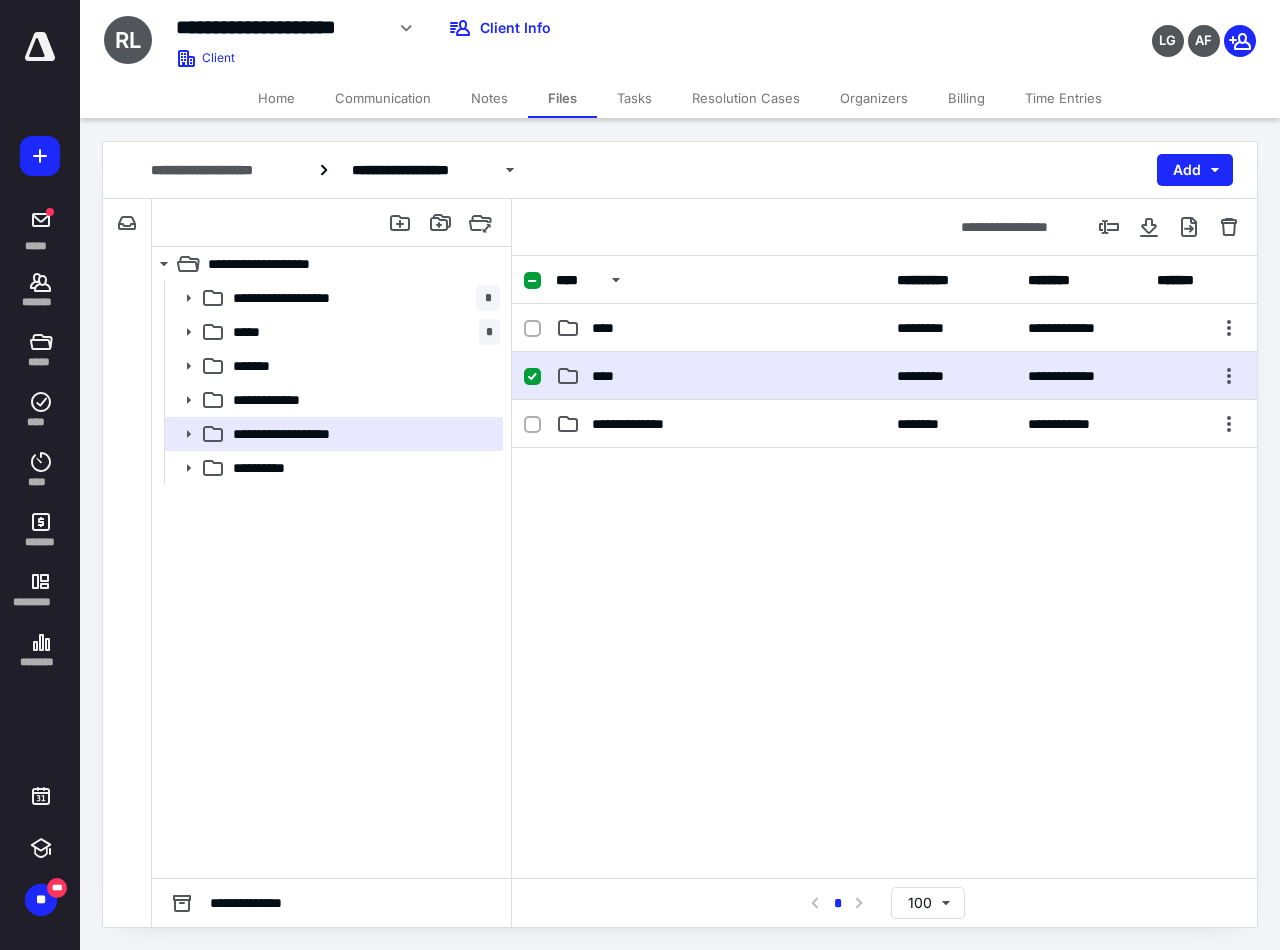 click on "****" at bounding box center (720, 376) 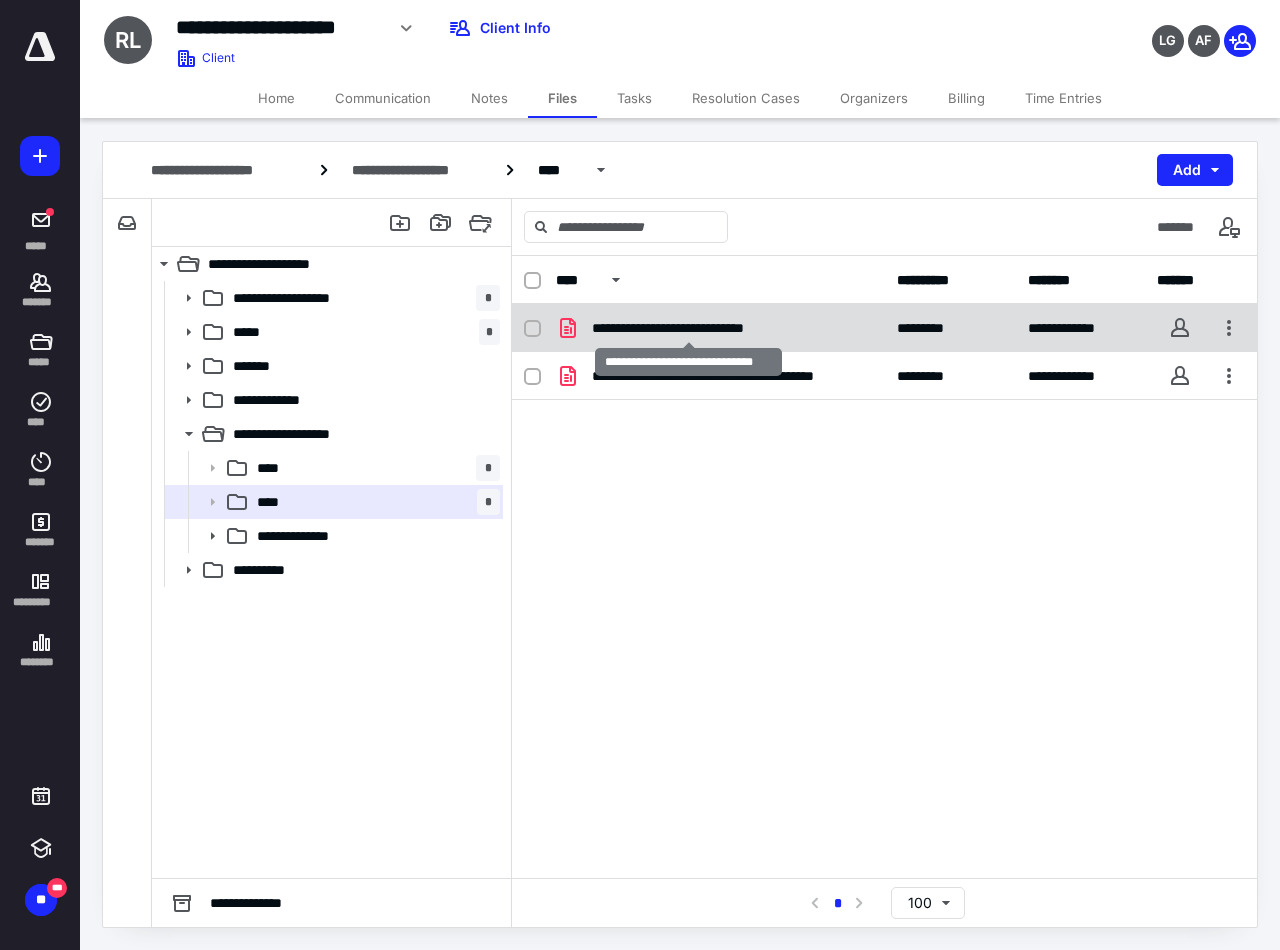 click on "**********" at bounding box center [688, 328] 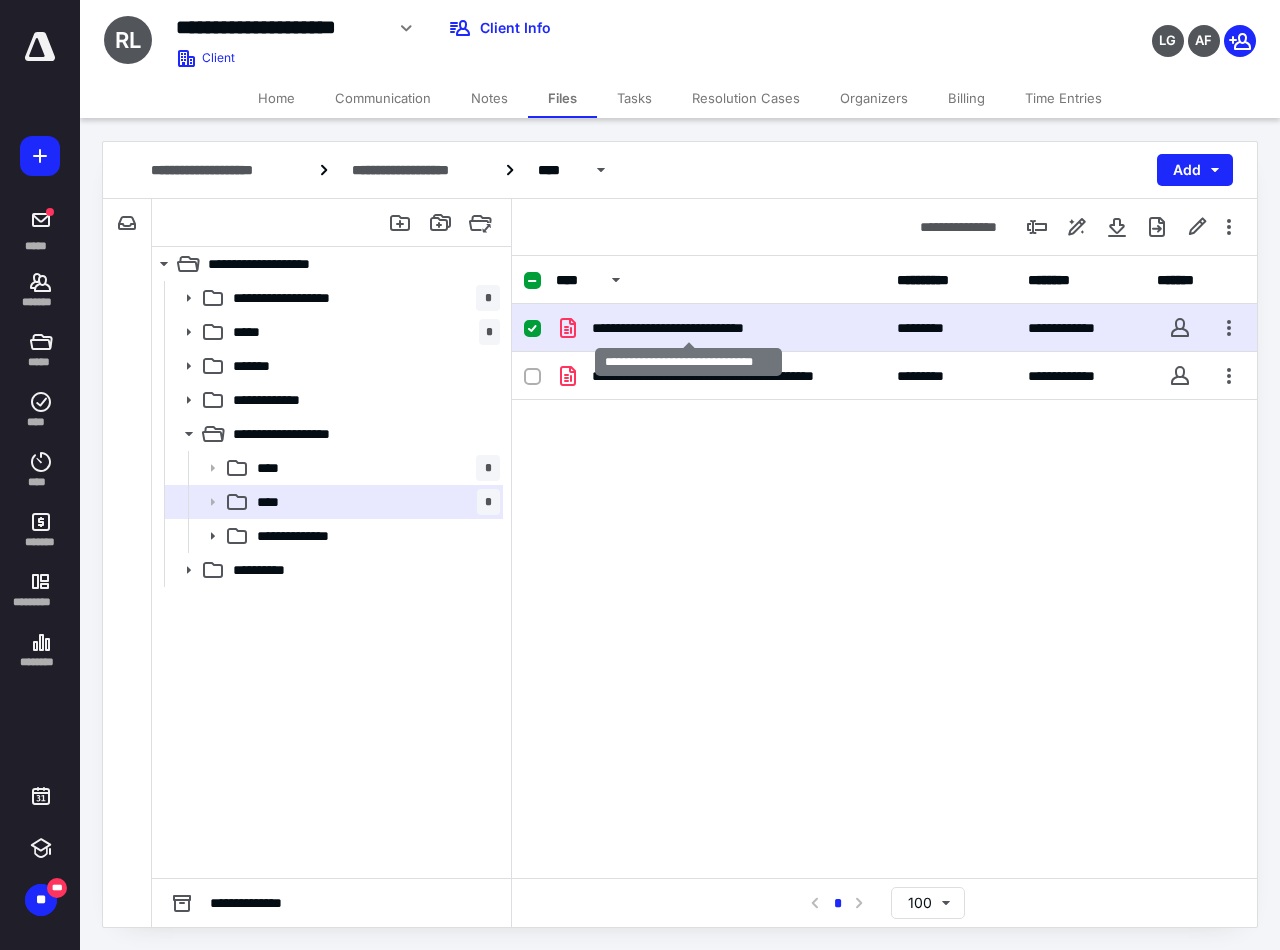 click on "**********" at bounding box center [688, 328] 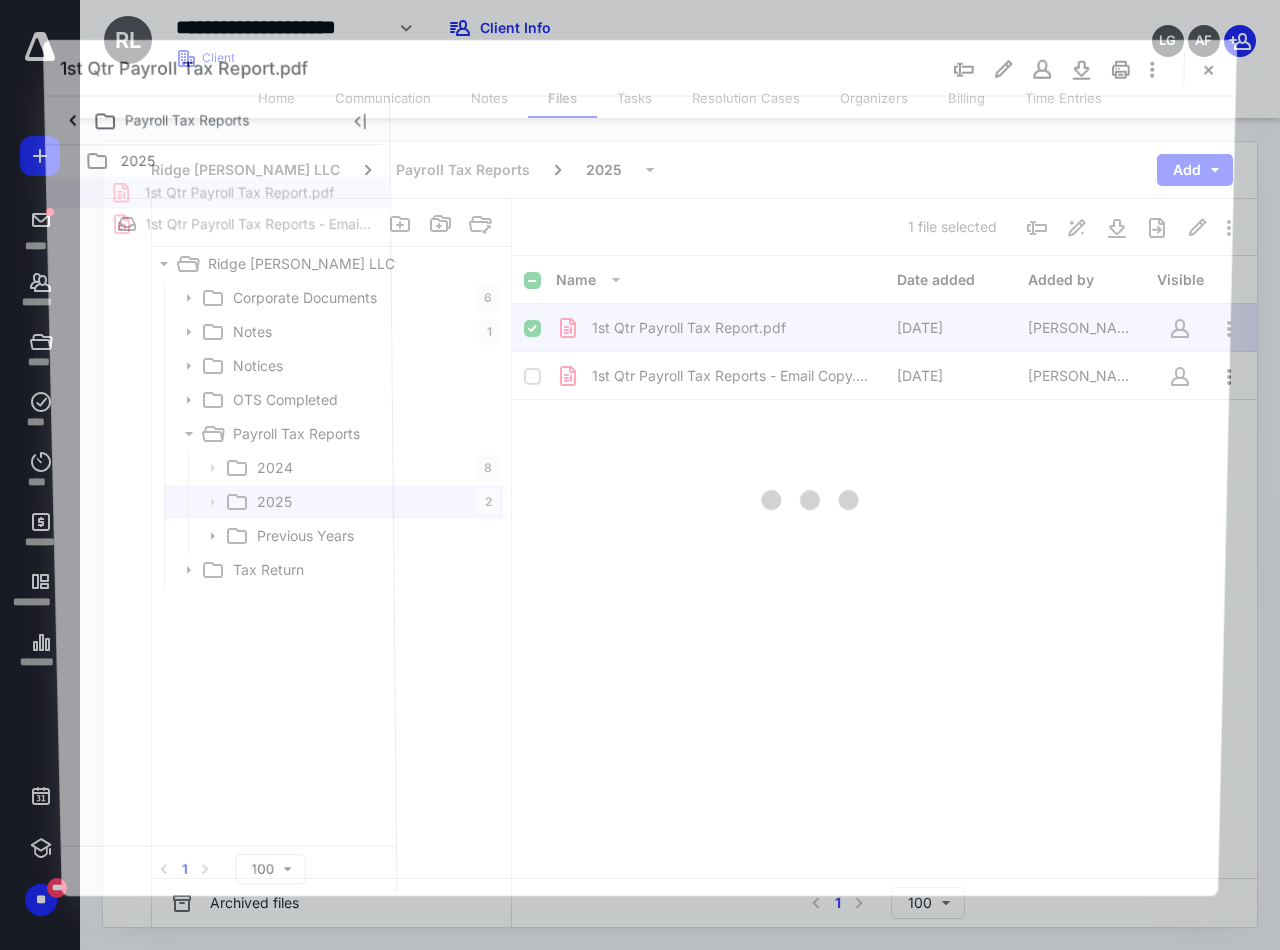 scroll, scrollTop: 0, scrollLeft: 0, axis: both 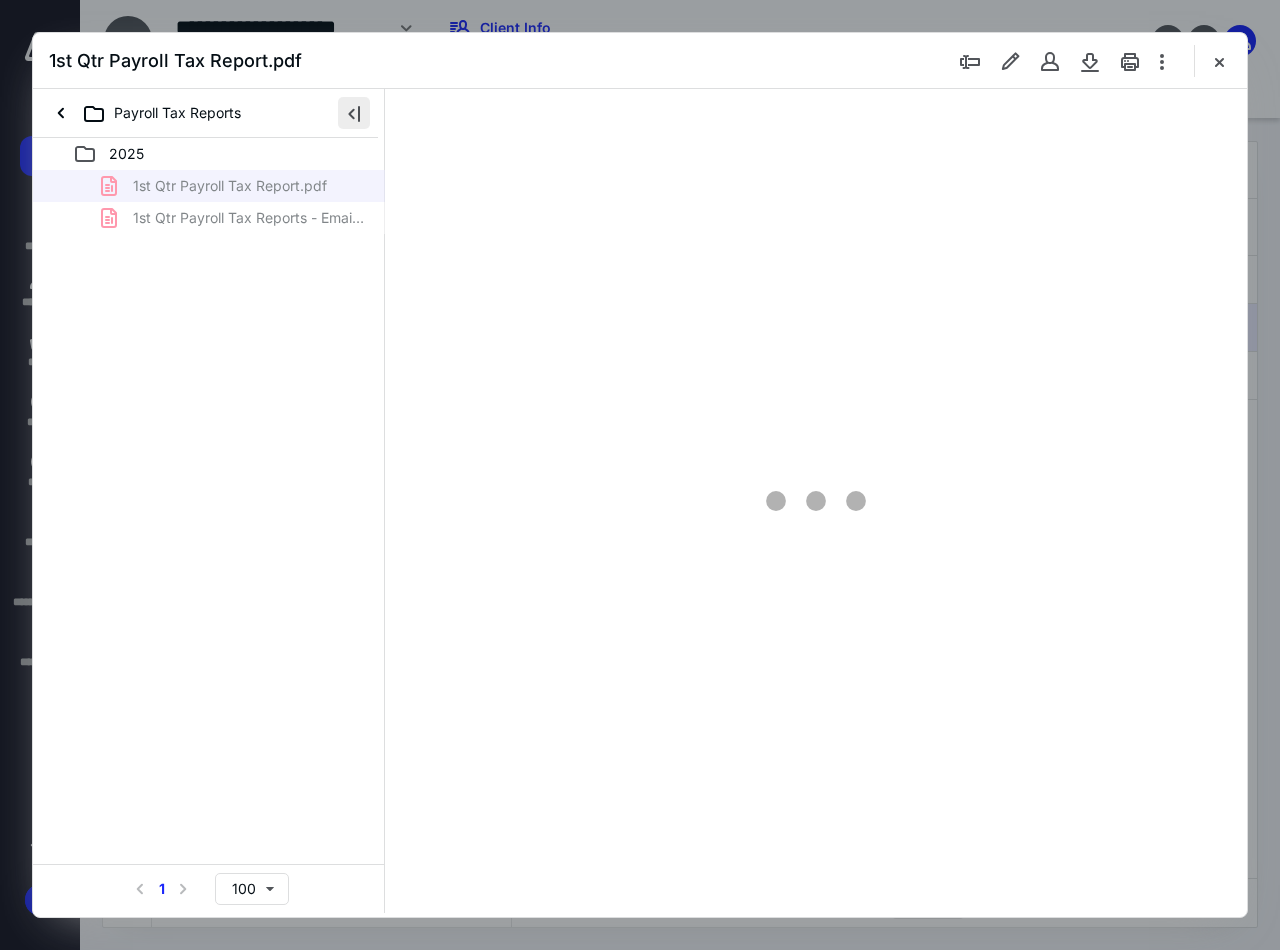 click at bounding box center [354, 113] 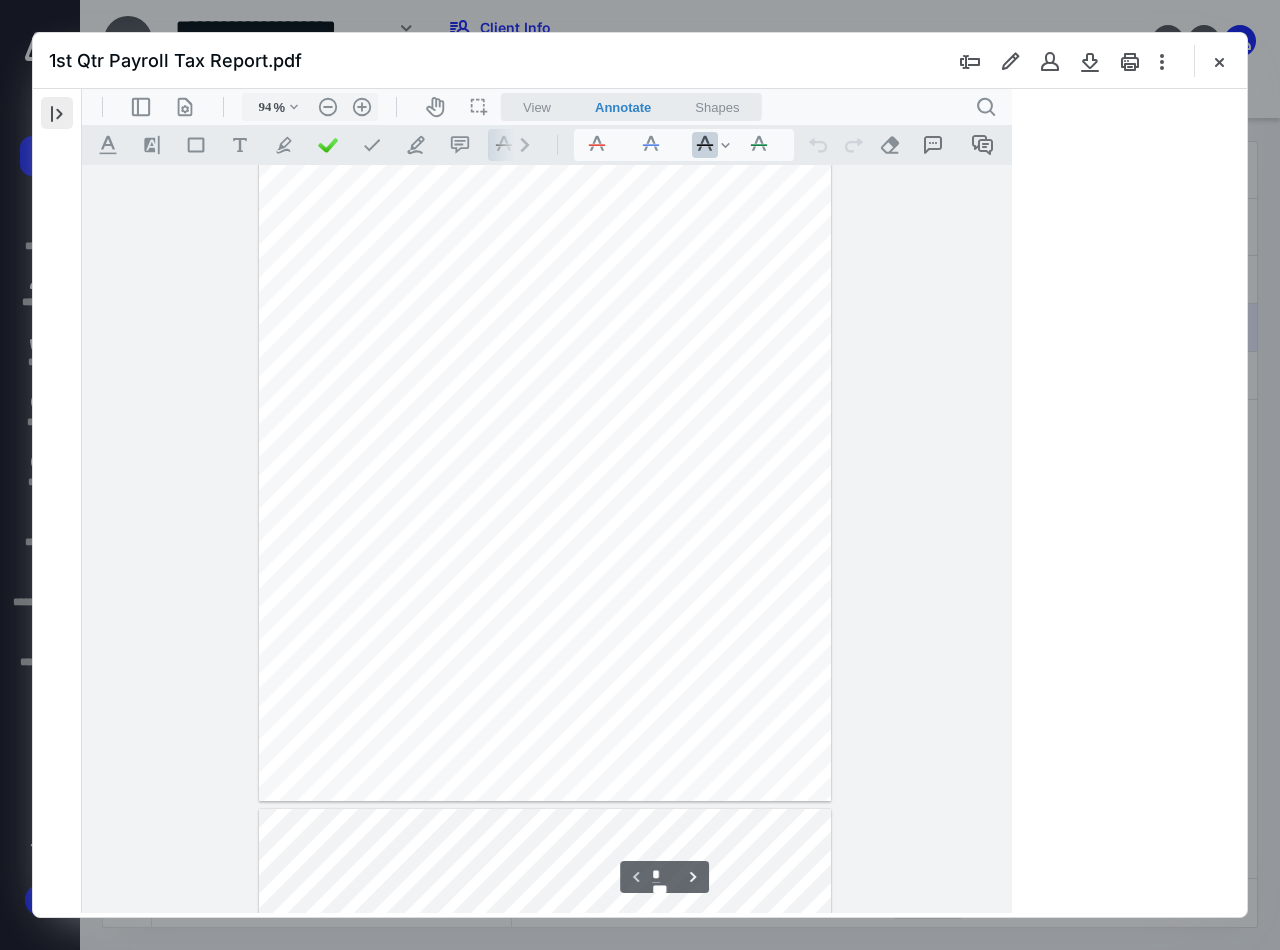 scroll, scrollTop: 80, scrollLeft: 0, axis: vertical 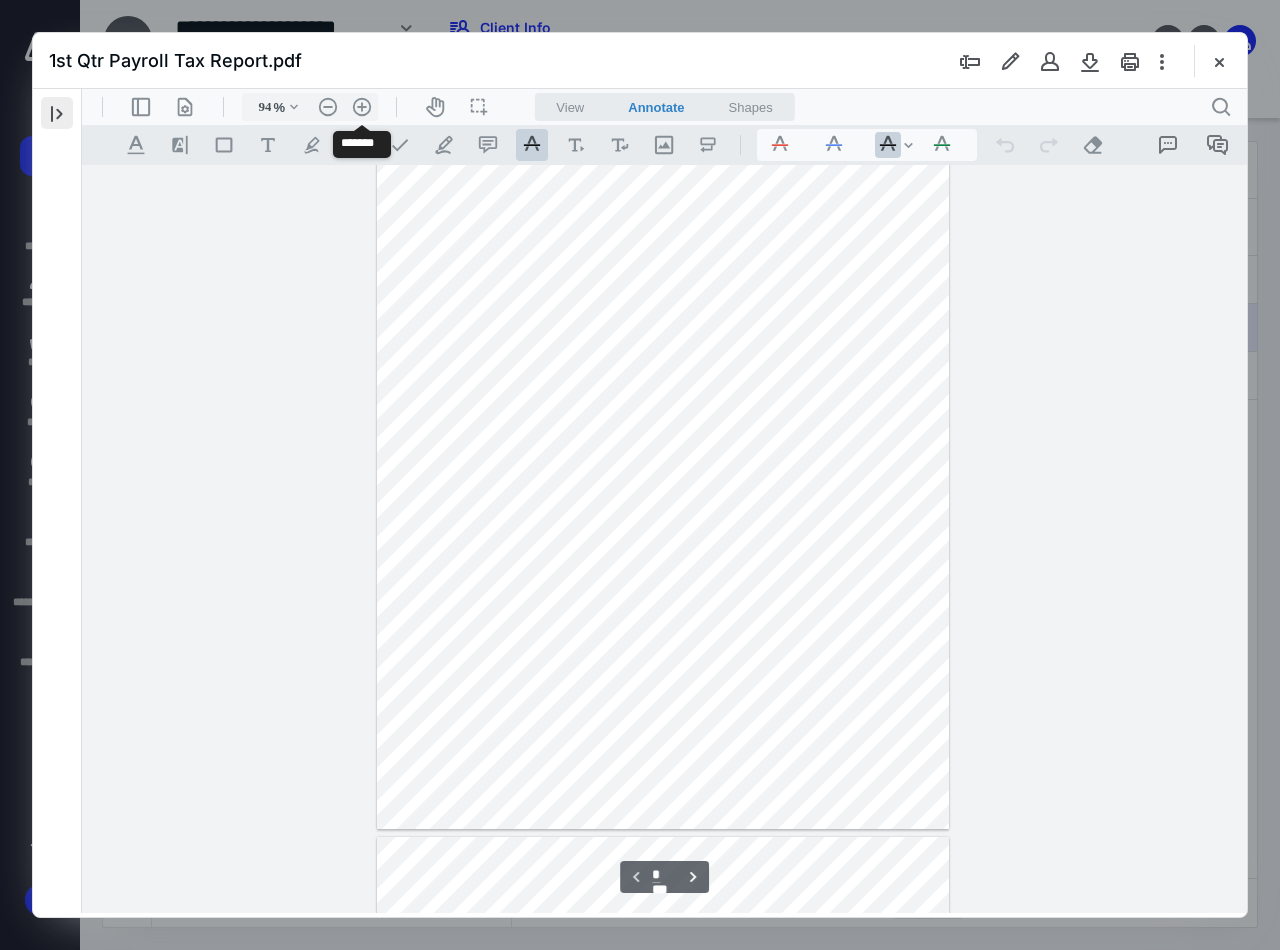 click on ".cls-1{fill:#abb0c4;} icon - header - zoom - in - line" at bounding box center [362, 107] 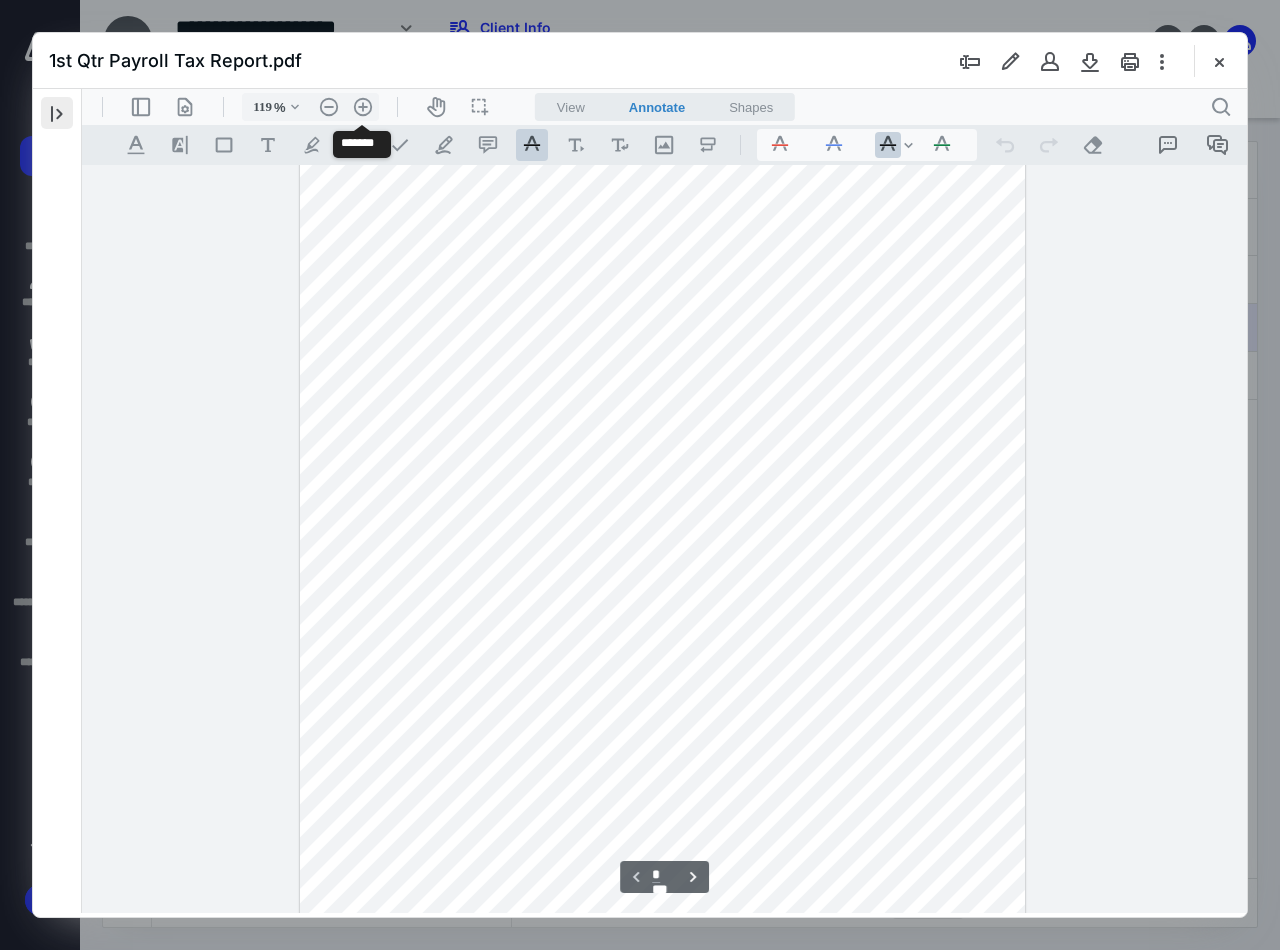 click on ".cls-1{fill:#abb0c4;} icon - header - zoom - in - line" at bounding box center (363, 107) 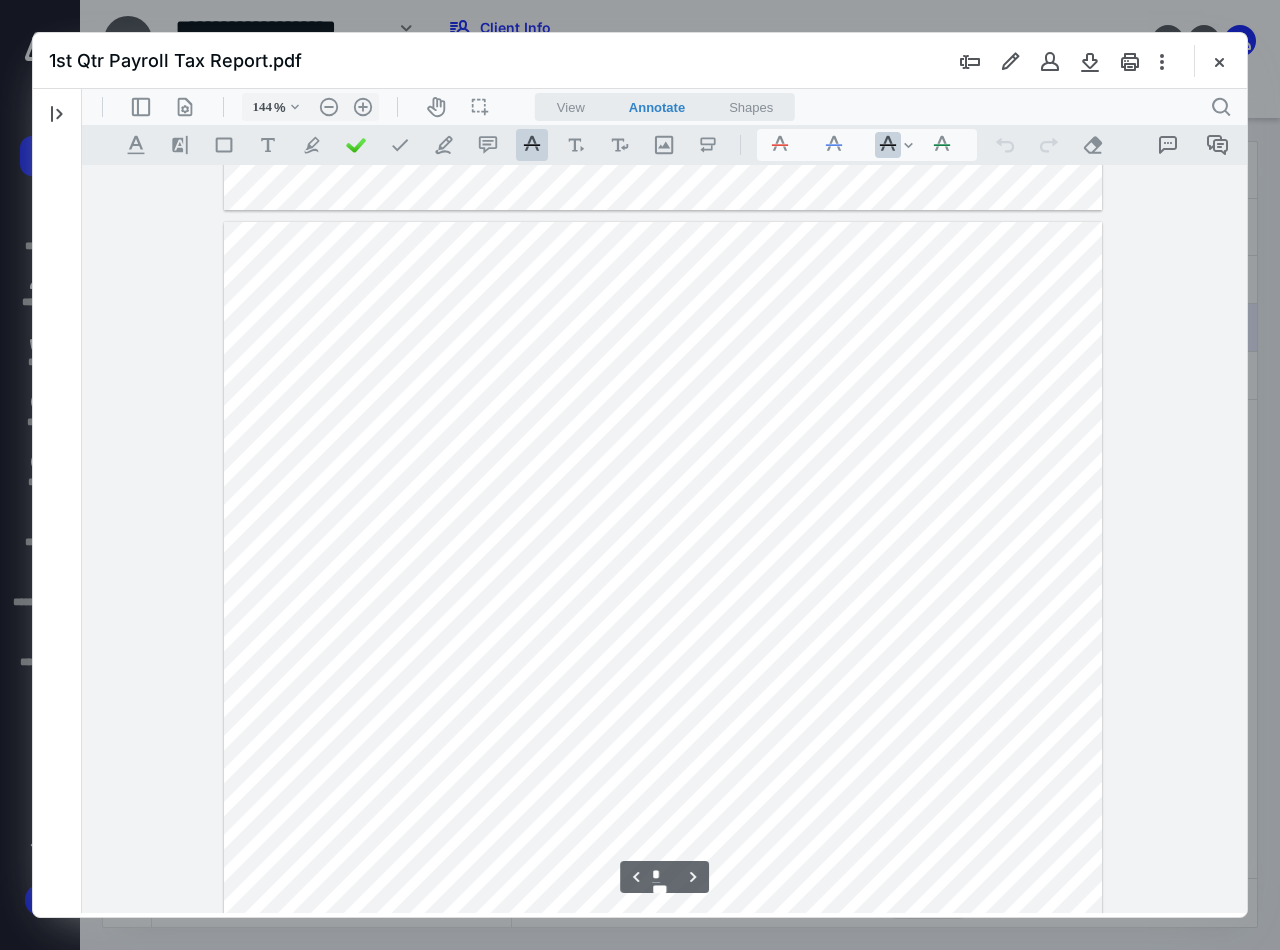 scroll, scrollTop: 5802, scrollLeft: 0, axis: vertical 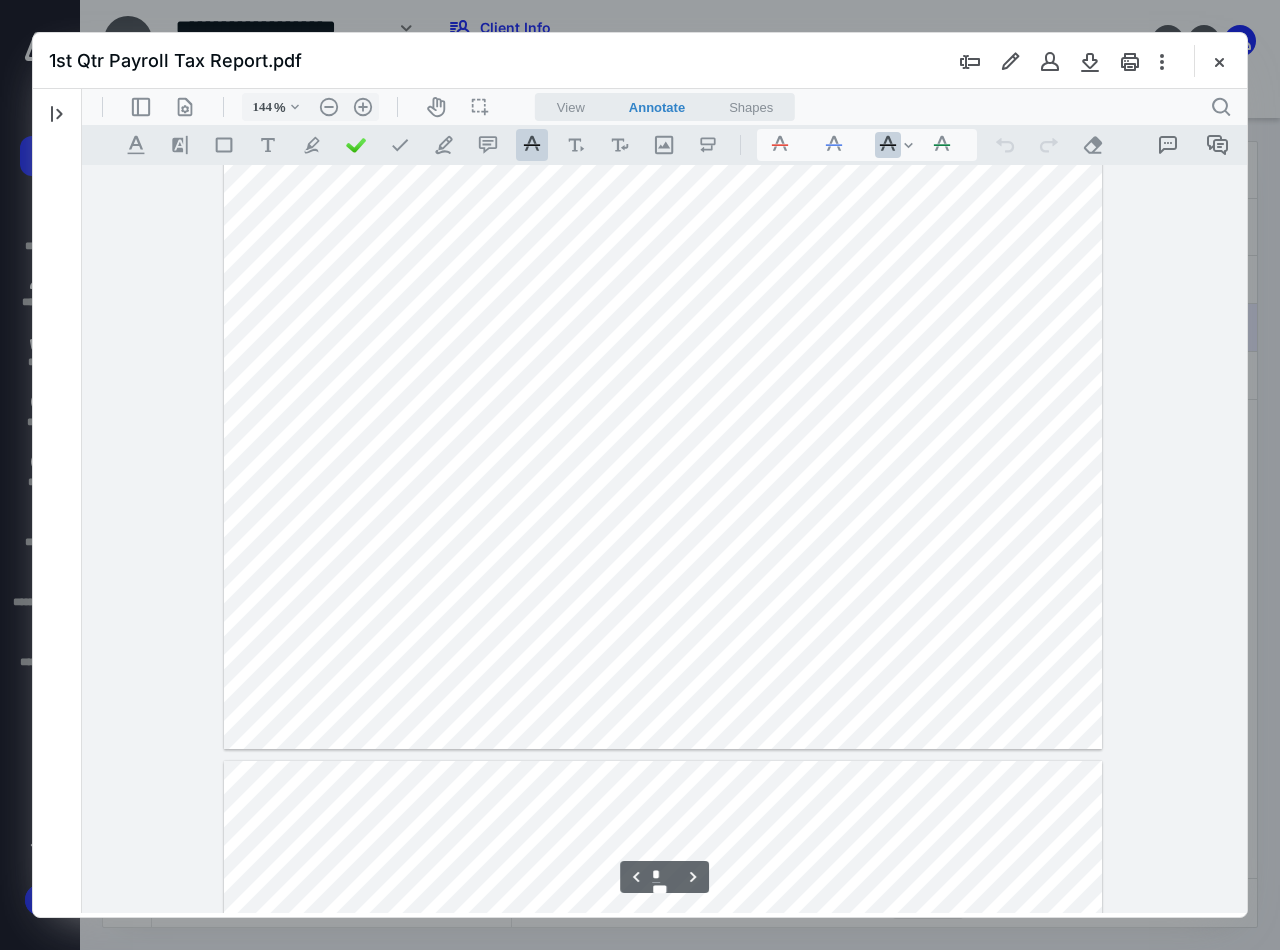 type on "*" 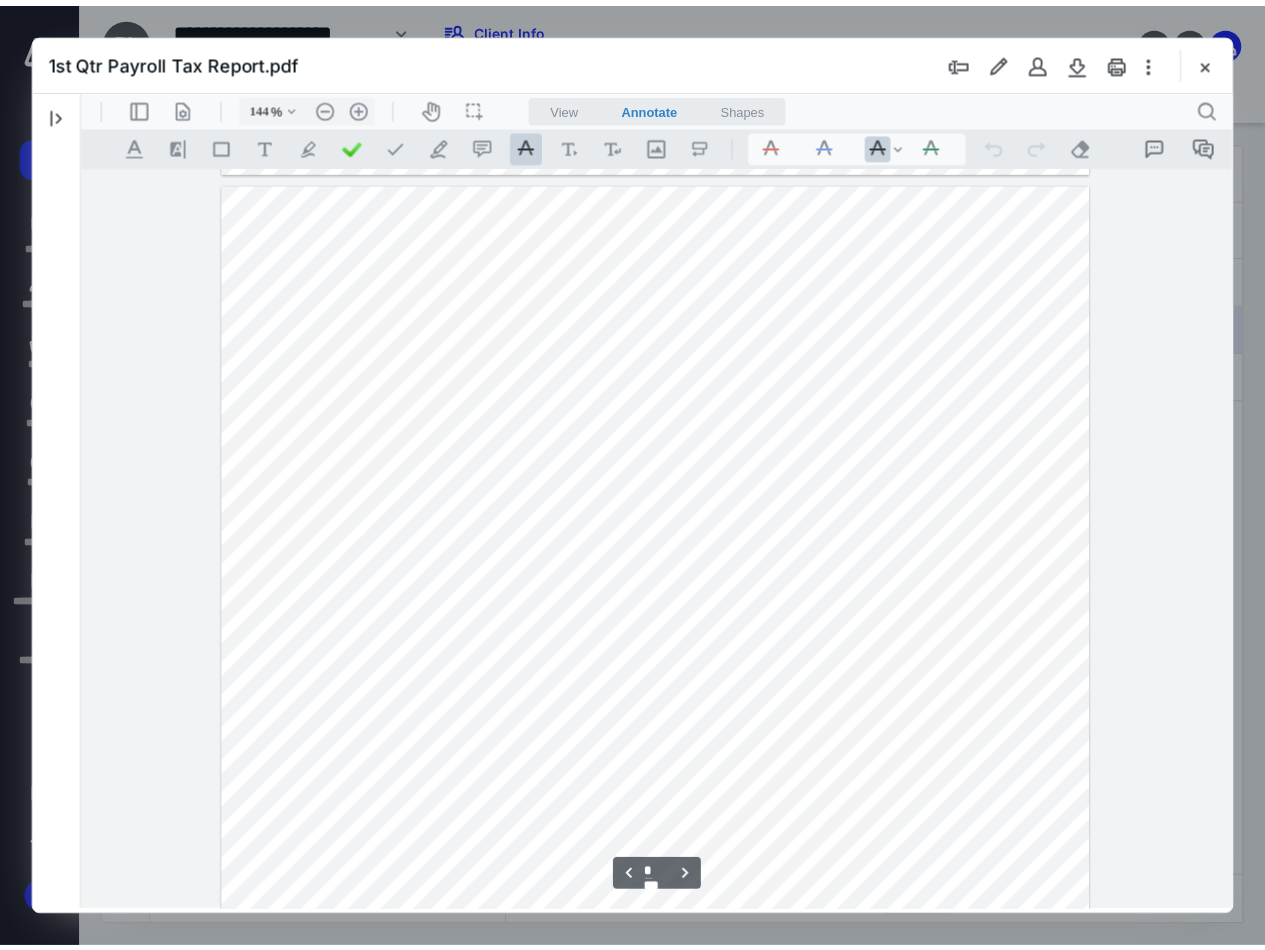 scroll, scrollTop: 5902, scrollLeft: 0, axis: vertical 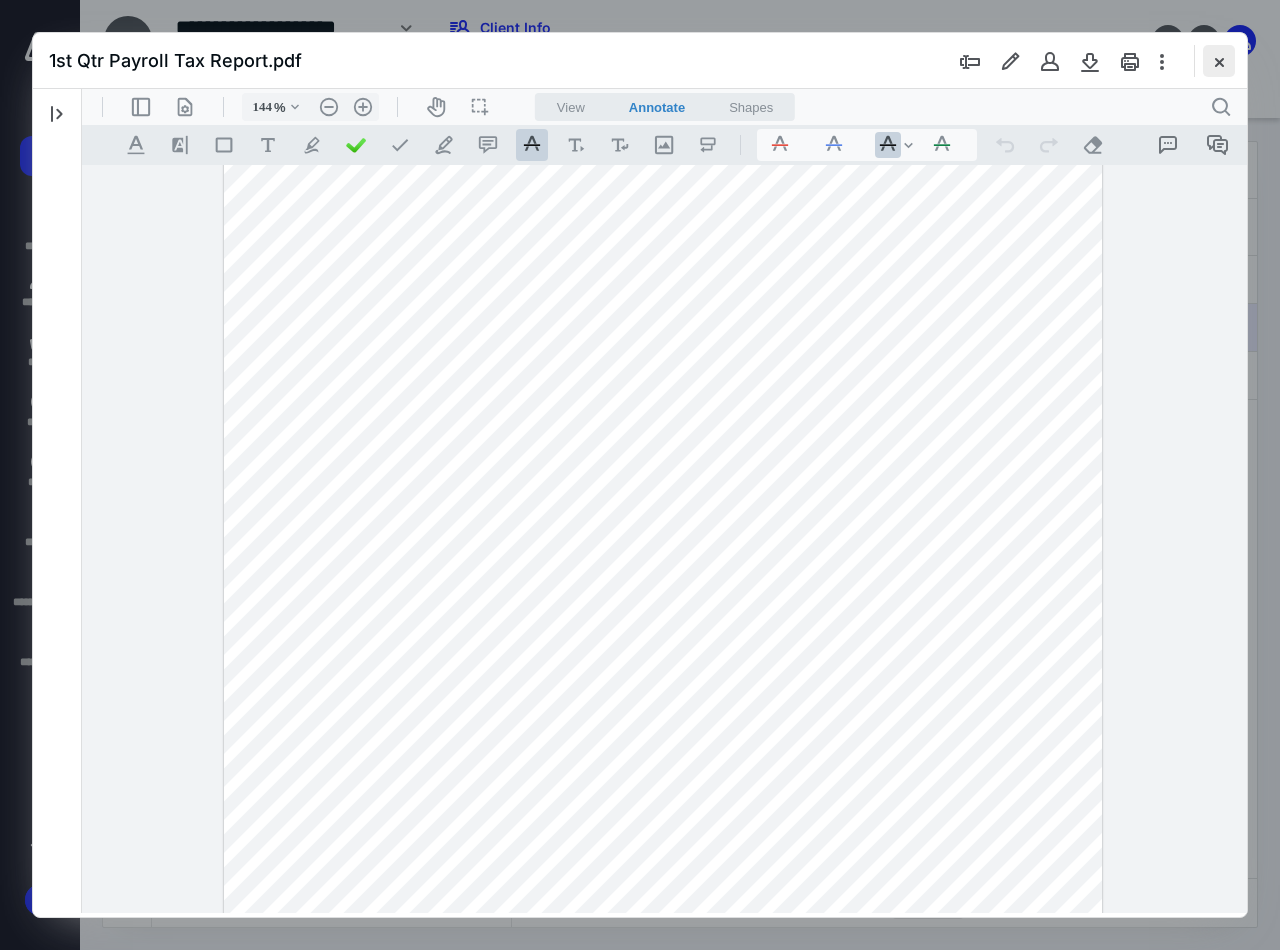 click at bounding box center (1219, 61) 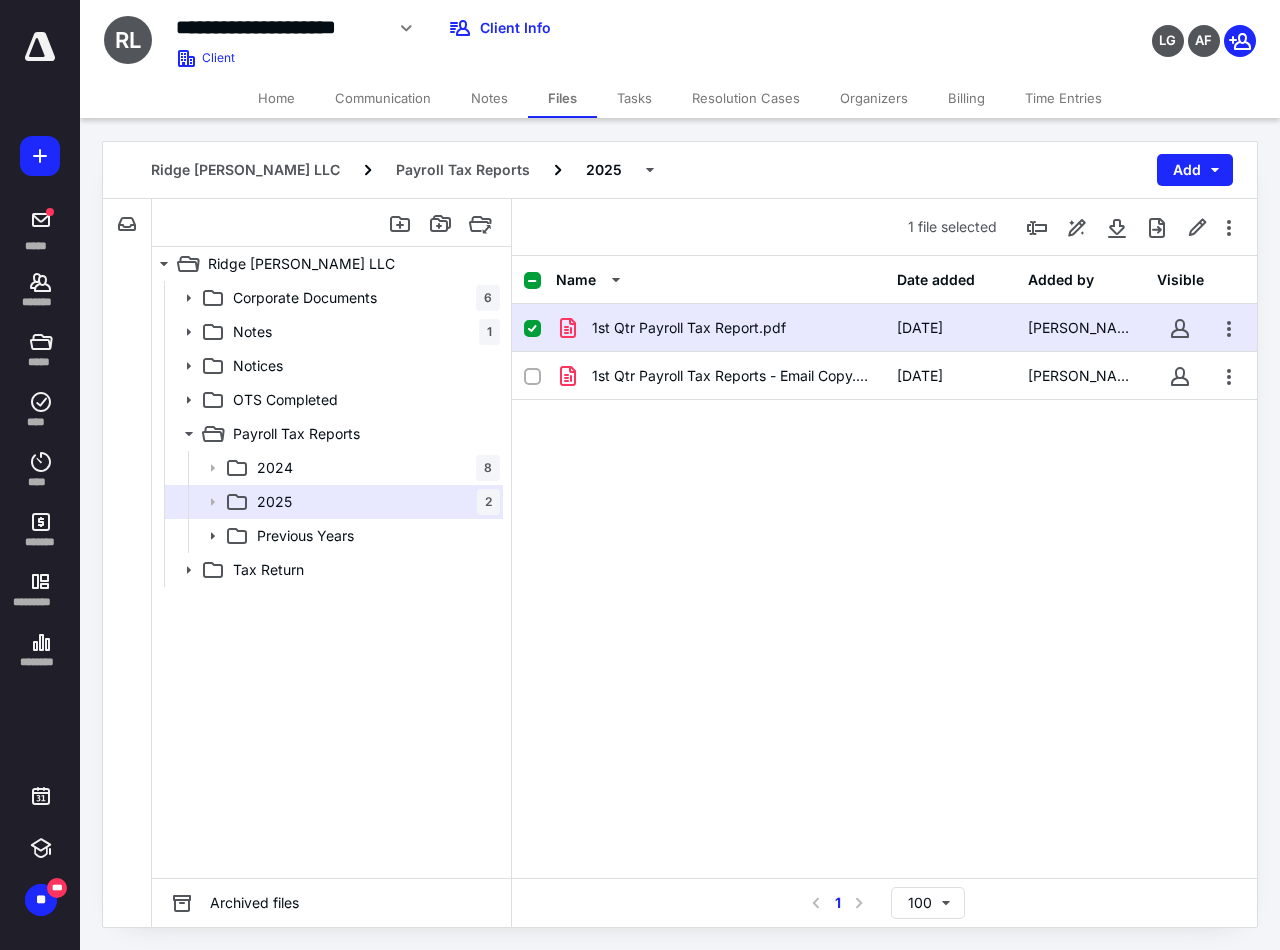 click on "Home" at bounding box center (276, 98) 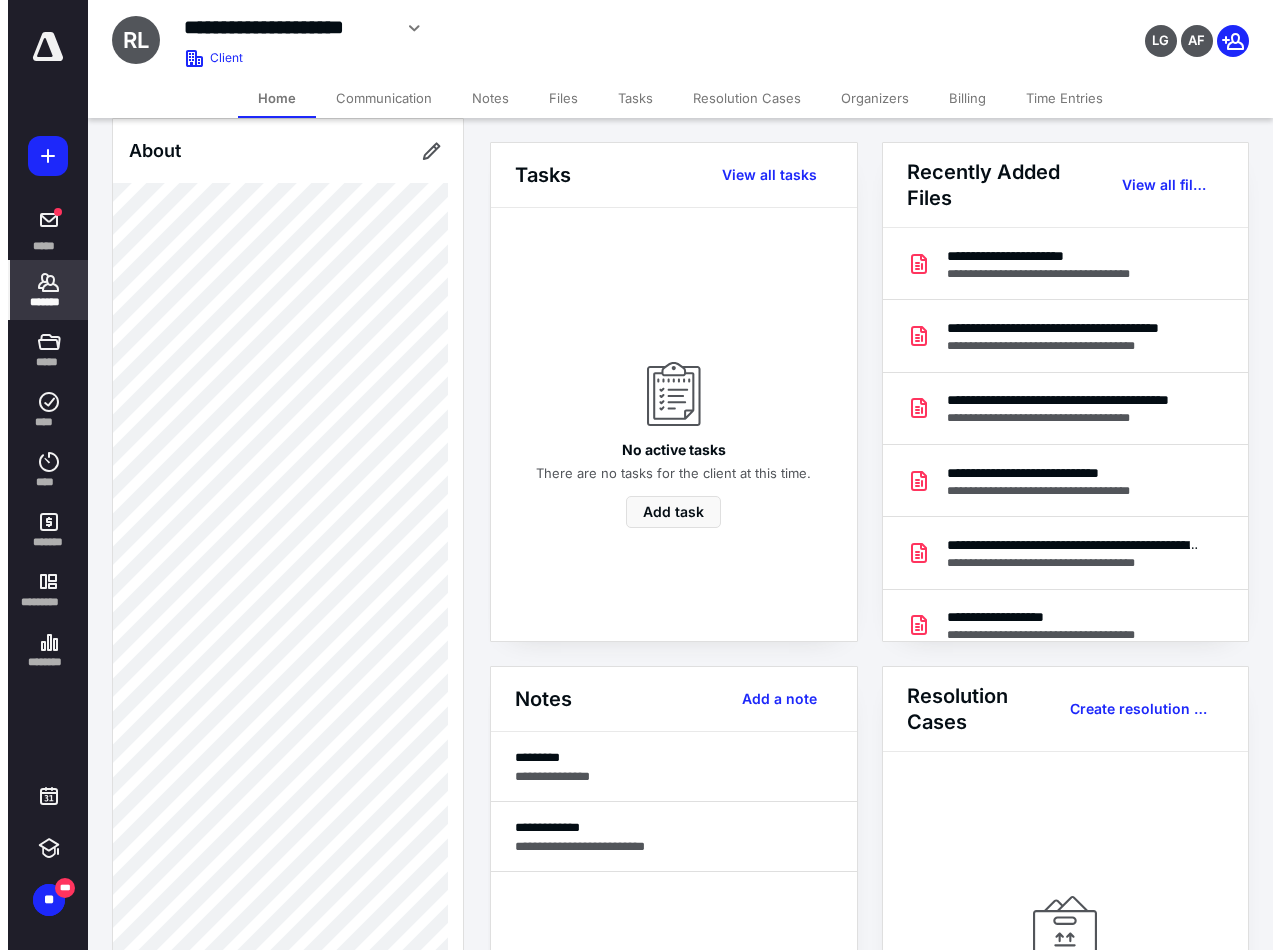 scroll, scrollTop: 917, scrollLeft: 0, axis: vertical 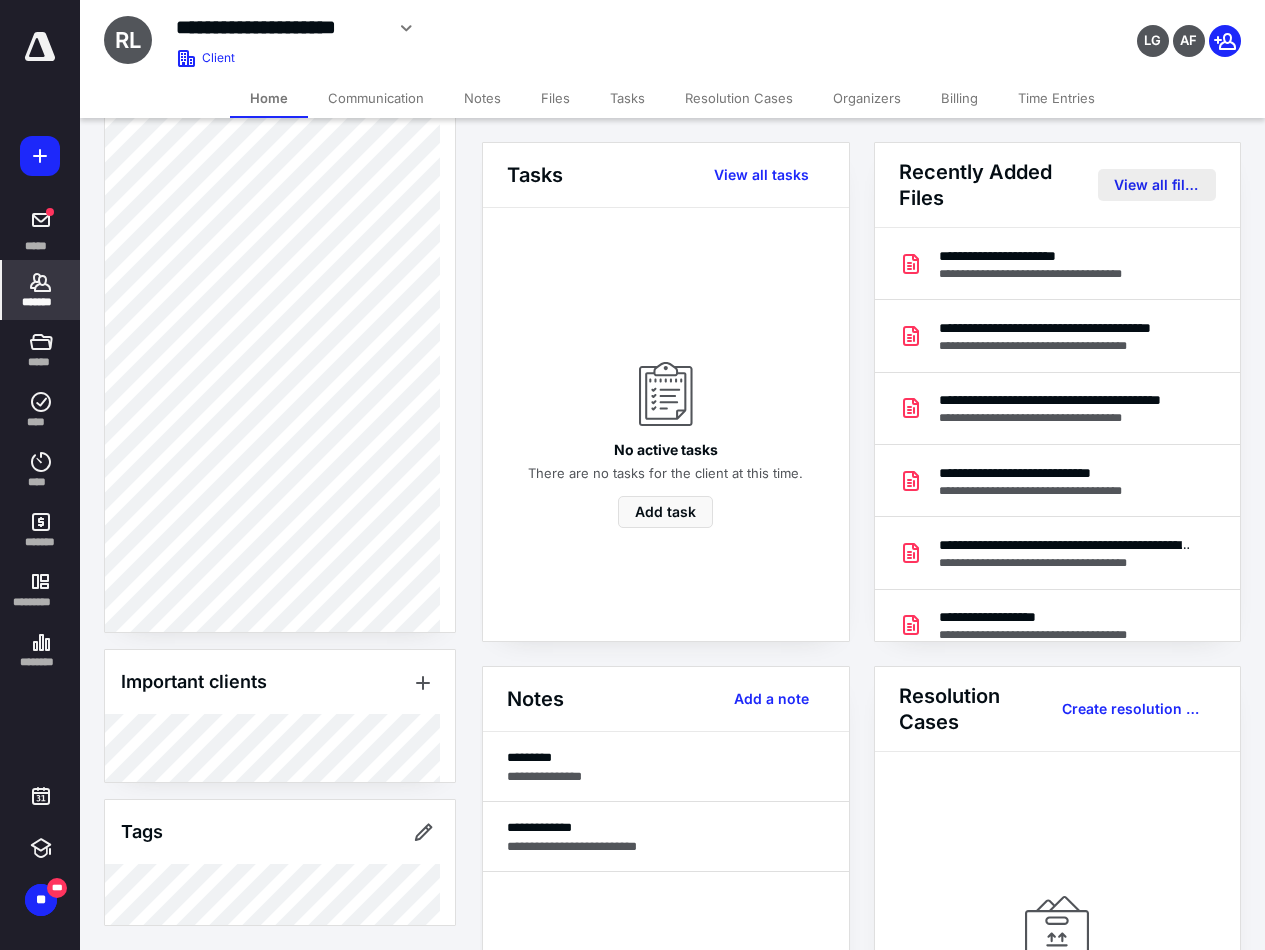 click on "View all files" at bounding box center [1157, 185] 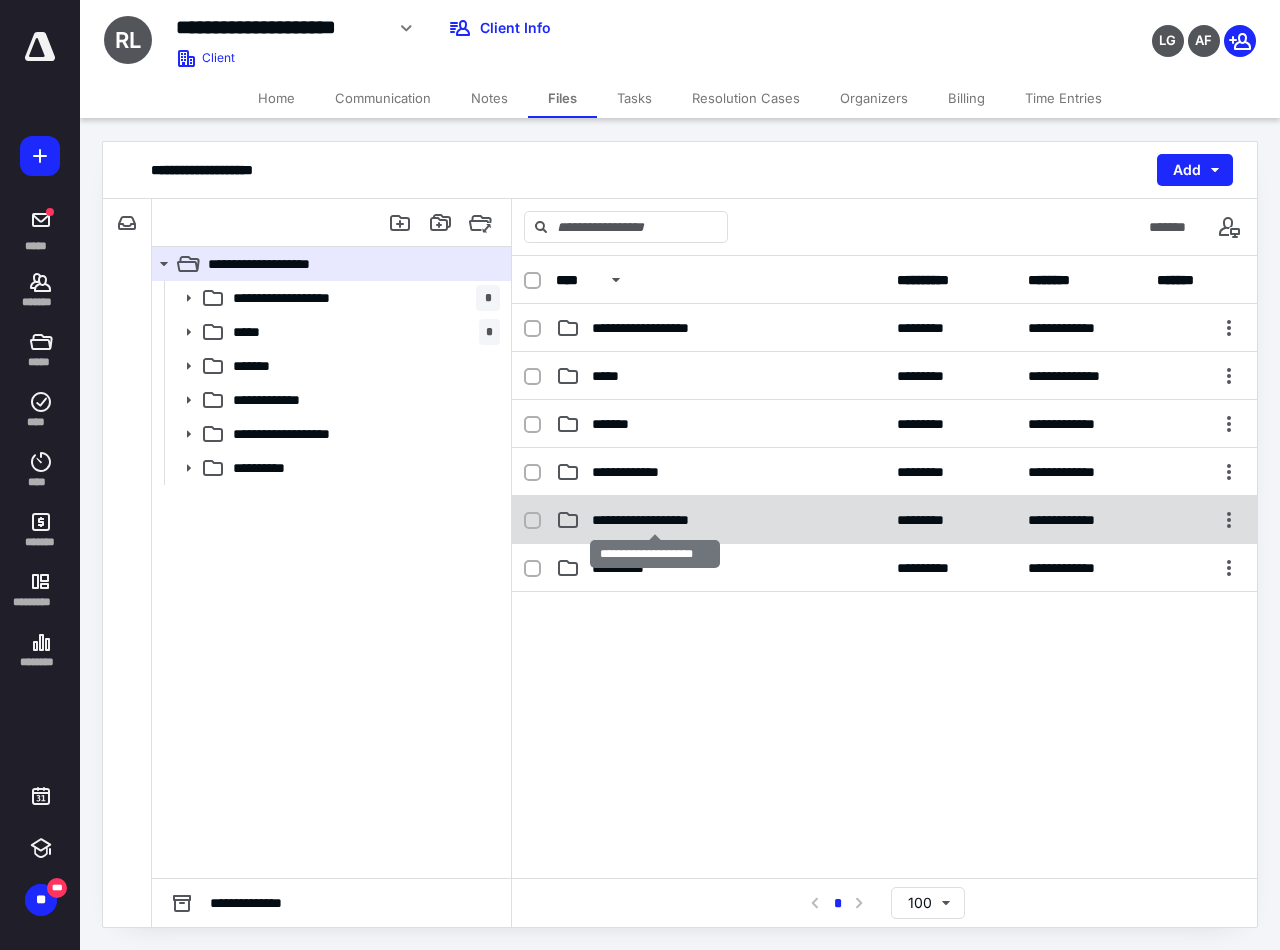 click on "**********" at bounding box center (655, 520) 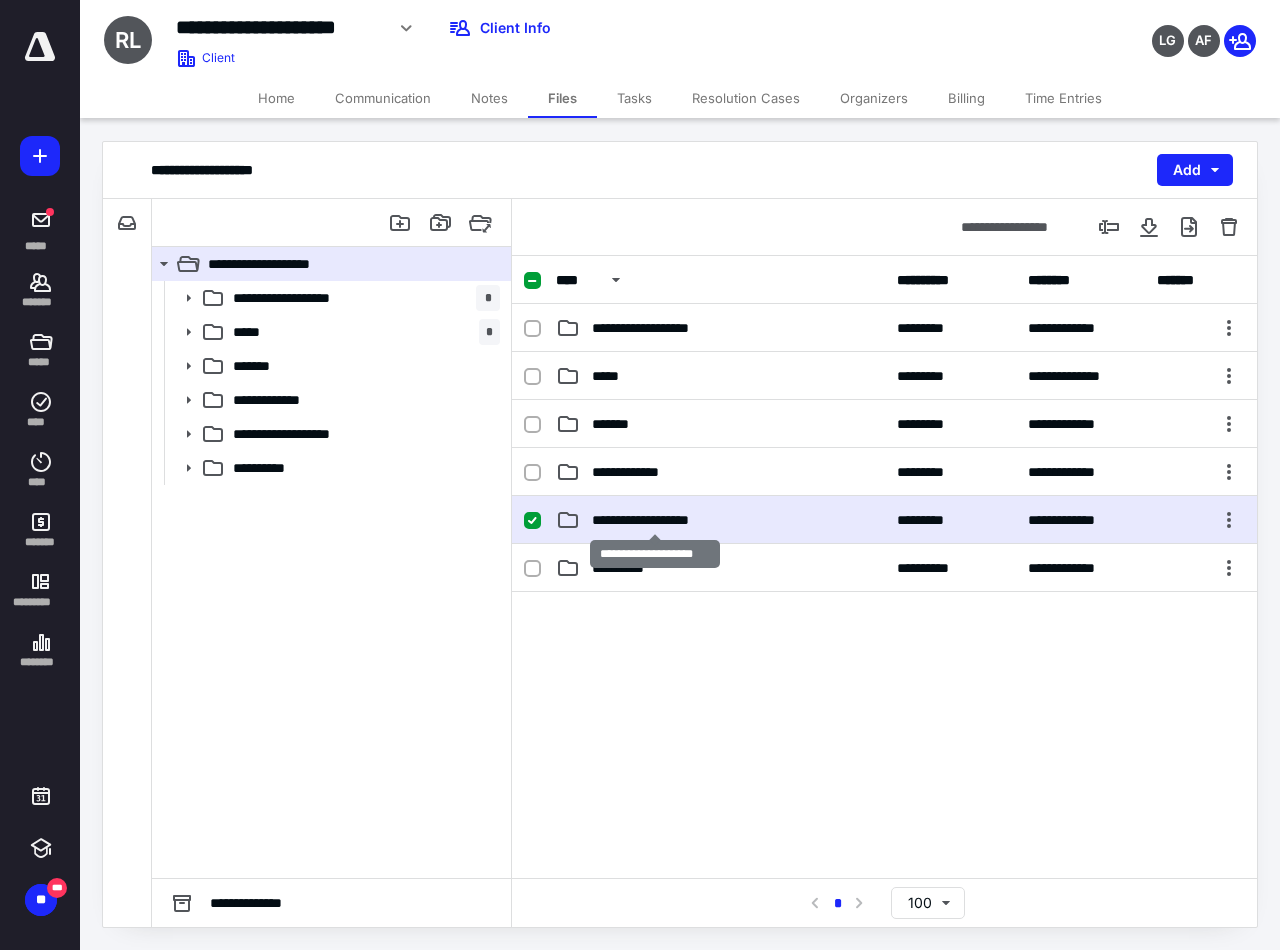 click on "**********" at bounding box center [655, 520] 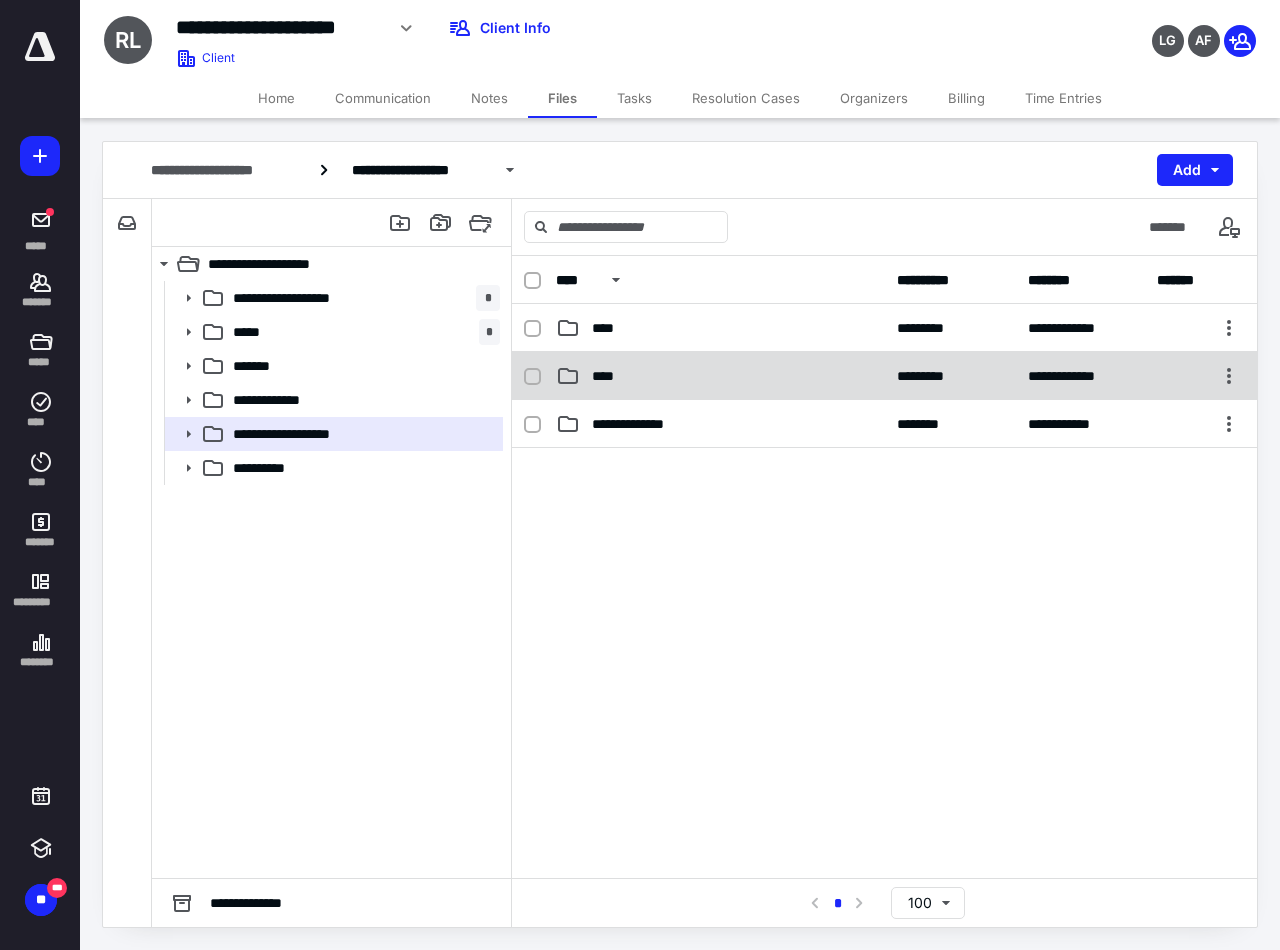 click on "****" at bounding box center [720, 376] 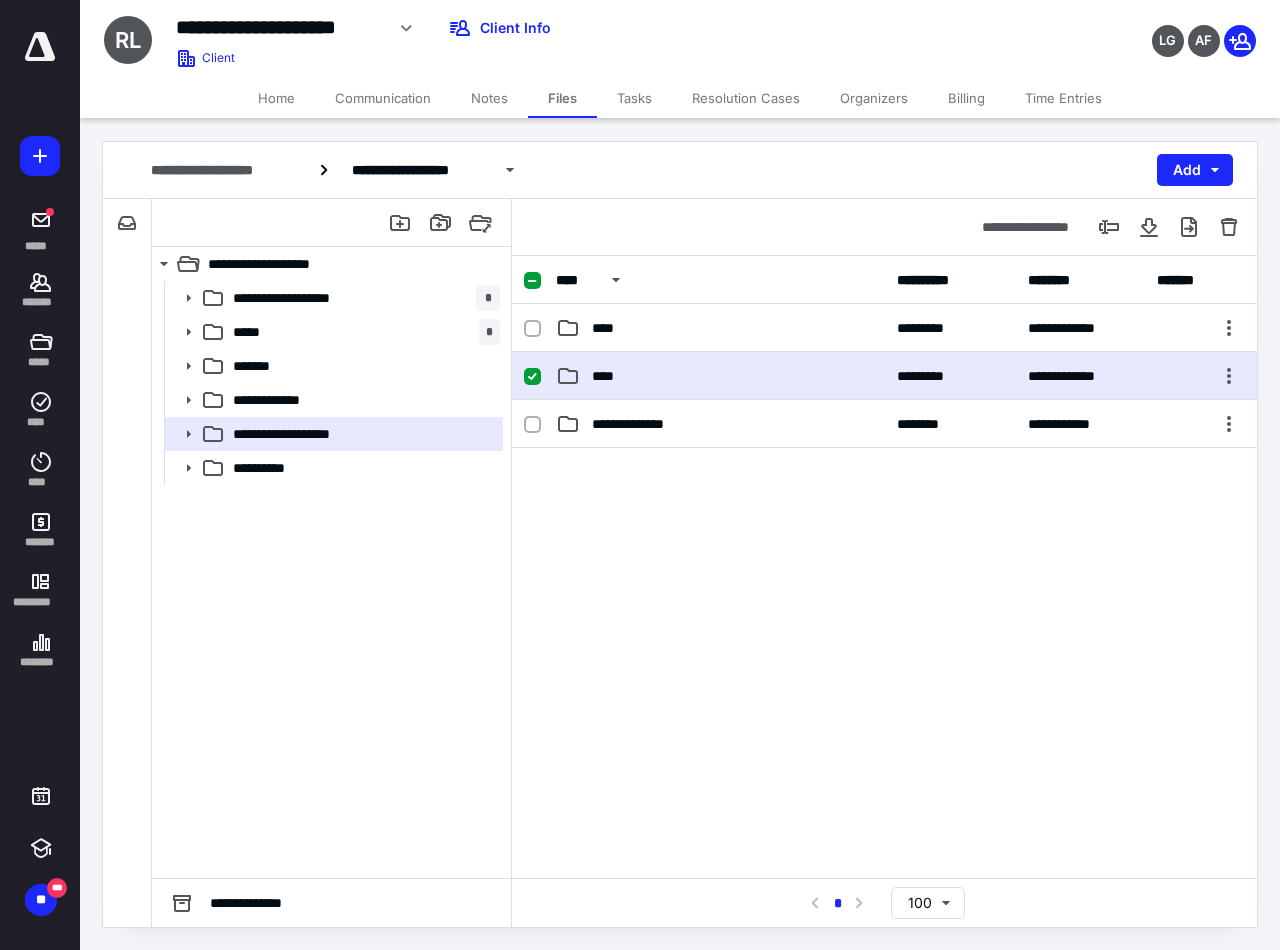 click on "****" at bounding box center (720, 376) 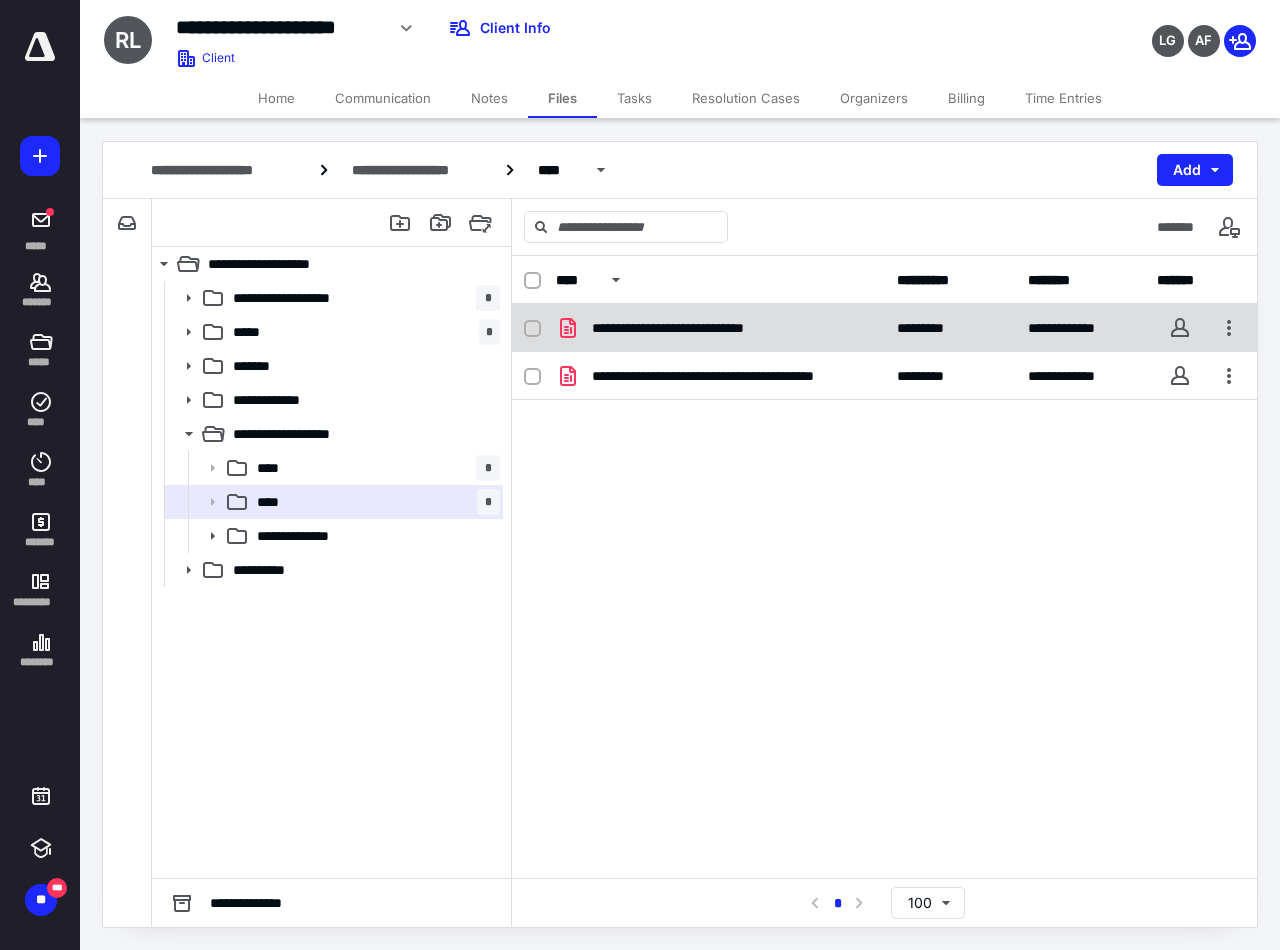 click on "**********" at bounding box center (688, 328) 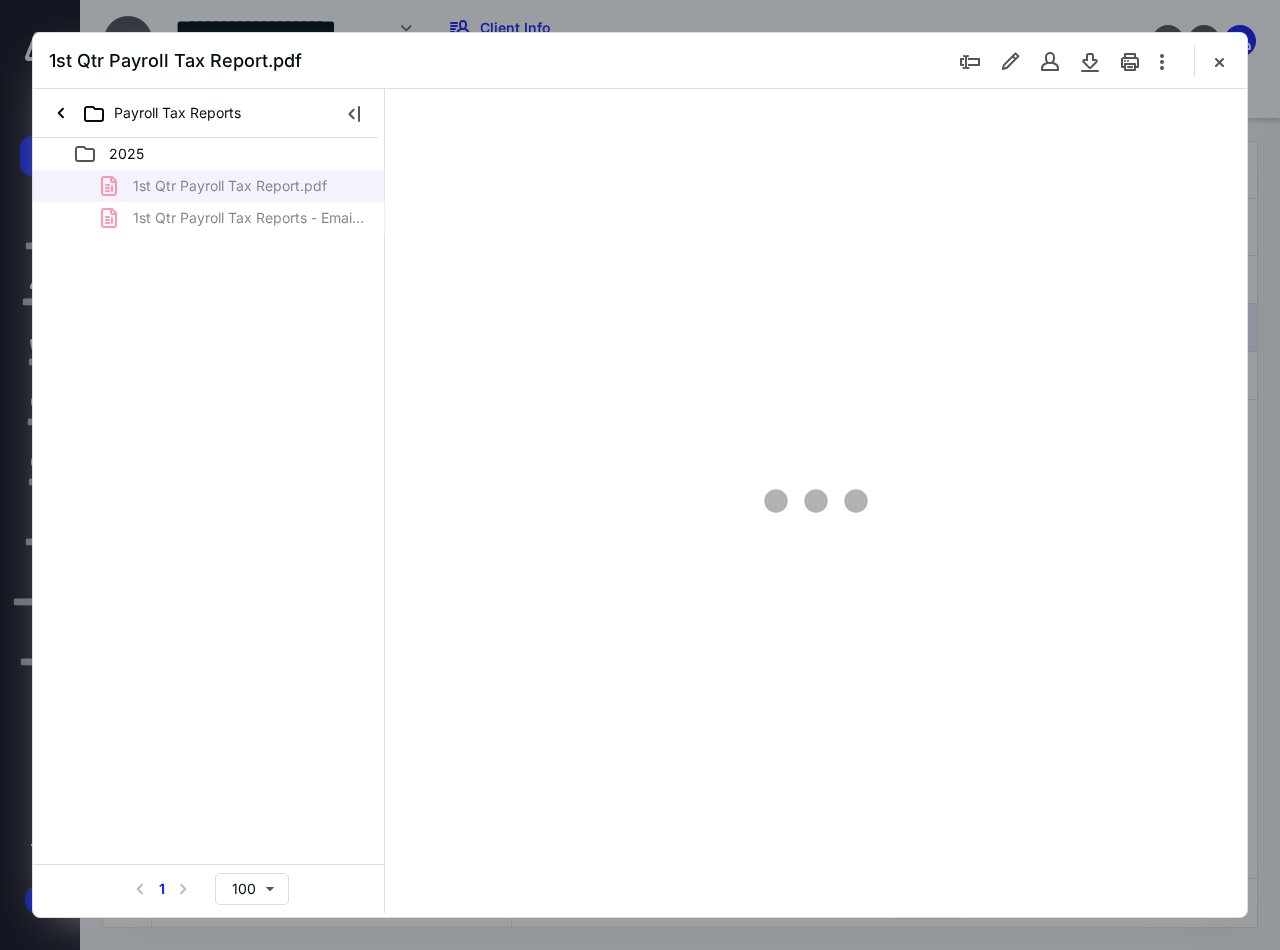 scroll, scrollTop: 0, scrollLeft: 0, axis: both 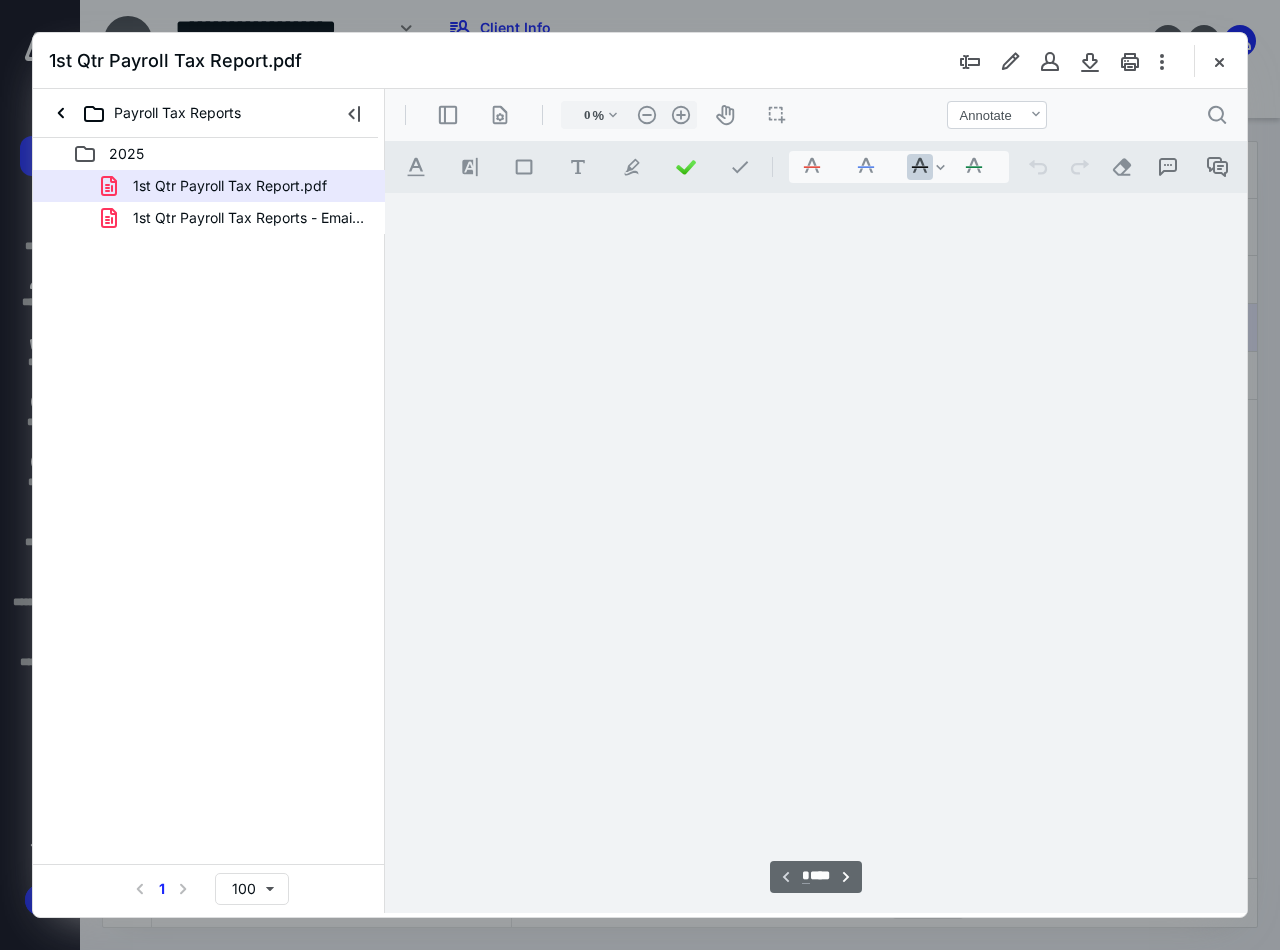 type on "90" 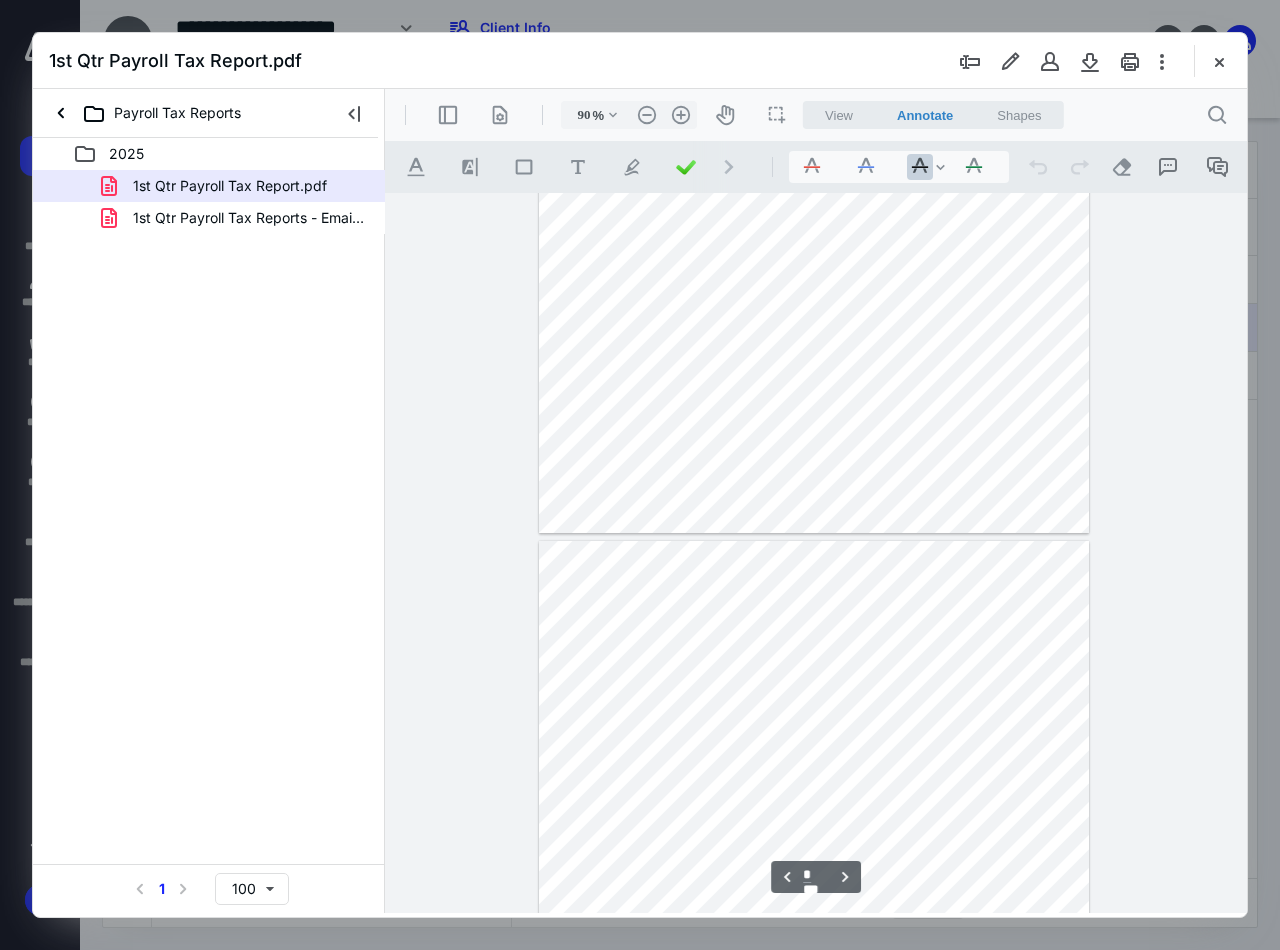 scroll, scrollTop: 1708, scrollLeft: 0, axis: vertical 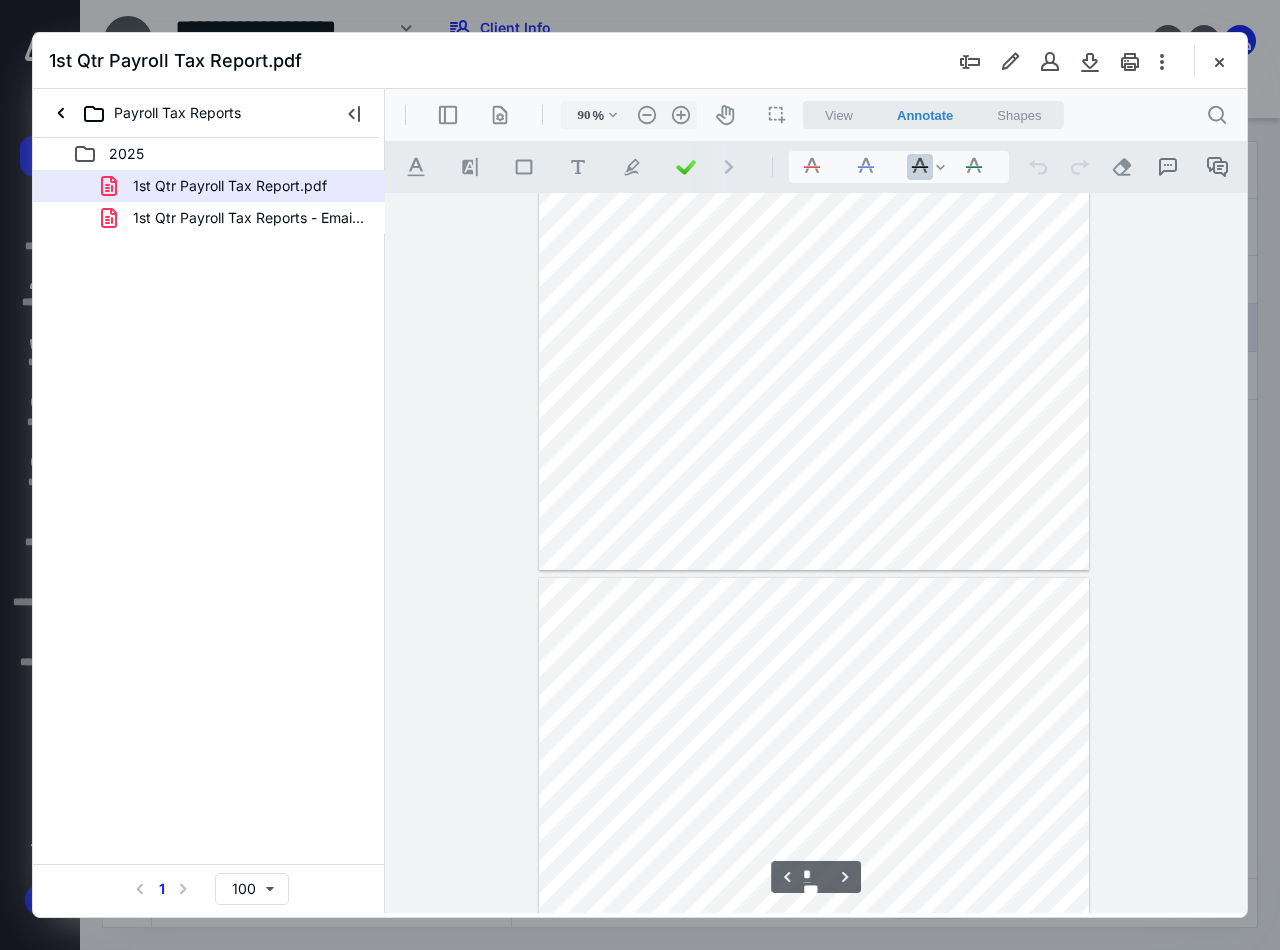 type on "*" 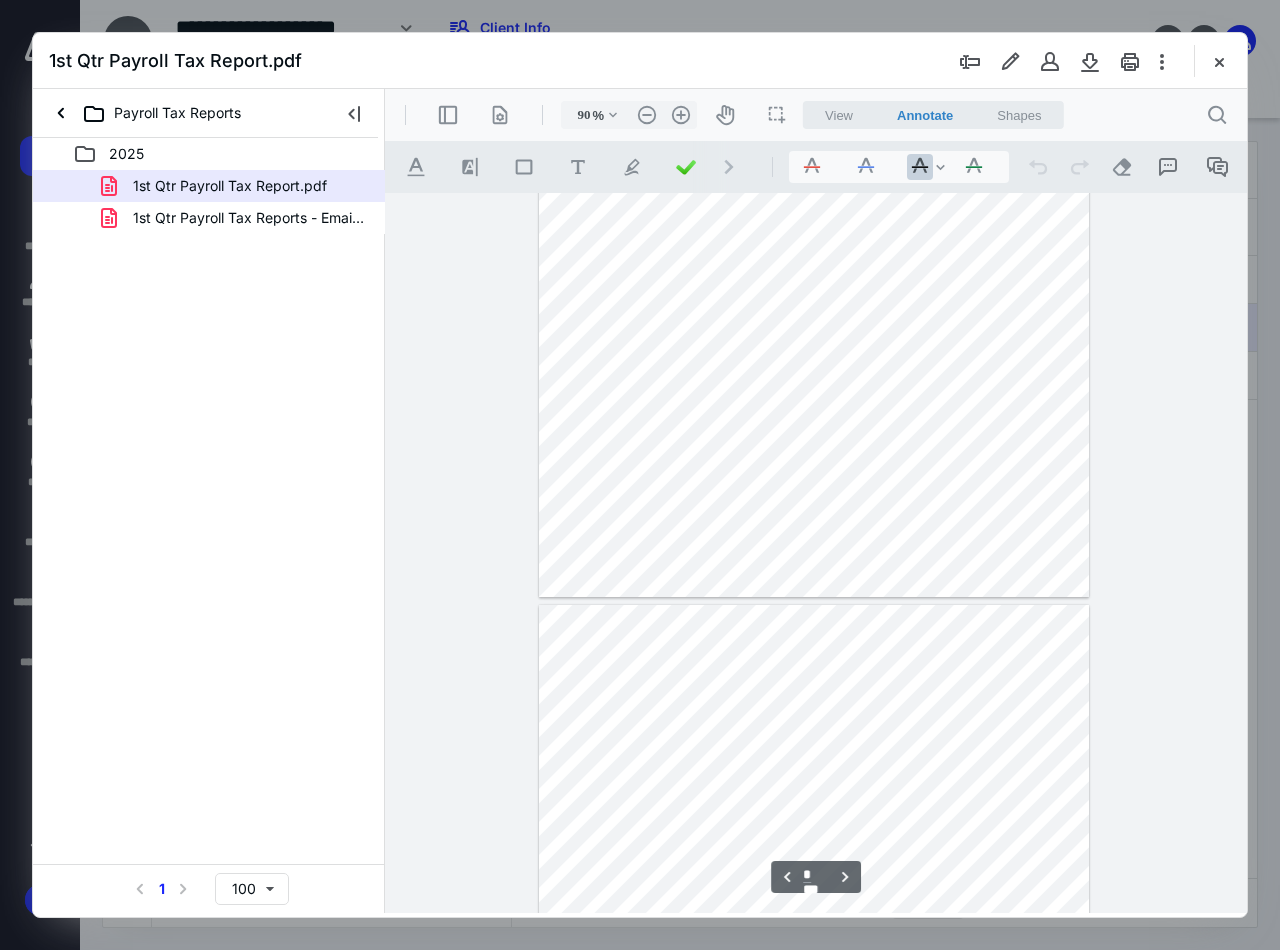 scroll, scrollTop: 2508, scrollLeft: 0, axis: vertical 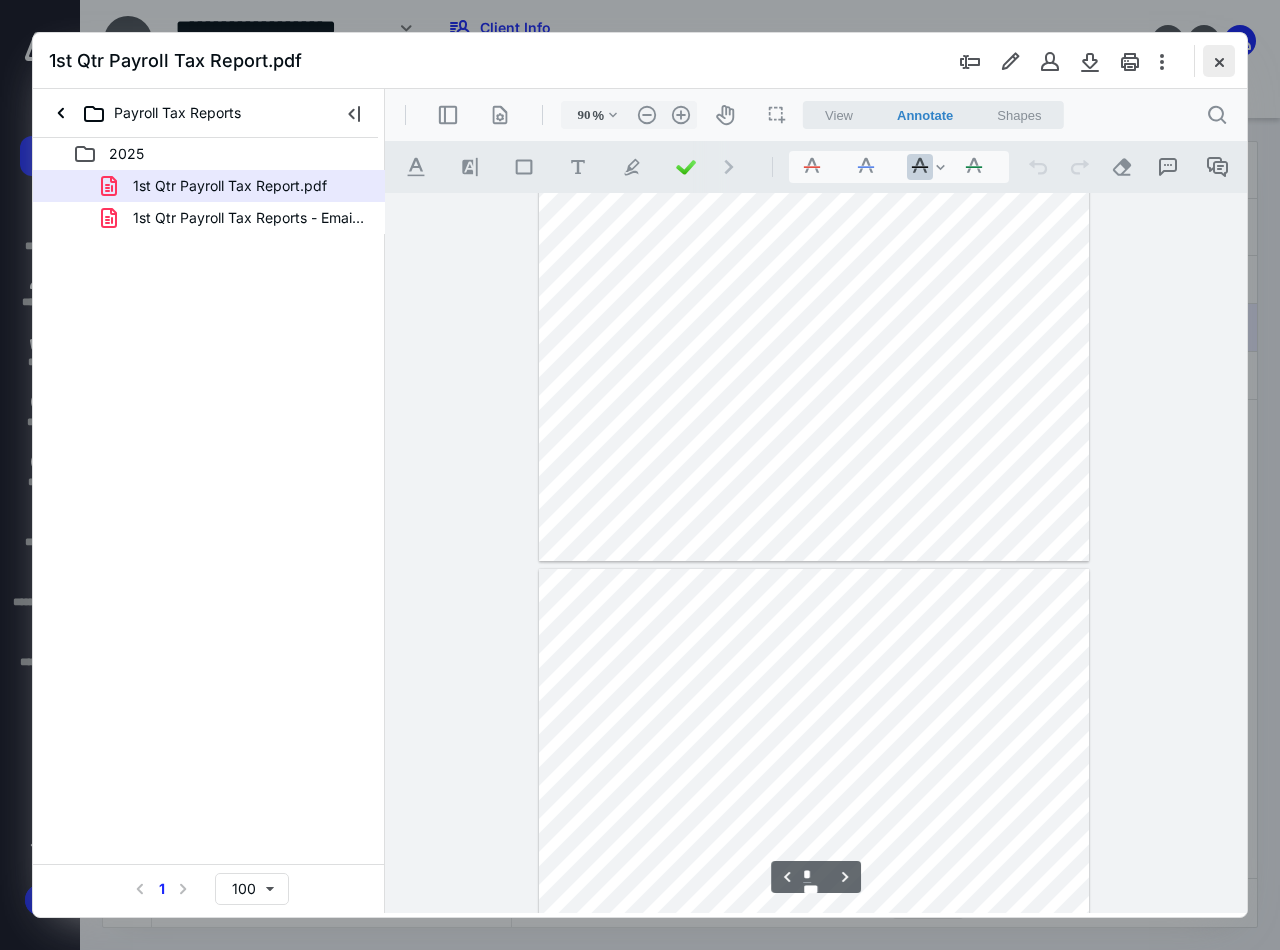 click at bounding box center (1219, 61) 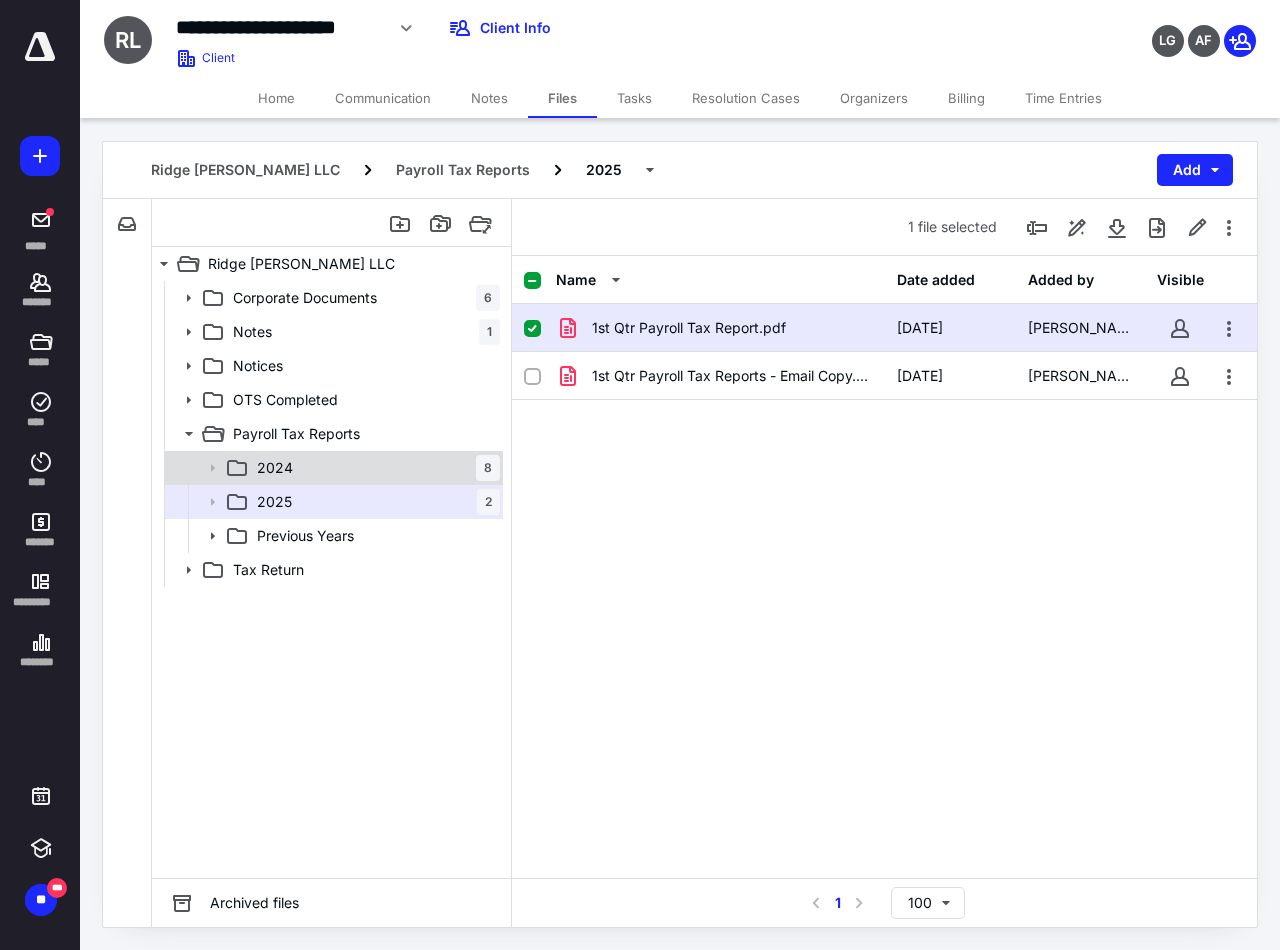 click on "2024 8" at bounding box center [374, 468] 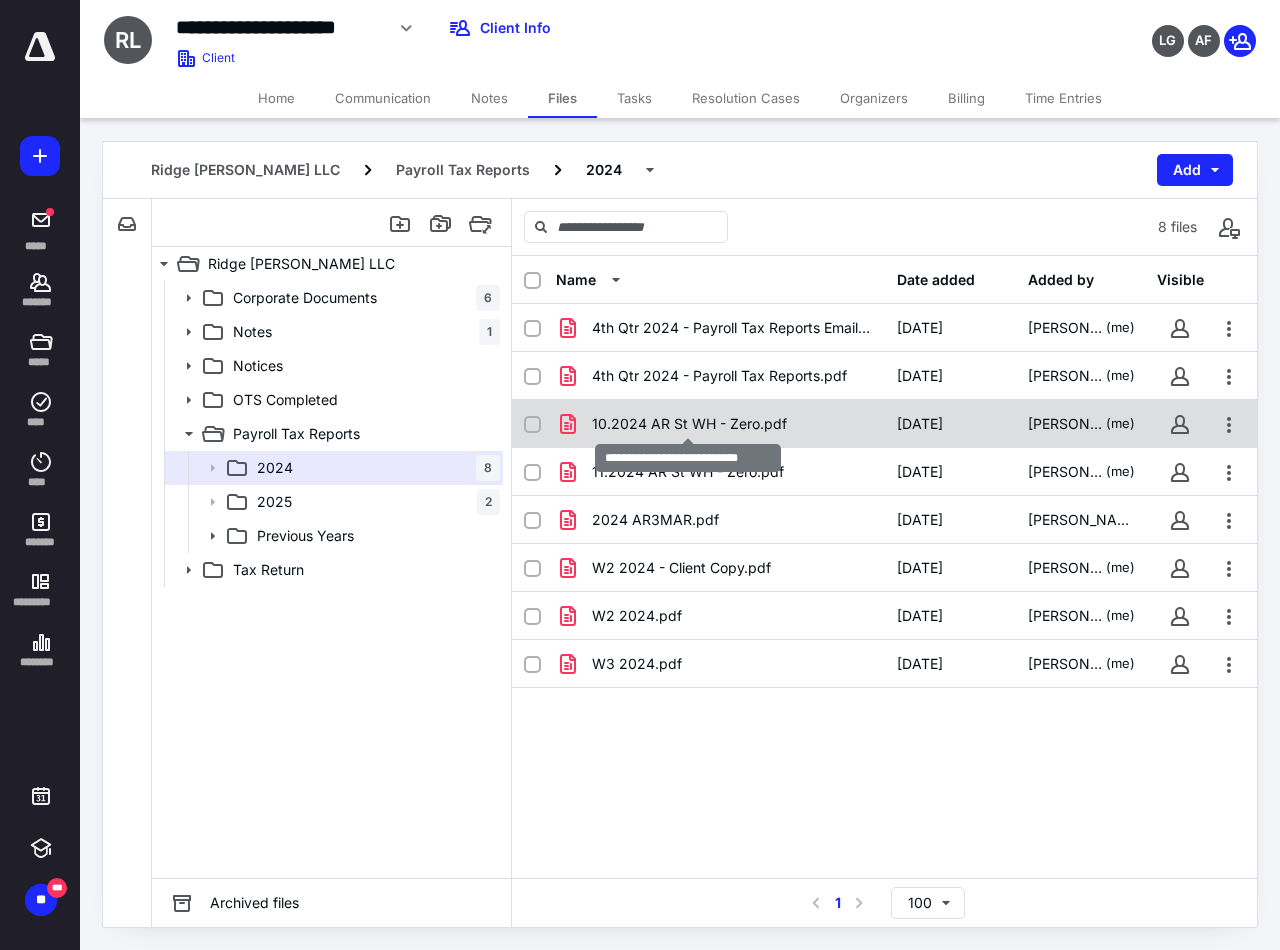 click on "10.2024 AR St WH - Zero.pdf" at bounding box center (689, 424) 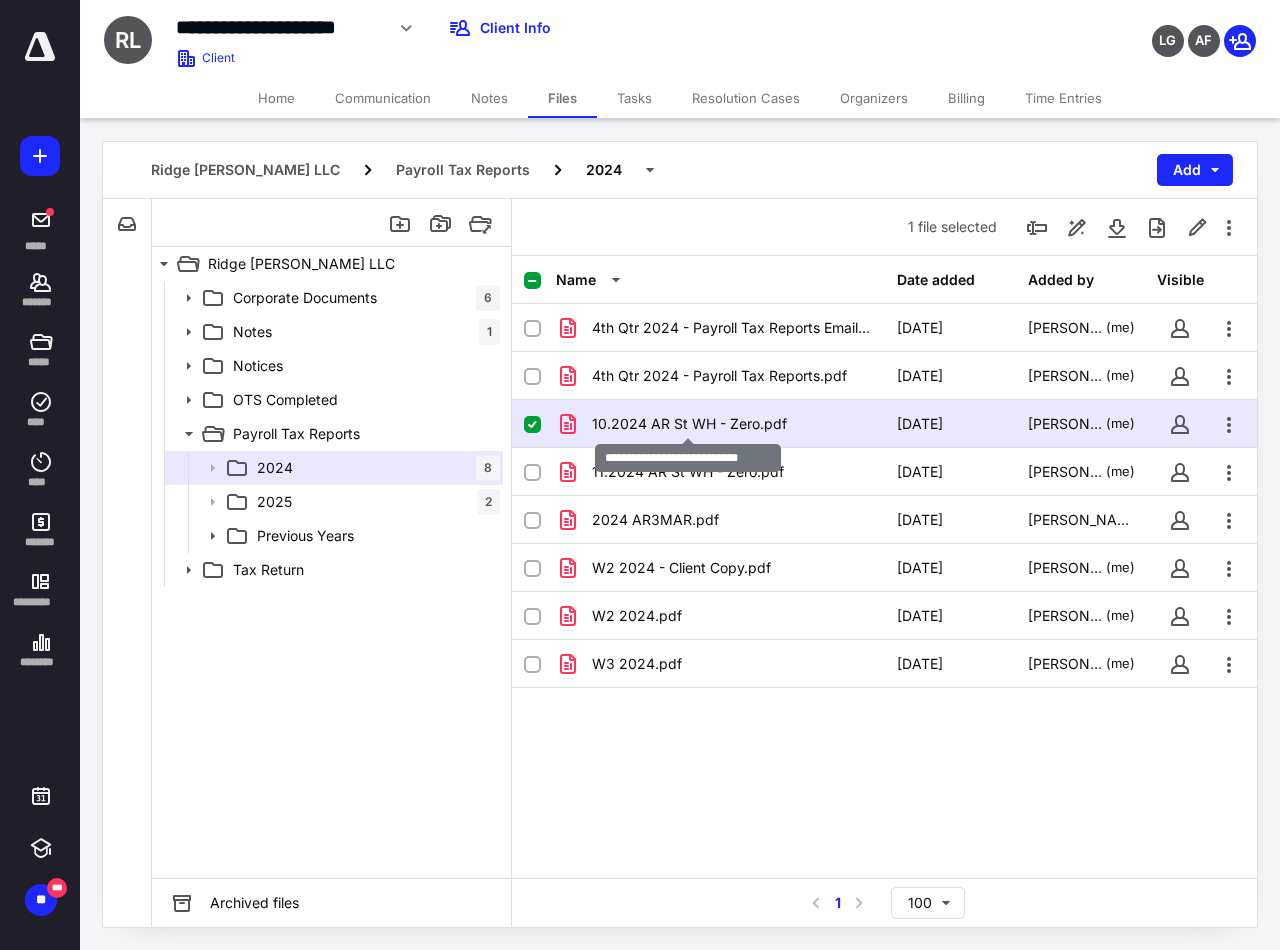click on "10.2024 AR St WH - Zero.pdf" at bounding box center [689, 424] 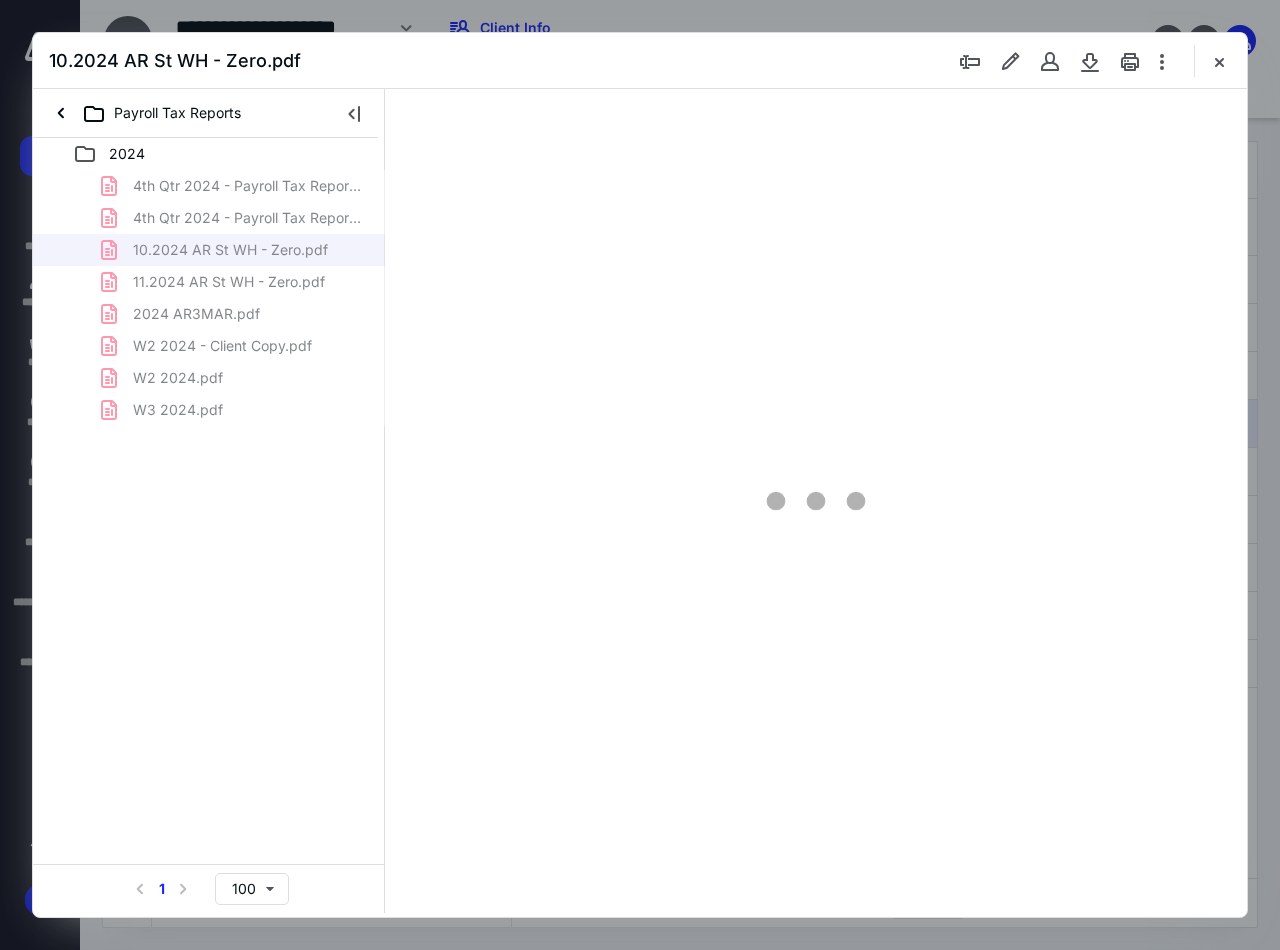 scroll, scrollTop: 0, scrollLeft: 0, axis: both 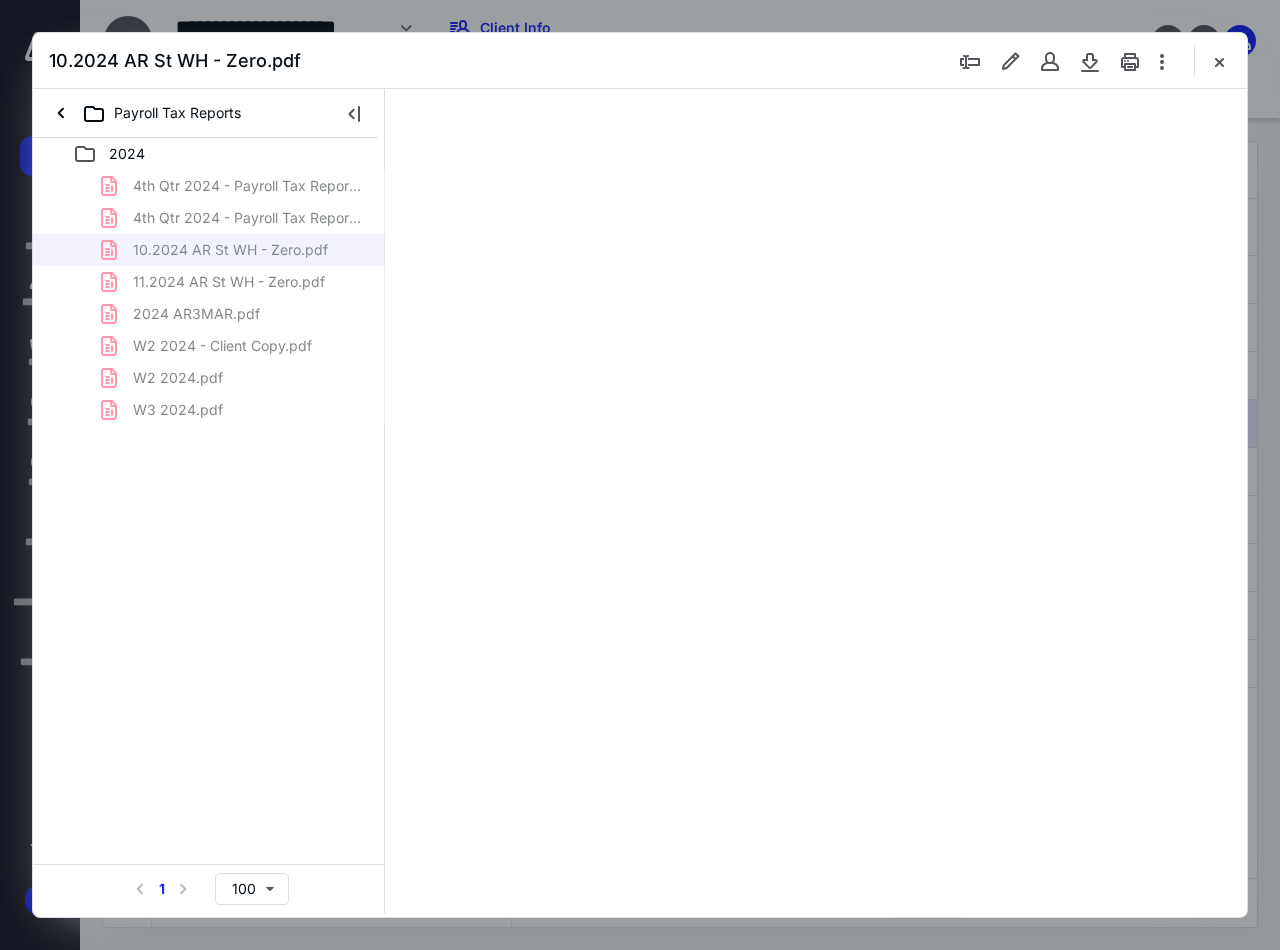 type on "90" 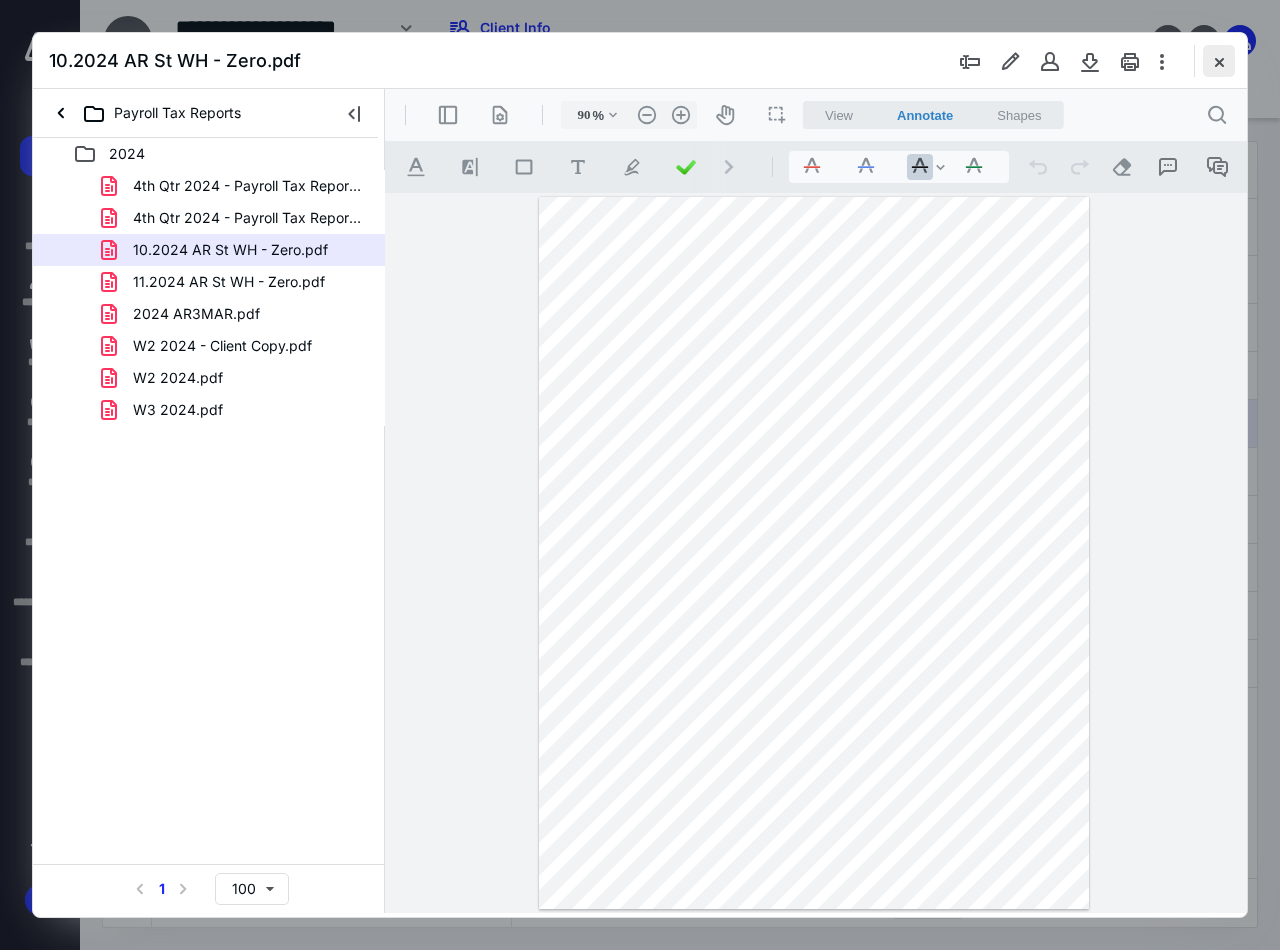 click at bounding box center (1219, 61) 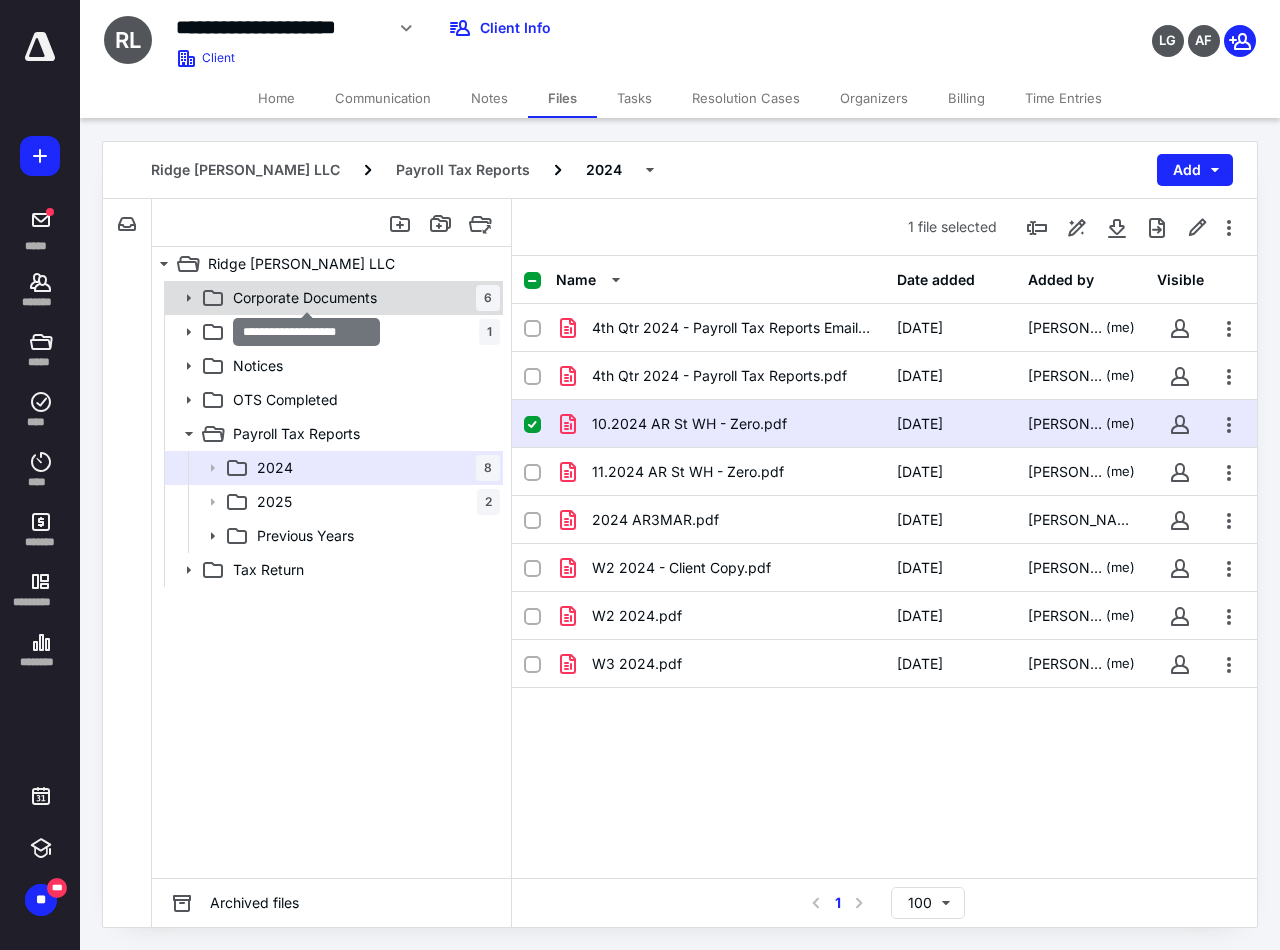 click on "Corporate Documents" at bounding box center [305, 298] 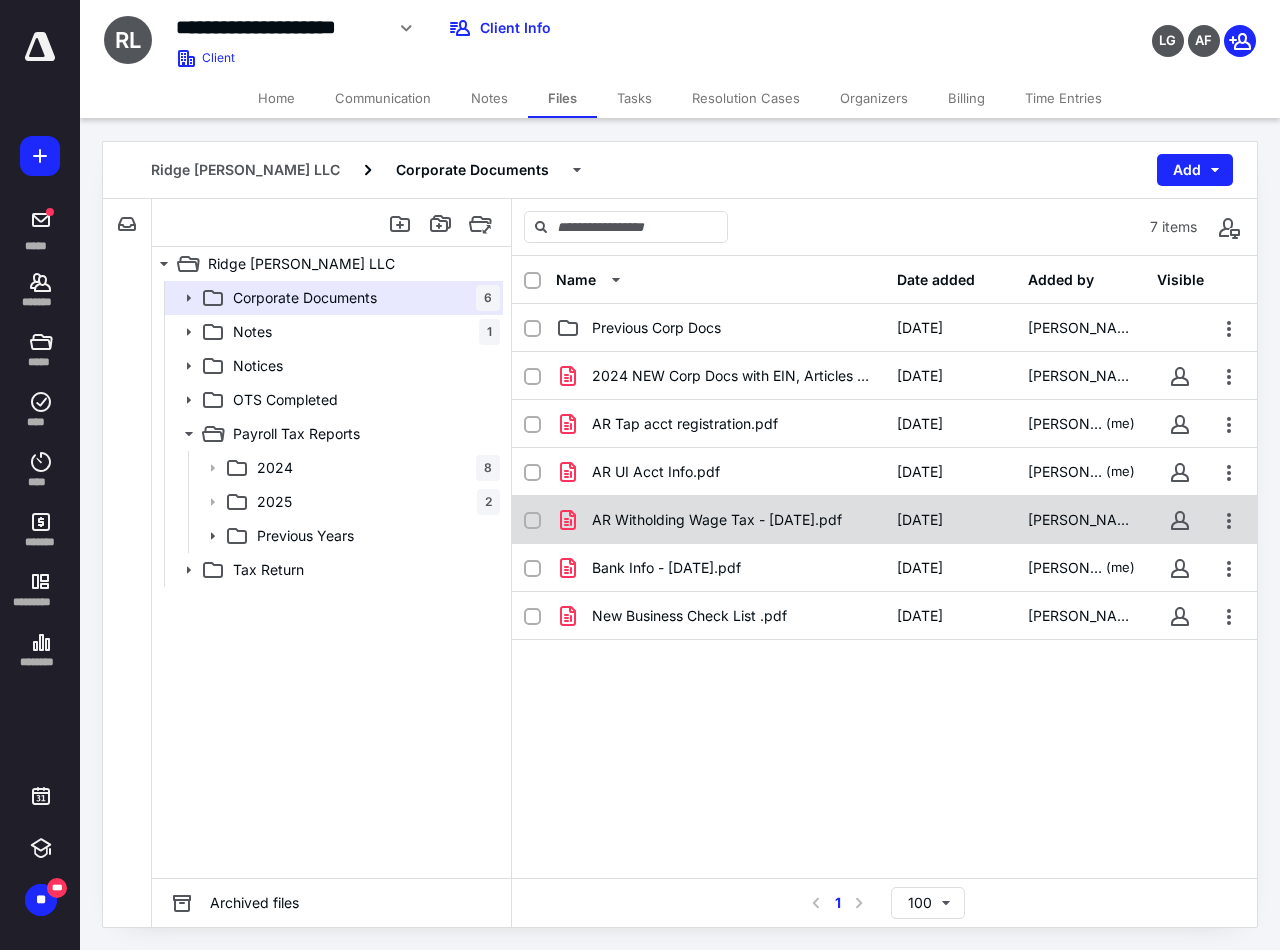 click on "AR Witholding Wage Tax - [DATE].pdf" at bounding box center (717, 520) 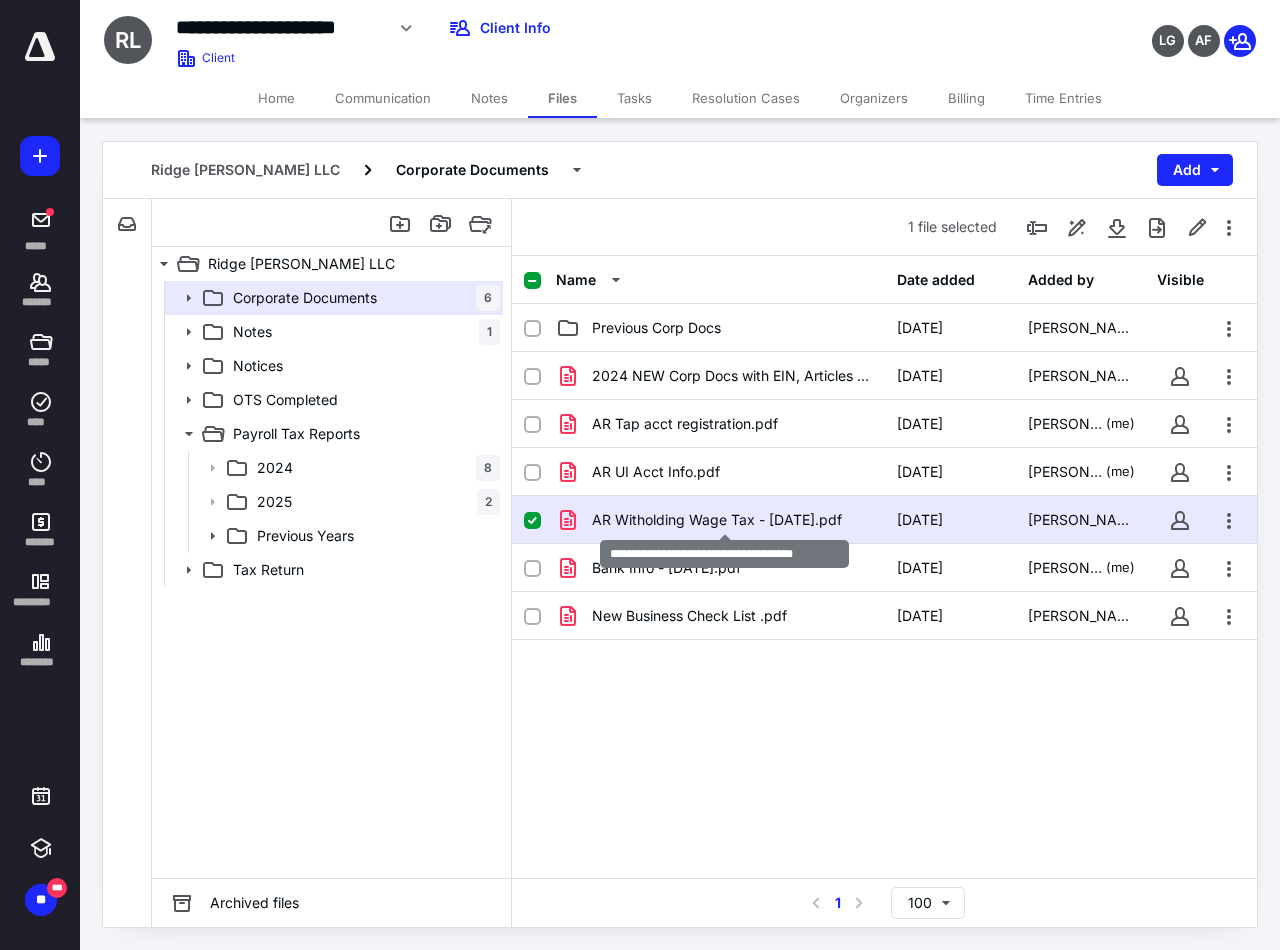 click on "AR Witholding Wage Tax - [DATE].pdf" at bounding box center (717, 520) 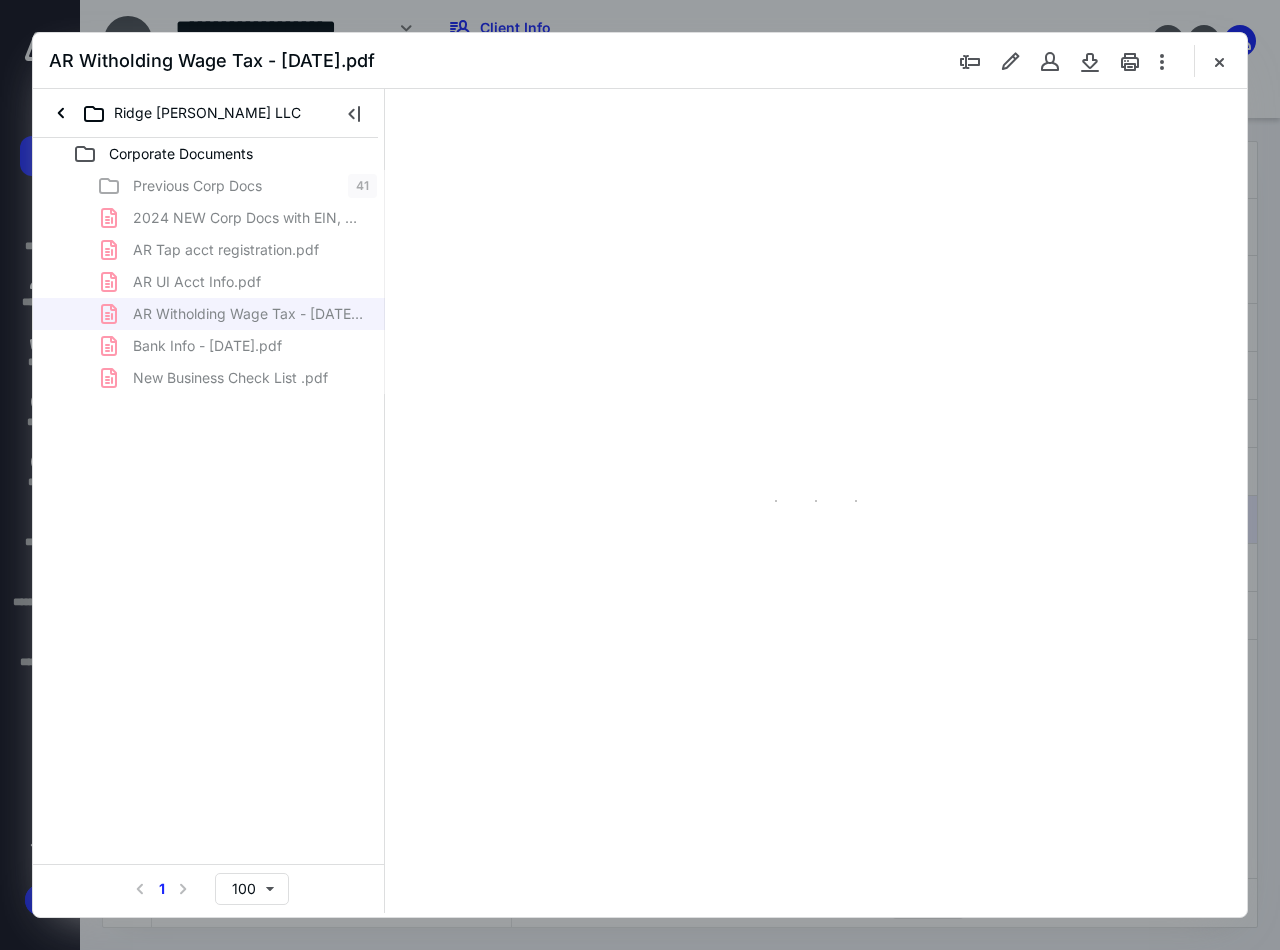 scroll, scrollTop: 0, scrollLeft: 0, axis: both 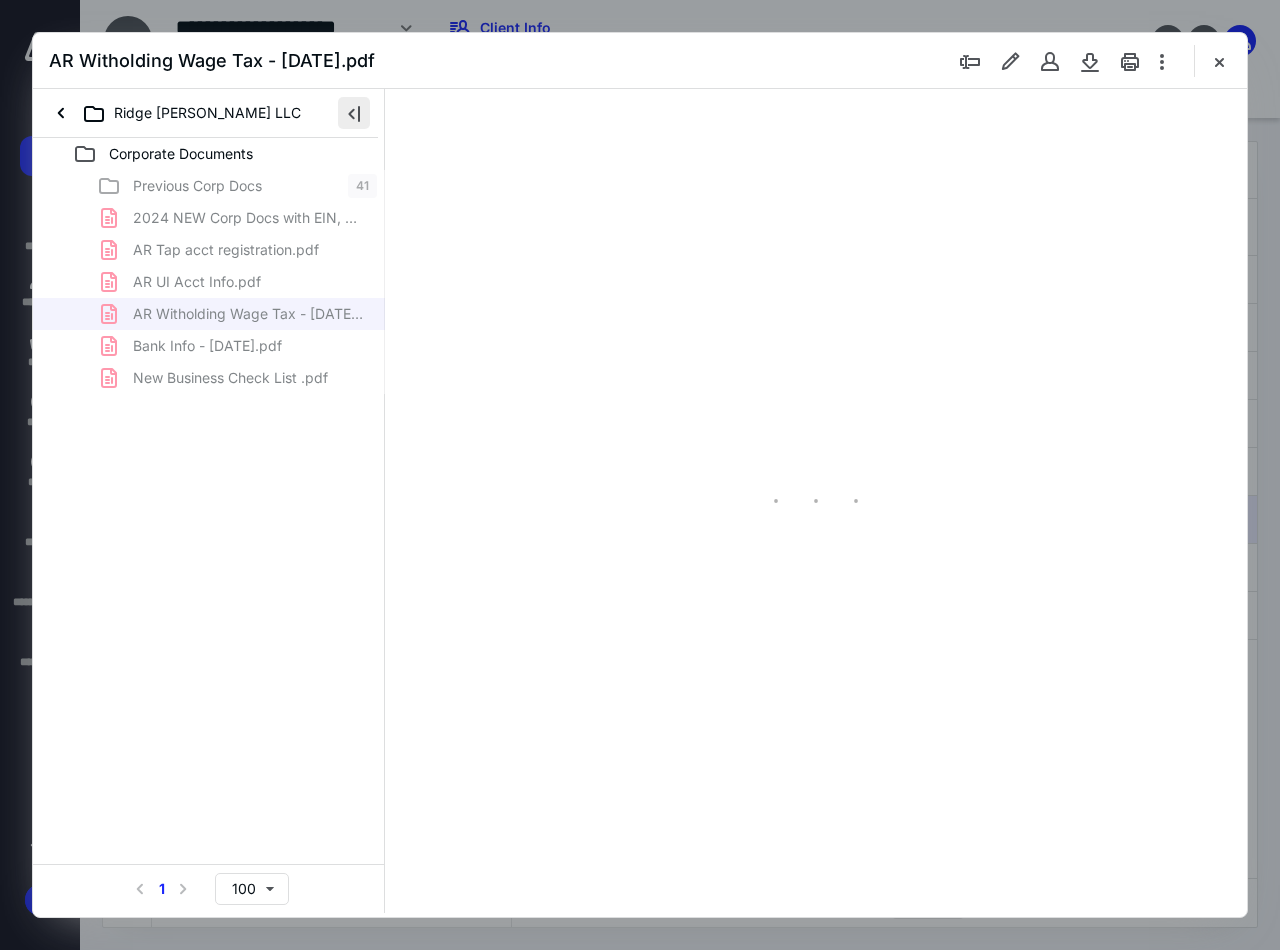 type on "90" 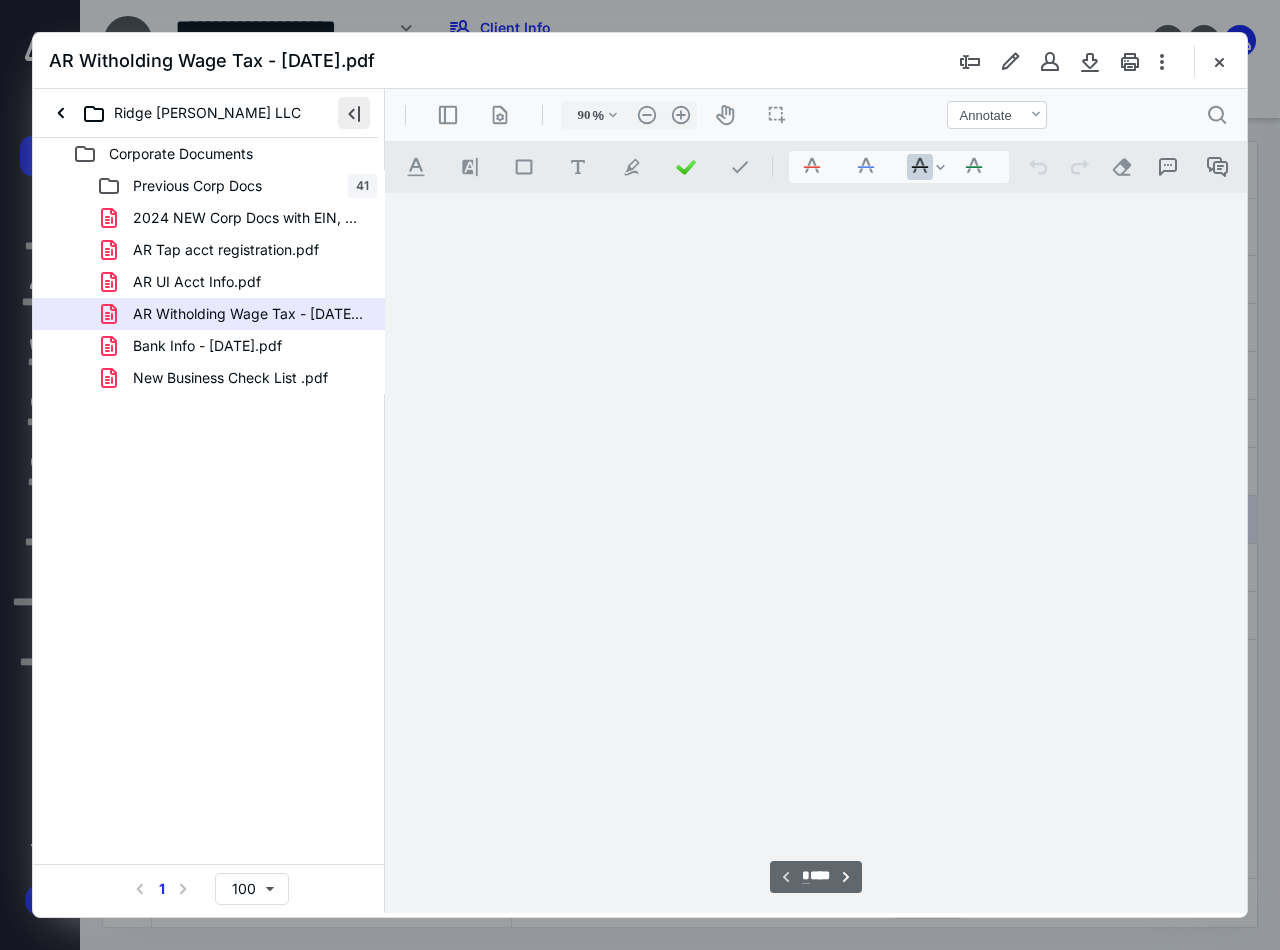 scroll, scrollTop: 108, scrollLeft: 0, axis: vertical 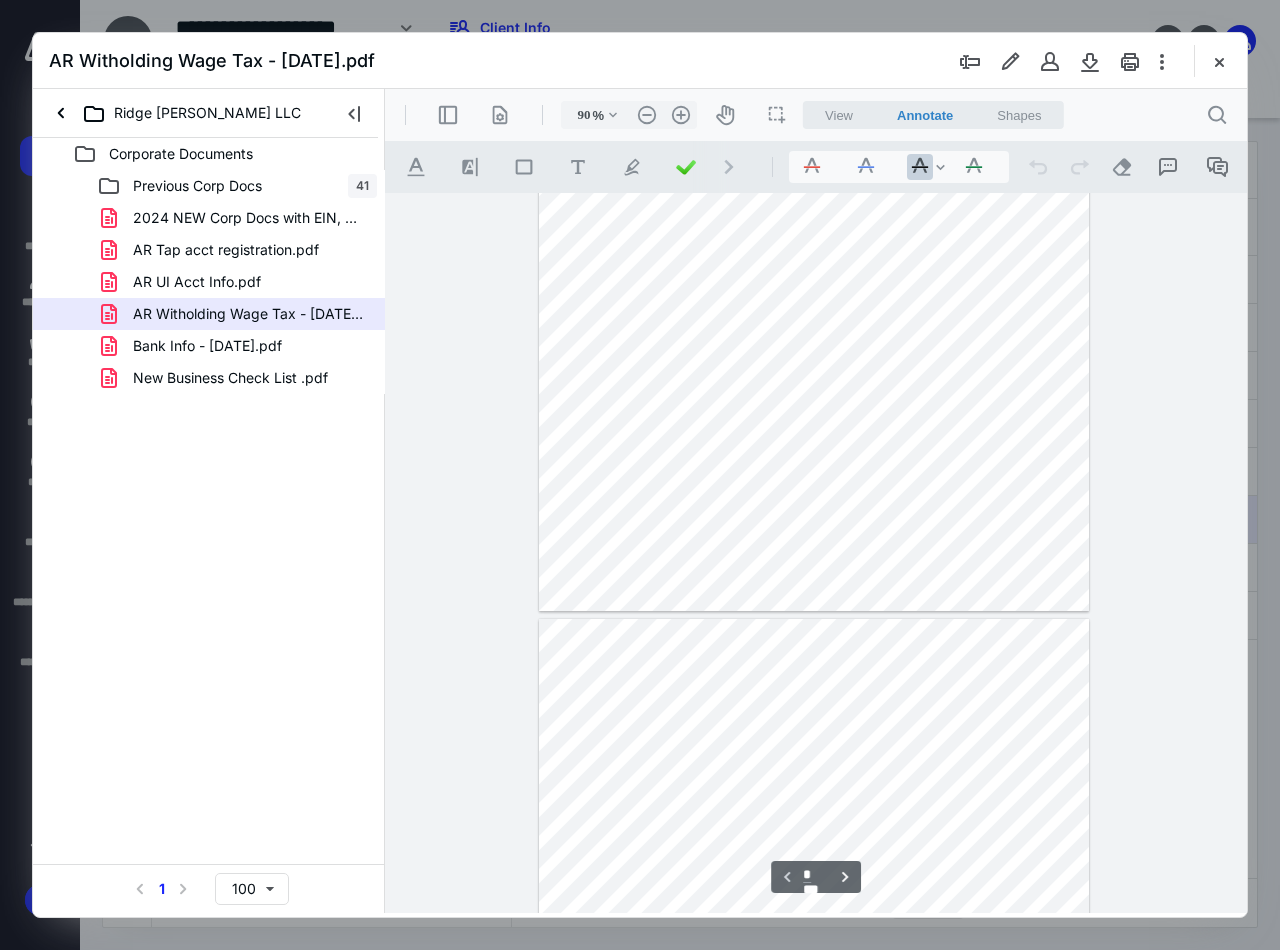 type on "*" 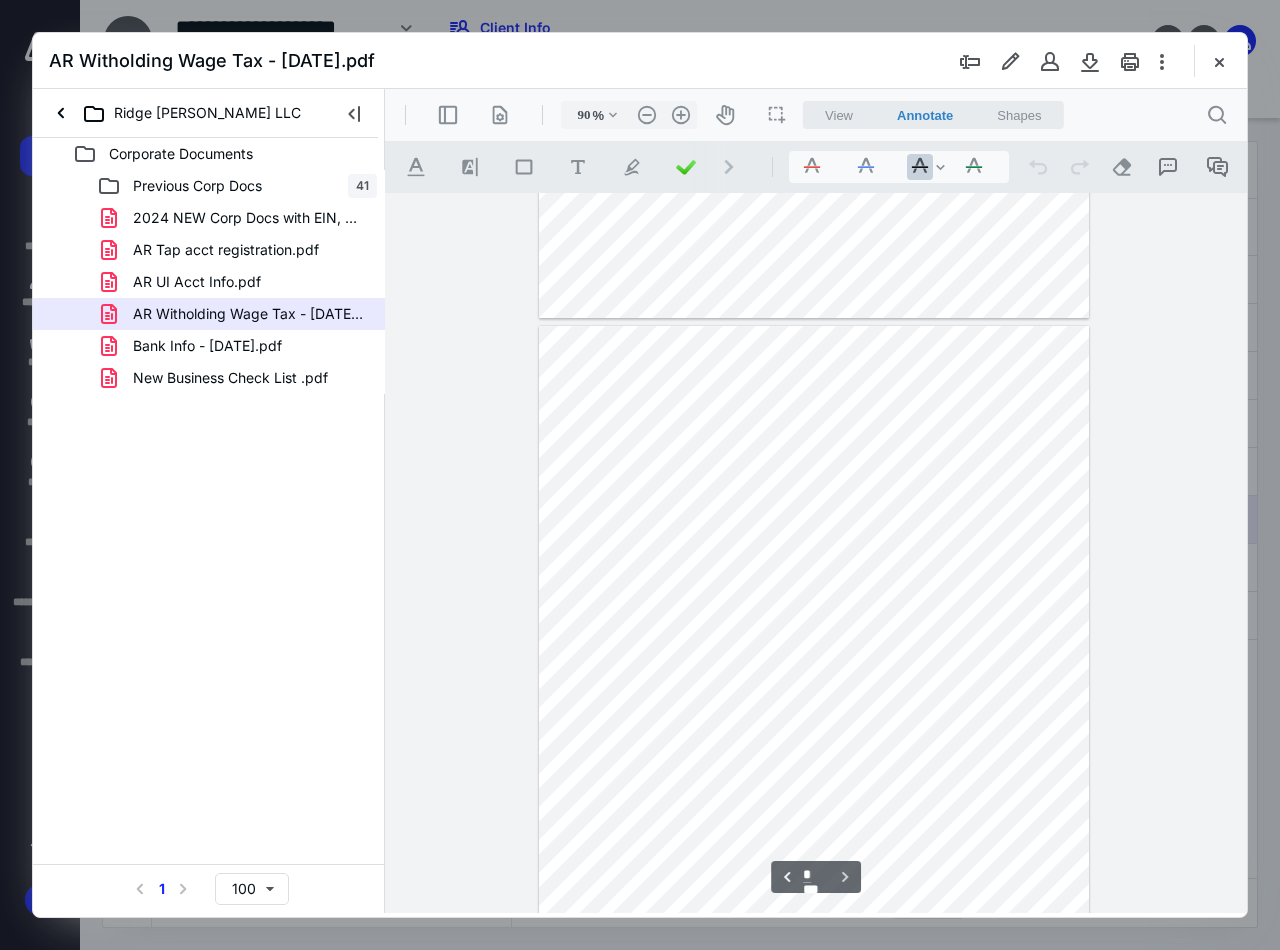 scroll, scrollTop: 720, scrollLeft: 0, axis: vertical 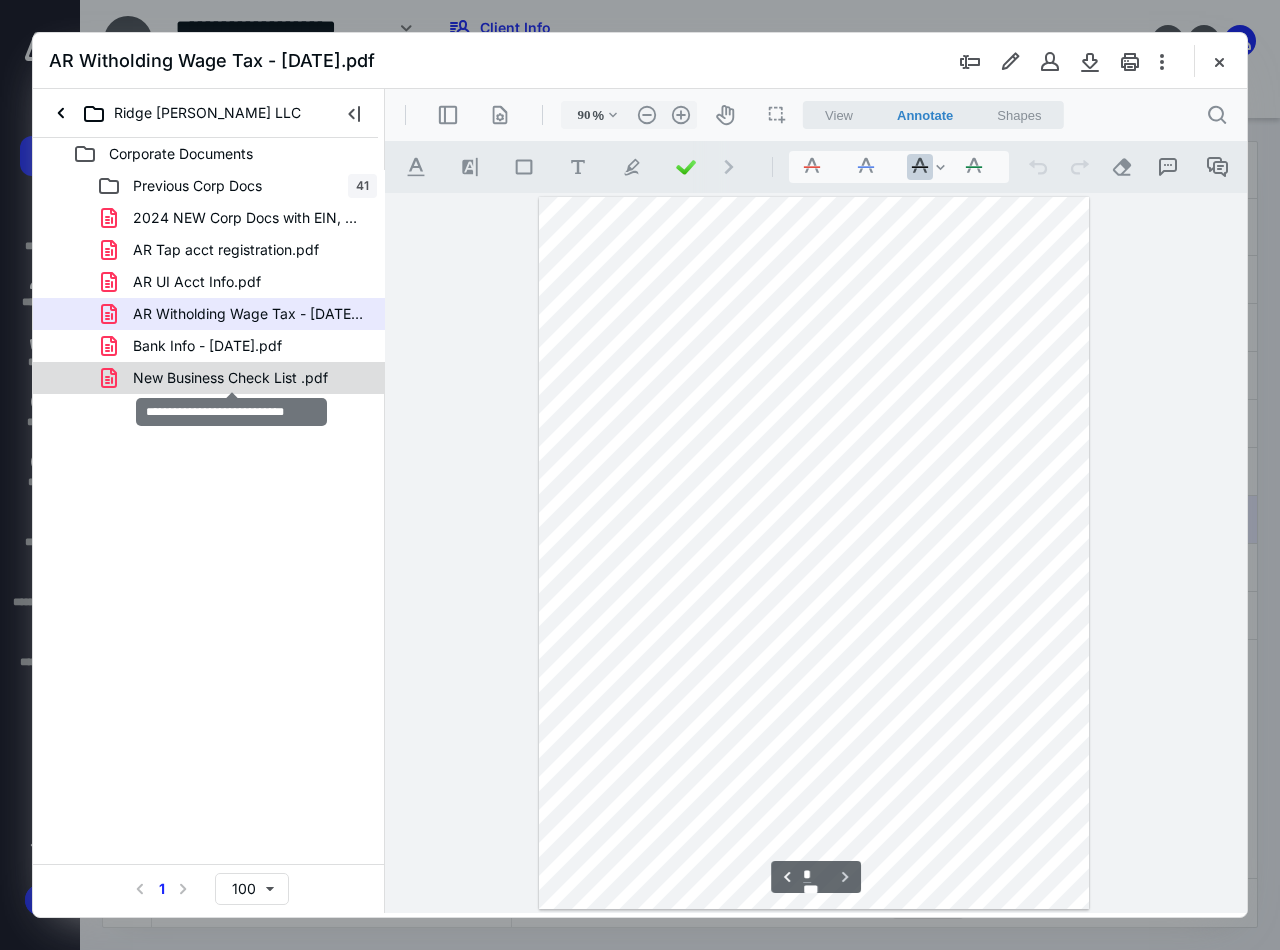 click on "New Business Check List .pdf" at bounding box center (230, 378) 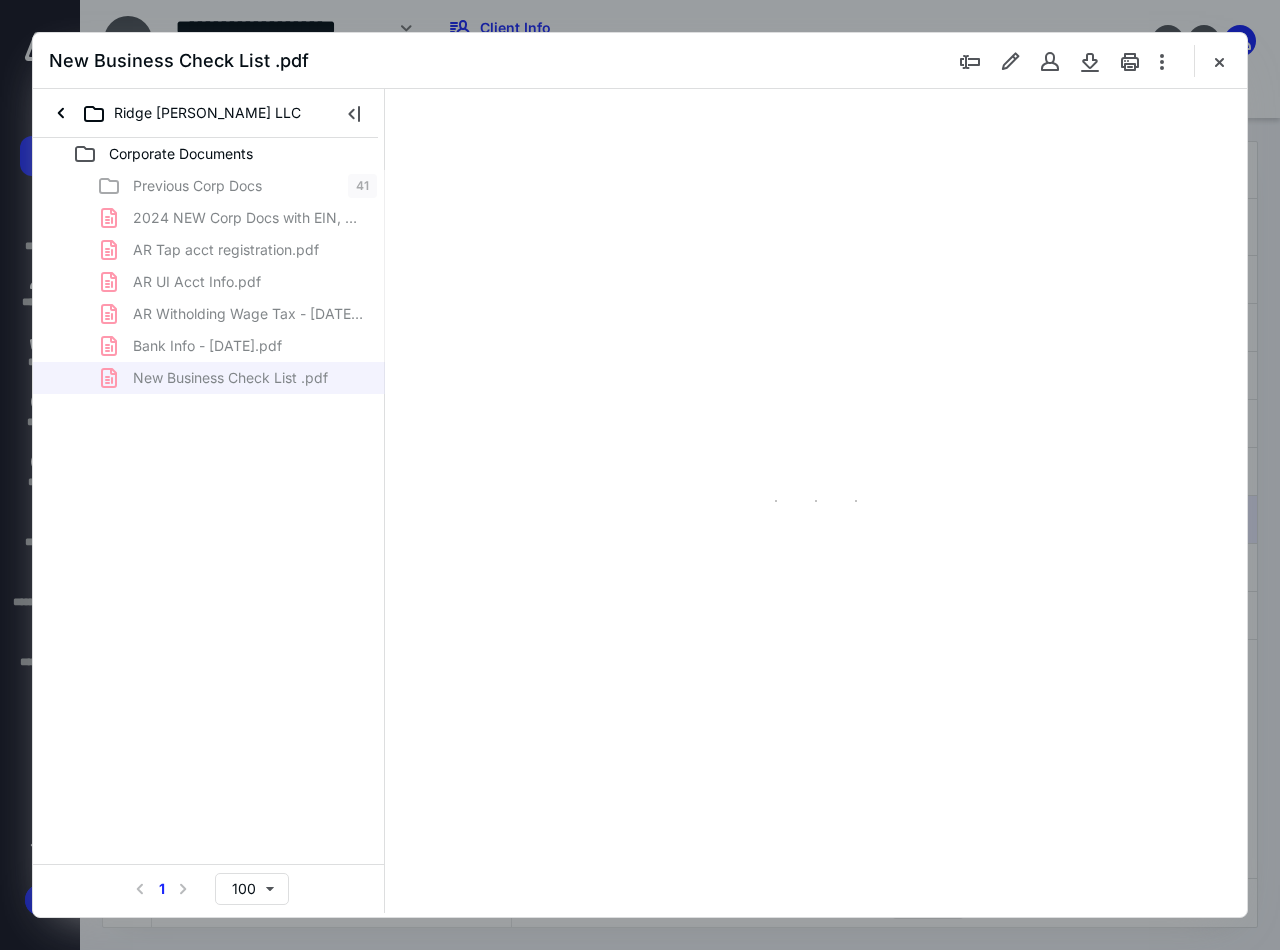 type on "91" 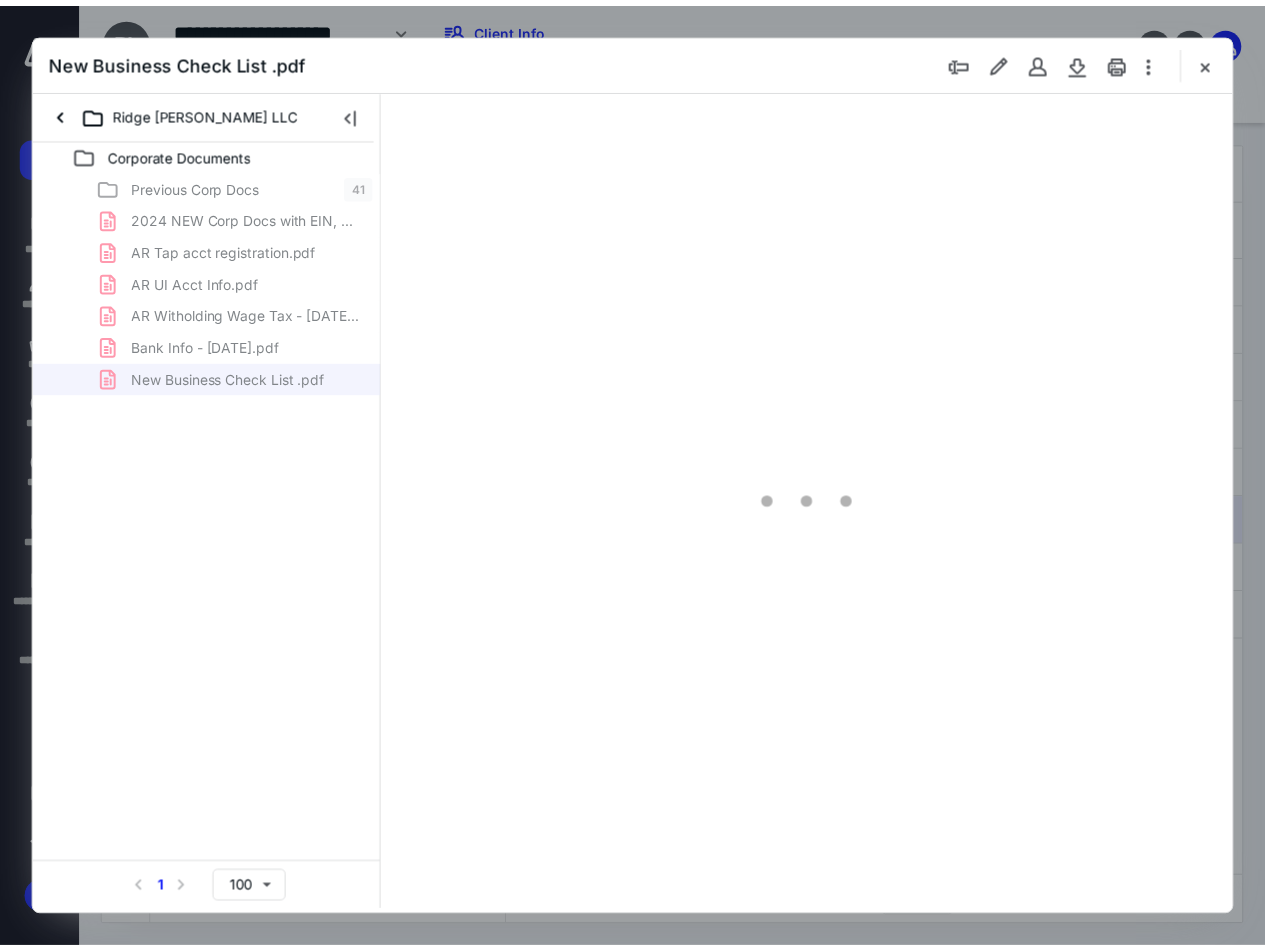 scroll, scrollTop: 0, scrollLeft: 0, axis: both 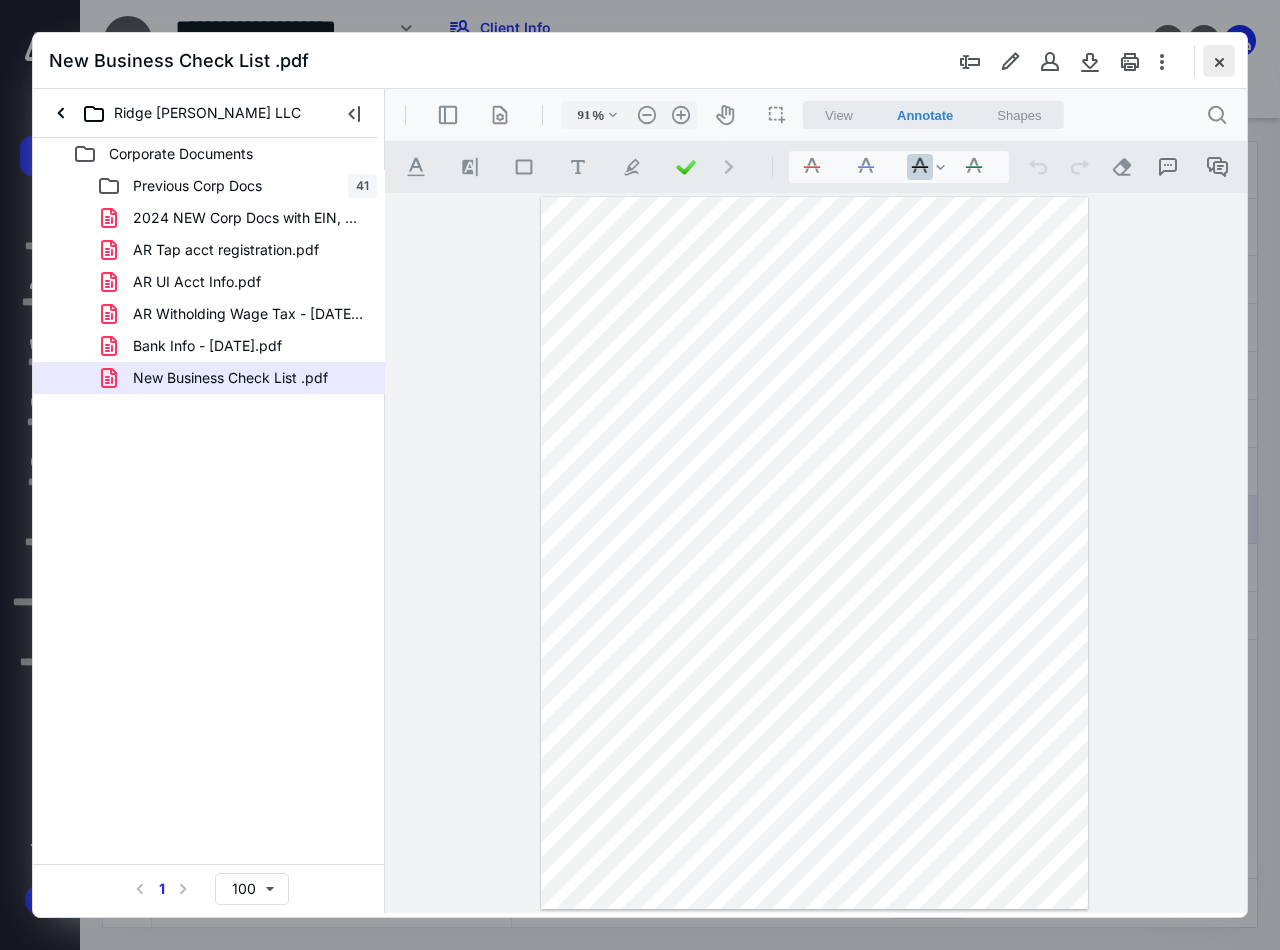 click at bounding box center (1219, 61) 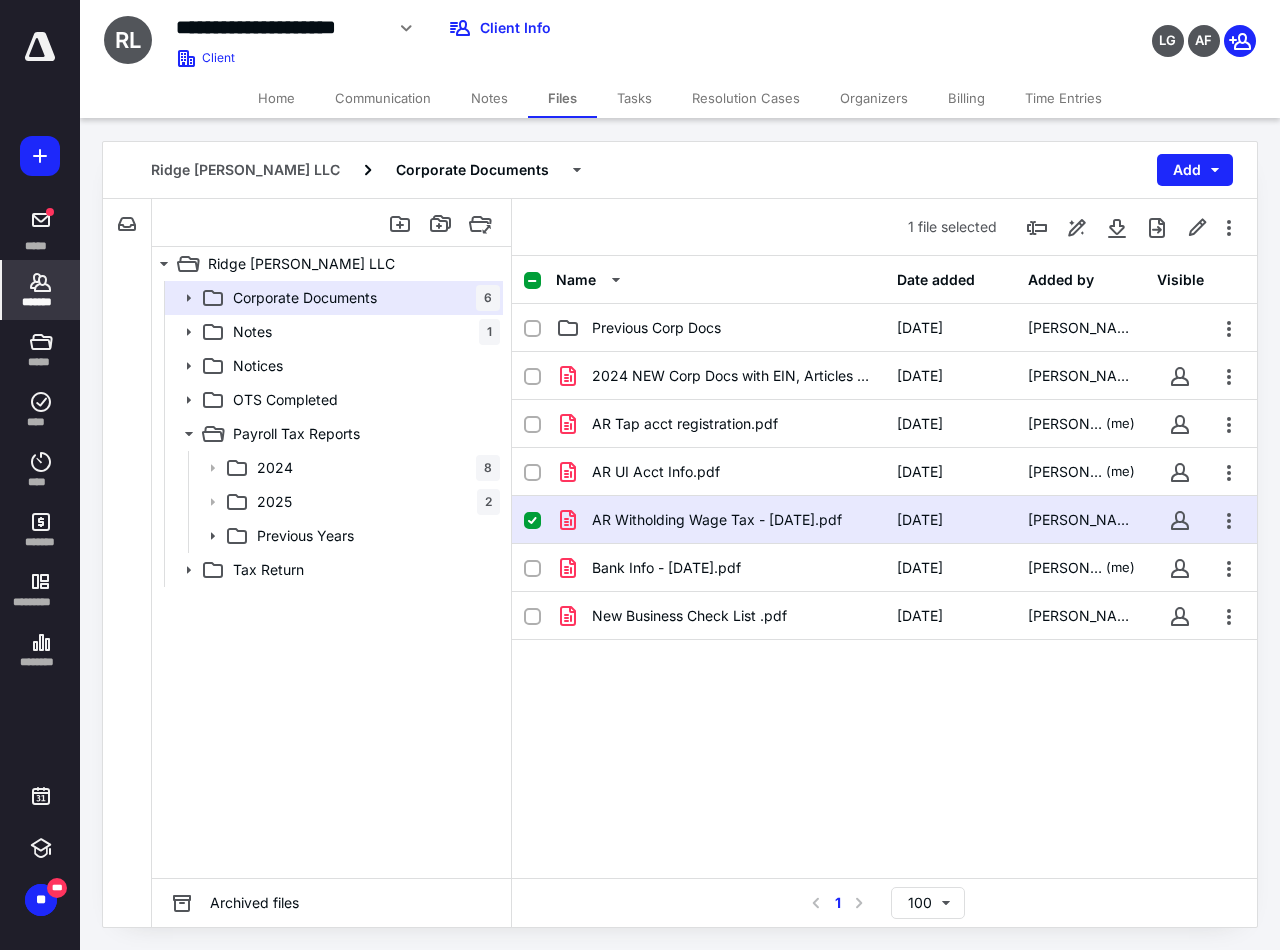 click on "*******" at bounding box center (41, 302) 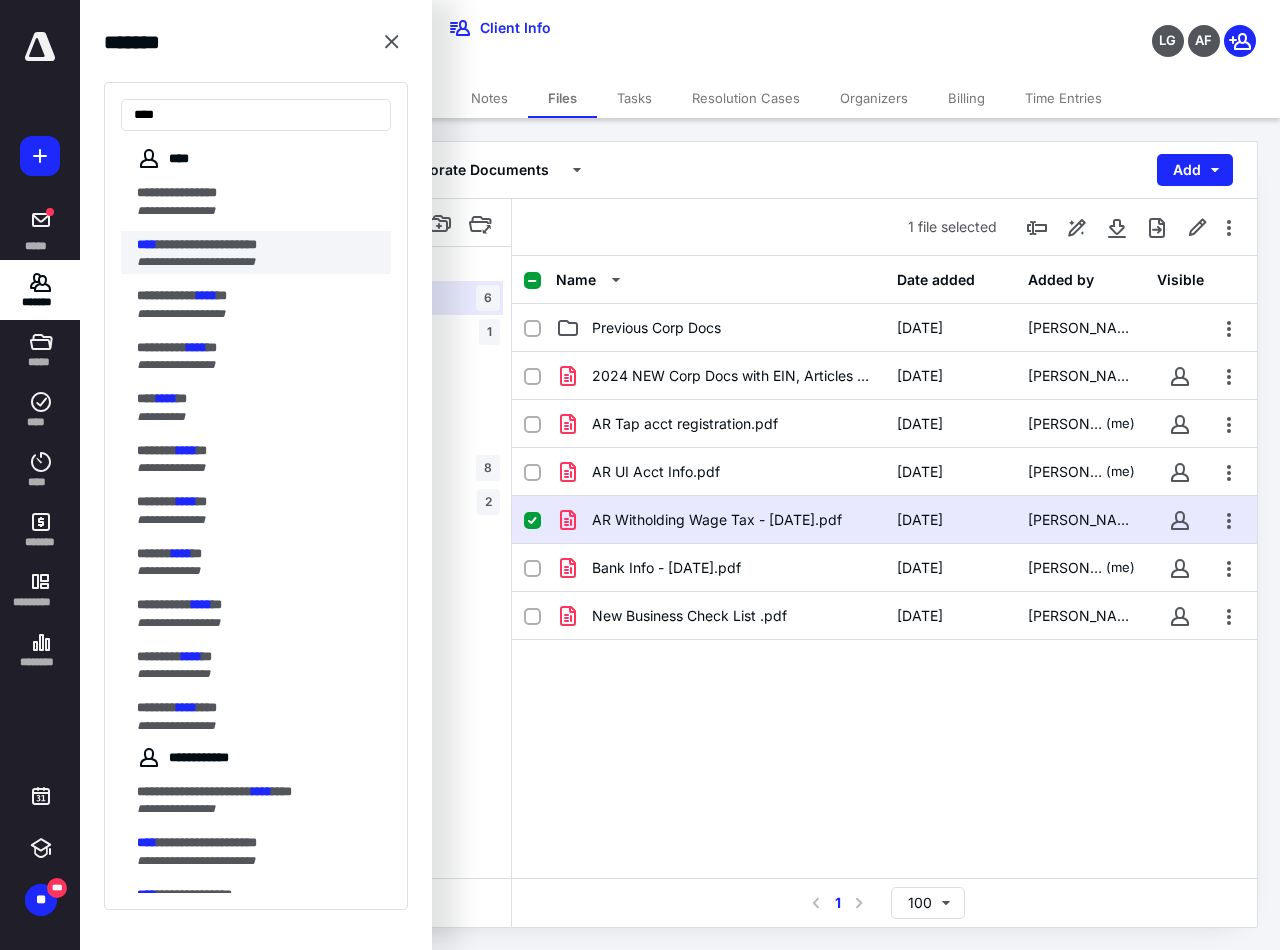 type on "****" 